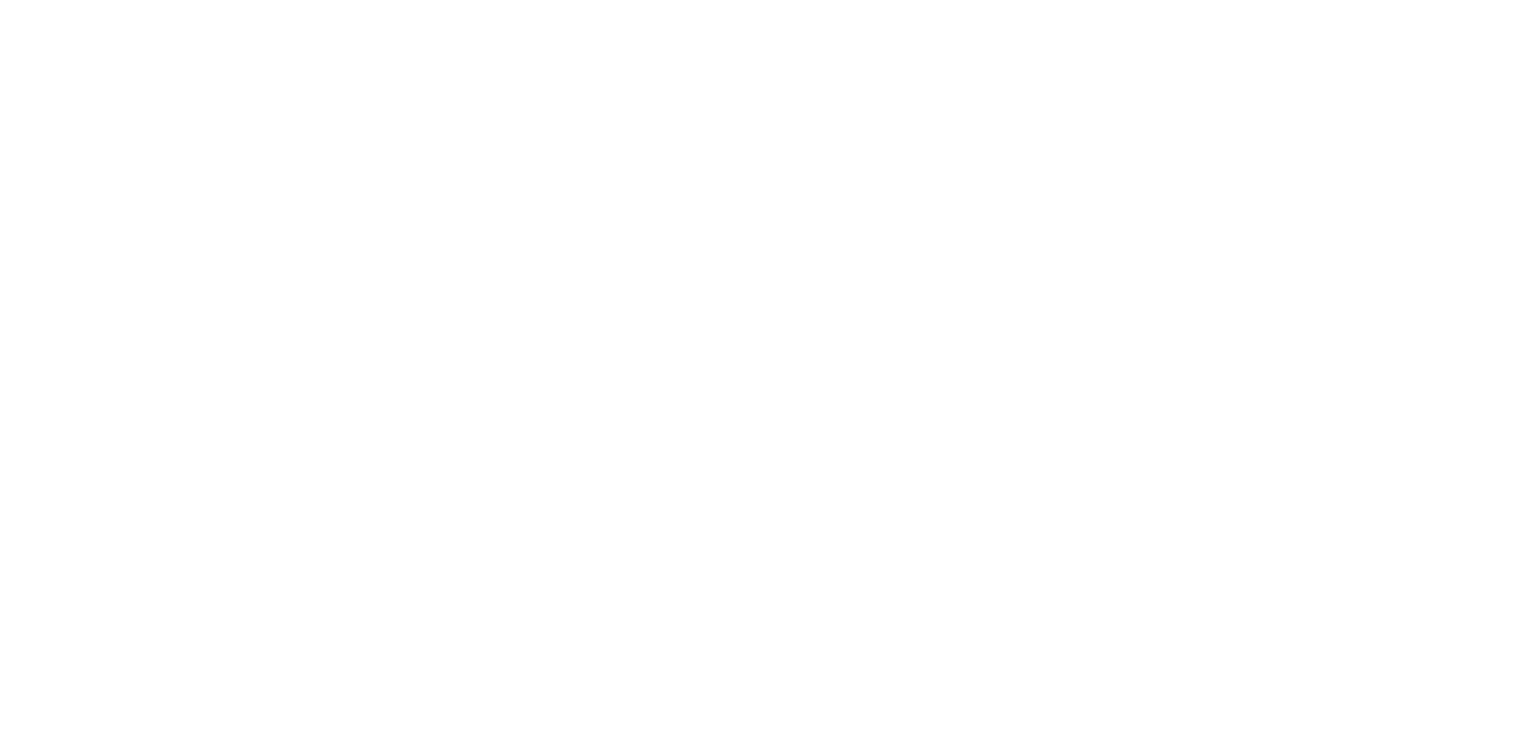 scroll, scrollTop: 0, scrollLeft: 0, axis: both 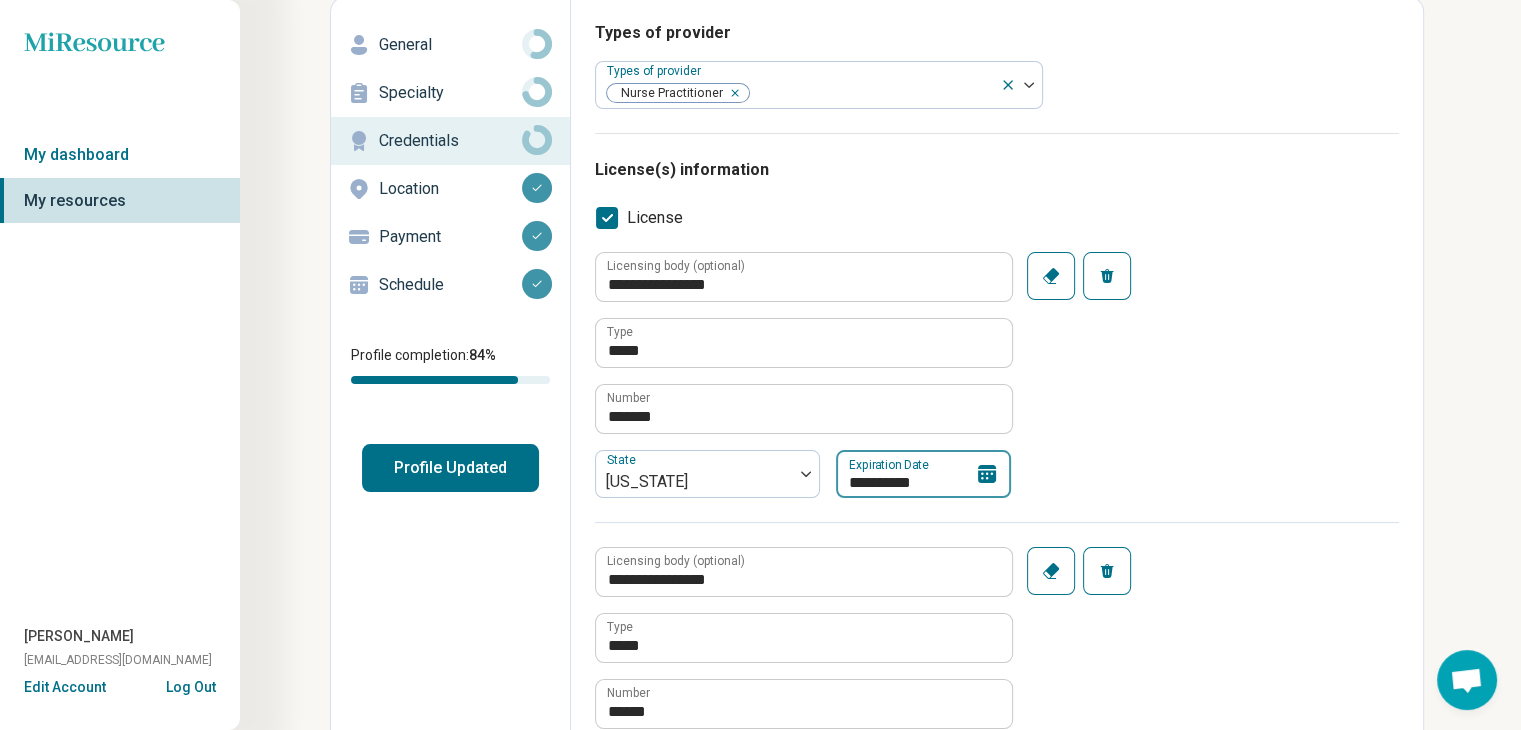 click on "**********" at bounding box center (923, 474) 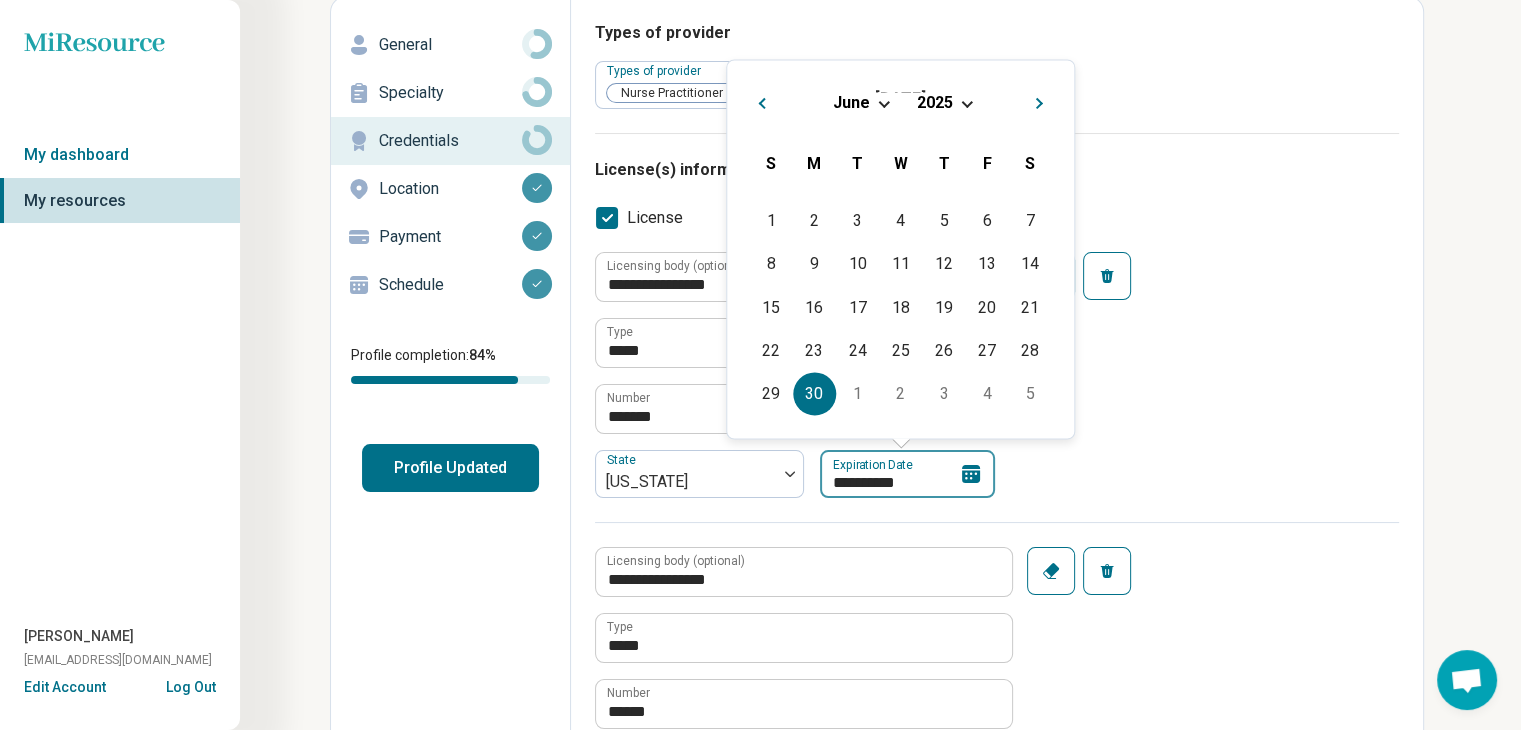 type on "*********" 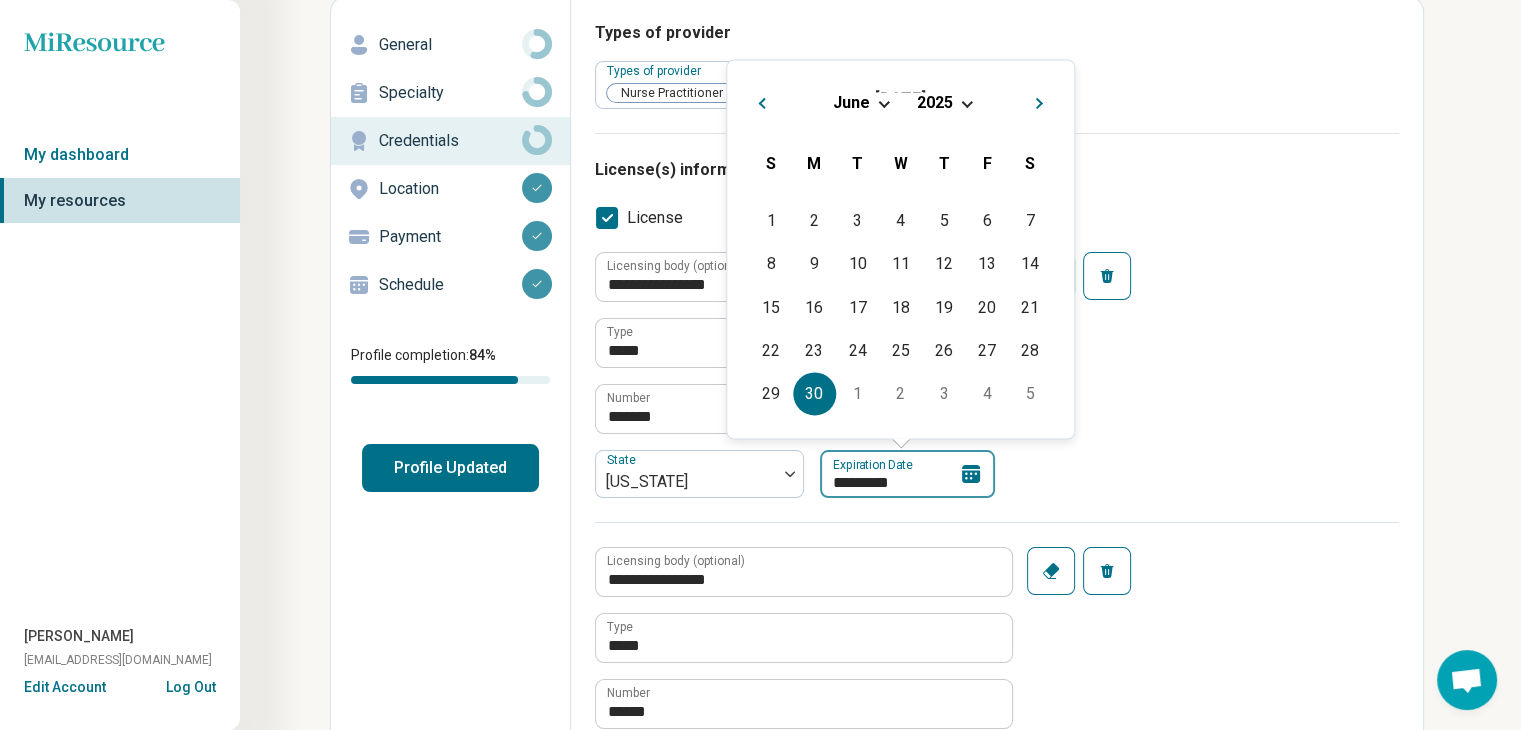 type on "*" 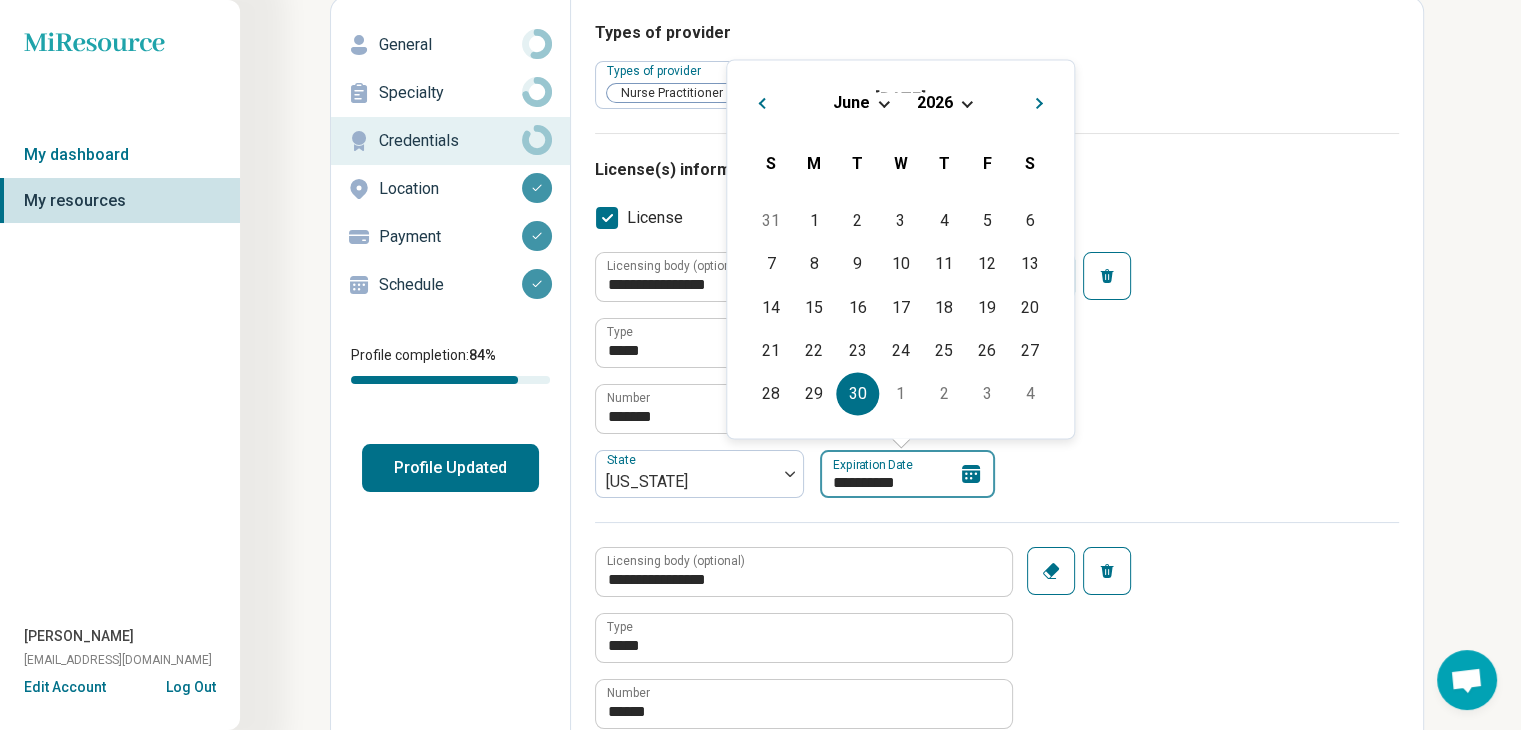 type on "**********" 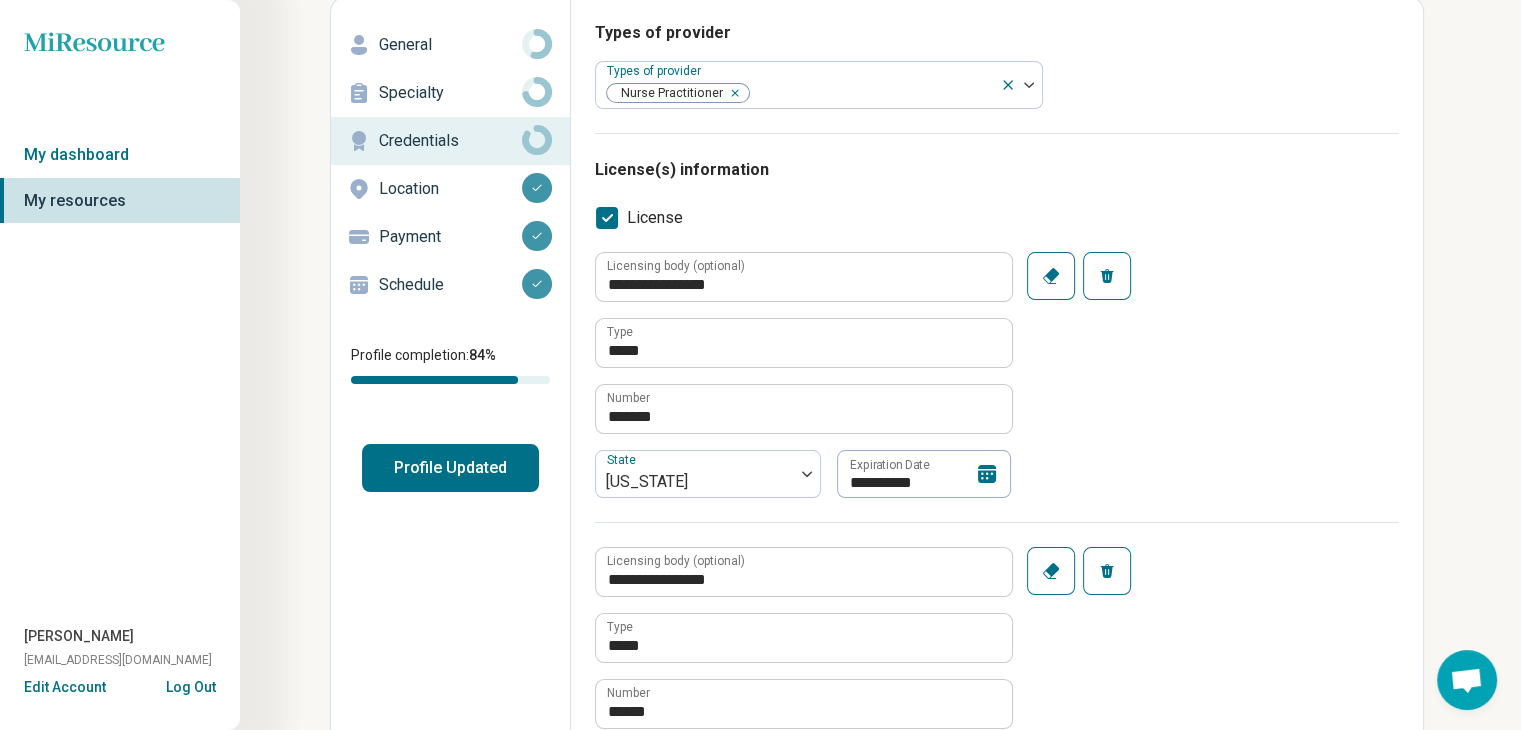 click on "**********" at bounding box center (997, 387) 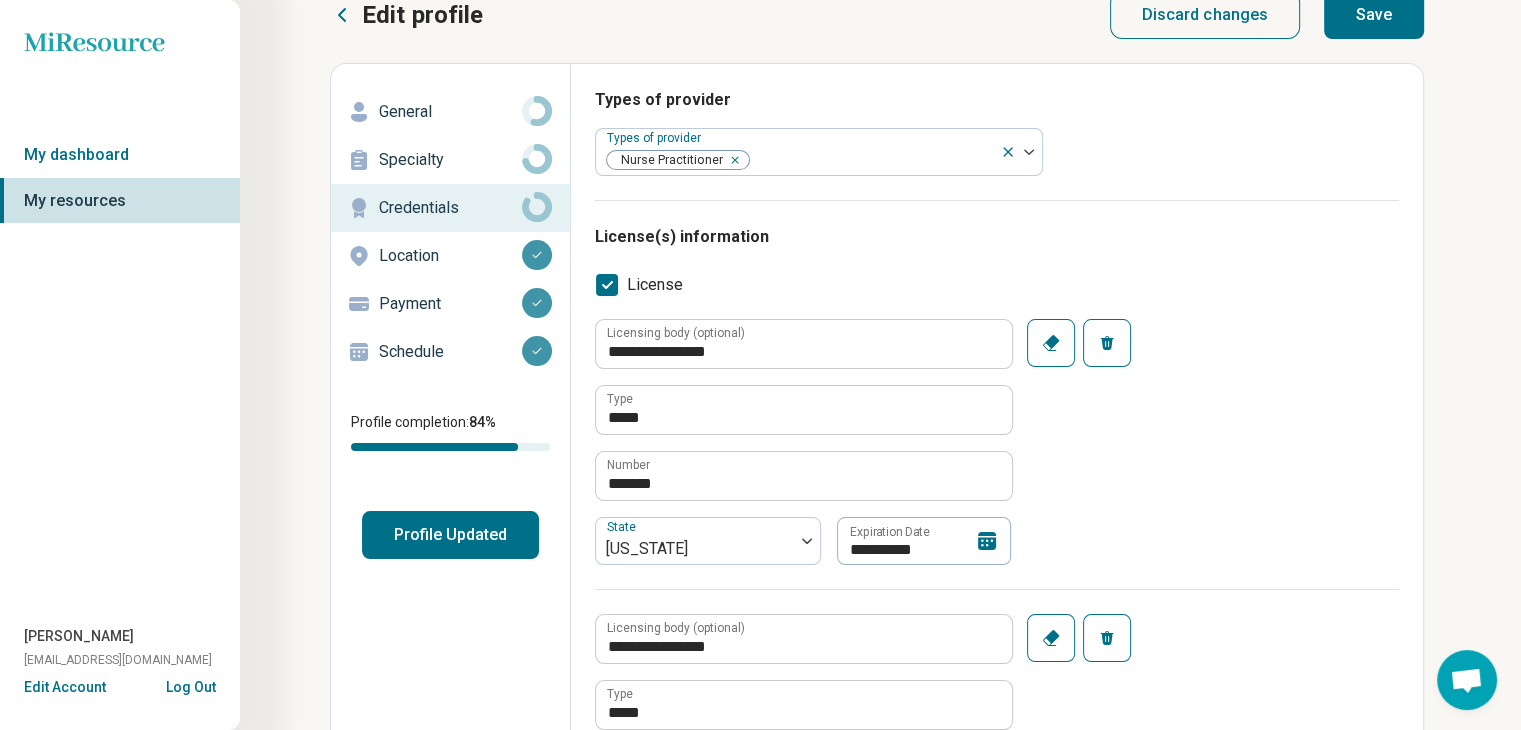 scroll, scrollTop: 0, scrollLeft: 0, axis: both 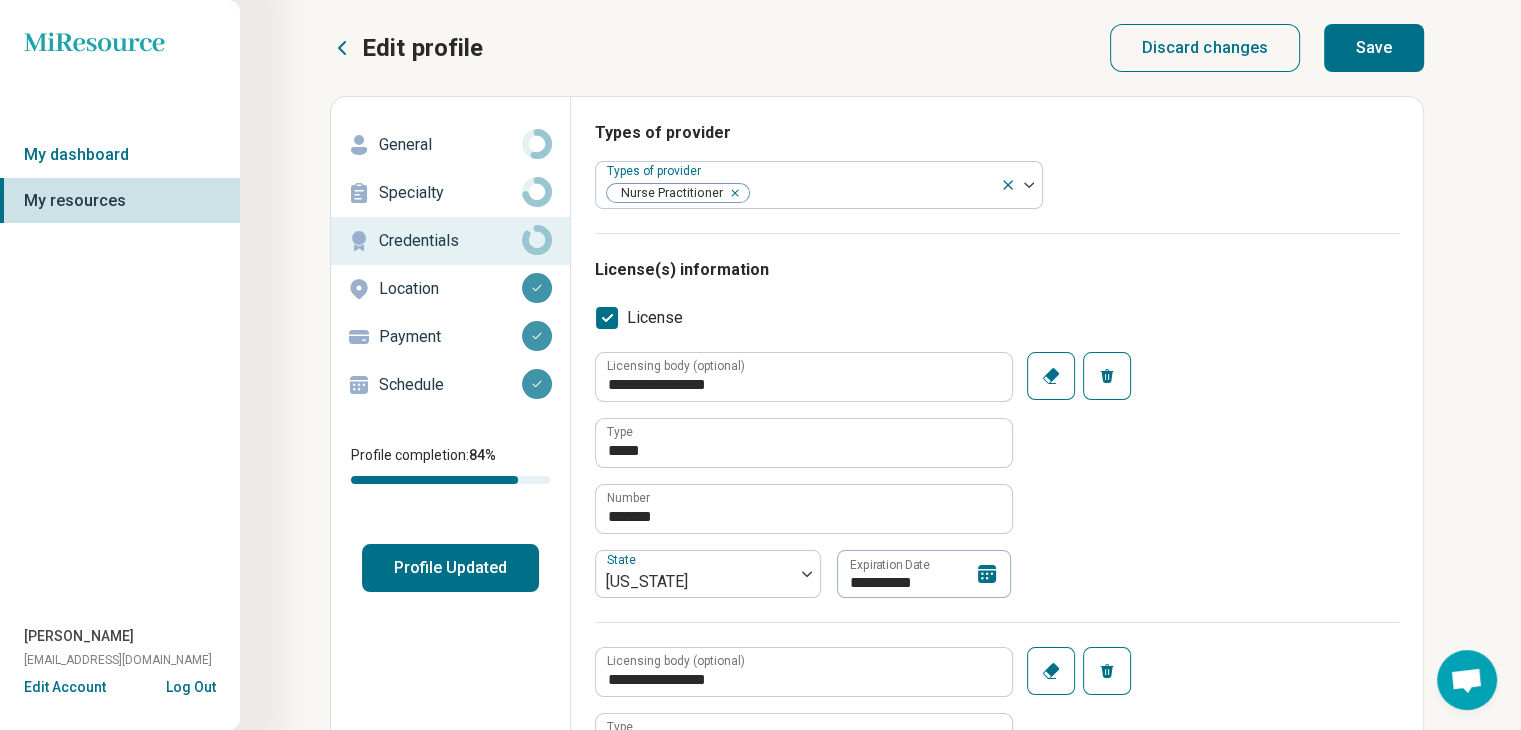 click on "Save" at bounding box center (1374, 48) 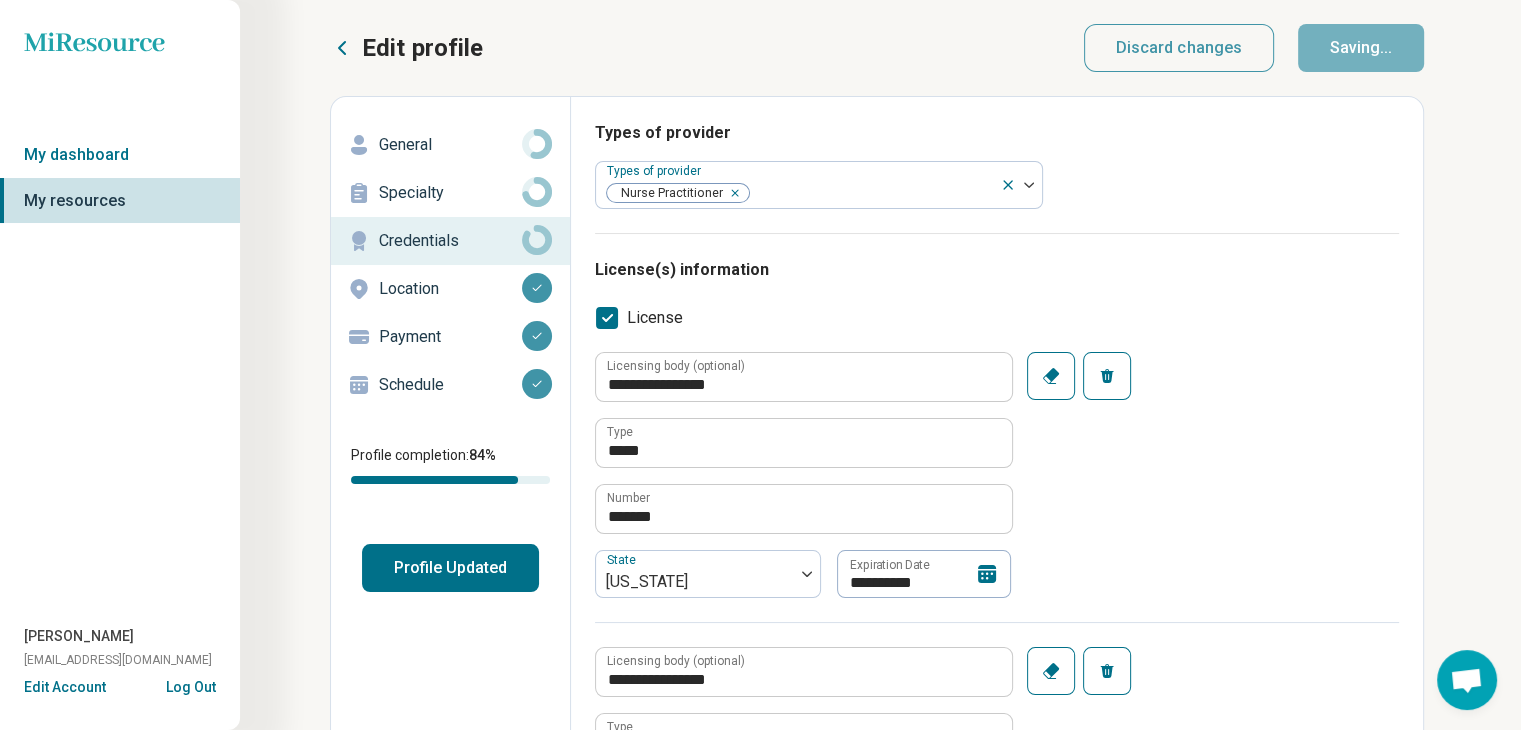 type on "*" 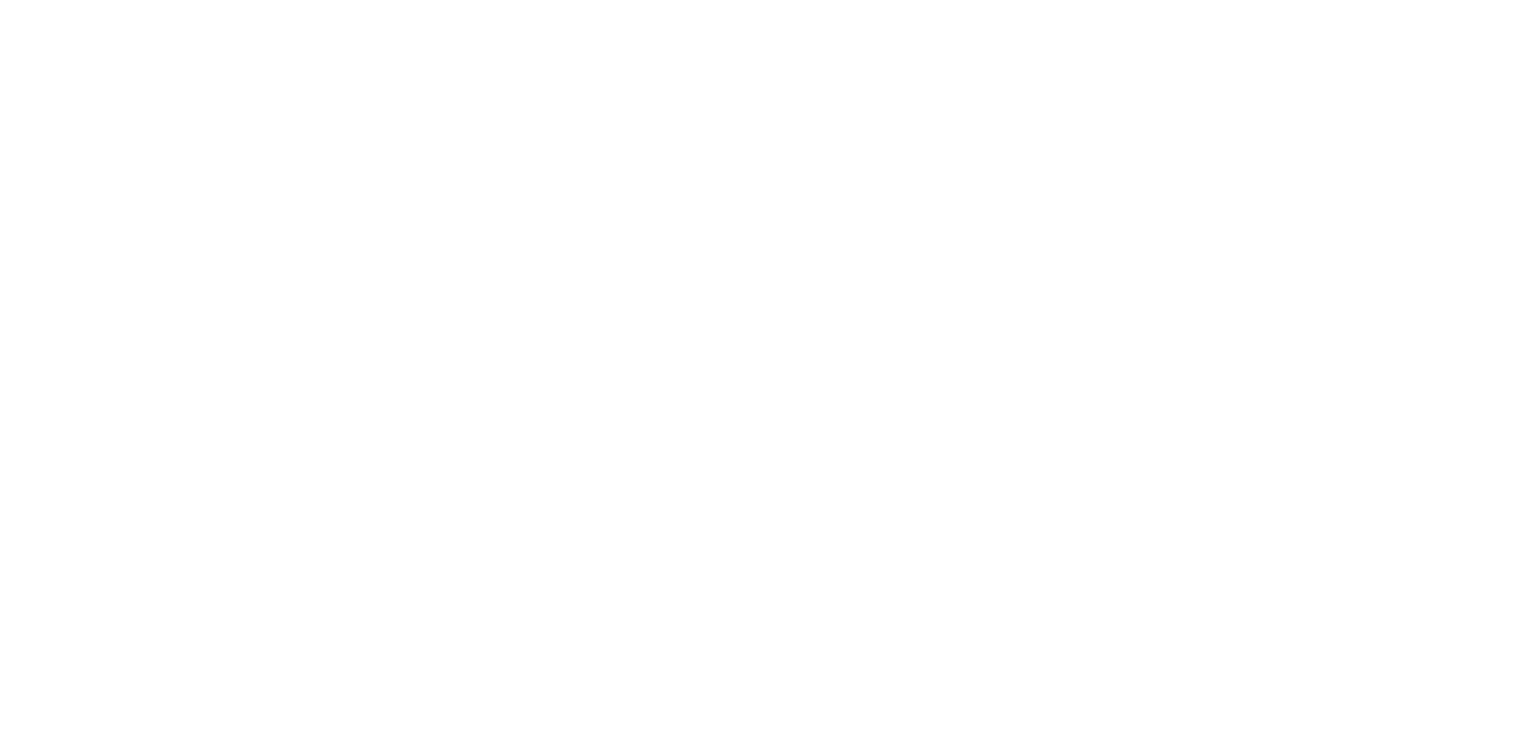 scroll, scrollTop: 0, scrollLeft: 0, axis: both 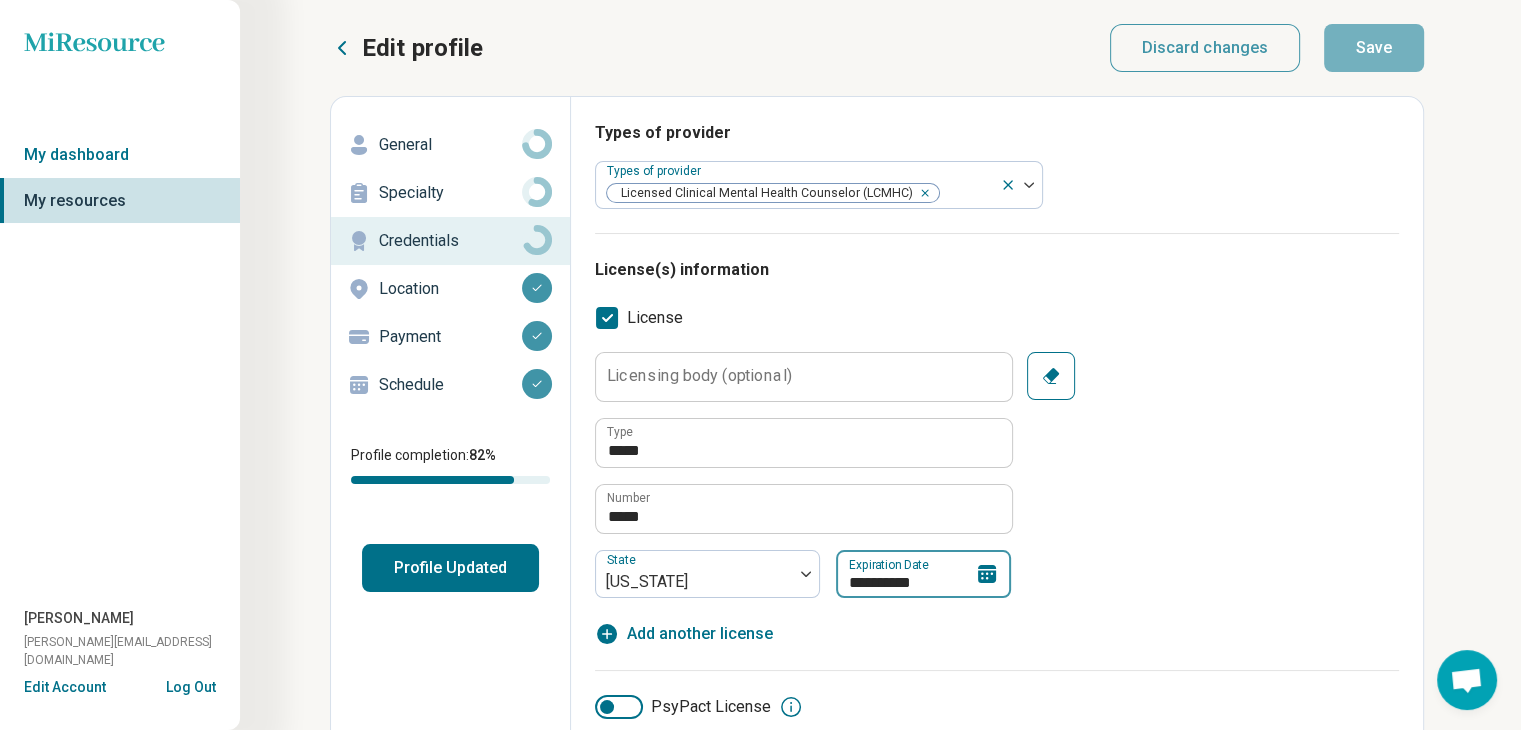 click on "**********" at bounding box center [923, 574] 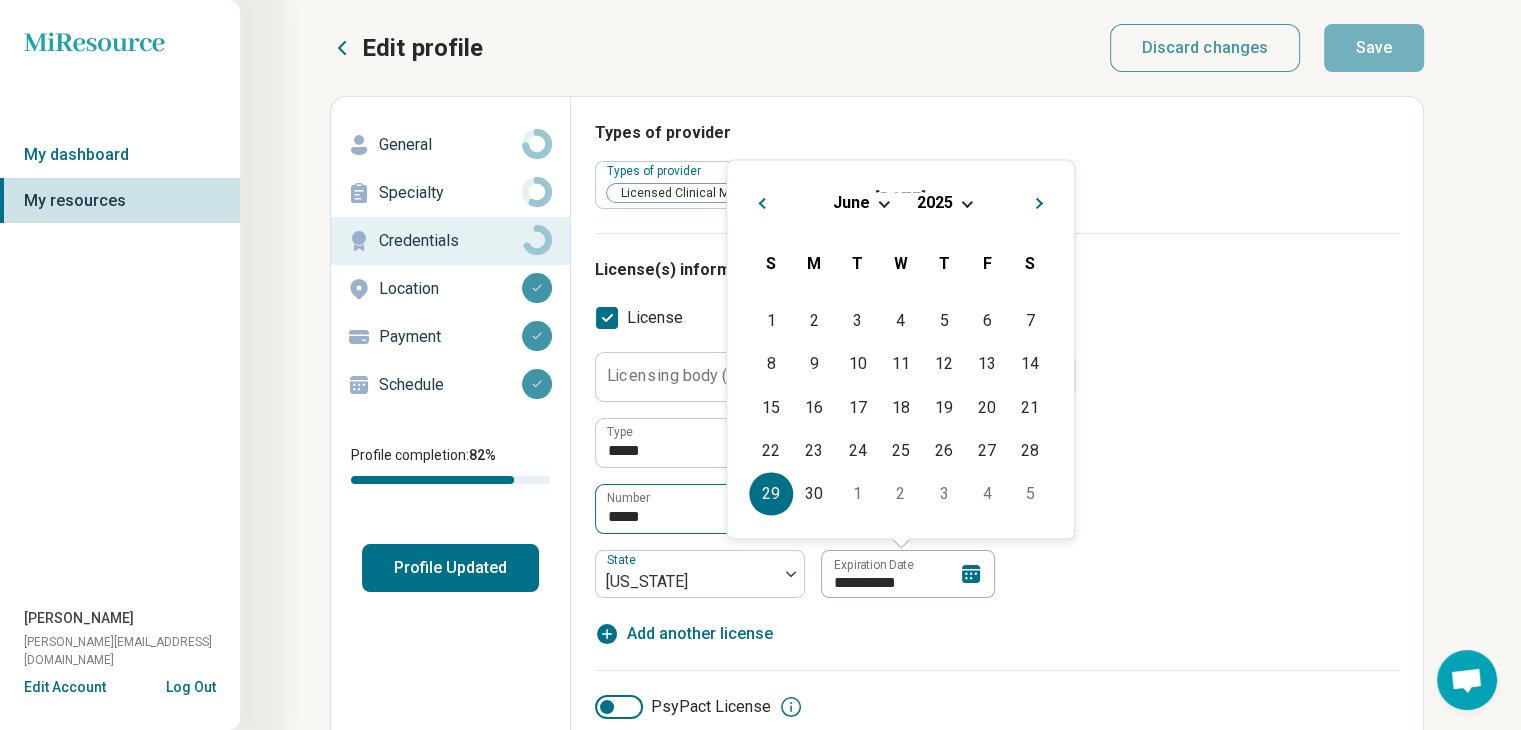 click on "30" at bounding box center (814, 493) 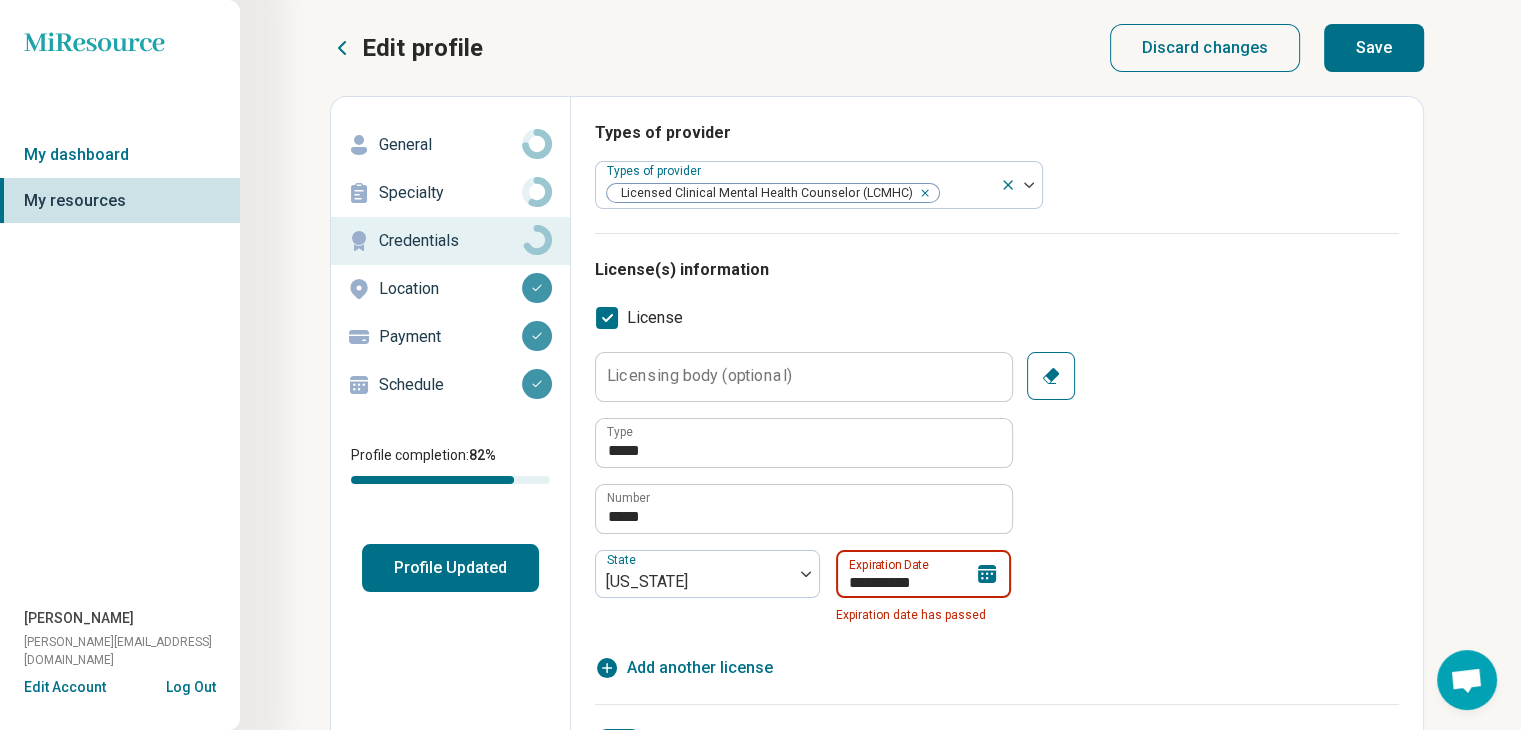 click on "**********" at bounding box center (923, 574) 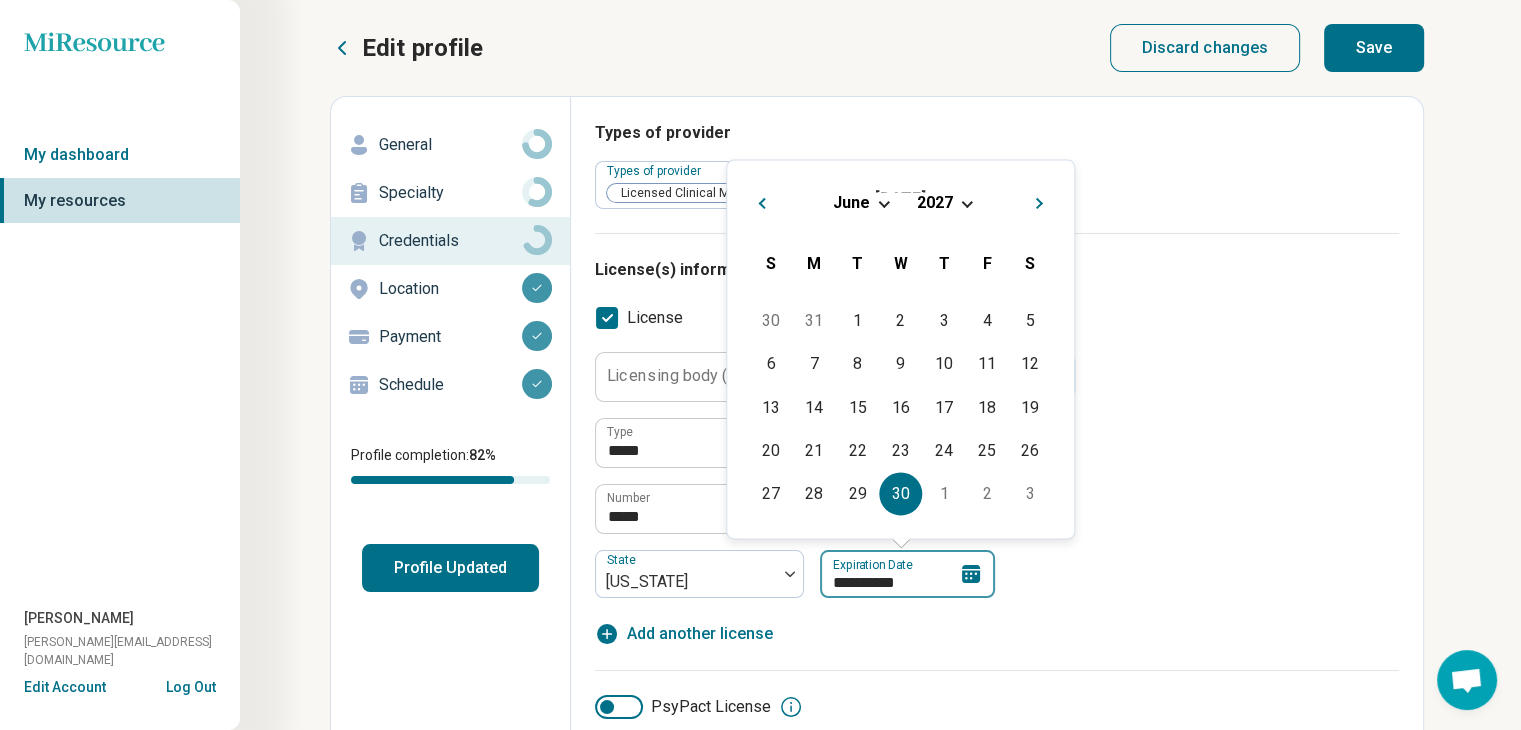 type on "**********" 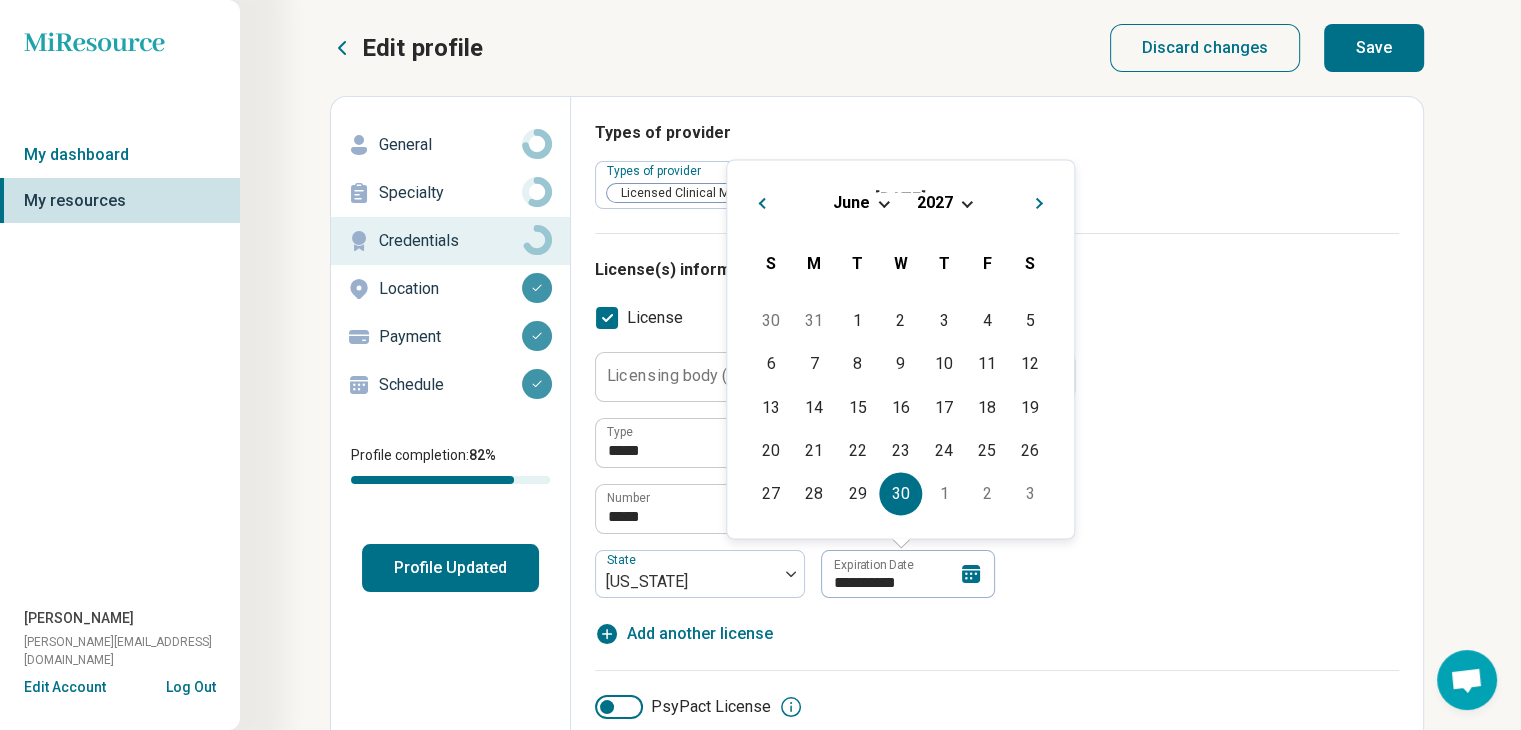 click on "**********" at bounding box center (997, 499) 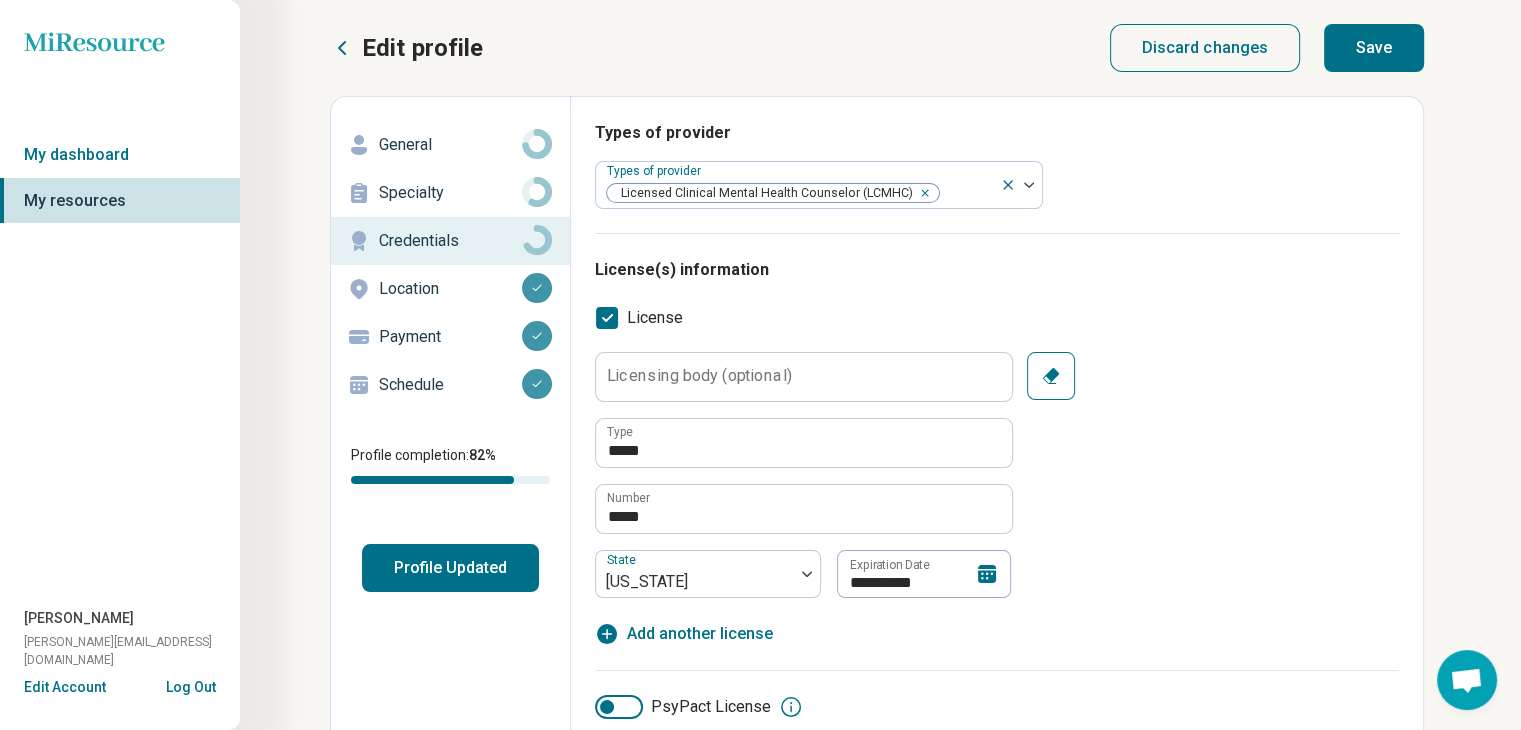click on "Save" at bounding box center (1374, 48) 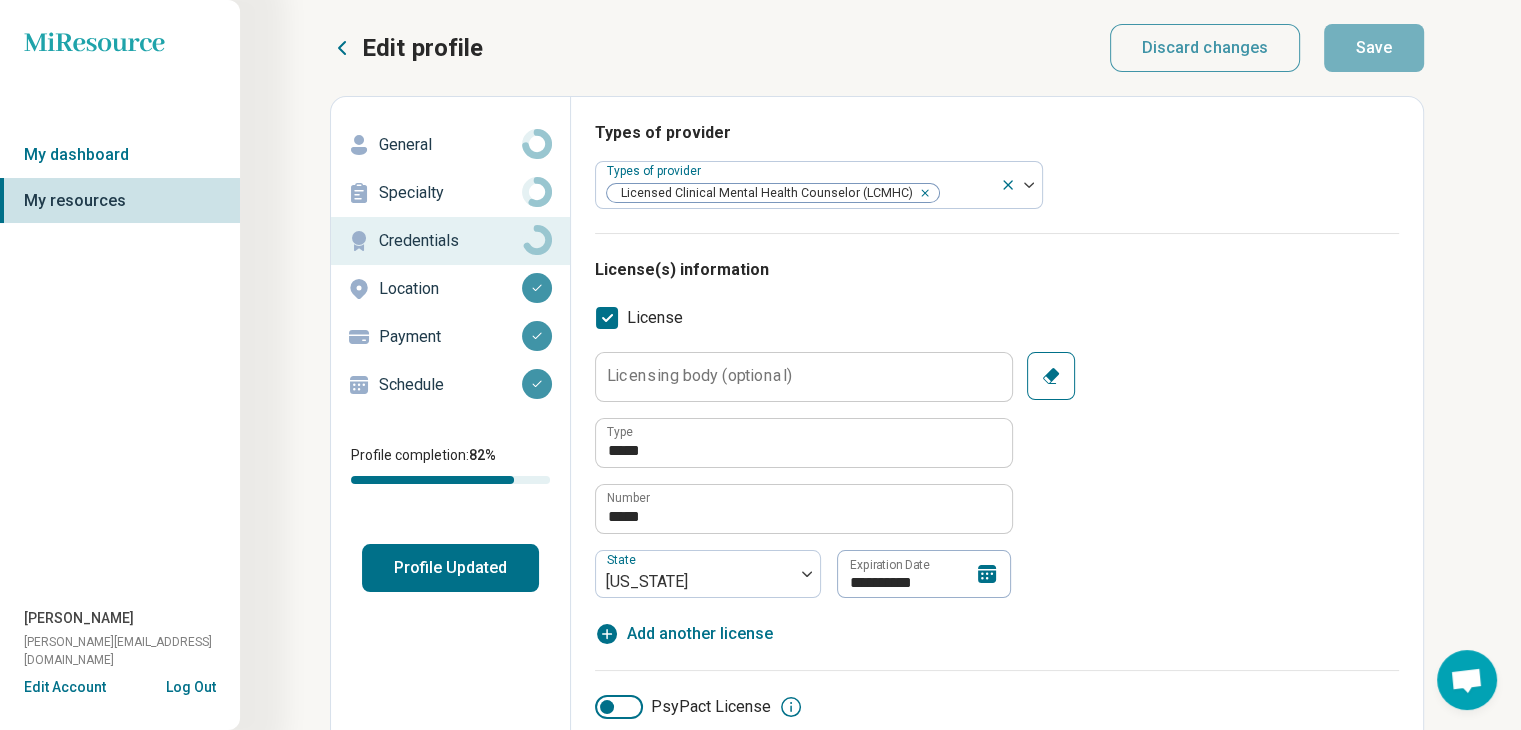 click on "Profile Updated" at bounding box center (450, 568) 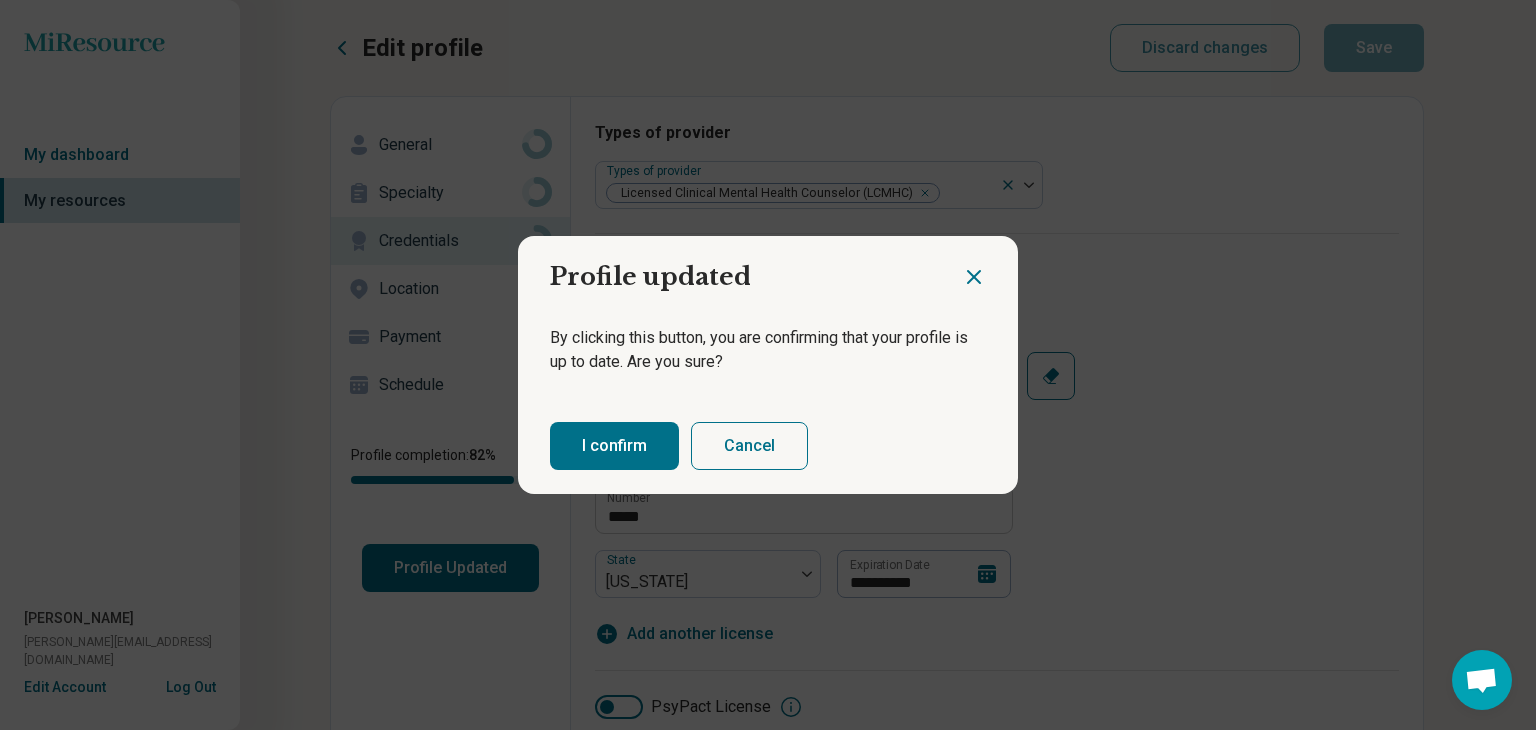 click on "I confirm" at bounding box center [614, 446] 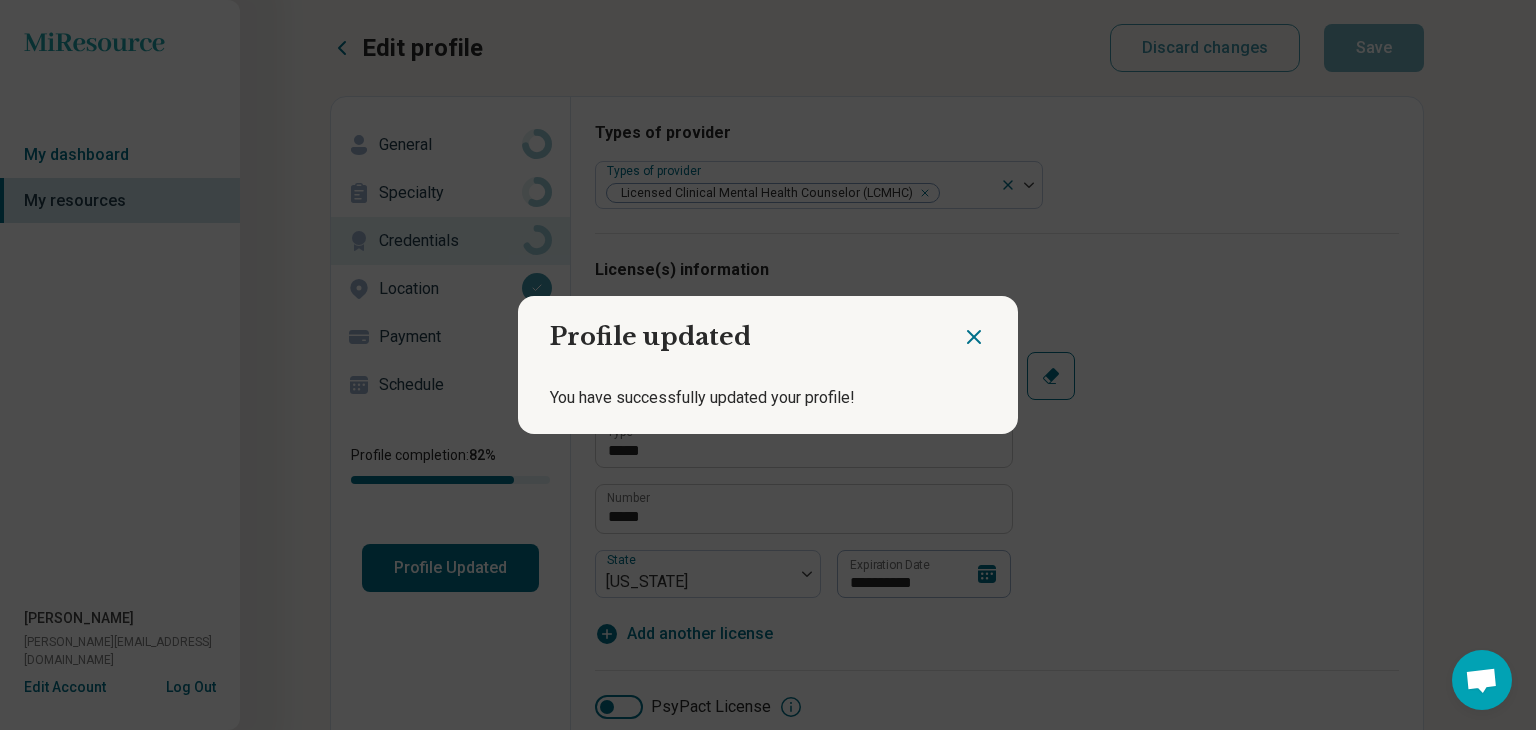 click 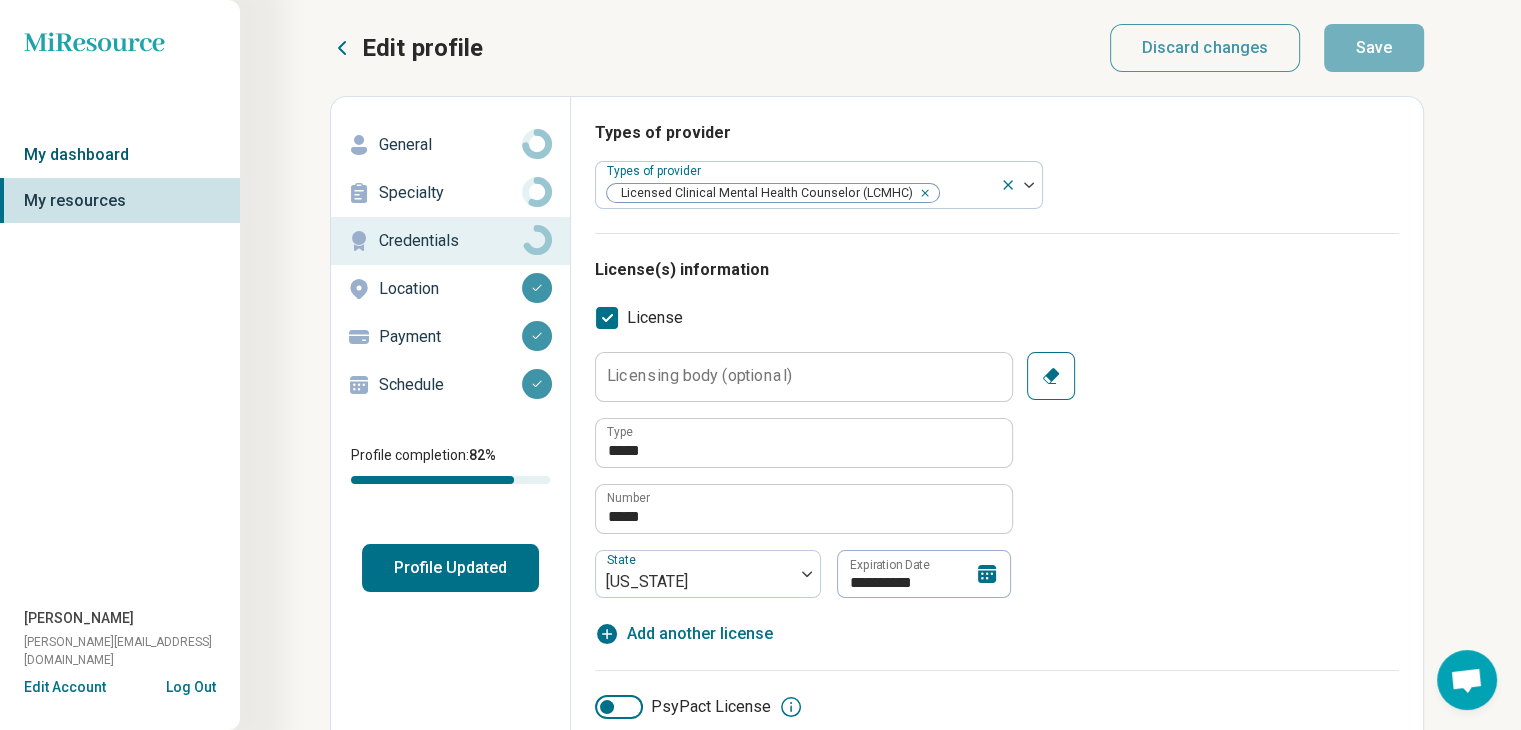 click on "My dashboard" at bounding box center (120, 155) 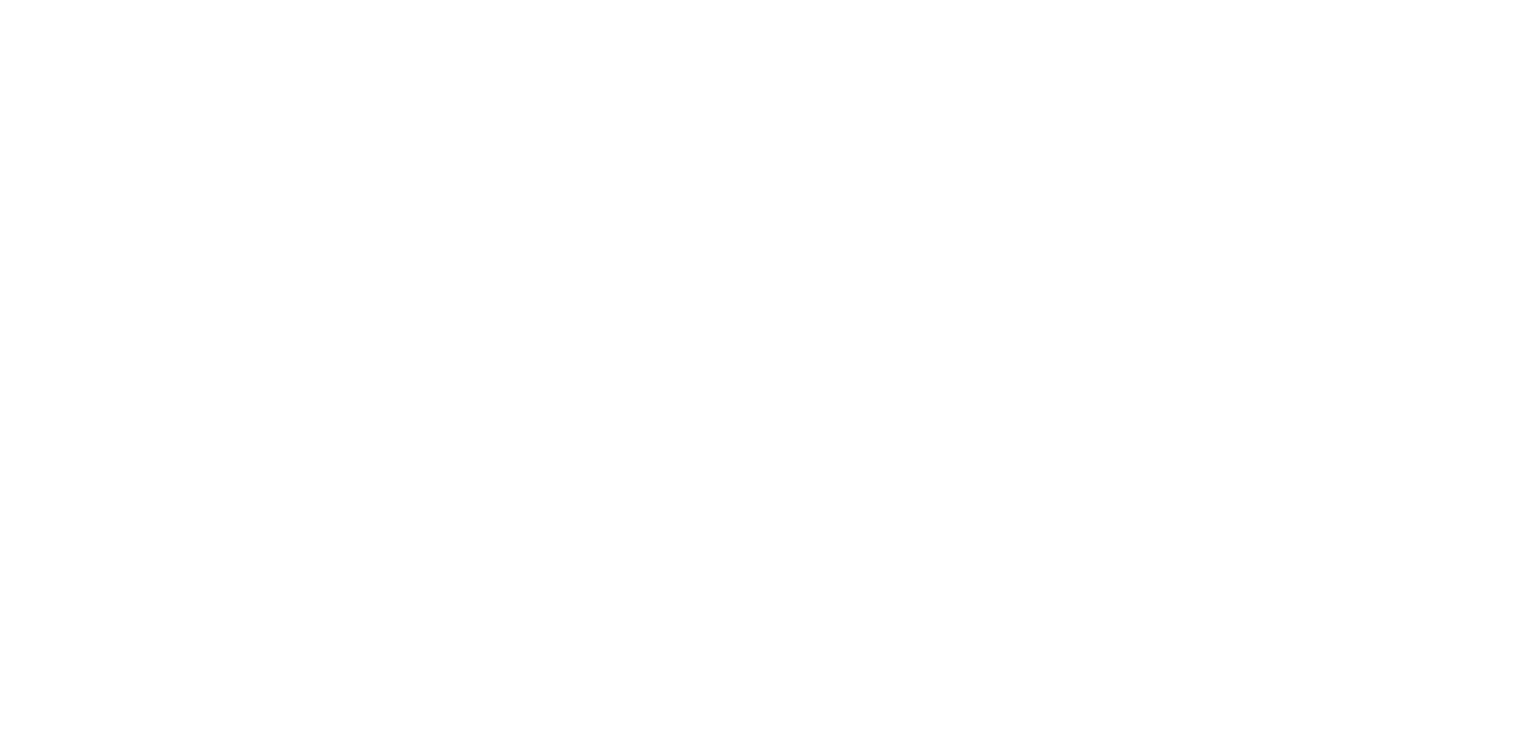 scroll, scrollTop: 0, scrollLeft: 0, axis: both 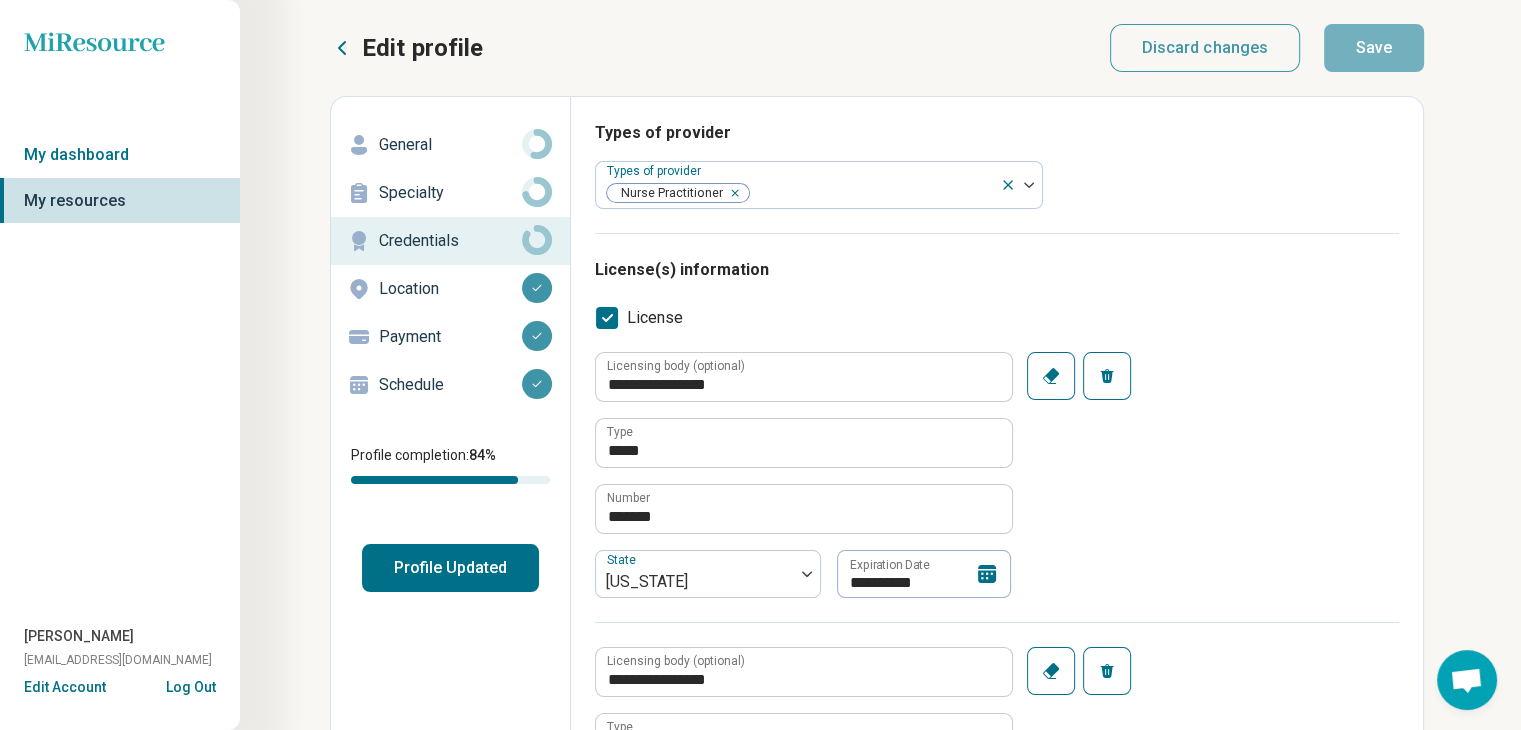 click on "Profile Updated" at bounding box center (450, 568) 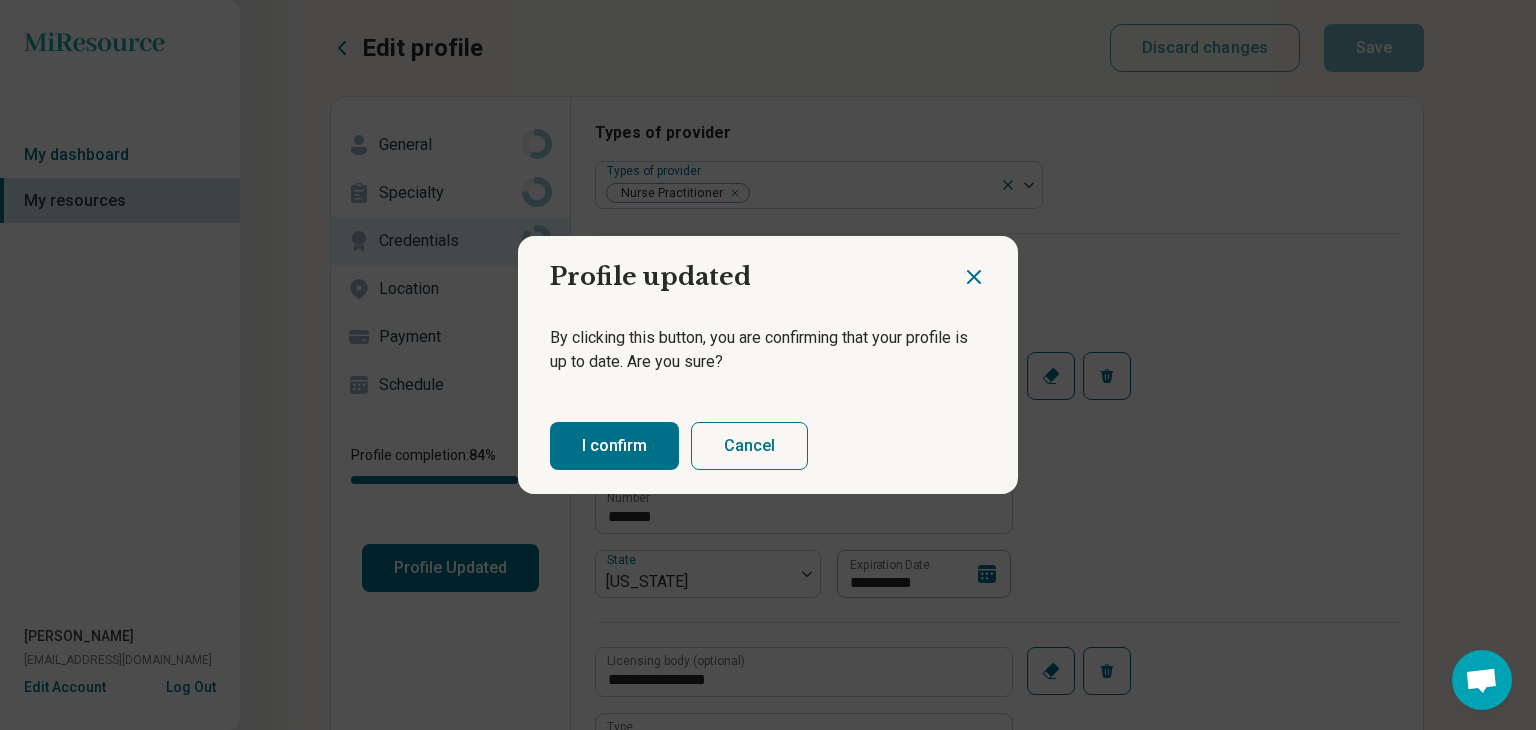 click on "I confirm" at bounding box center [614, 446] 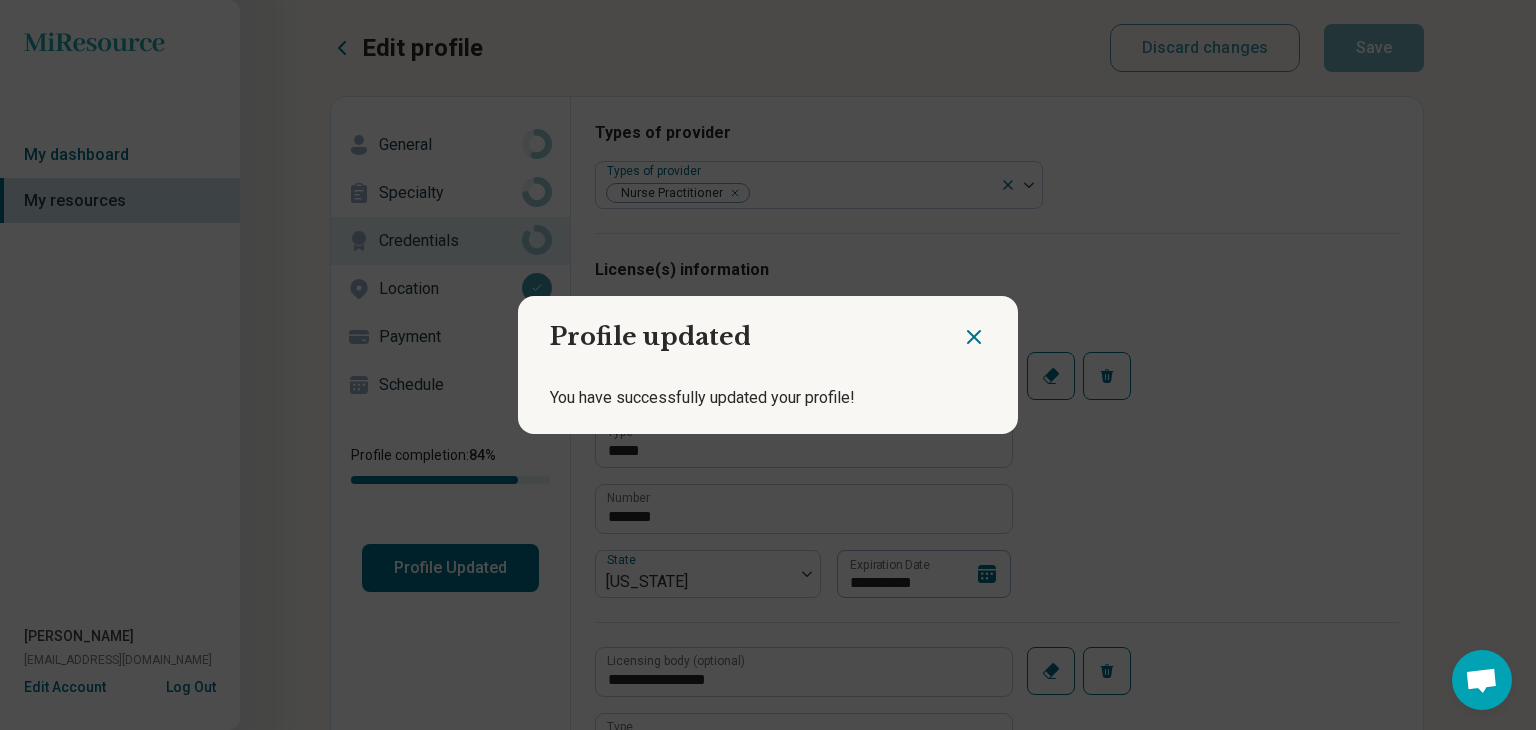 click 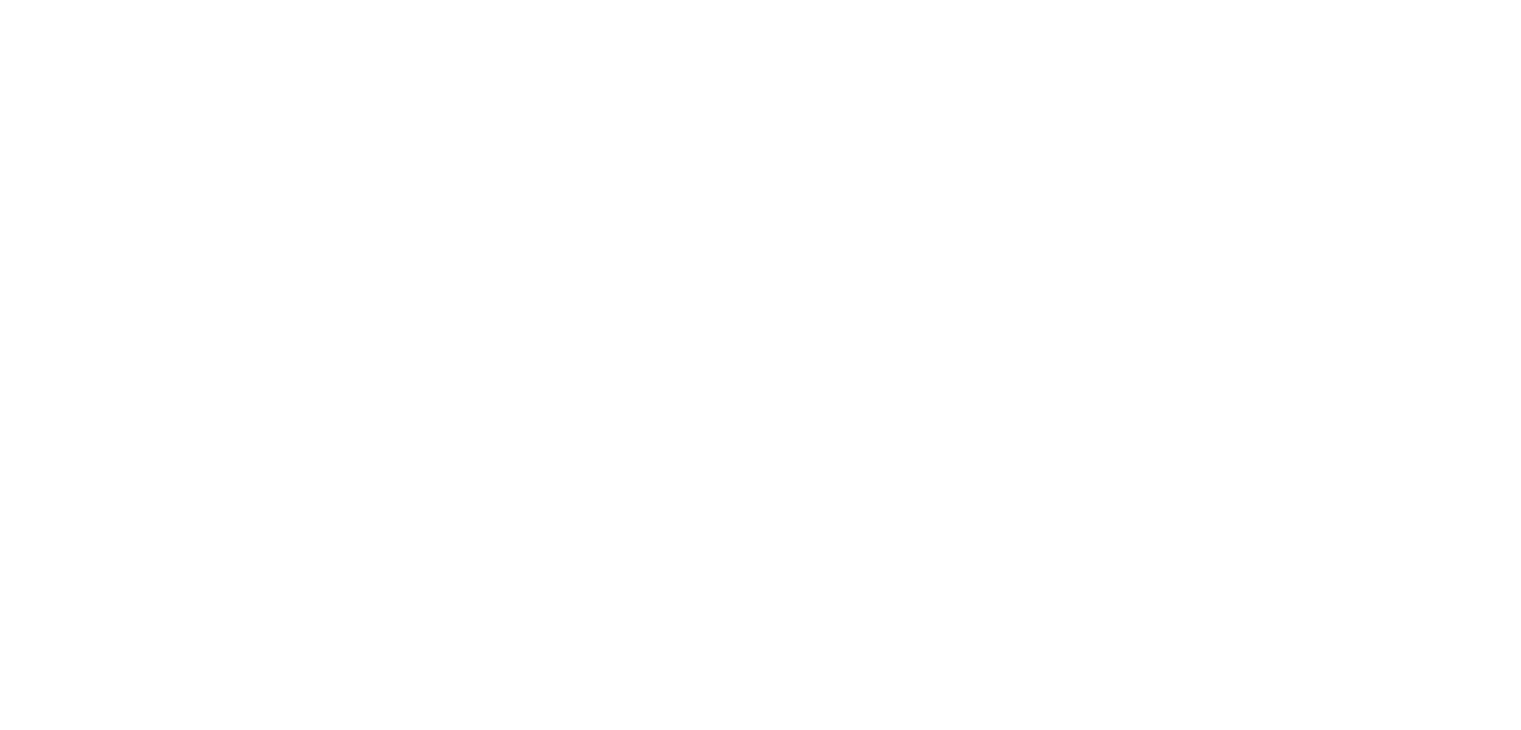 scroll, scrollTop: 0, scrollLeft: 0, axis: both 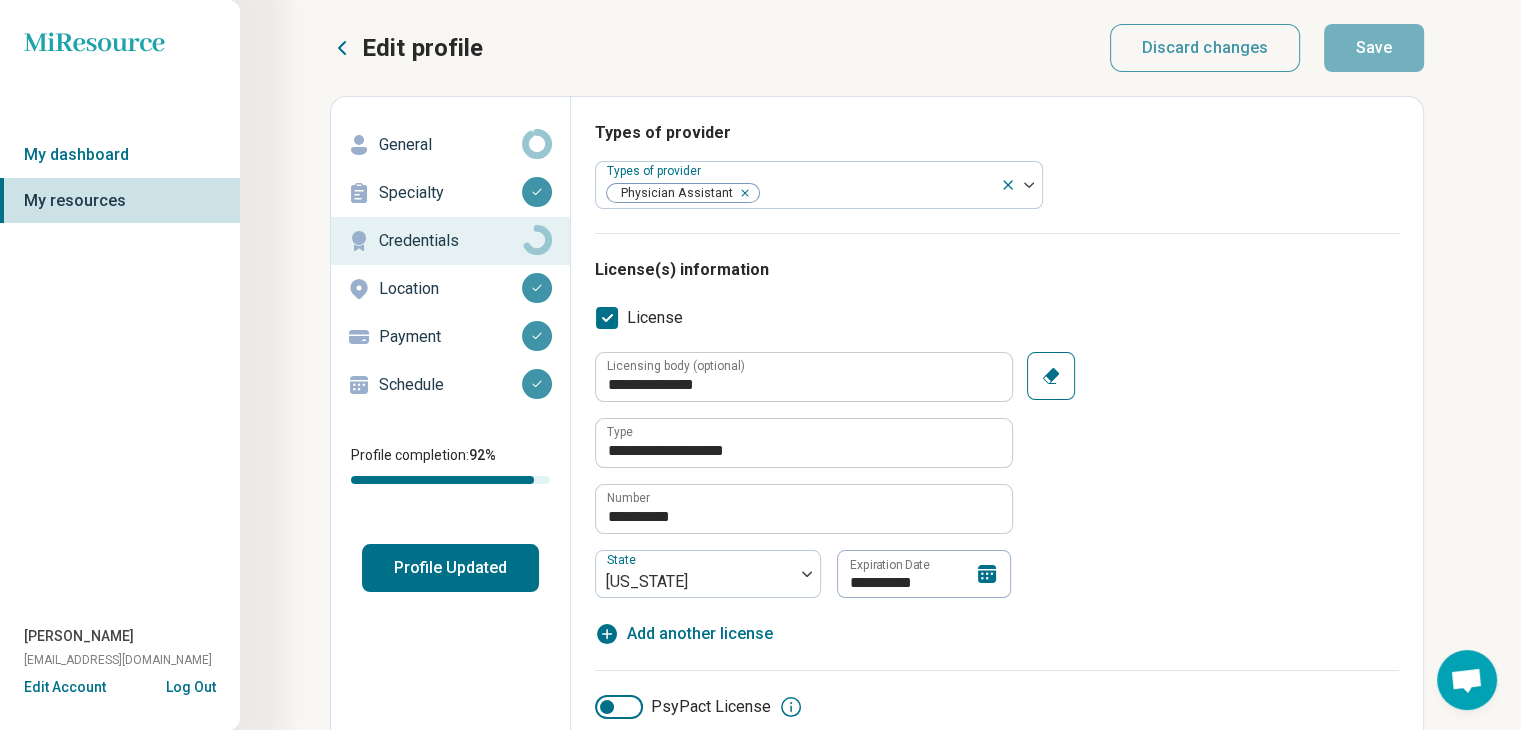 type on "*" 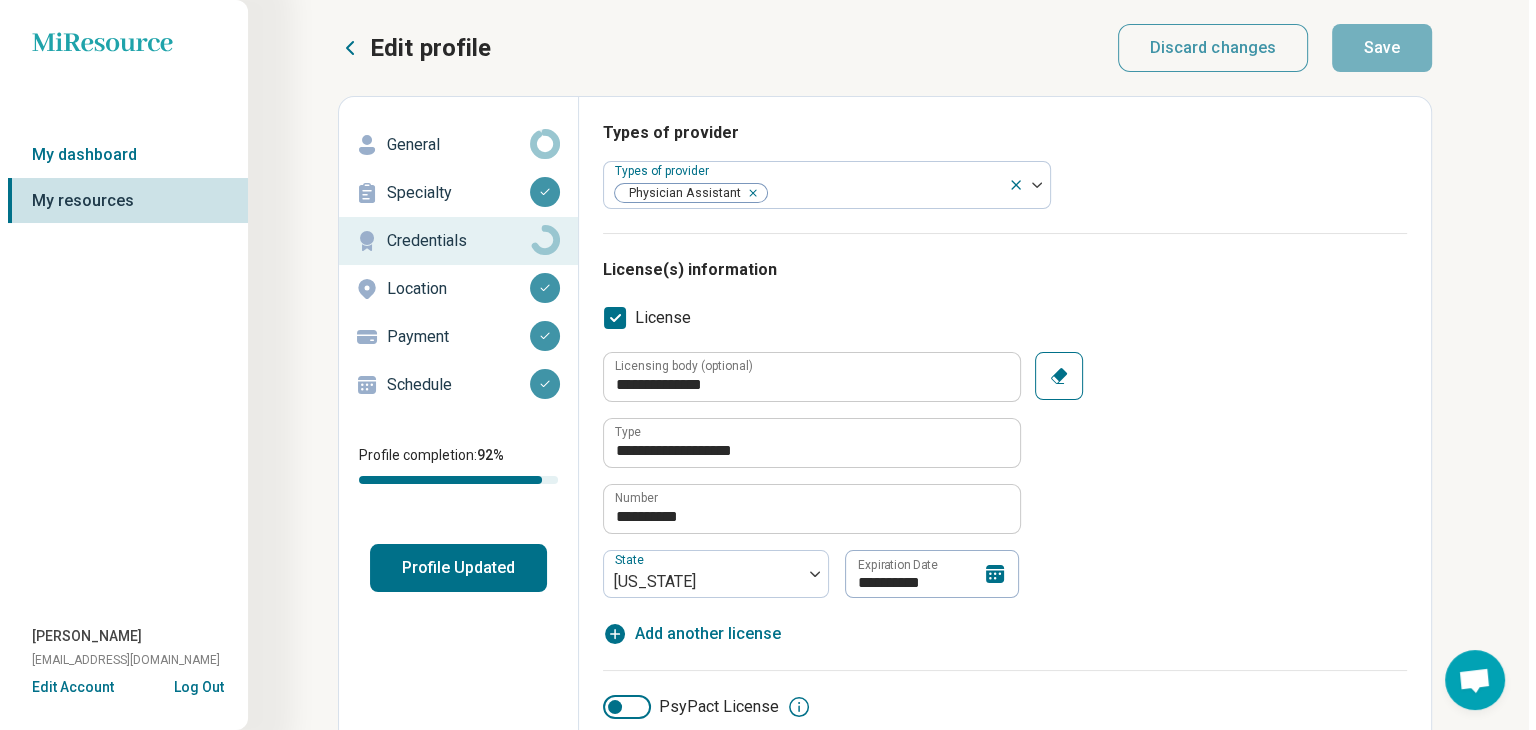 scroll, scrollTop: 0, scrollLeft: 0, axis: both 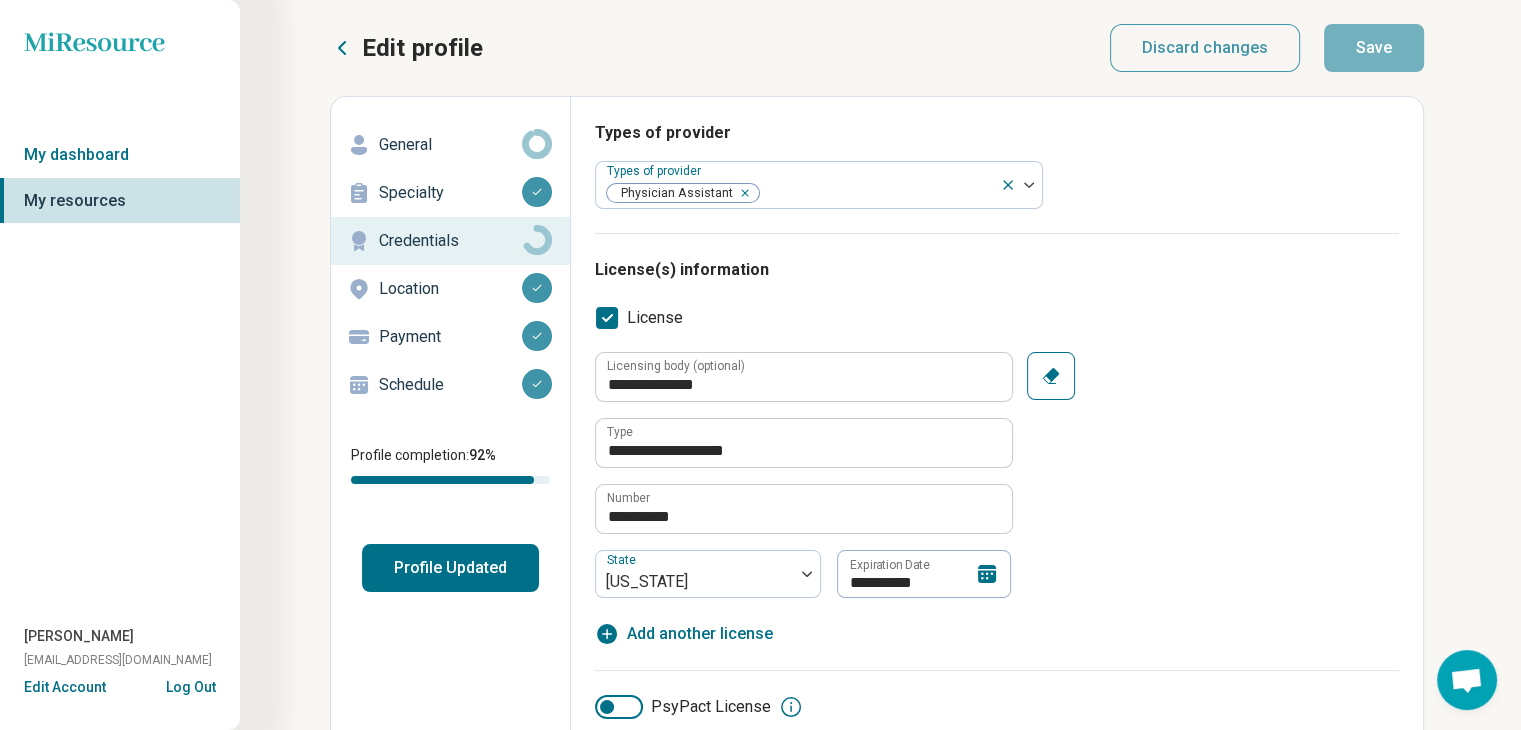 click 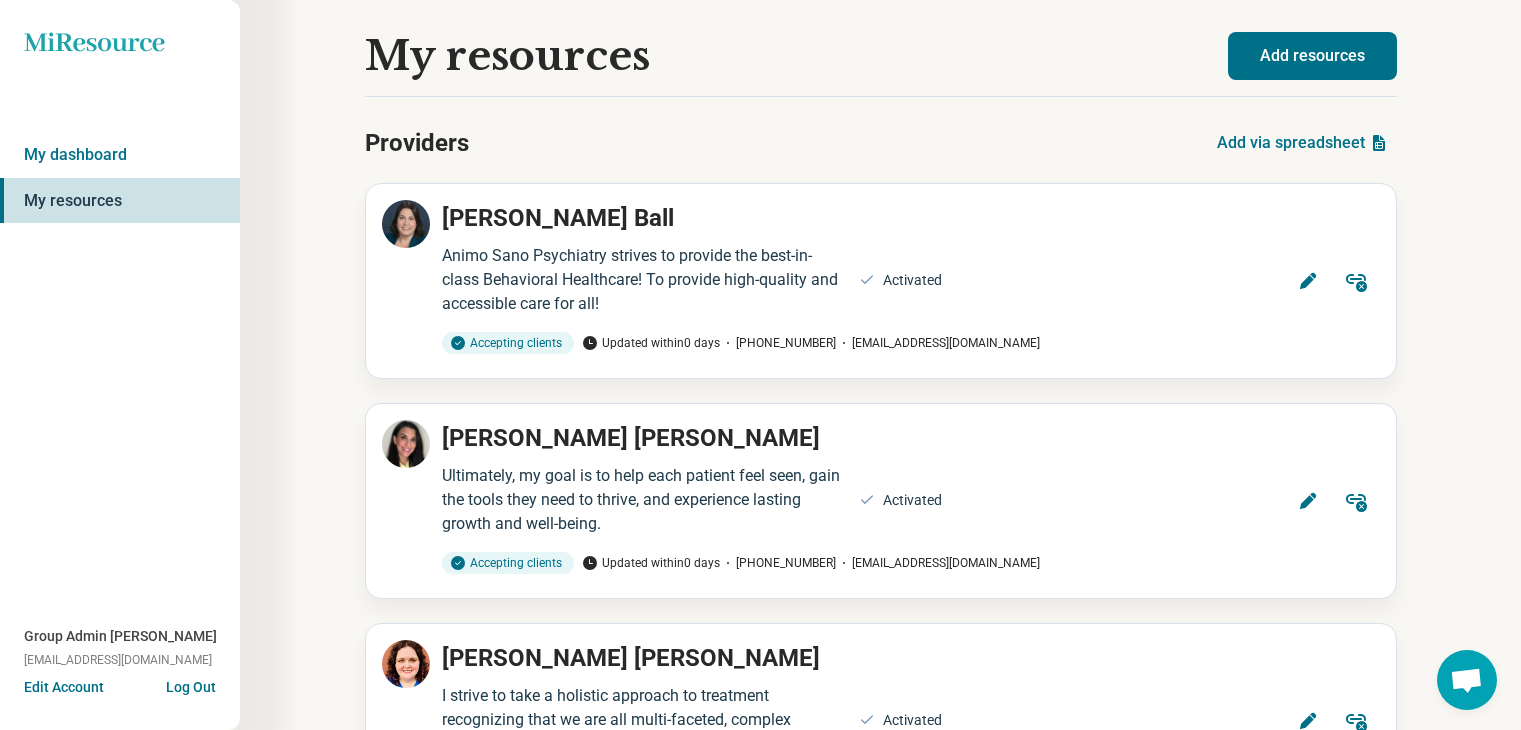 scroll, scrollTop: 0, scrollLeft: 0, axis: both 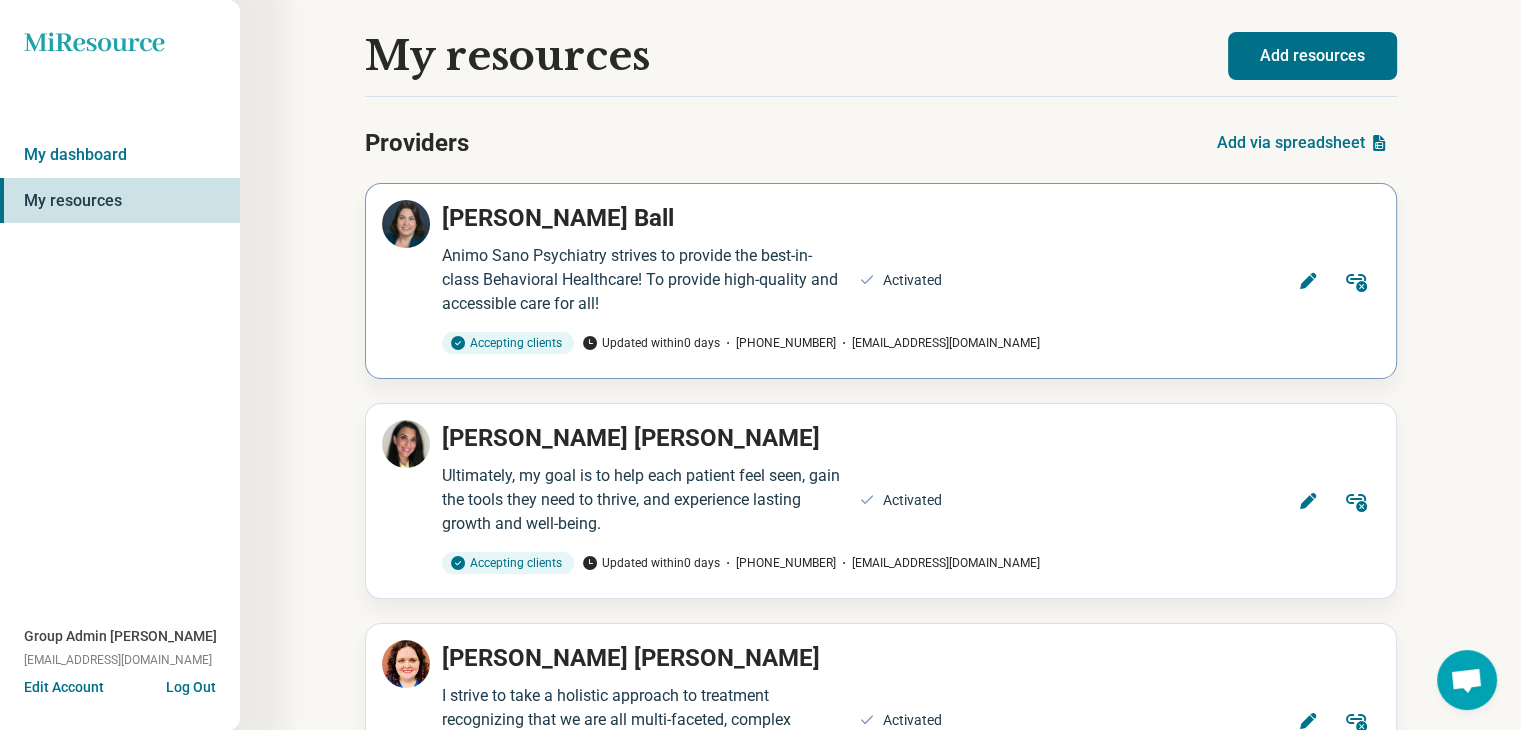 click on "Natalie   Ball Animo Sano Psychiatry strives to provide the best-in-class Behavioral Healthcare! To provide high-quality and accessible care for all! Activated Accepting clients Updated within  0 days (919) 391-7202 info@animosanopsychiatry.com Edit Remove" at bounding box center (881, 281) 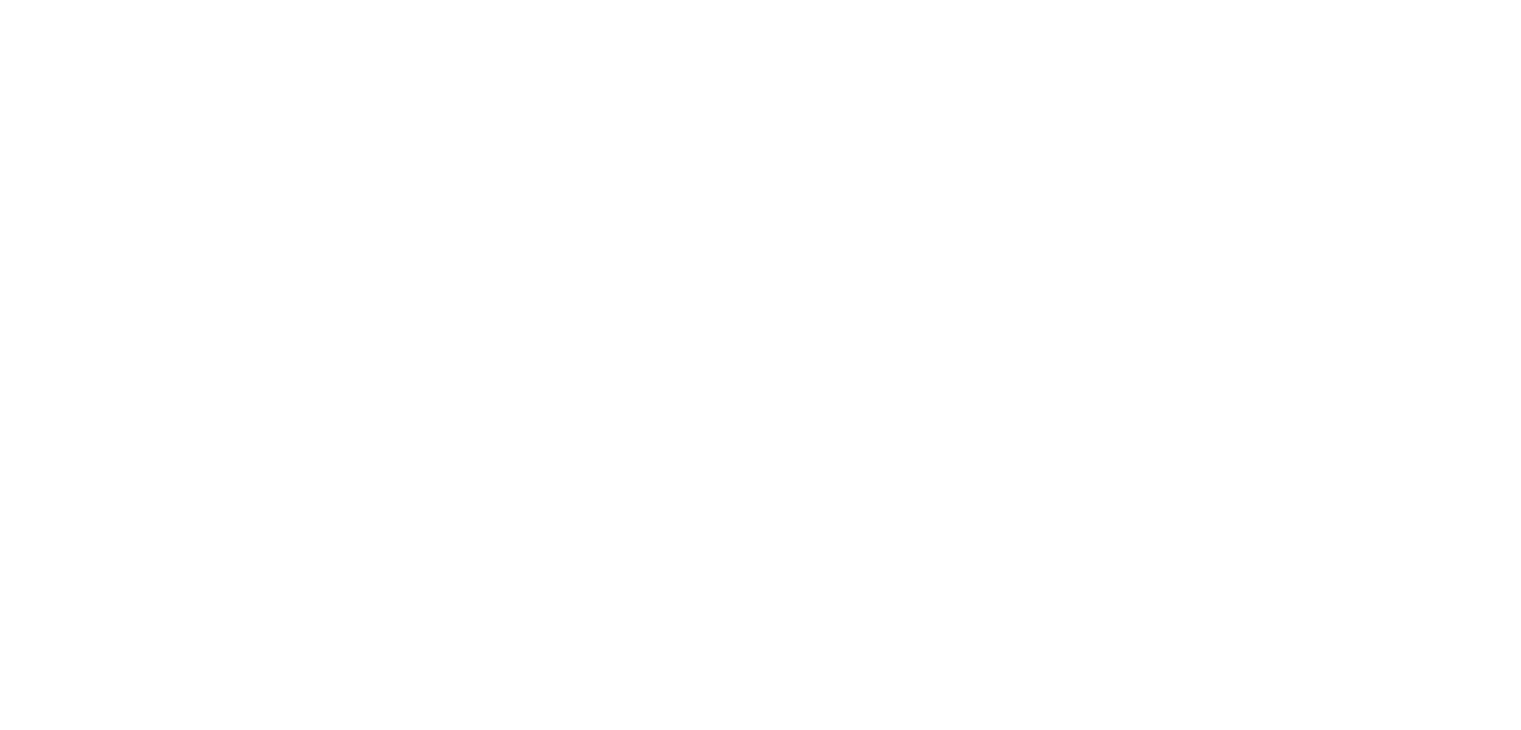 scroll, scrollTop: 0, scrollLeft: 0, axis: both 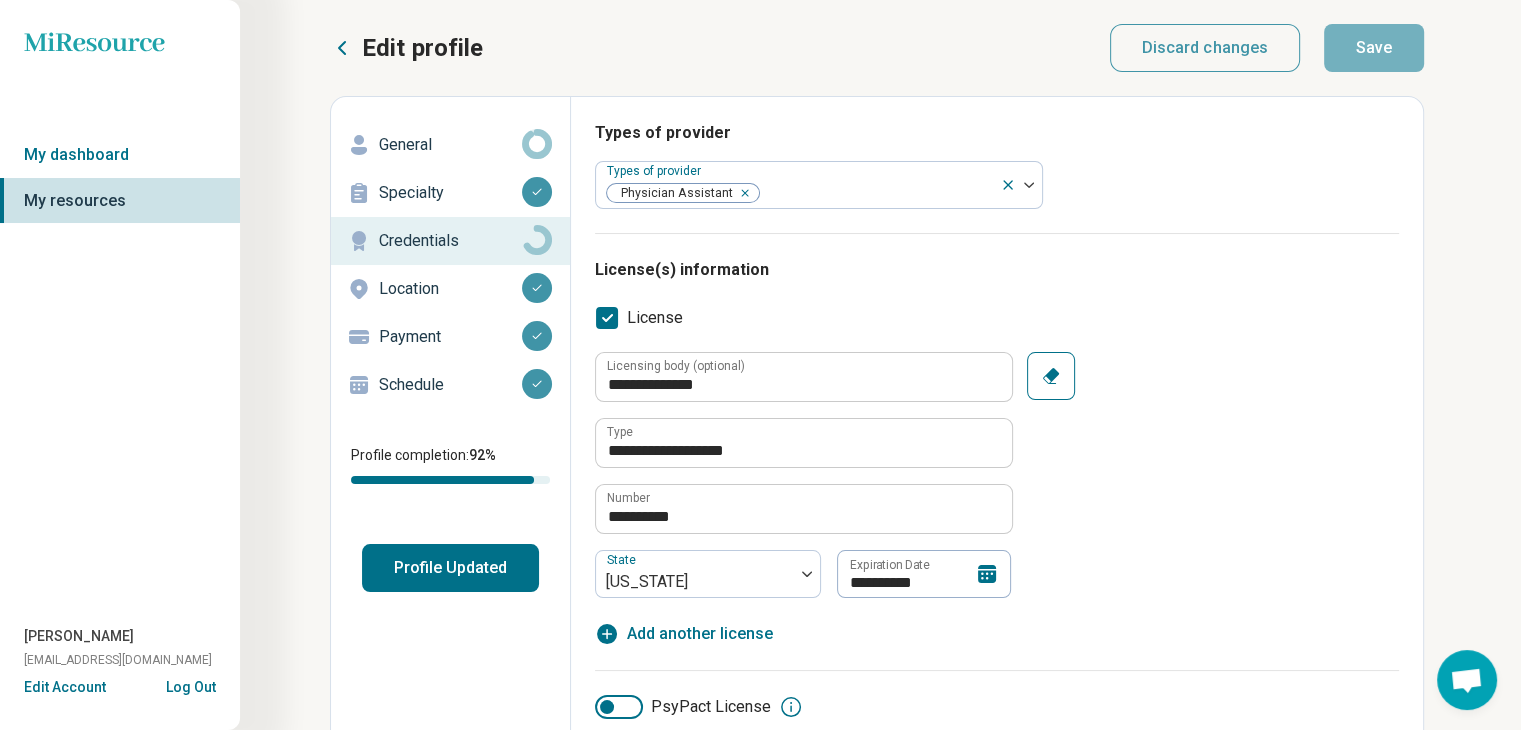 click on "Edit profile General Specialty Credentials Location Payment Schedule Profile completion:  92 % Profile Updated" at bounding box center (451, 1425) 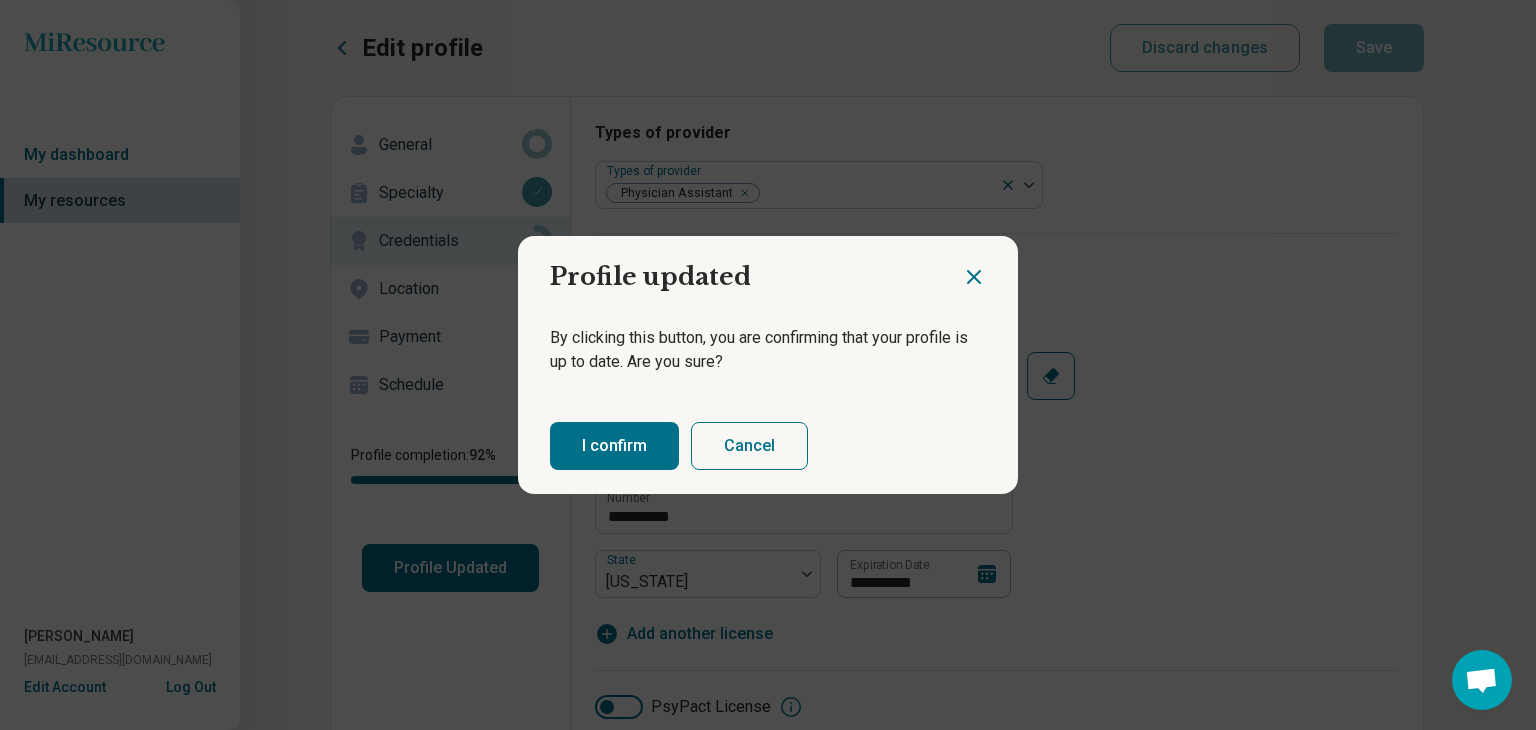drag, startPoint x: 594, startPoint y: 430, endPoint x: 344, endPoint y: 182, distance: 352.14203 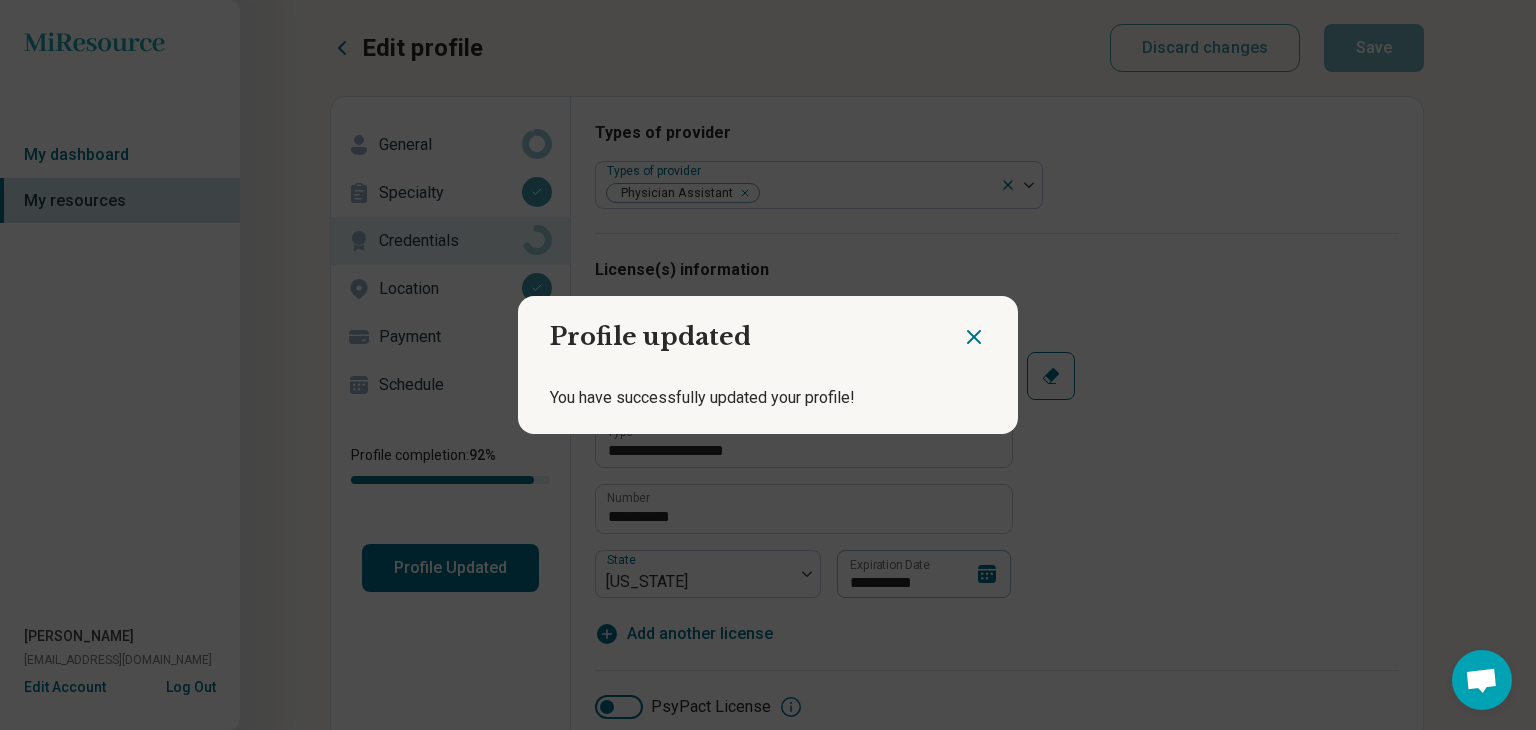 click 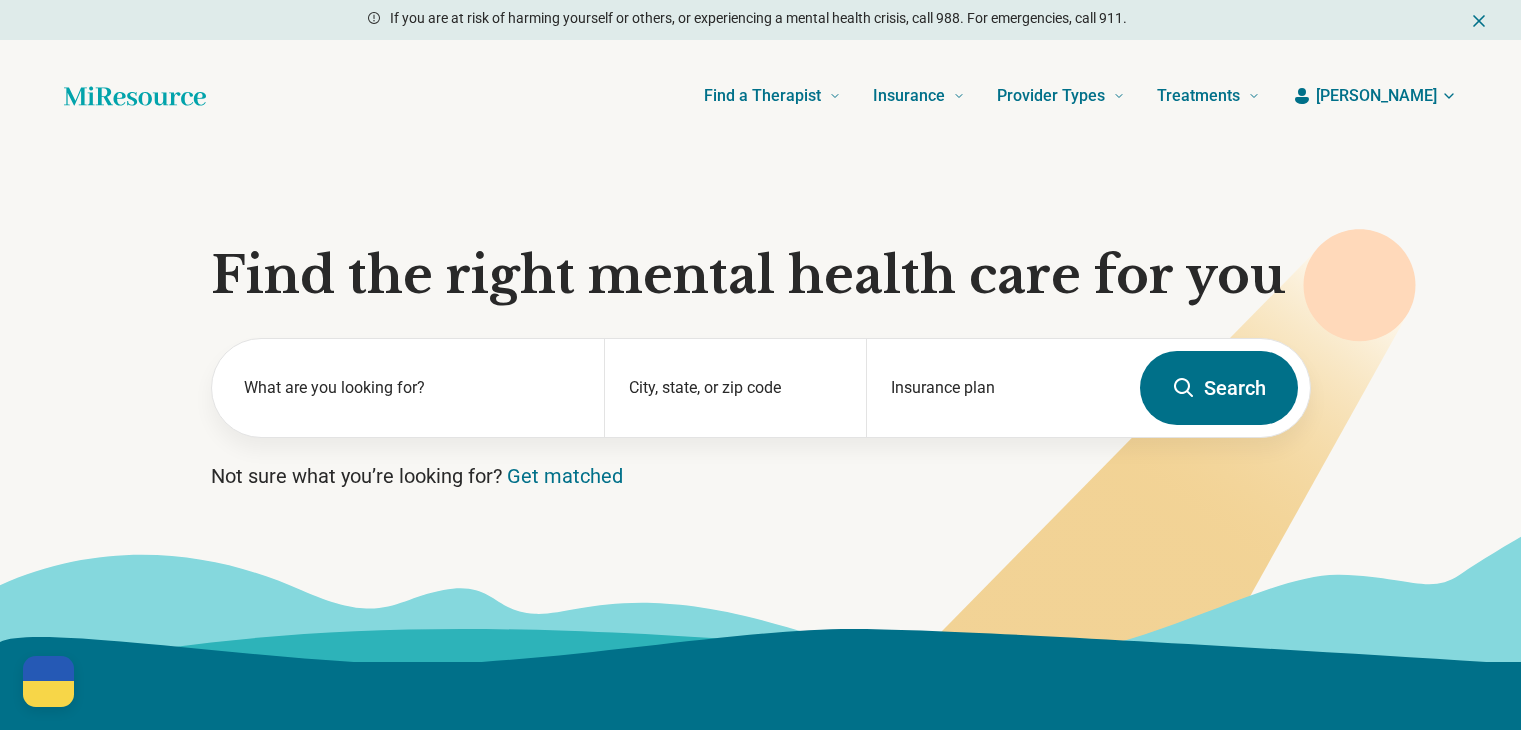scroll, scrollTop: 0, scrollLeft: 0, axis: both 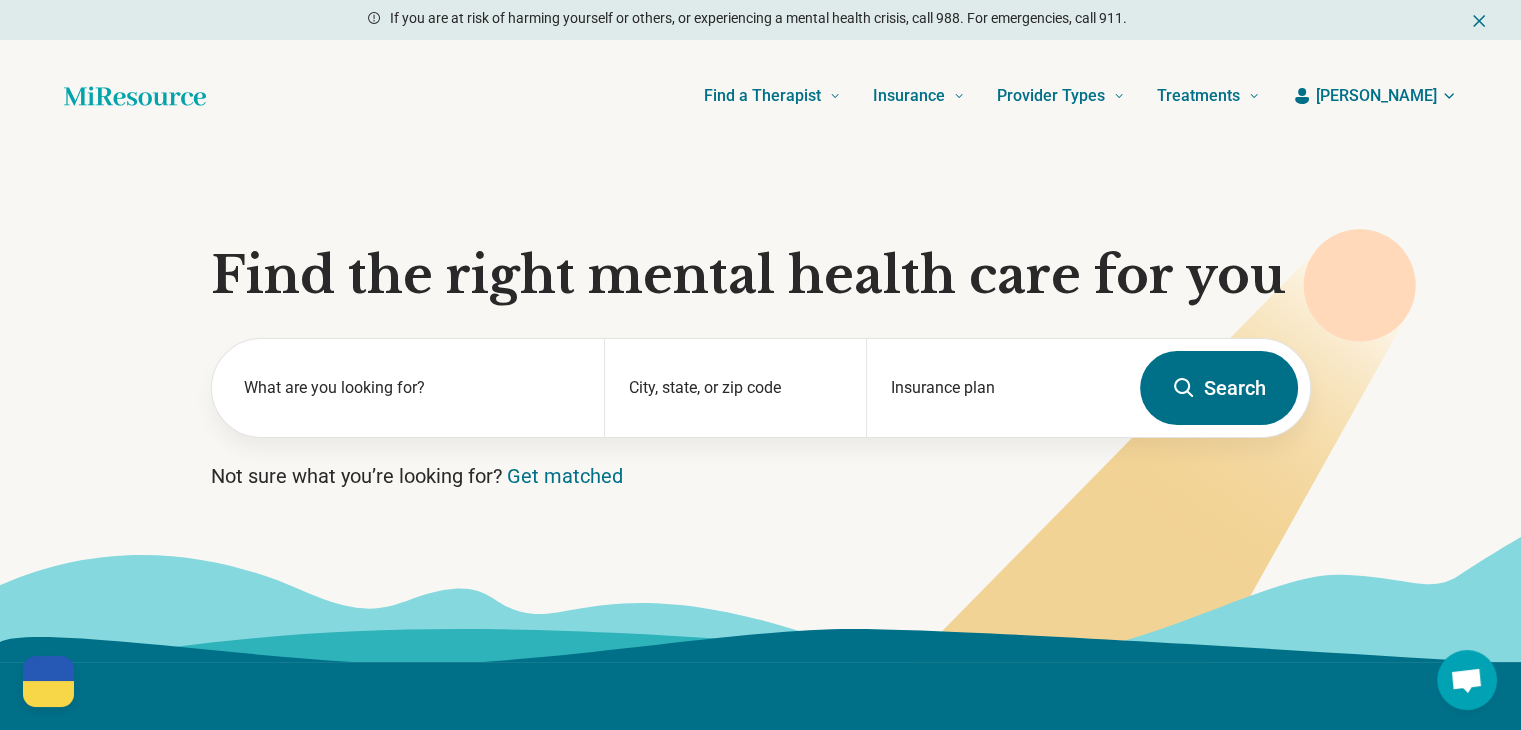 click on "[PERSON_NAME]" at bounding box center [1376, 96] 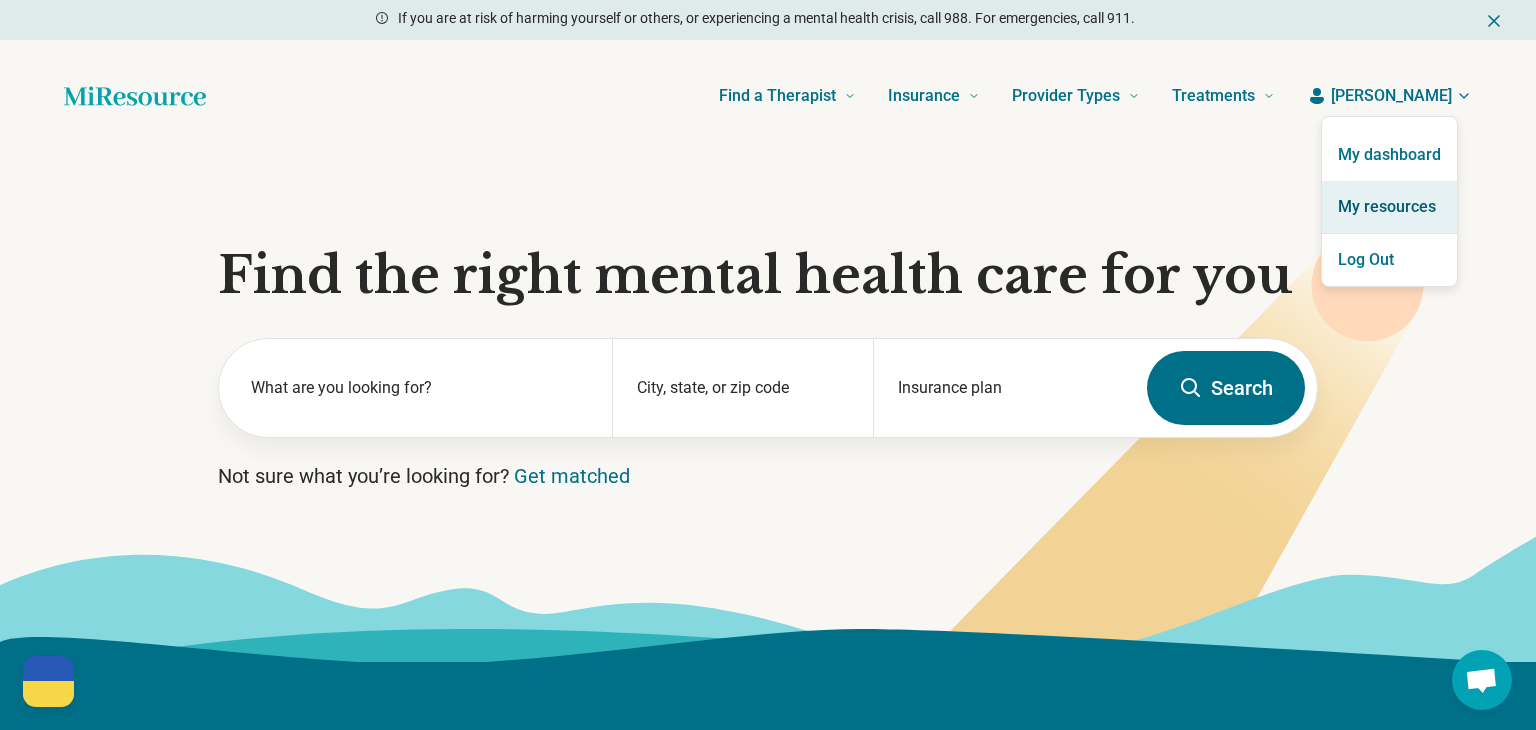 click on "My resources" at bounding box center (1389, 207) 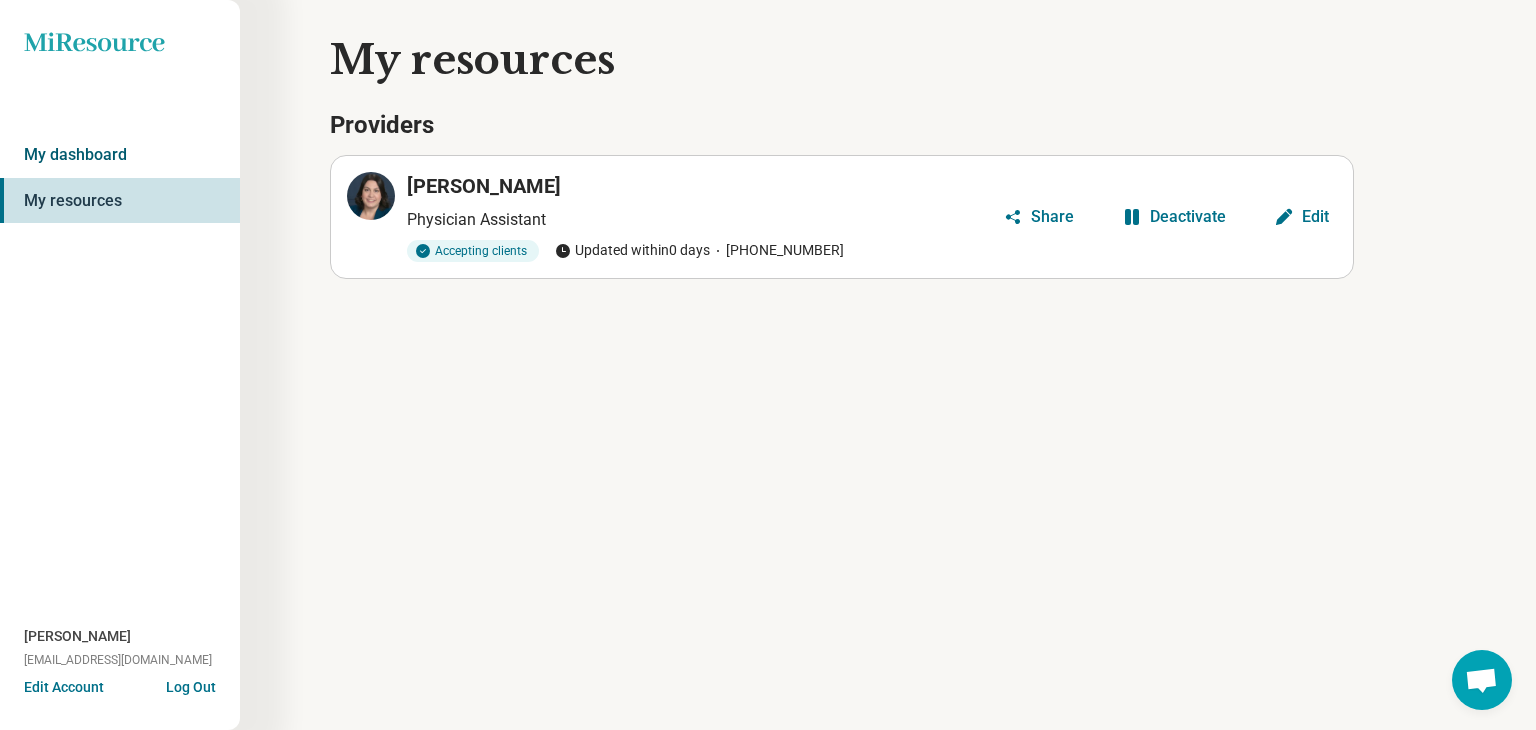 click on "My dashboard" at bounding box center (120, 155) 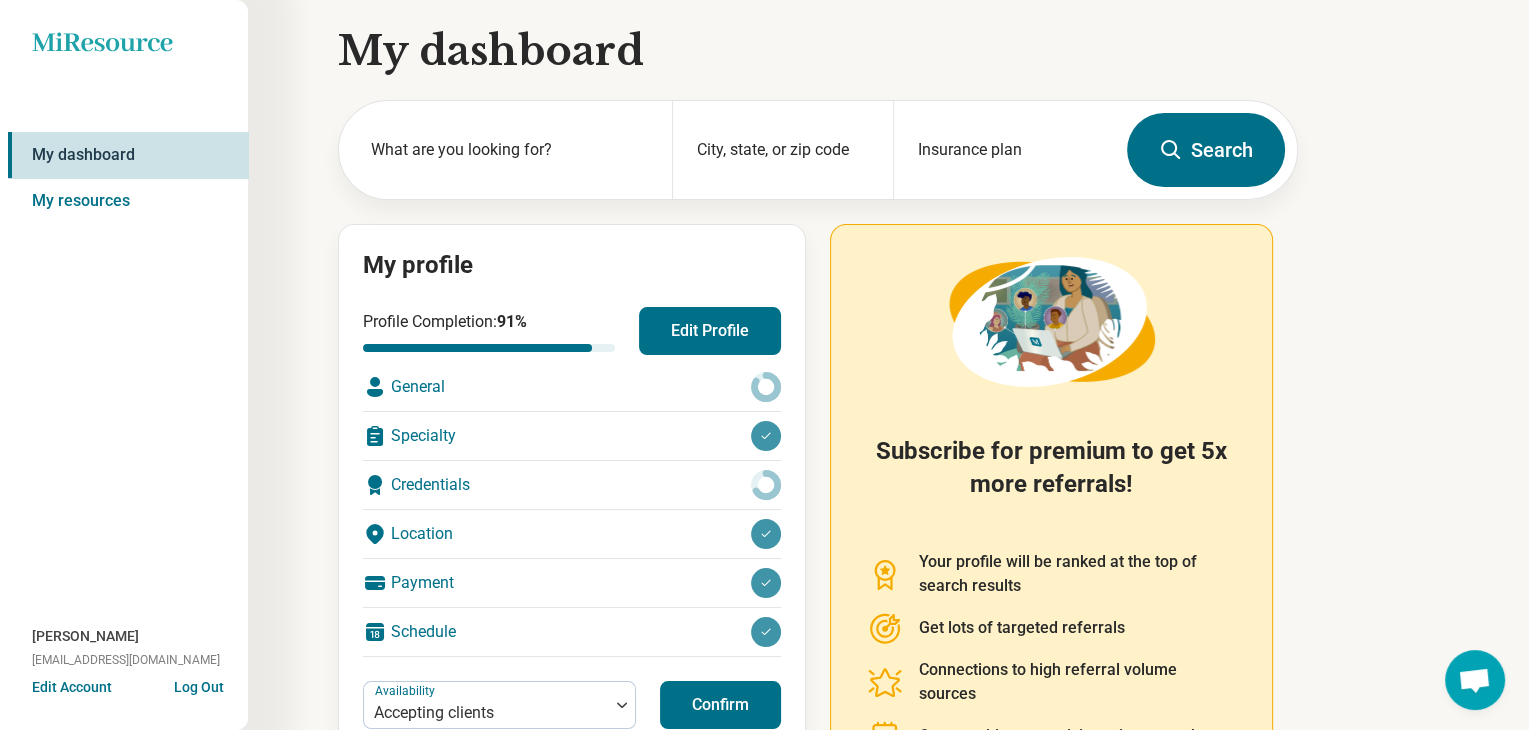 scroll, scrollTop: 0, scrollLeft: 0, axis: both 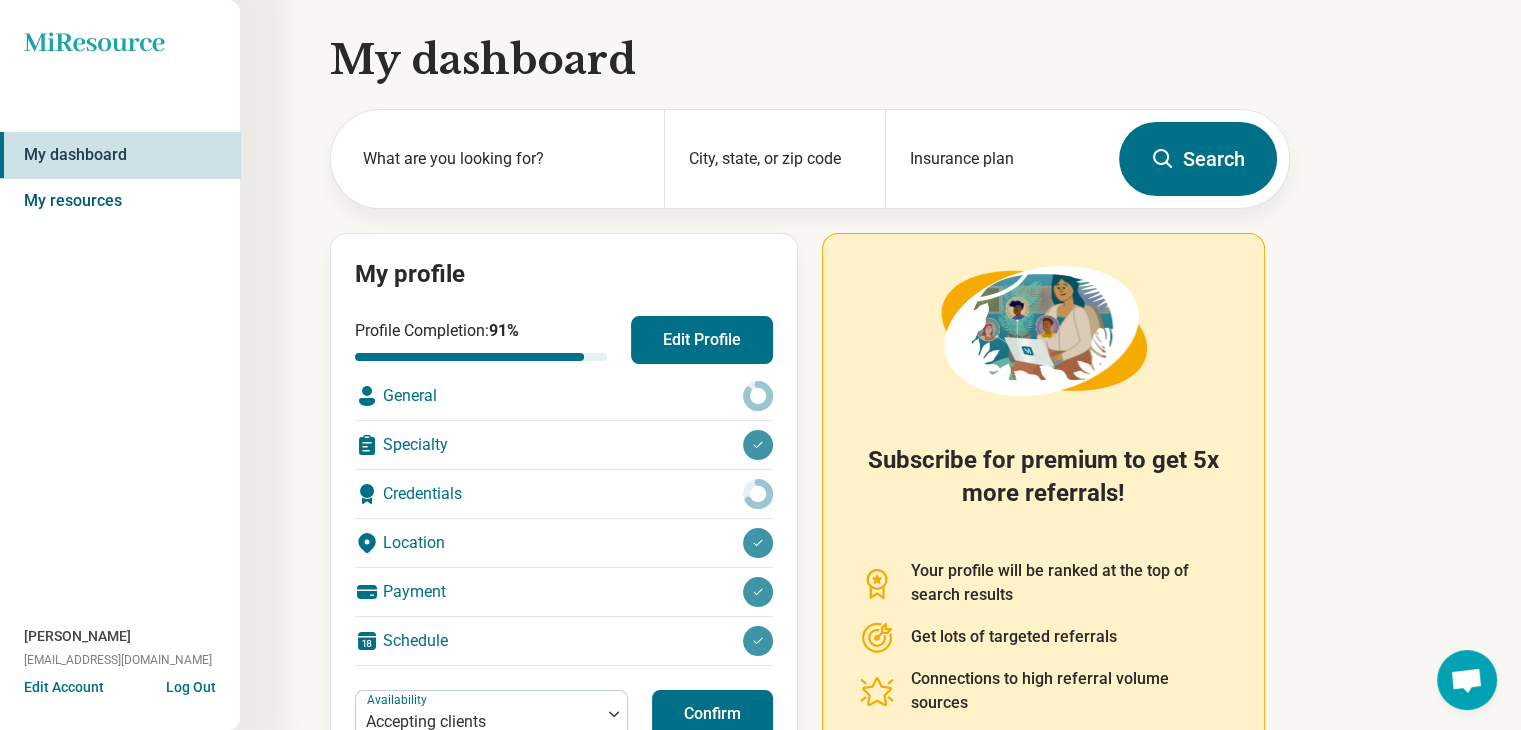 click on "My resources" at bounding box center (120, 201) 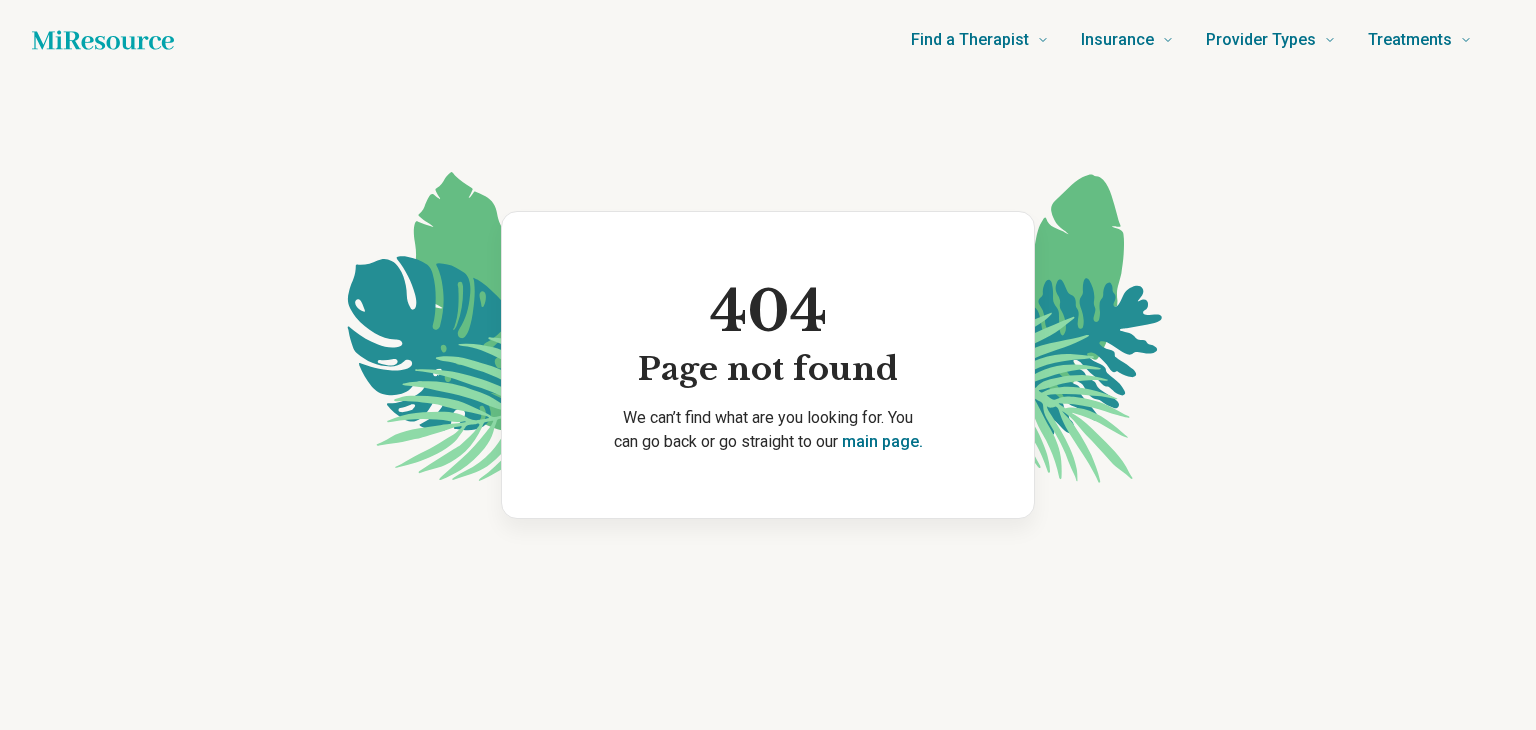 scroll, scrollTop: 0, scrollLeft: 0, axis: both 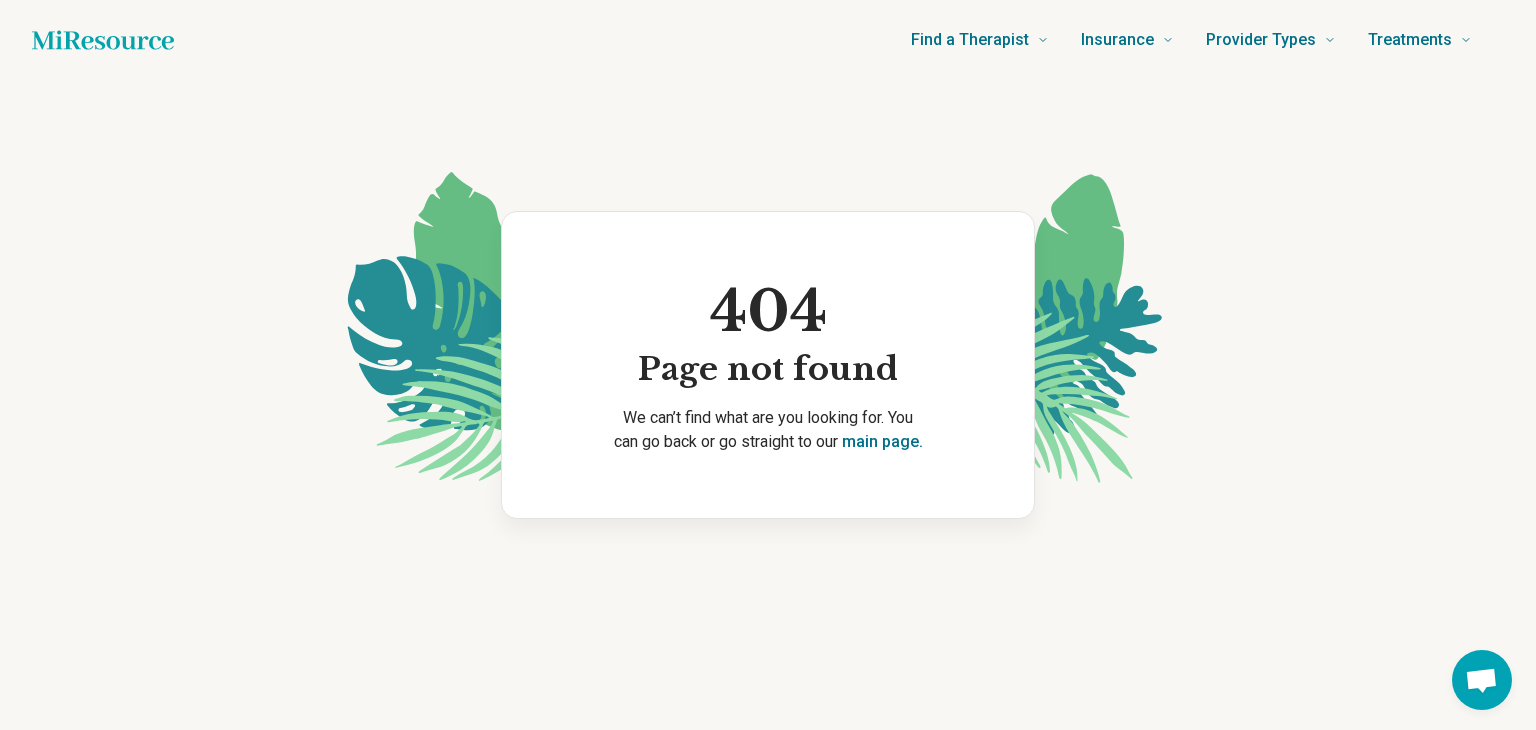 click 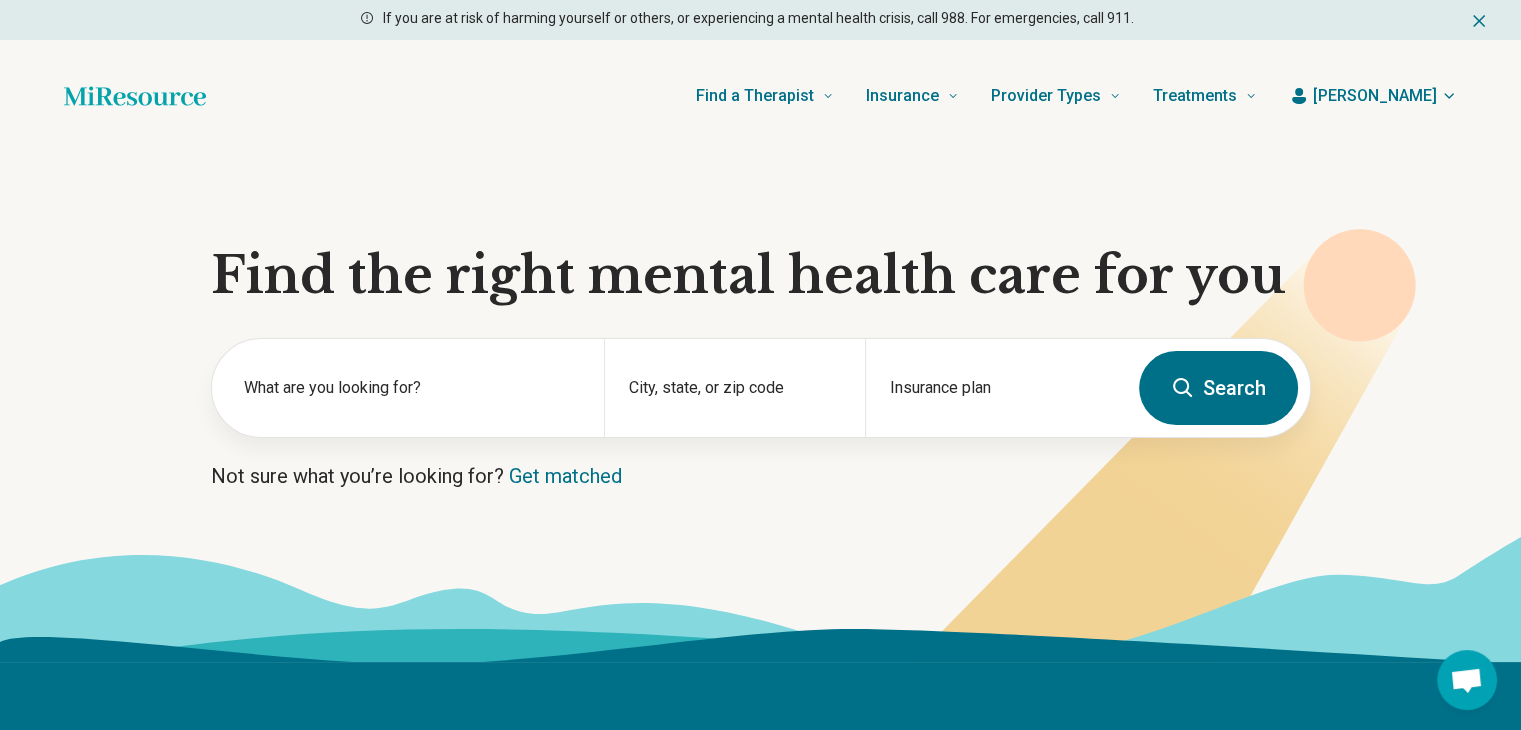 click 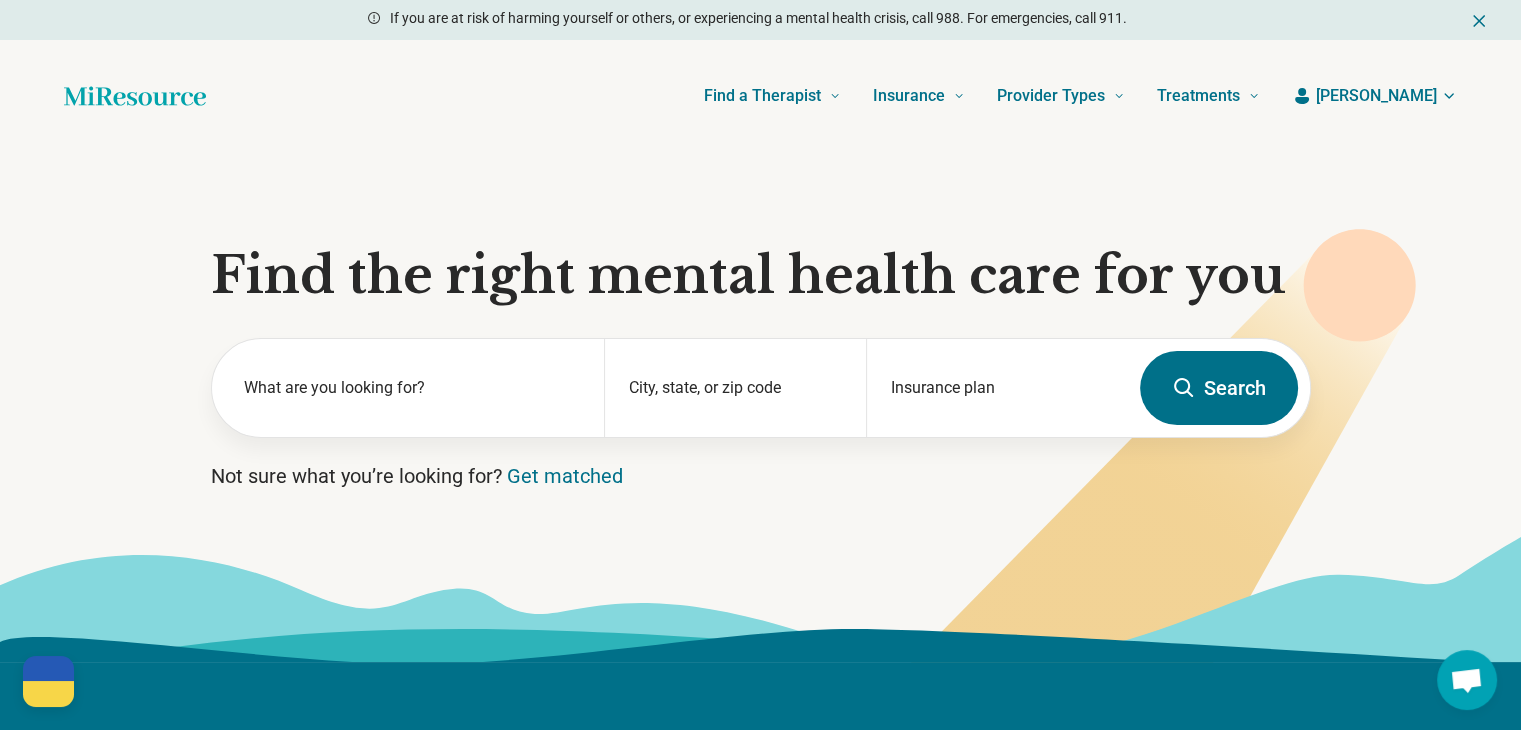 click on "[PERSON_NAME]" at bounding box center (1376, 96) 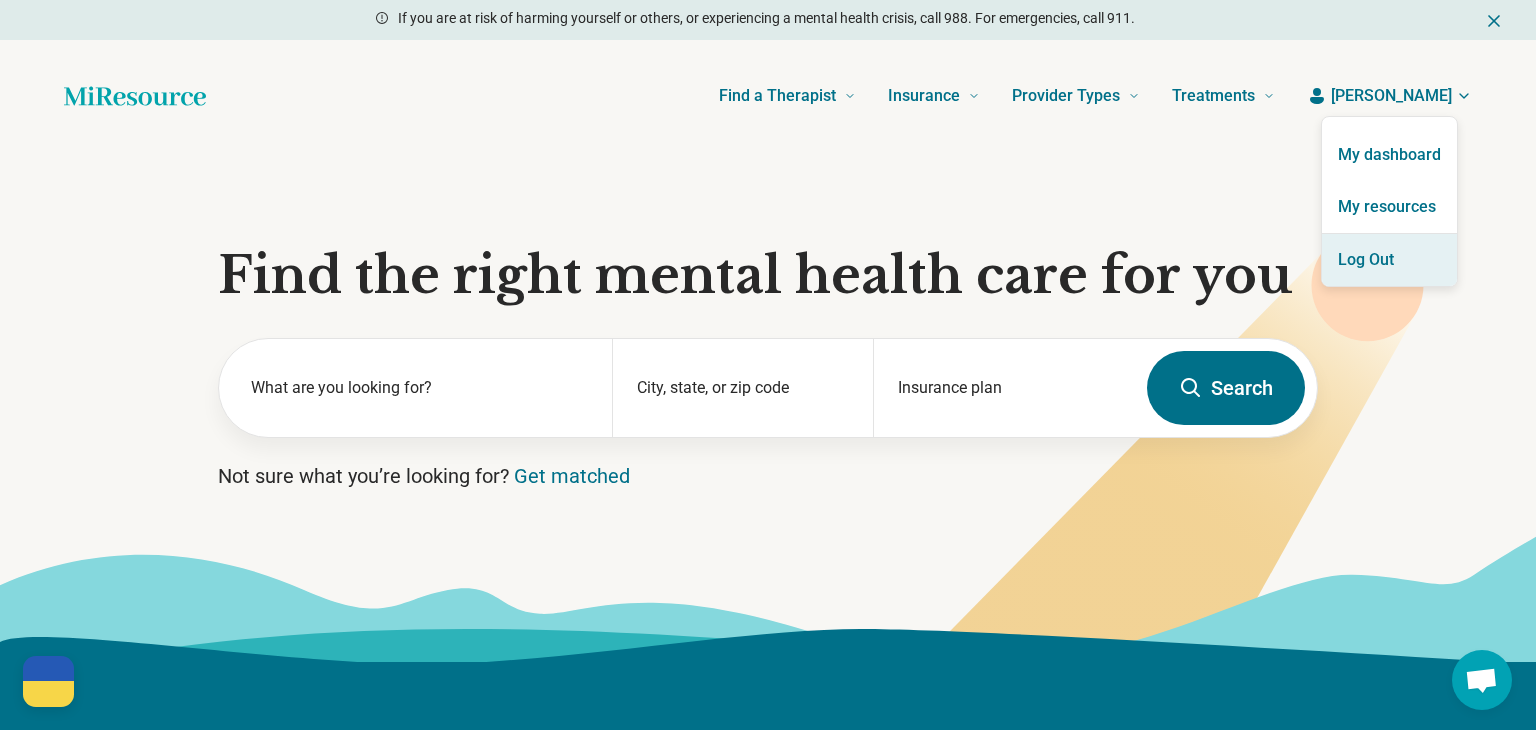 click on "Log Out" at bounding box center (1389, 260) 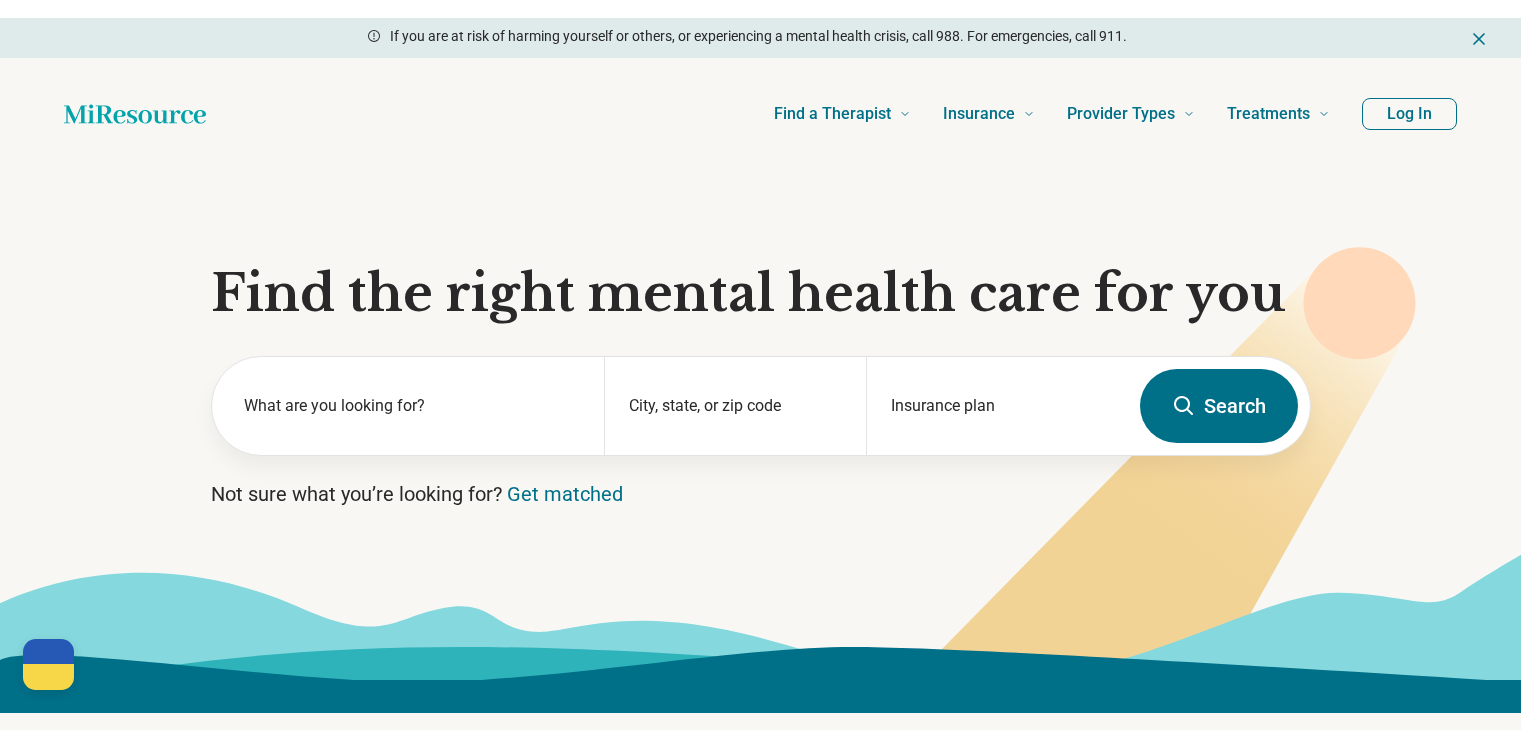 scroll, scrollTop: 0, scrollLeft: 0, axis: both 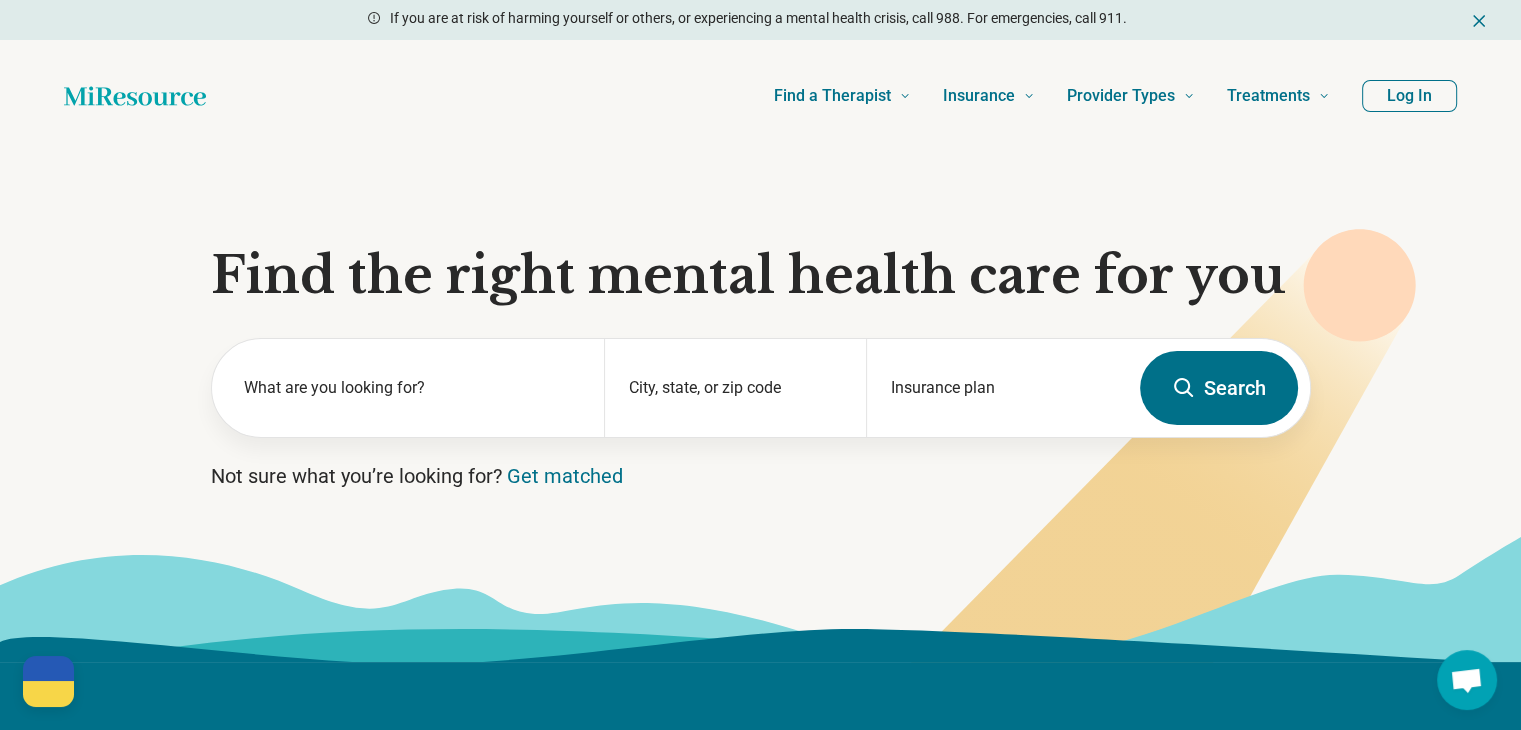 click on "Log In" at bounding box center [1409, 96] 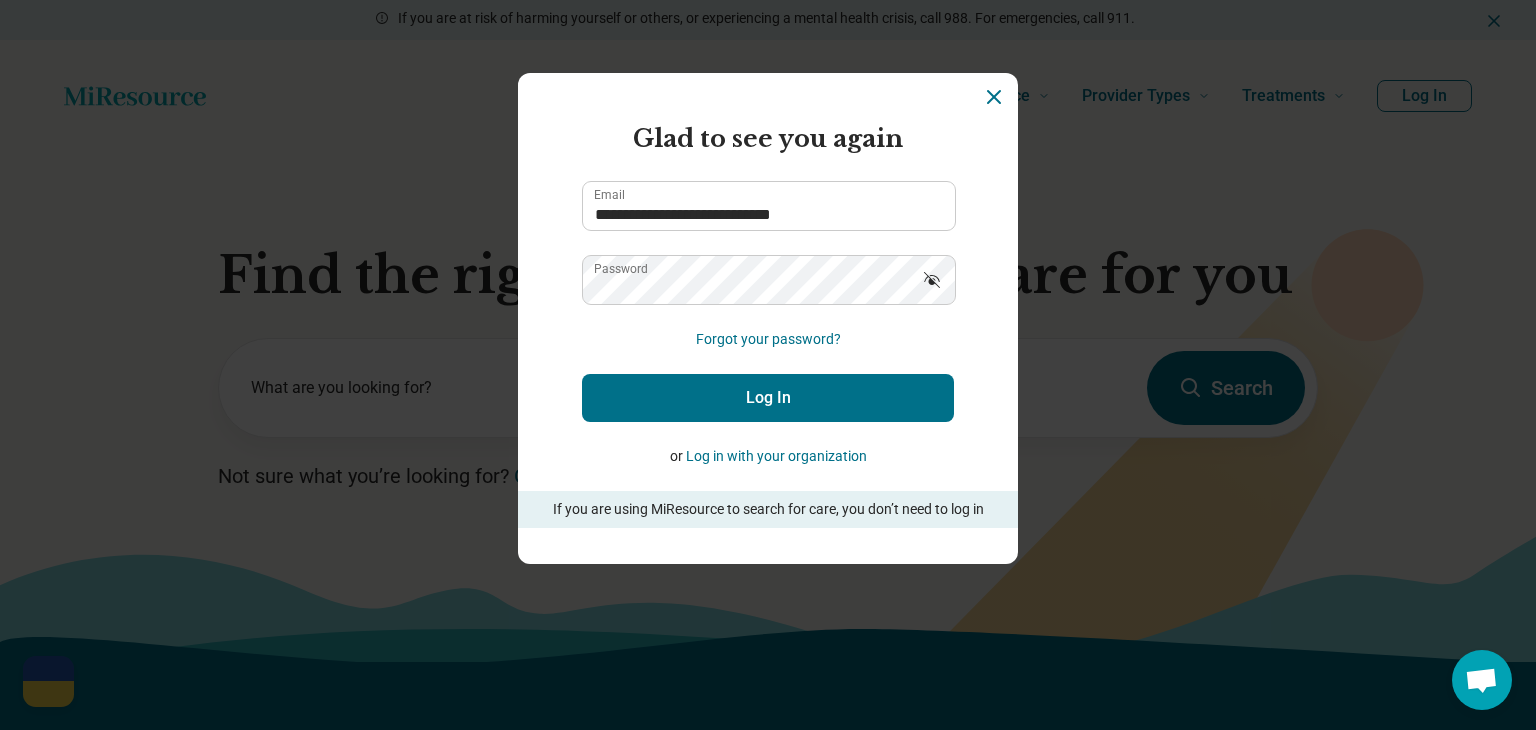click on "Log In" at bounding box center (768, 398) 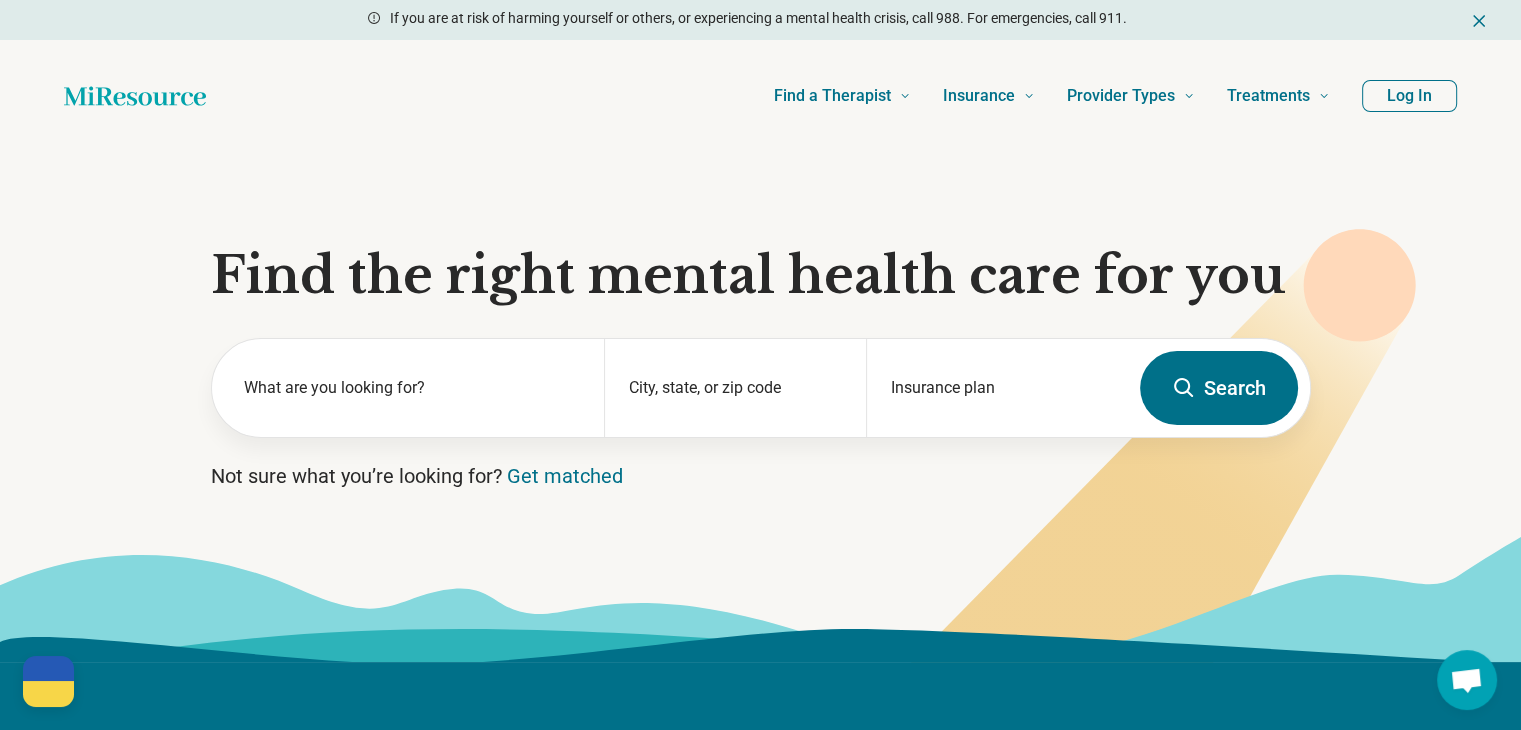 click on "Log In" at bounding box center [1409, 96] 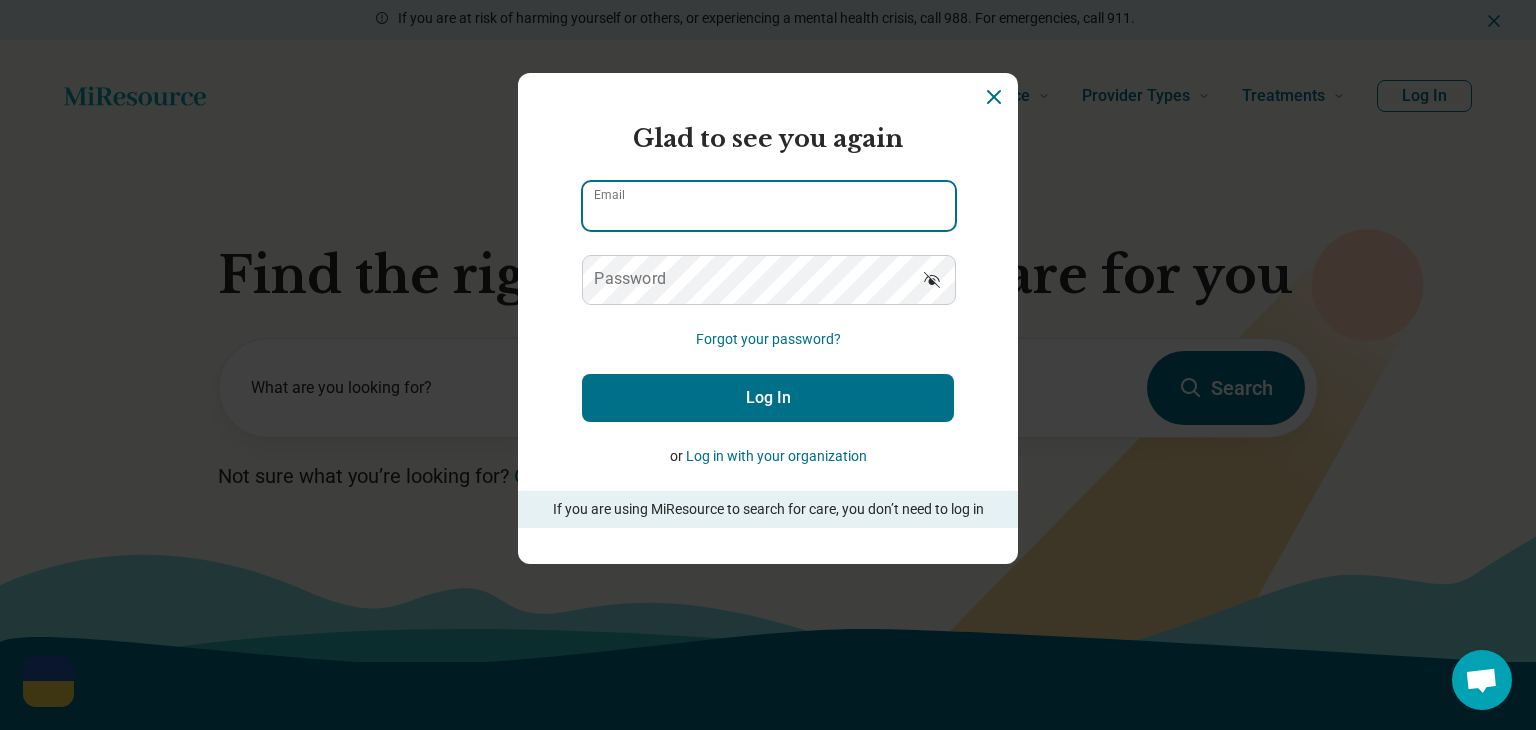 type on "**********" 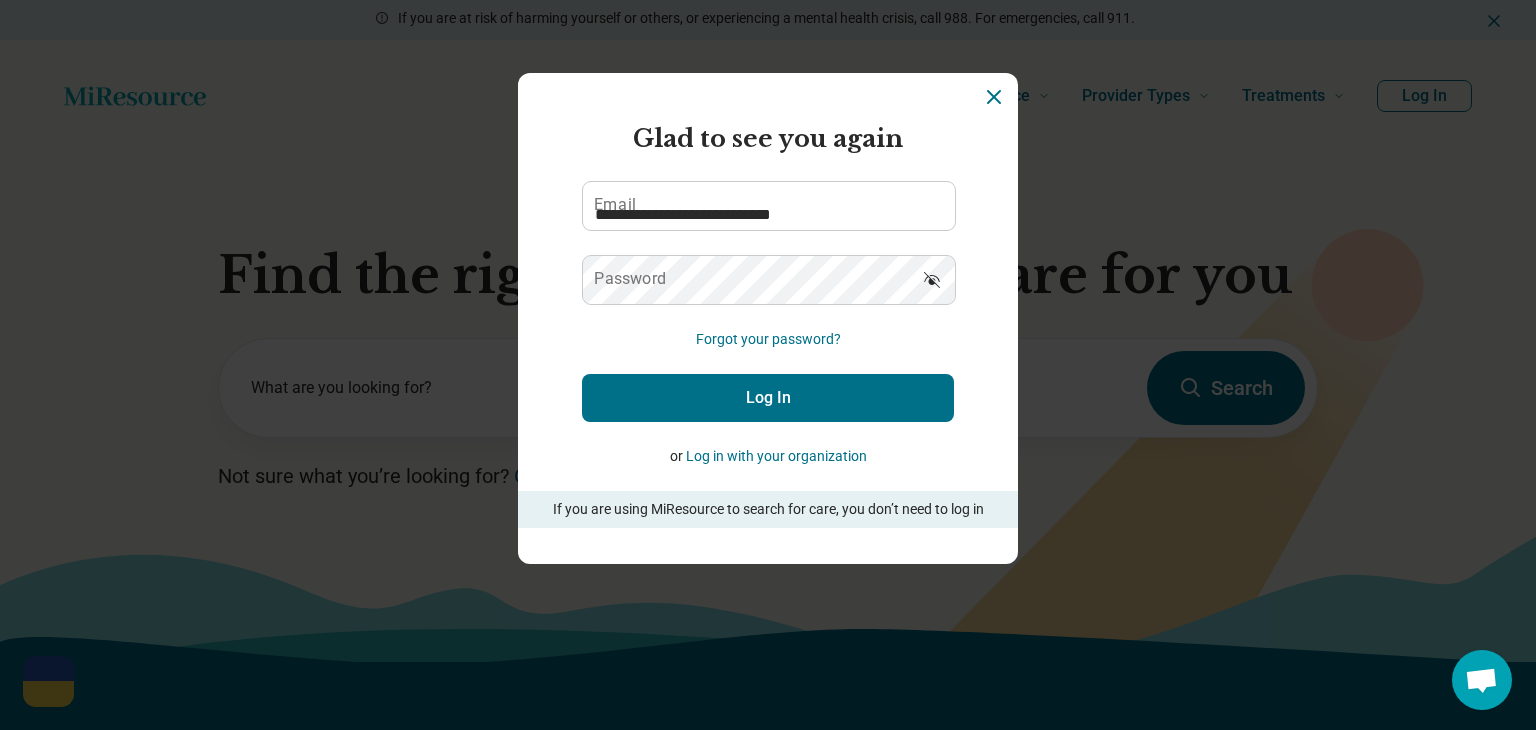 click on "Log In" at bounding box center [768, 398] 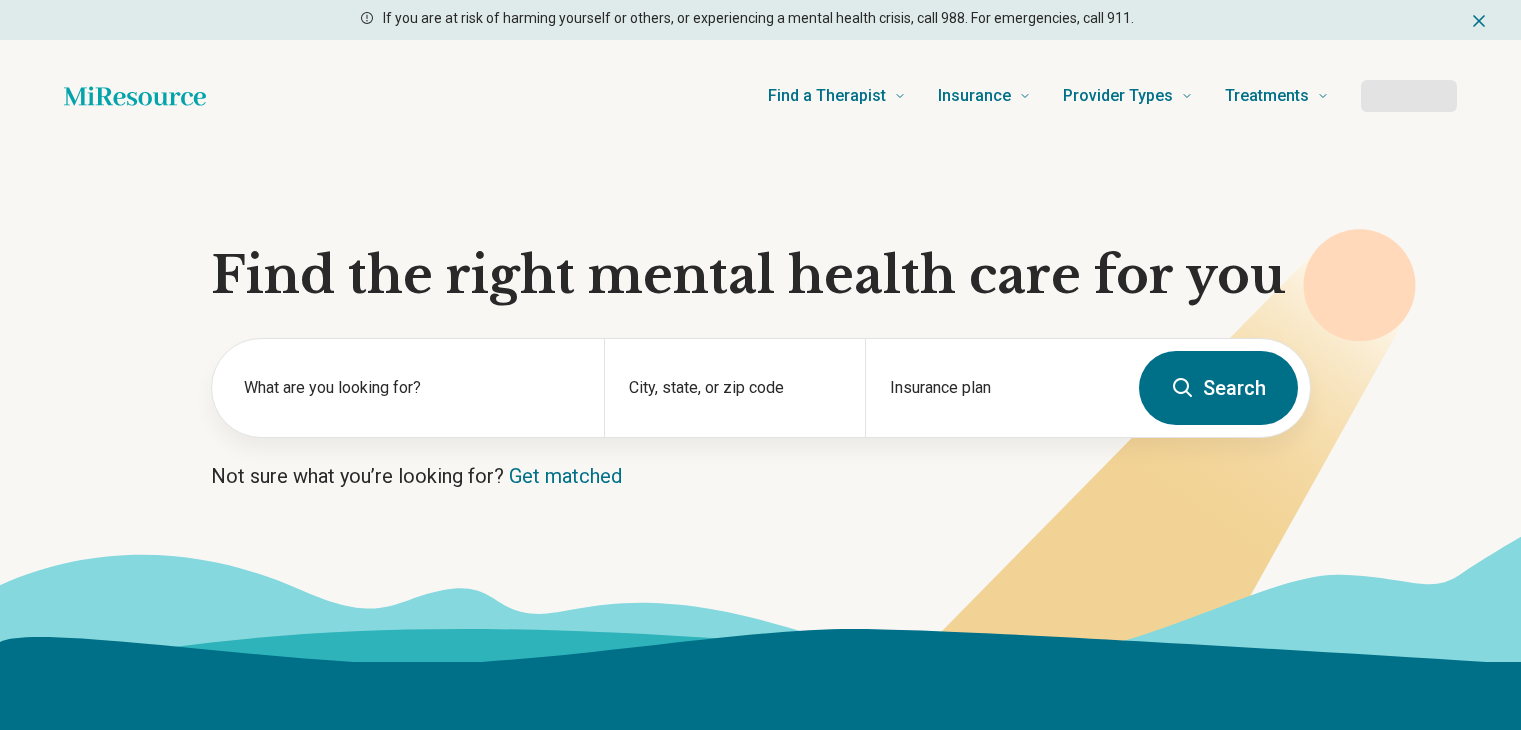 type 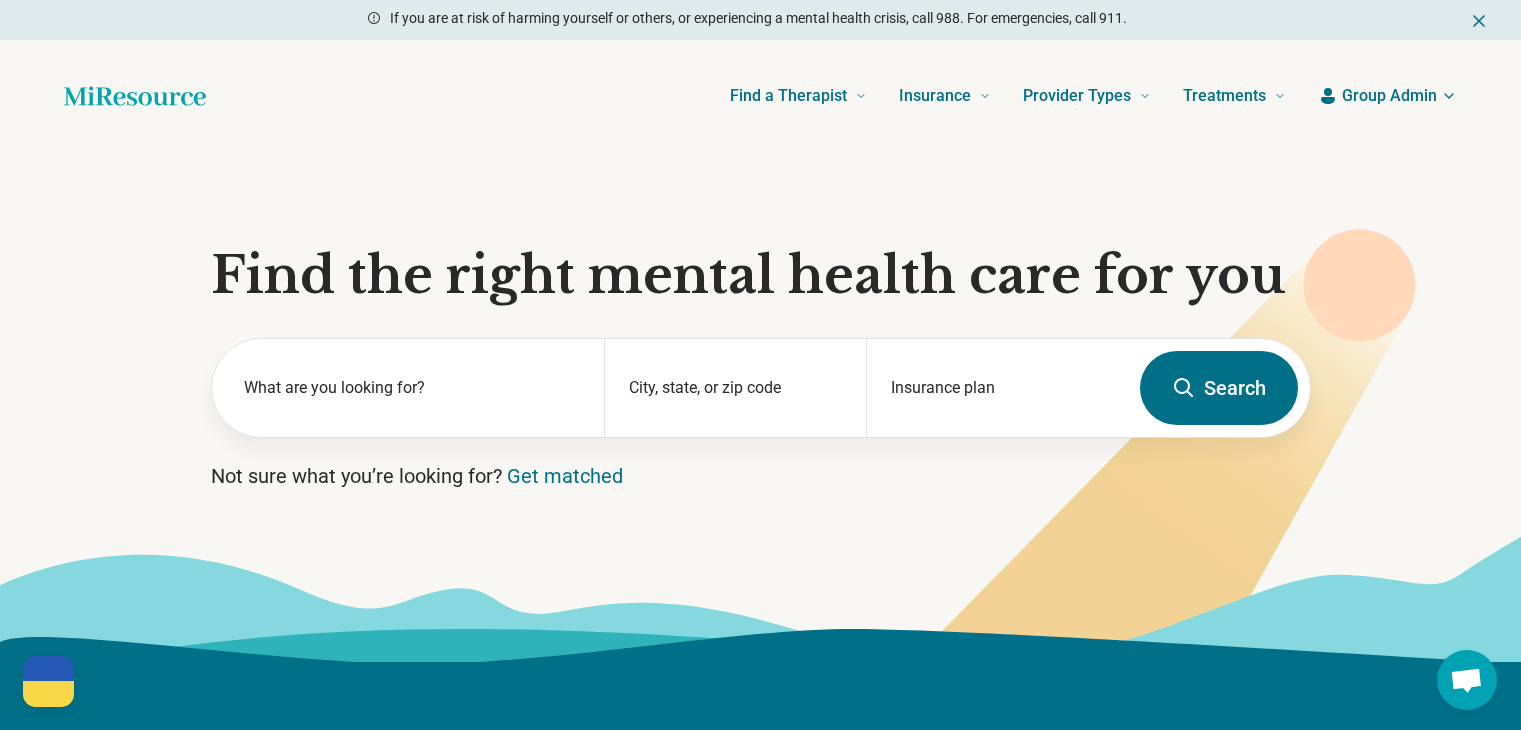scroll, scrollTop: 0, scrollLeft: 0, axis: both 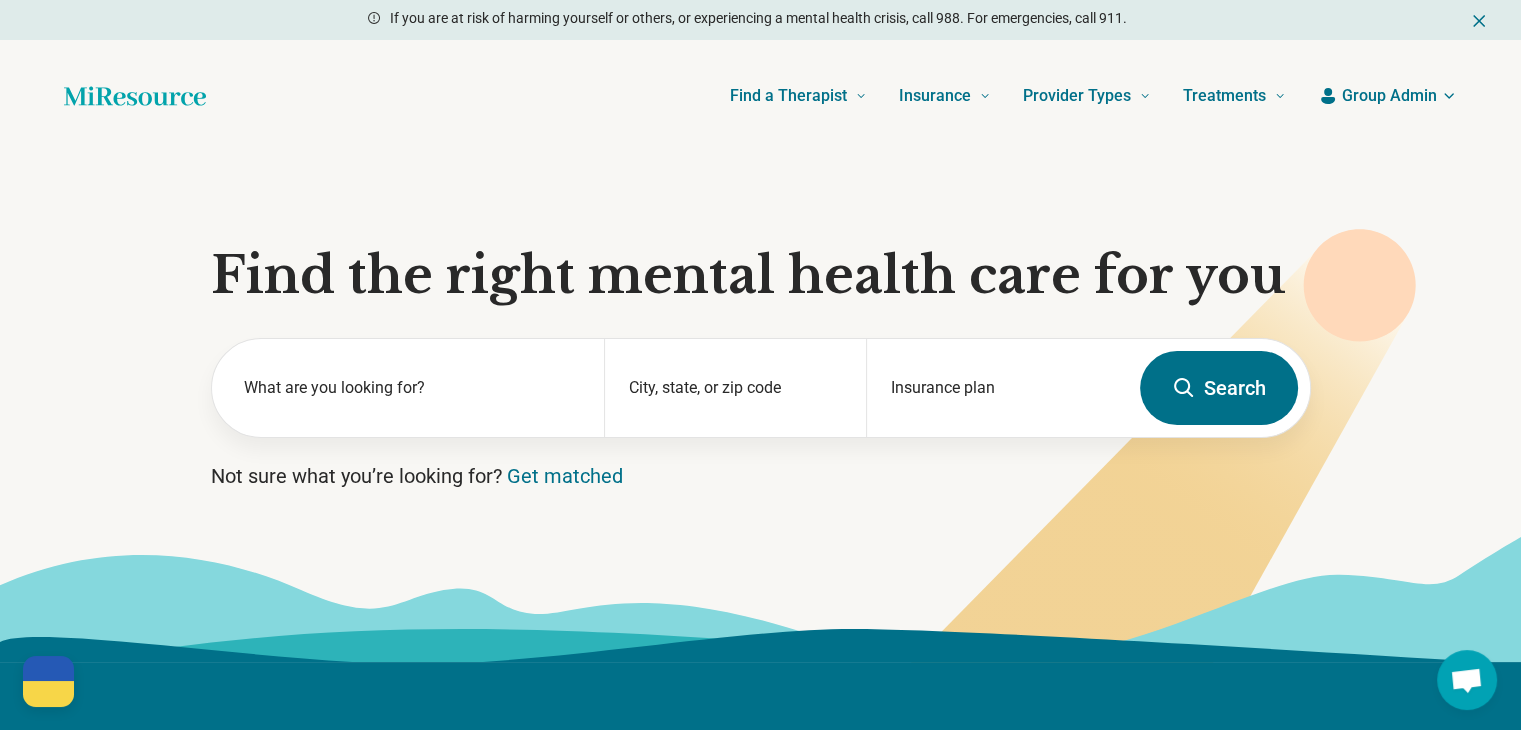 click on "Group Admin" at bounding box center (1389, 96) 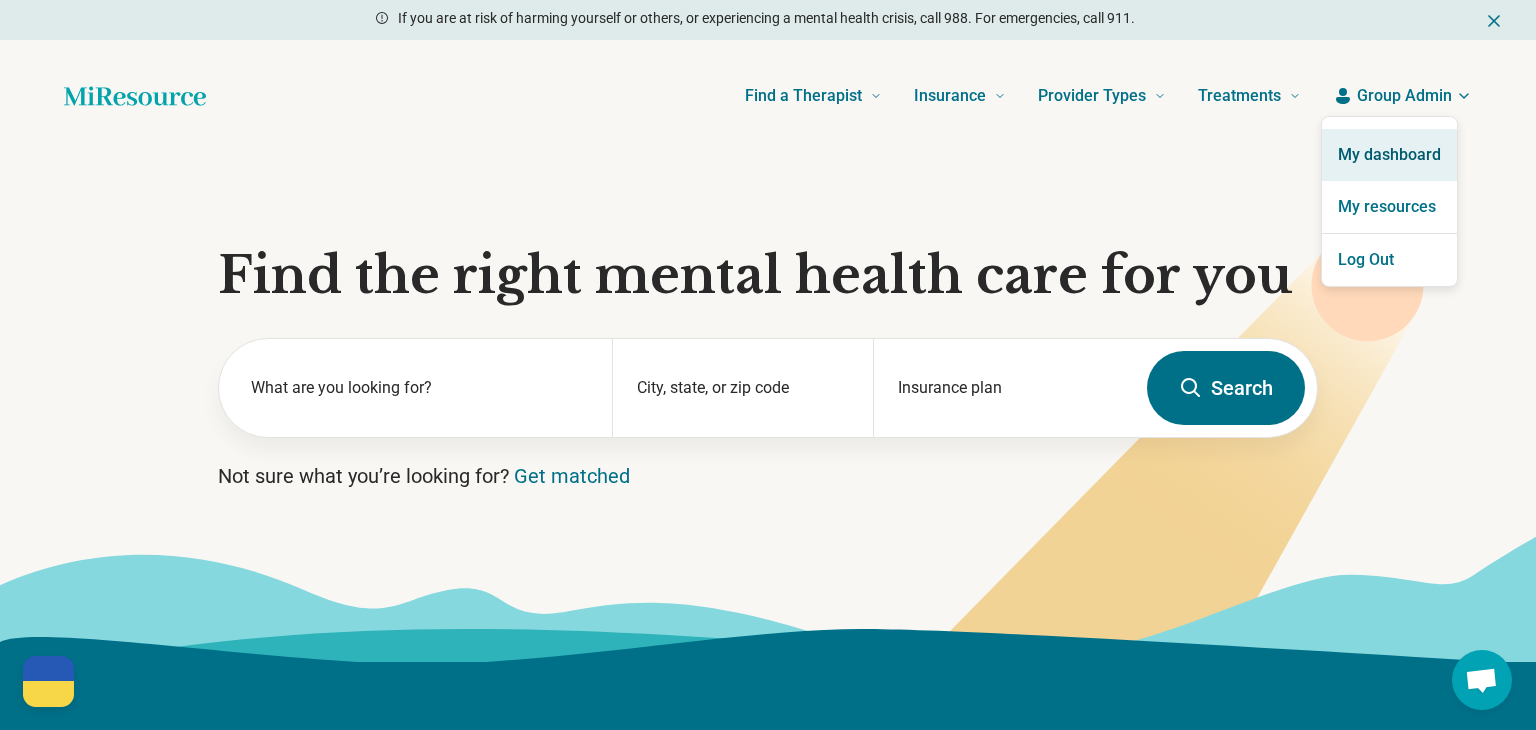 click on "My dashboard" at bounding box center [1389, 155] 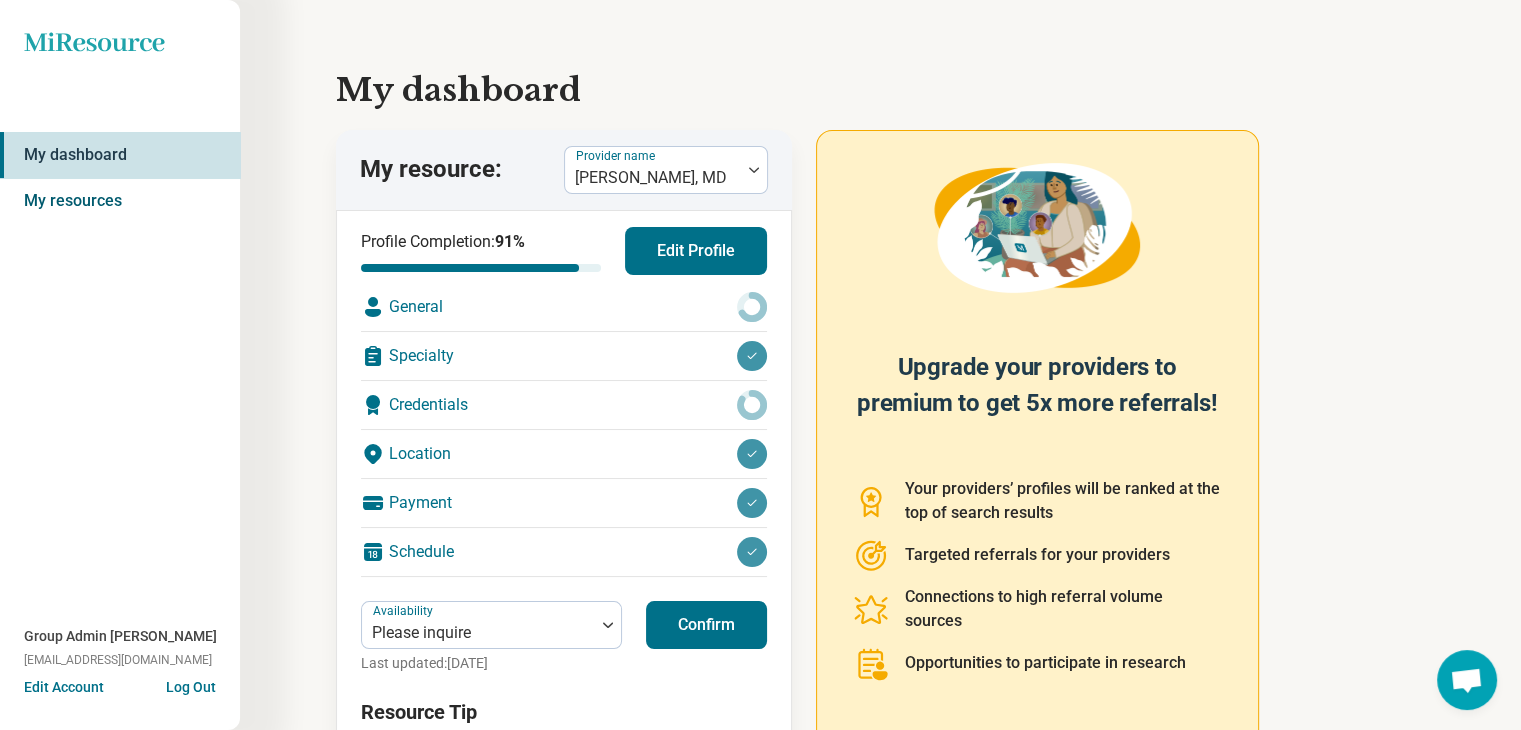 click on "My resources" at bounding box center (120, 201) 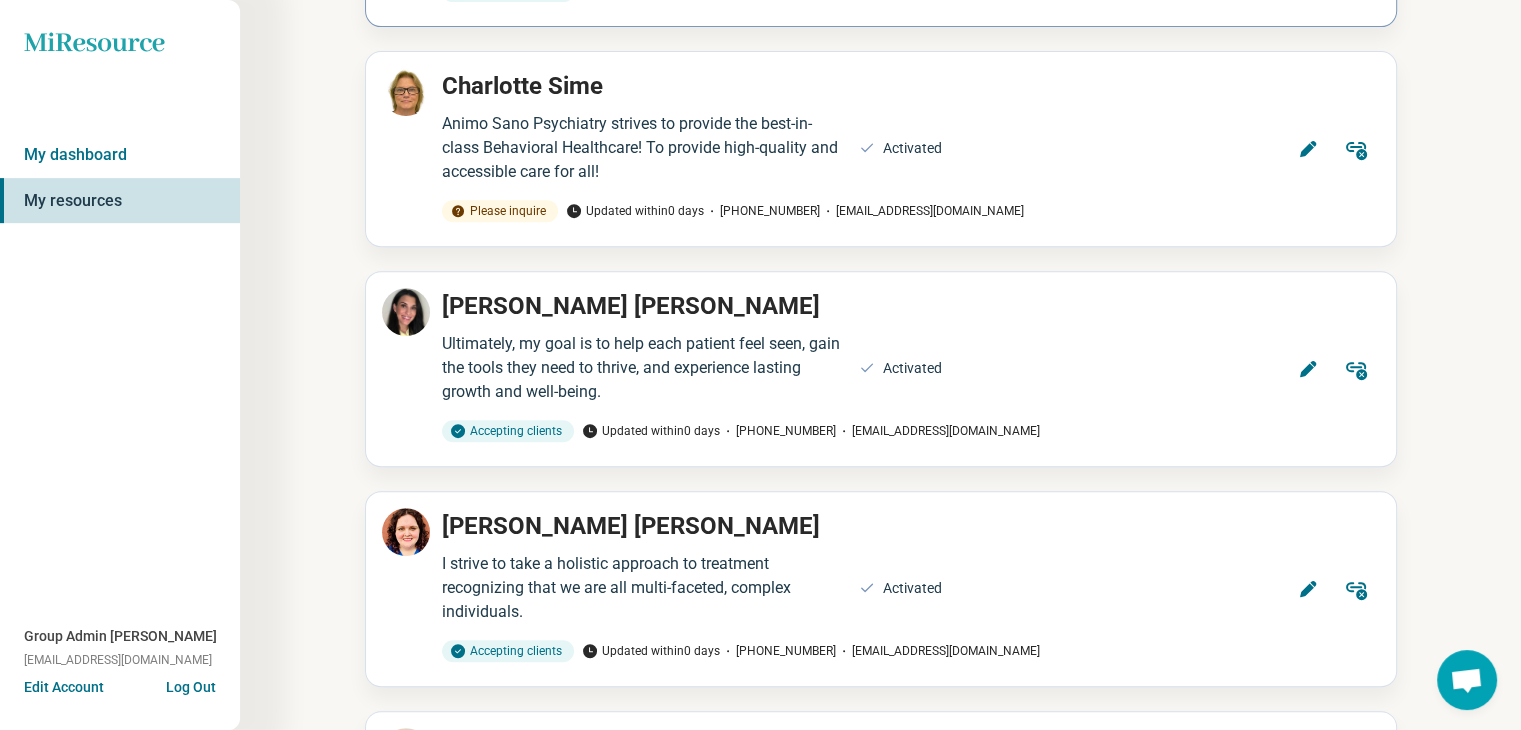 scroll, scrollTop: 800, scrollLeft: 0, axis: vertical 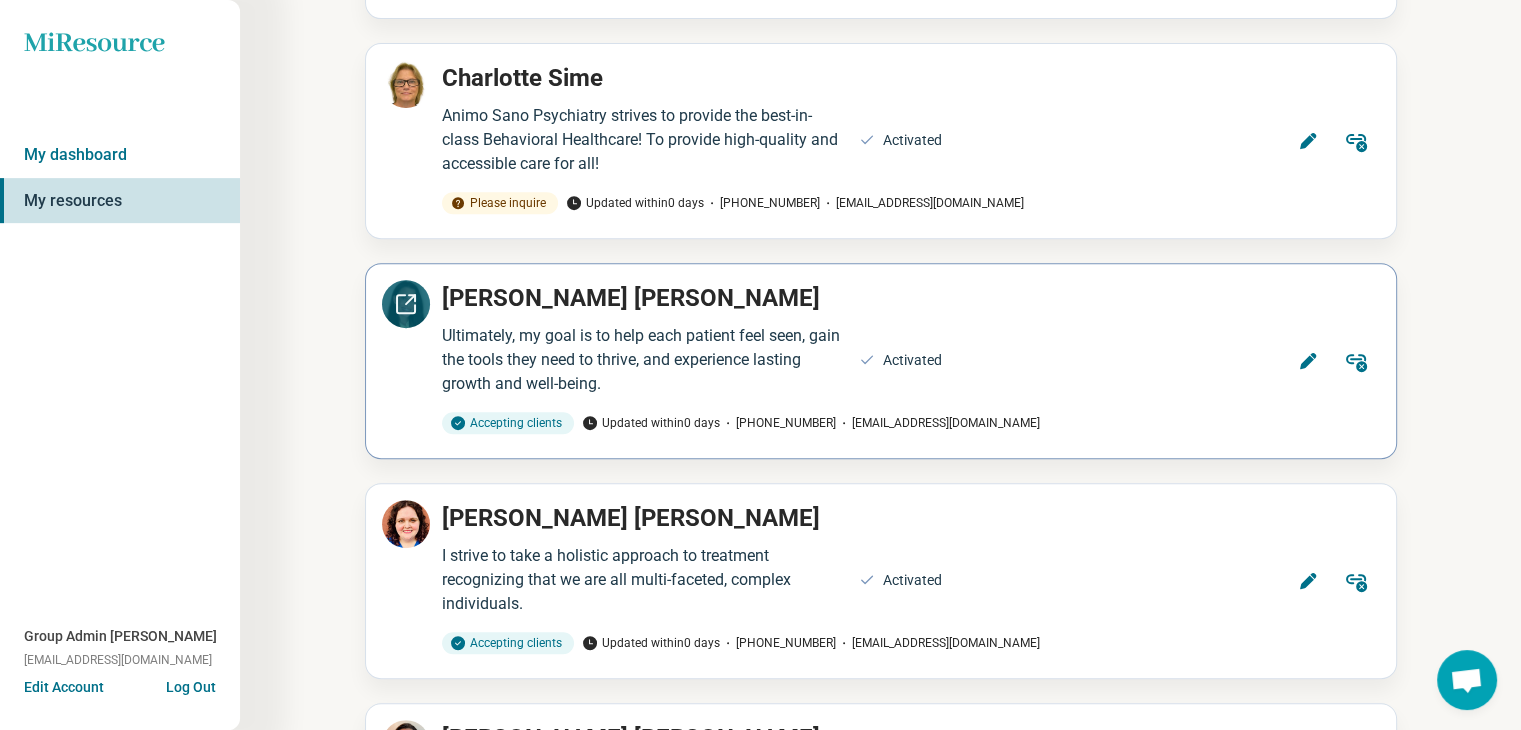 click 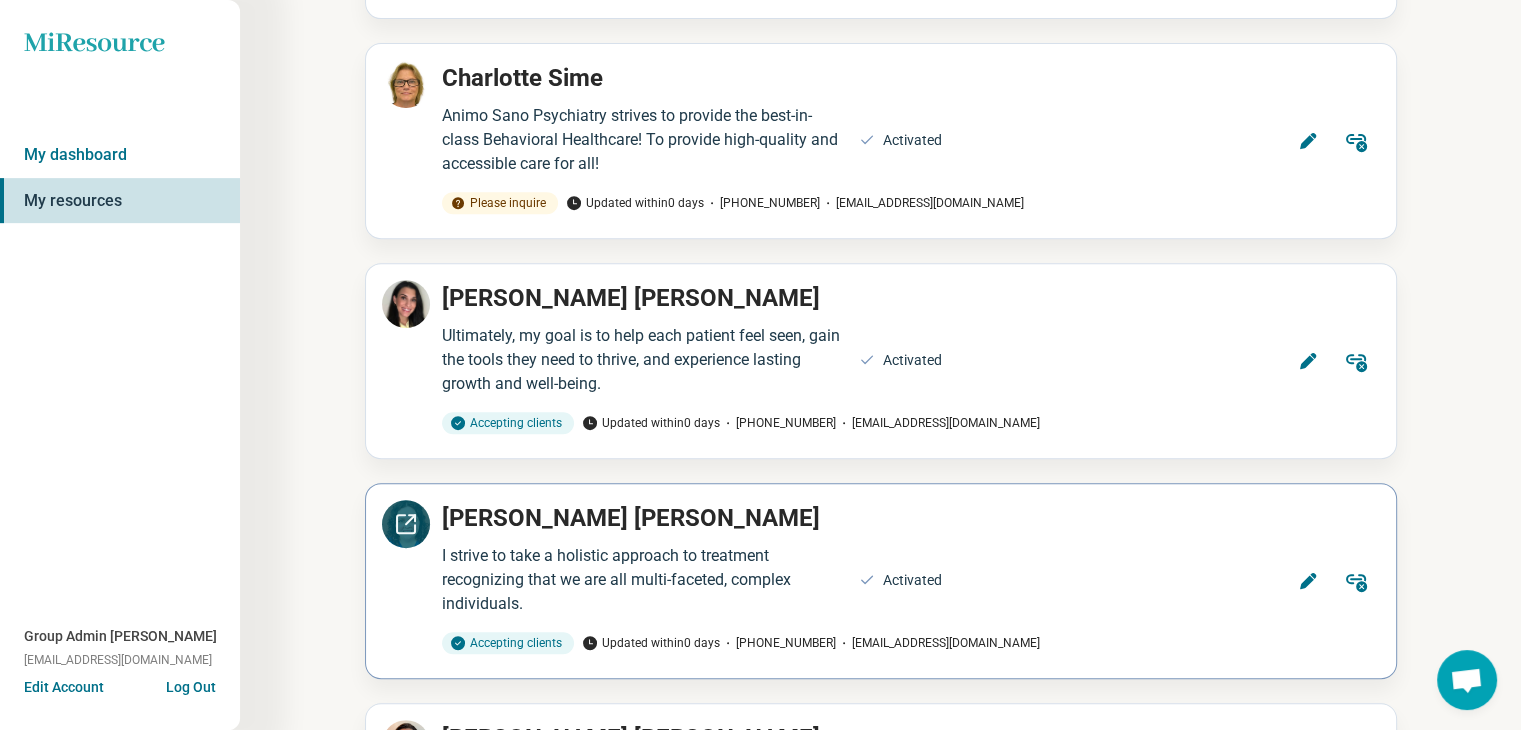 click 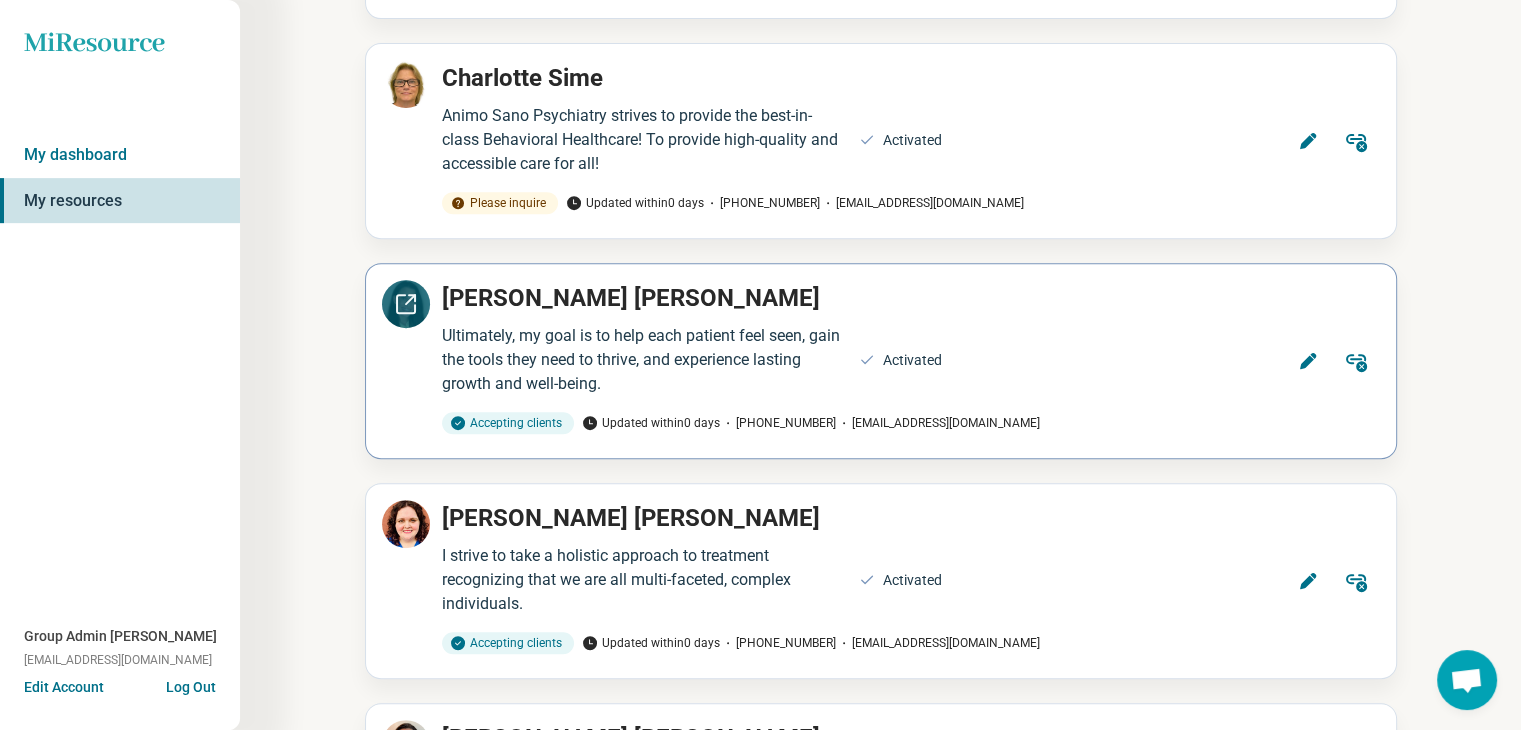 click 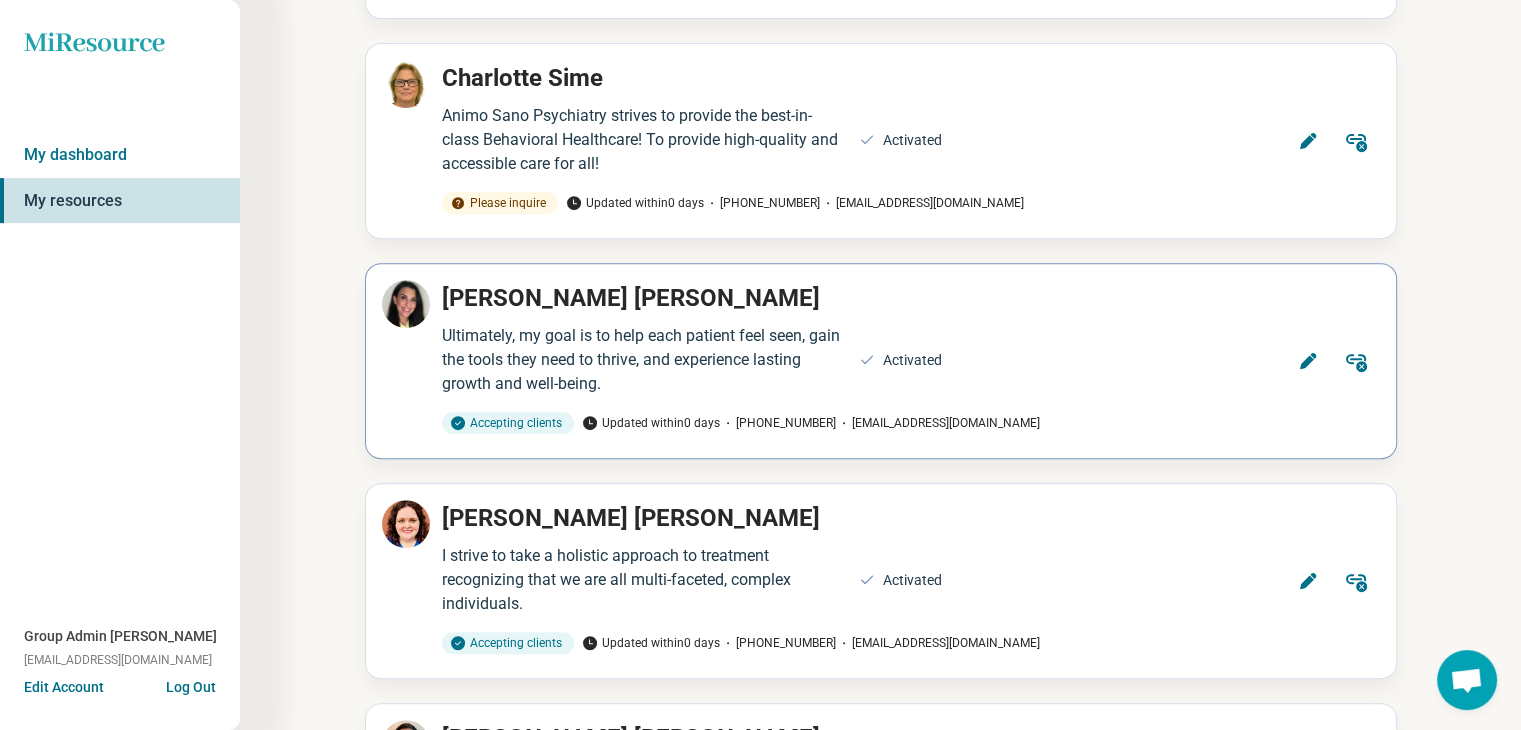 click on "Edit" at bounding box center [1308, 361] 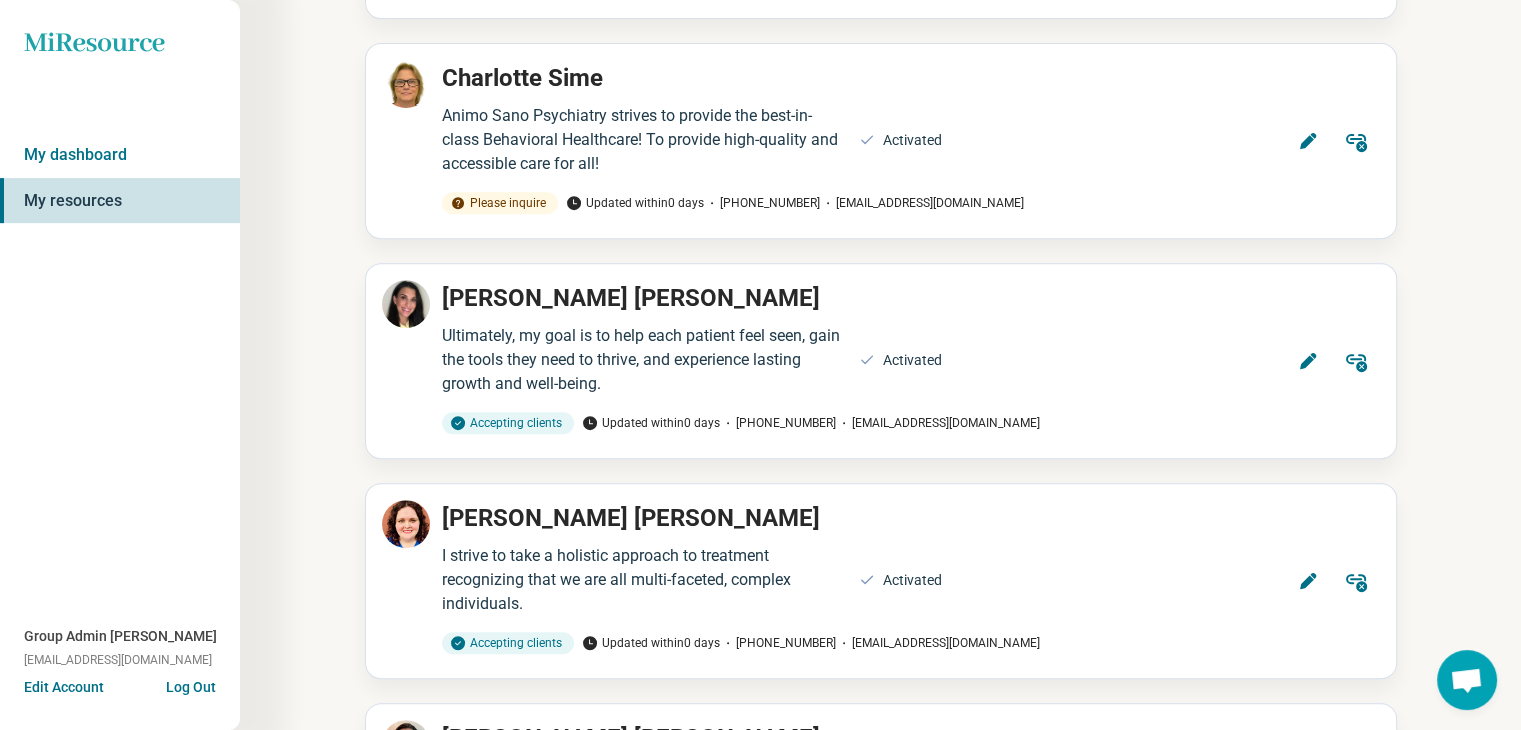 scroll, scrollTop: 0, scrollLeft: 0, axis: both 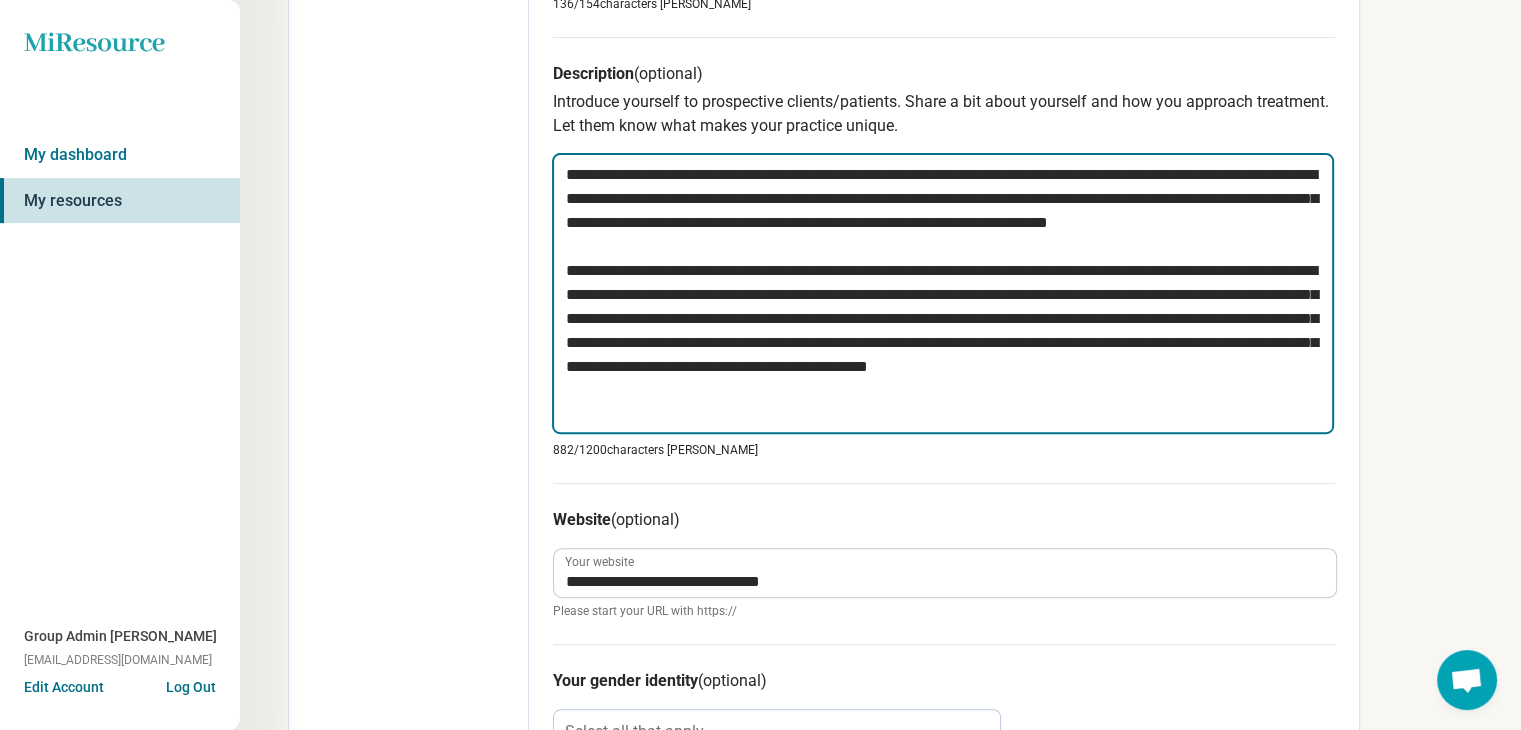 click on "**********" at bounding box center (943, 294) 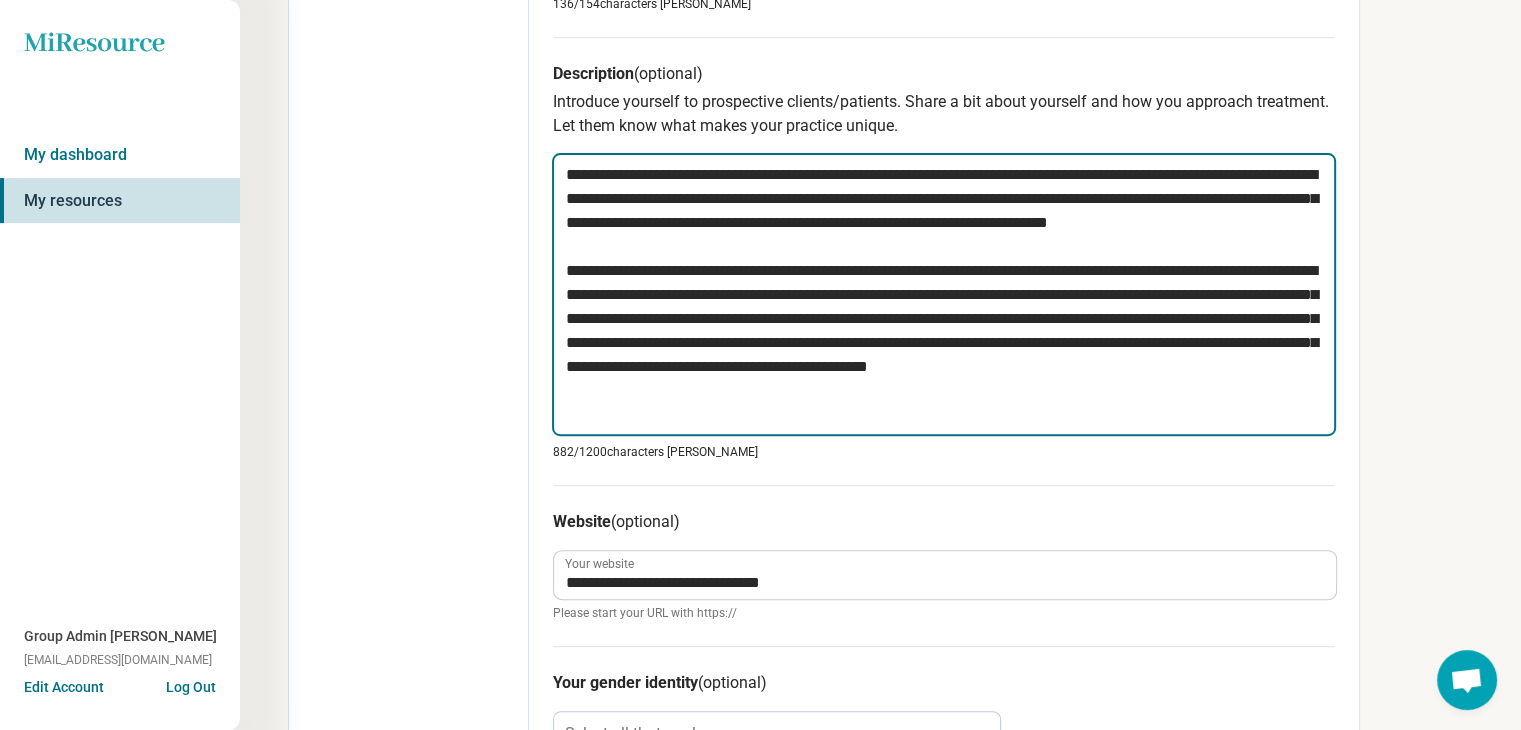 type on "*" 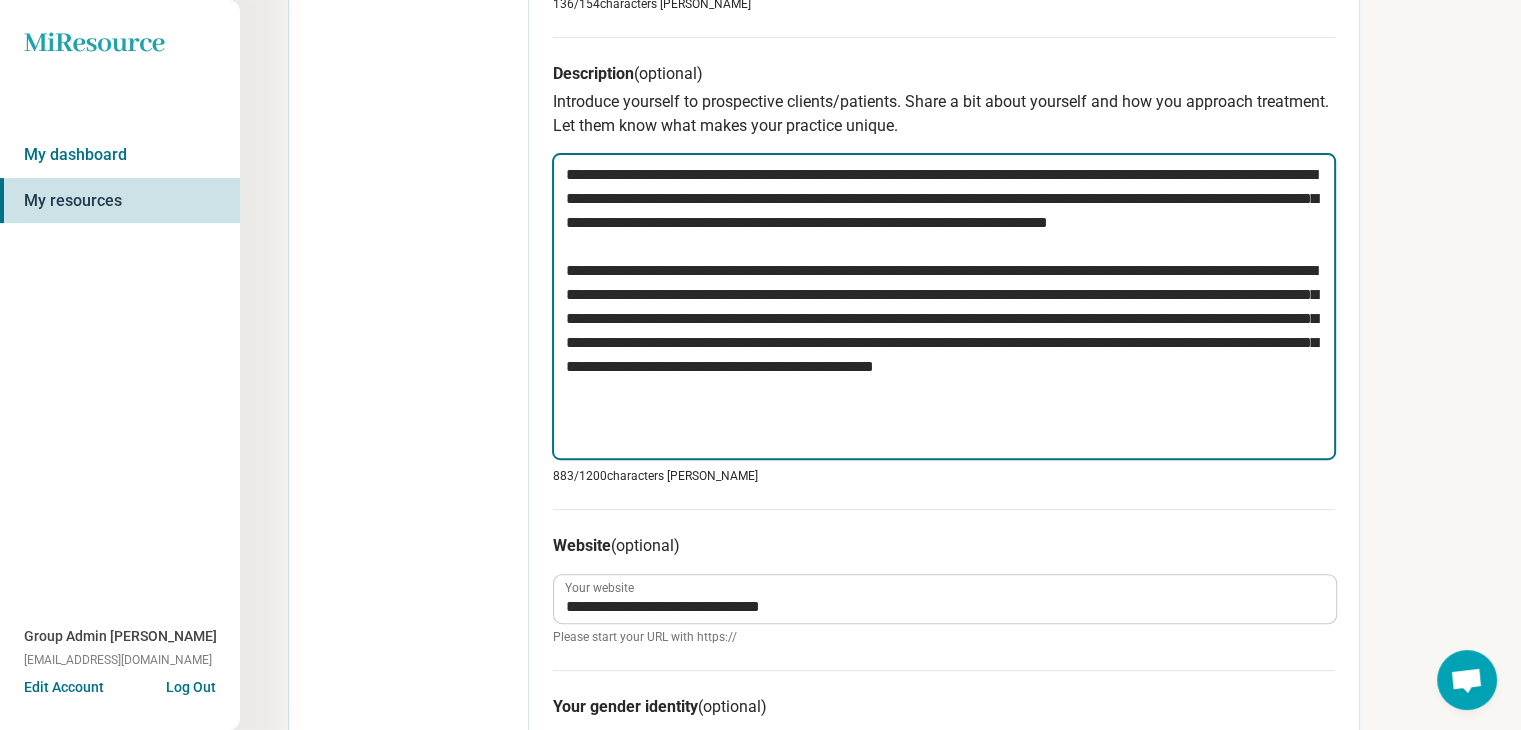 type on "*" 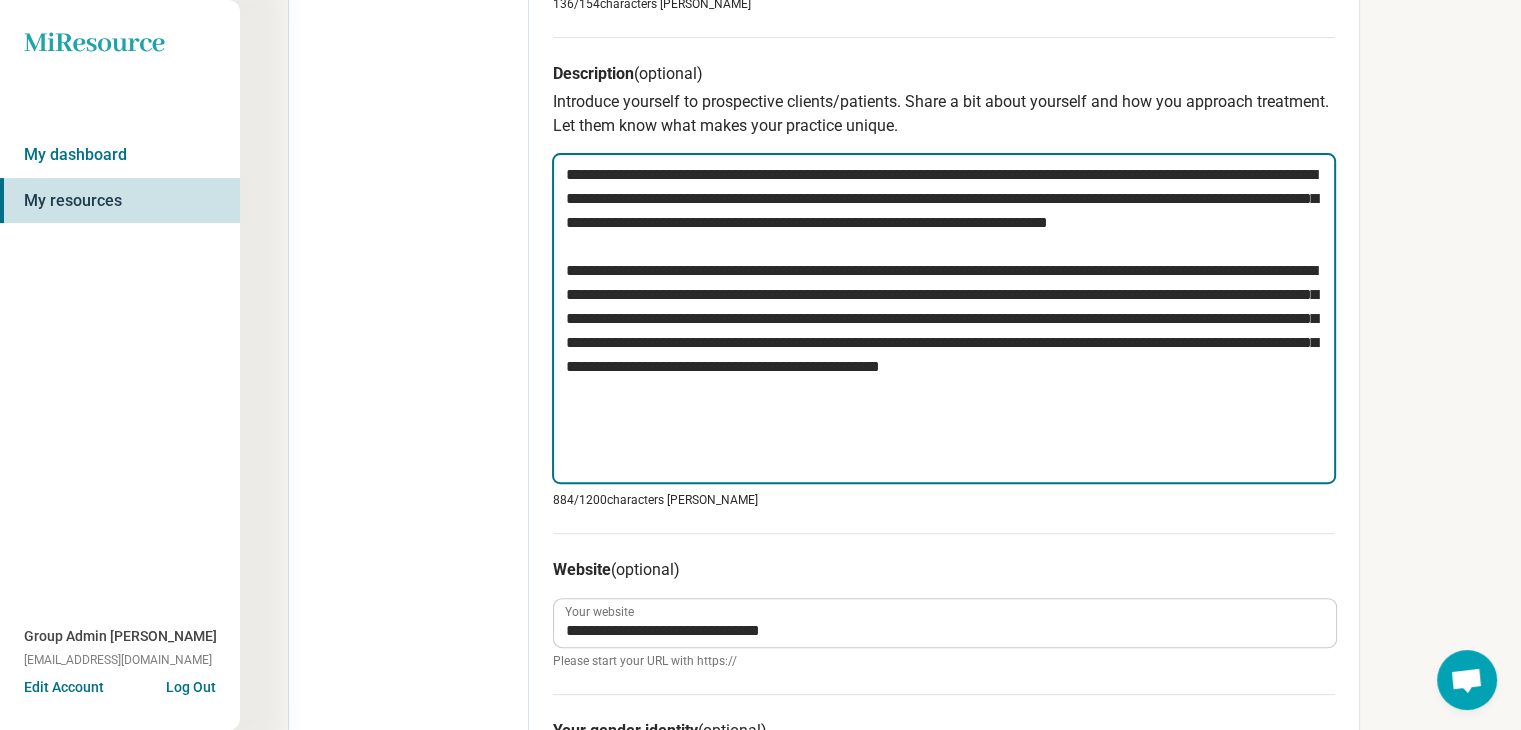 paste on "**********" 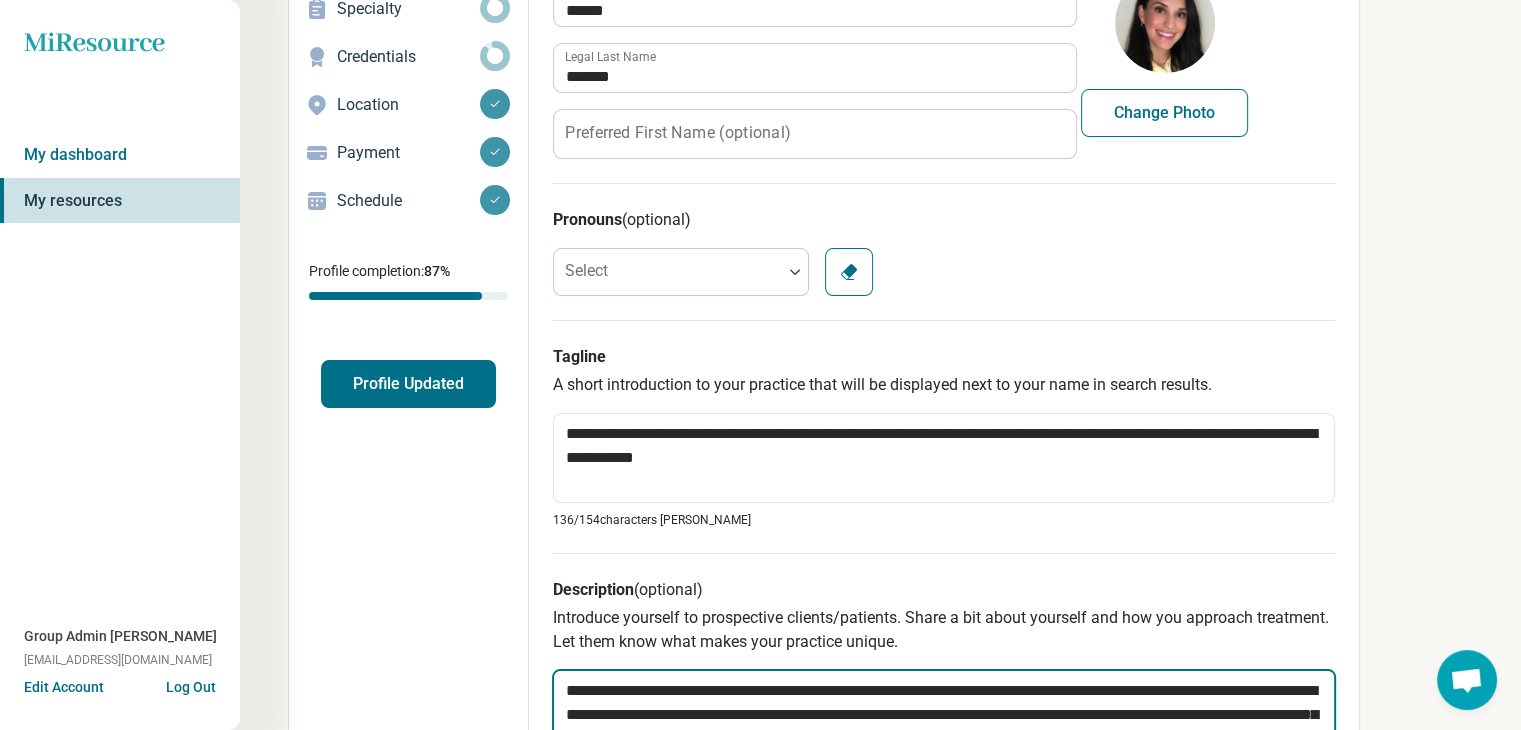 scroll, scrollTop: 0, scrollLeft: 0, axis: both 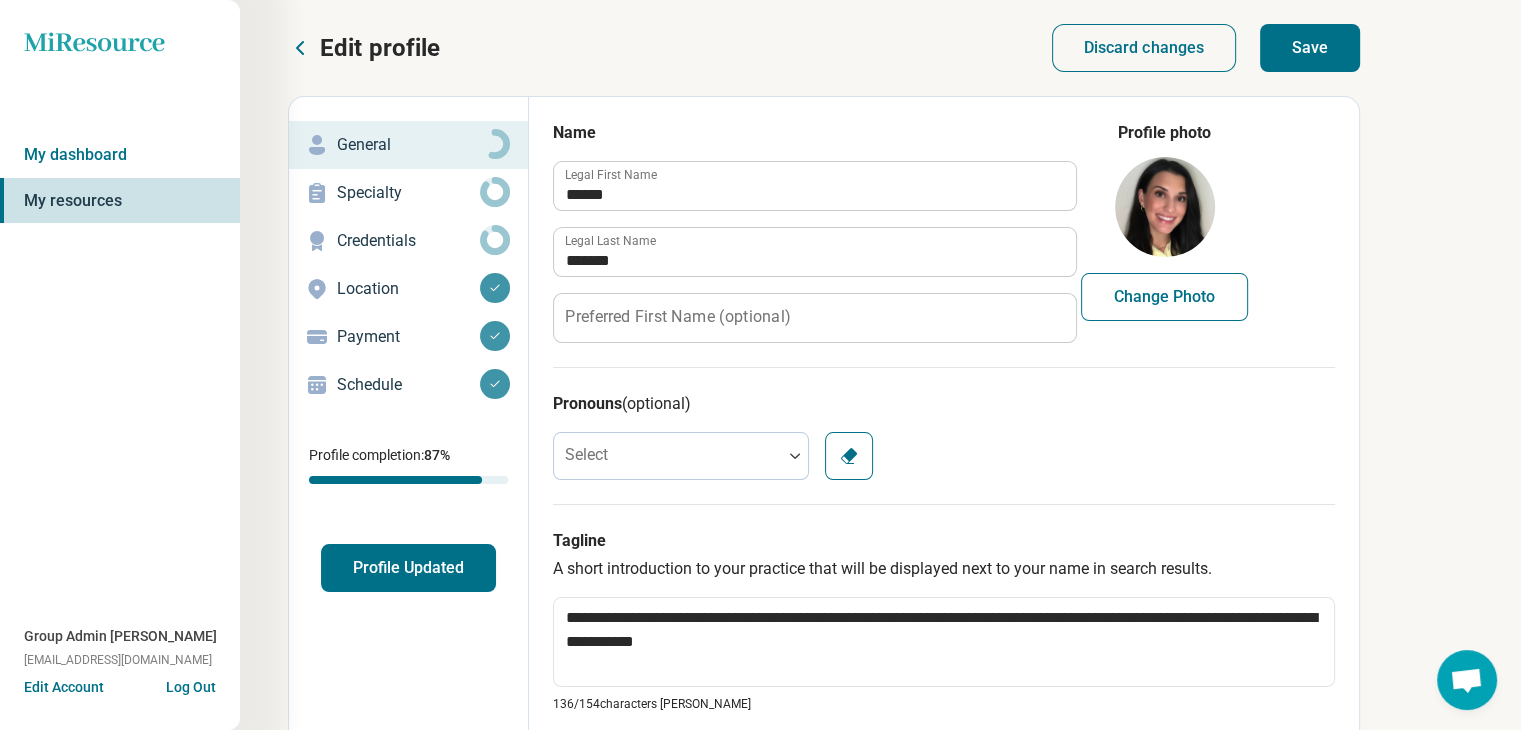 type on "**********" 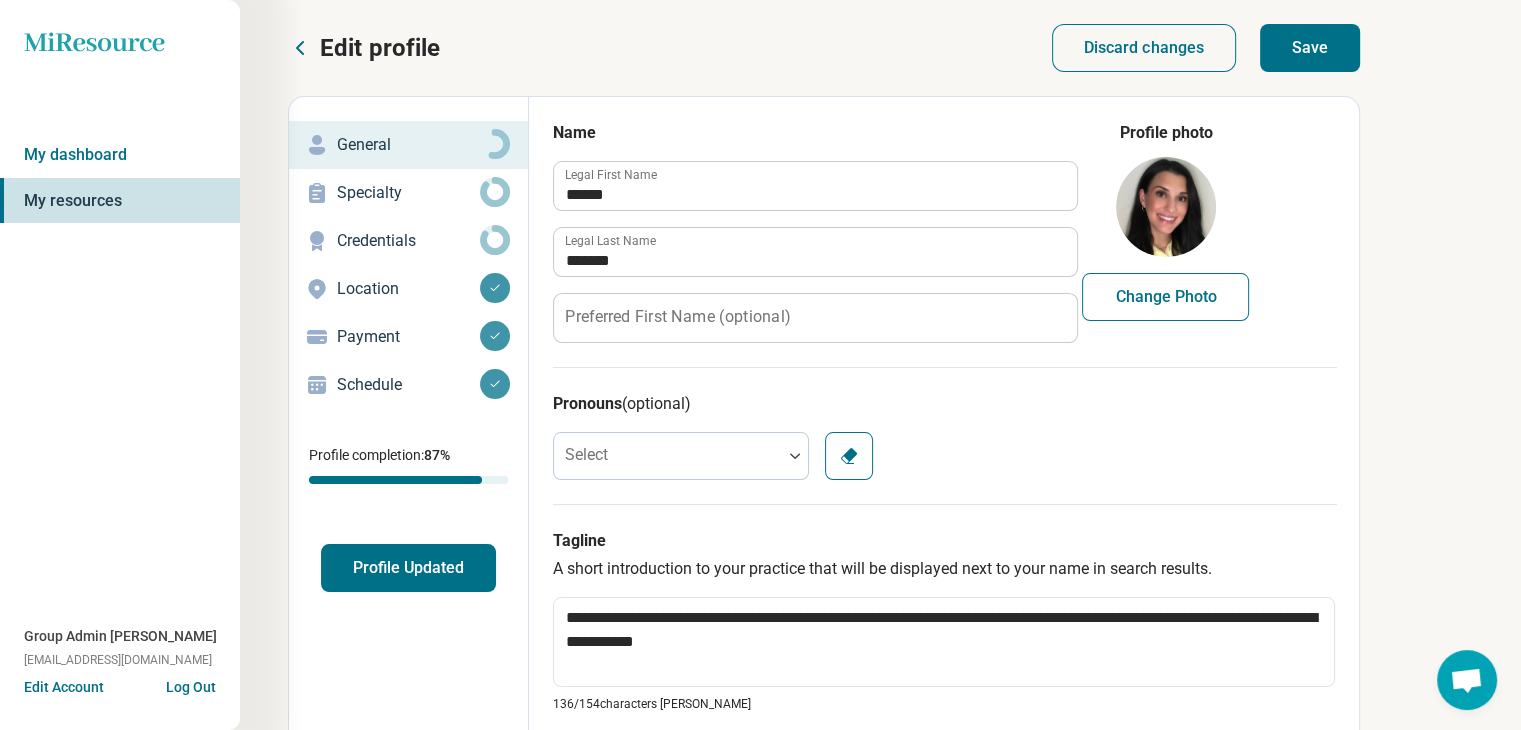 click on "Save" at bounding box center (1310, 48) 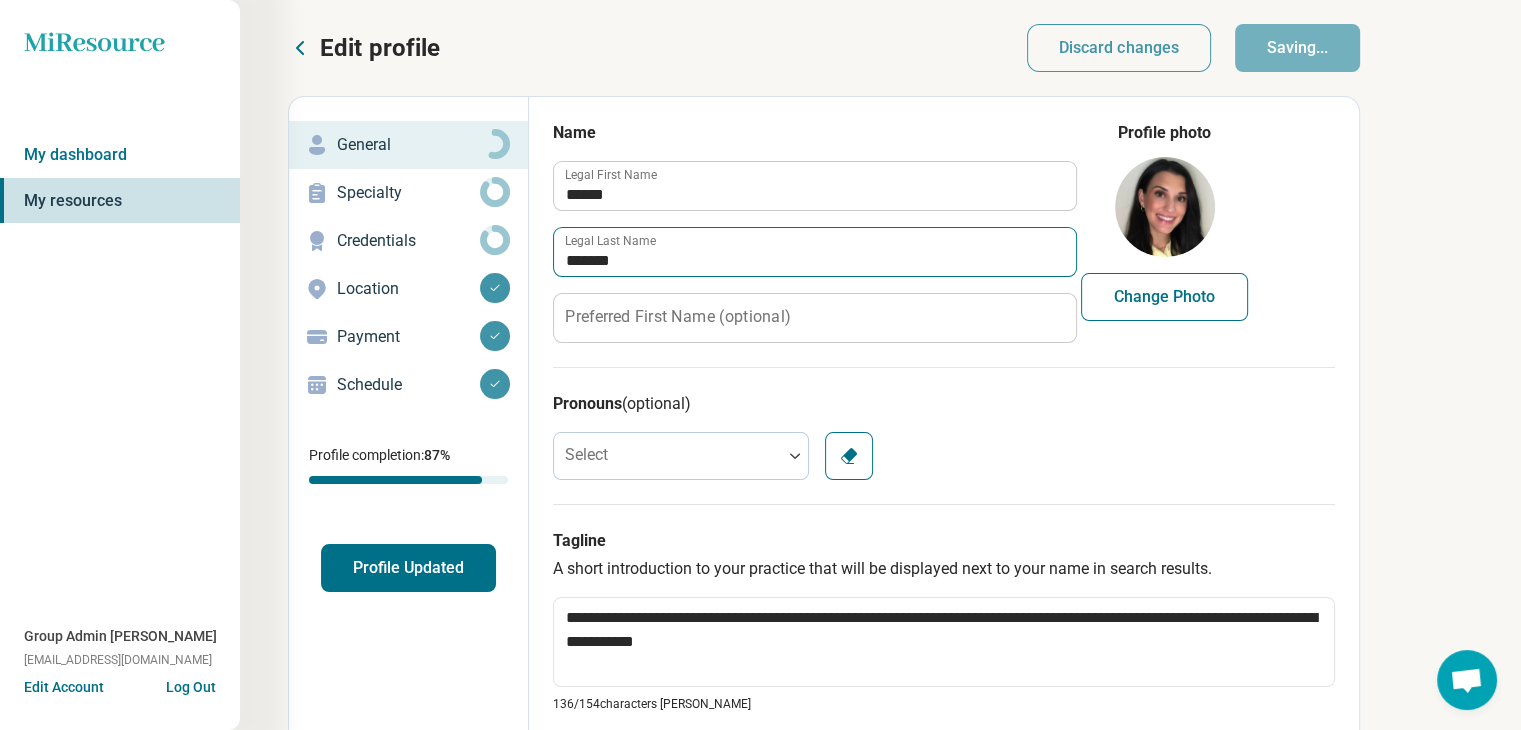 type on "*" 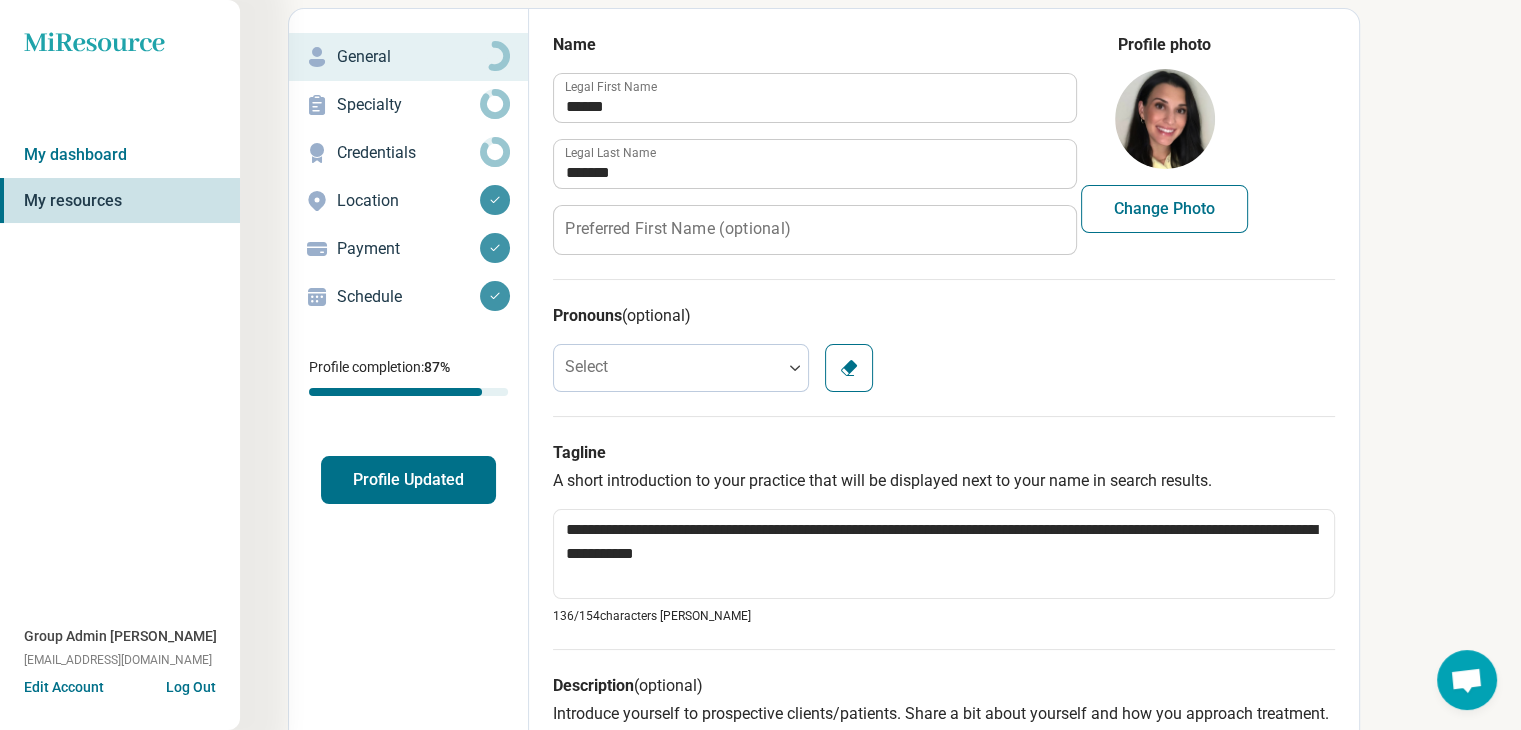 scroll, scrollTop: 0, scrollLeft: 0, axis: both 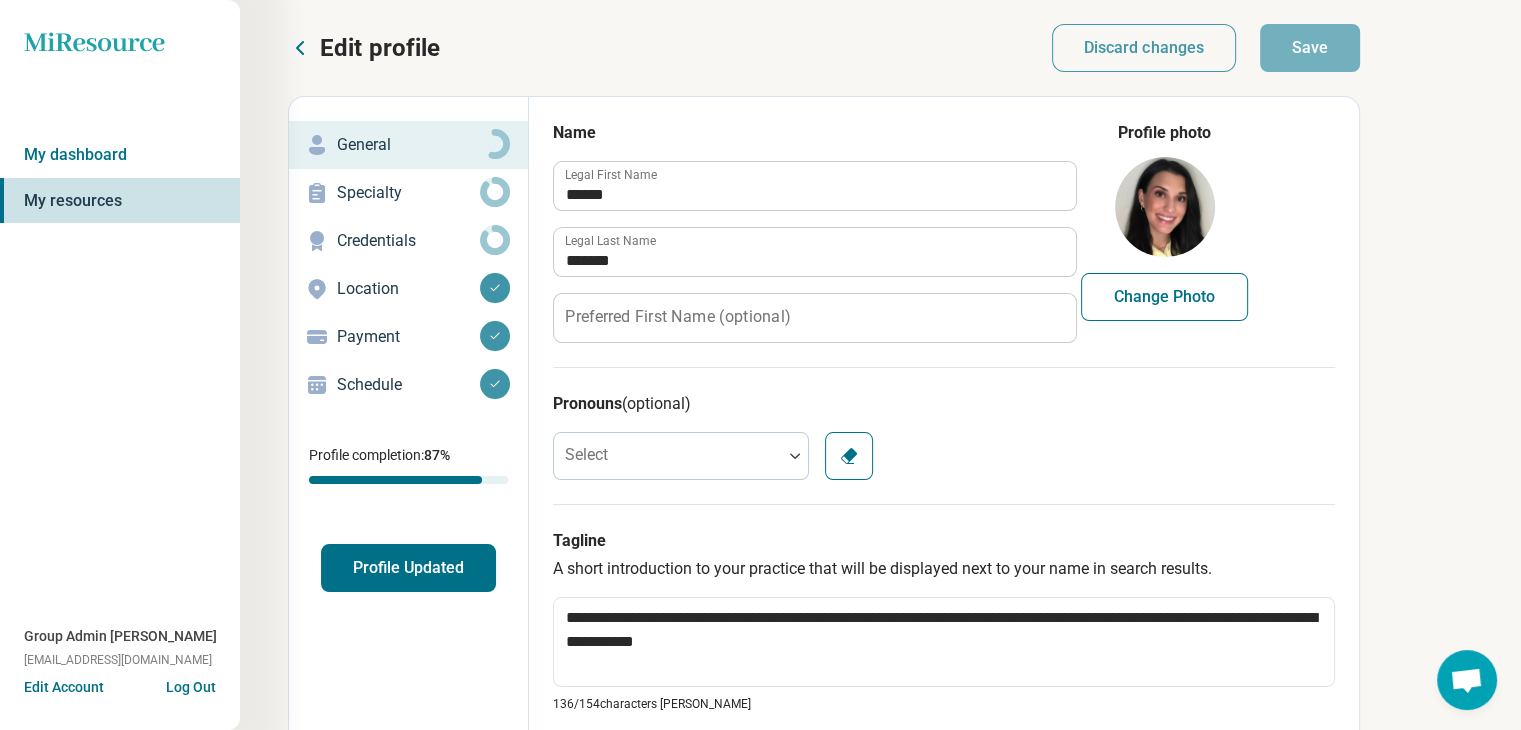 click on "Specialty" at bounding box center (408, 193) 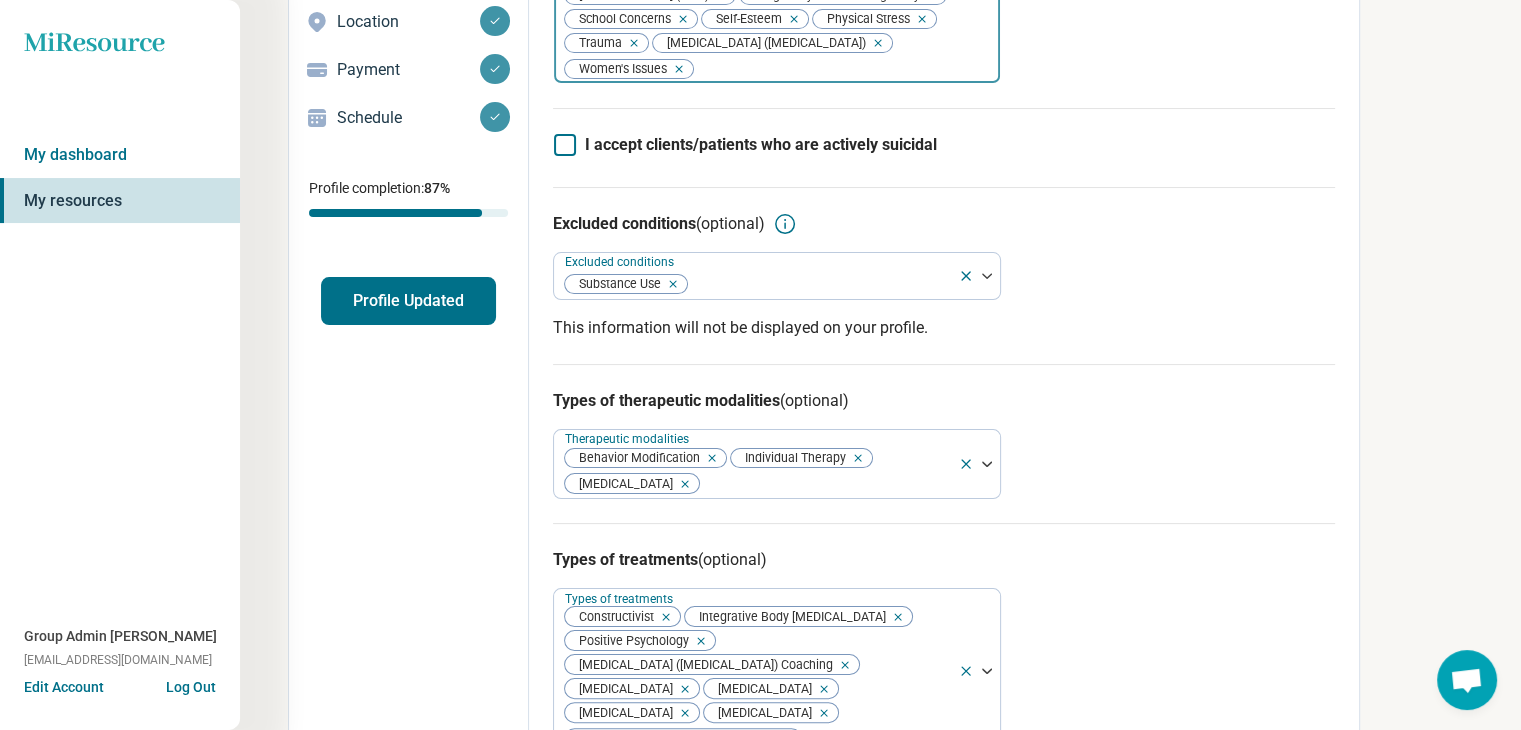scroll, scrollTop: 400, scrollLeft: 0, axis: vertical 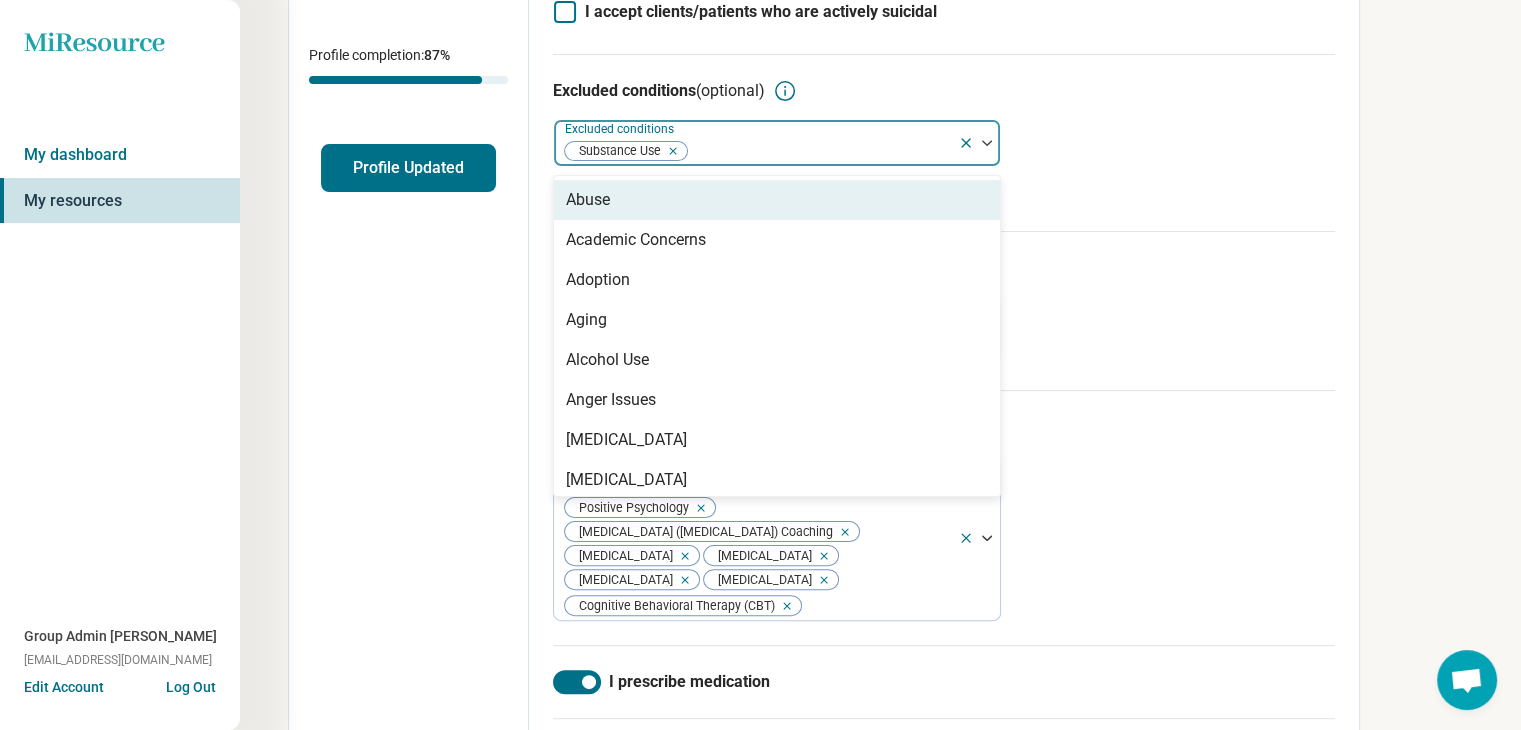 click at bounding box center (819, 151) 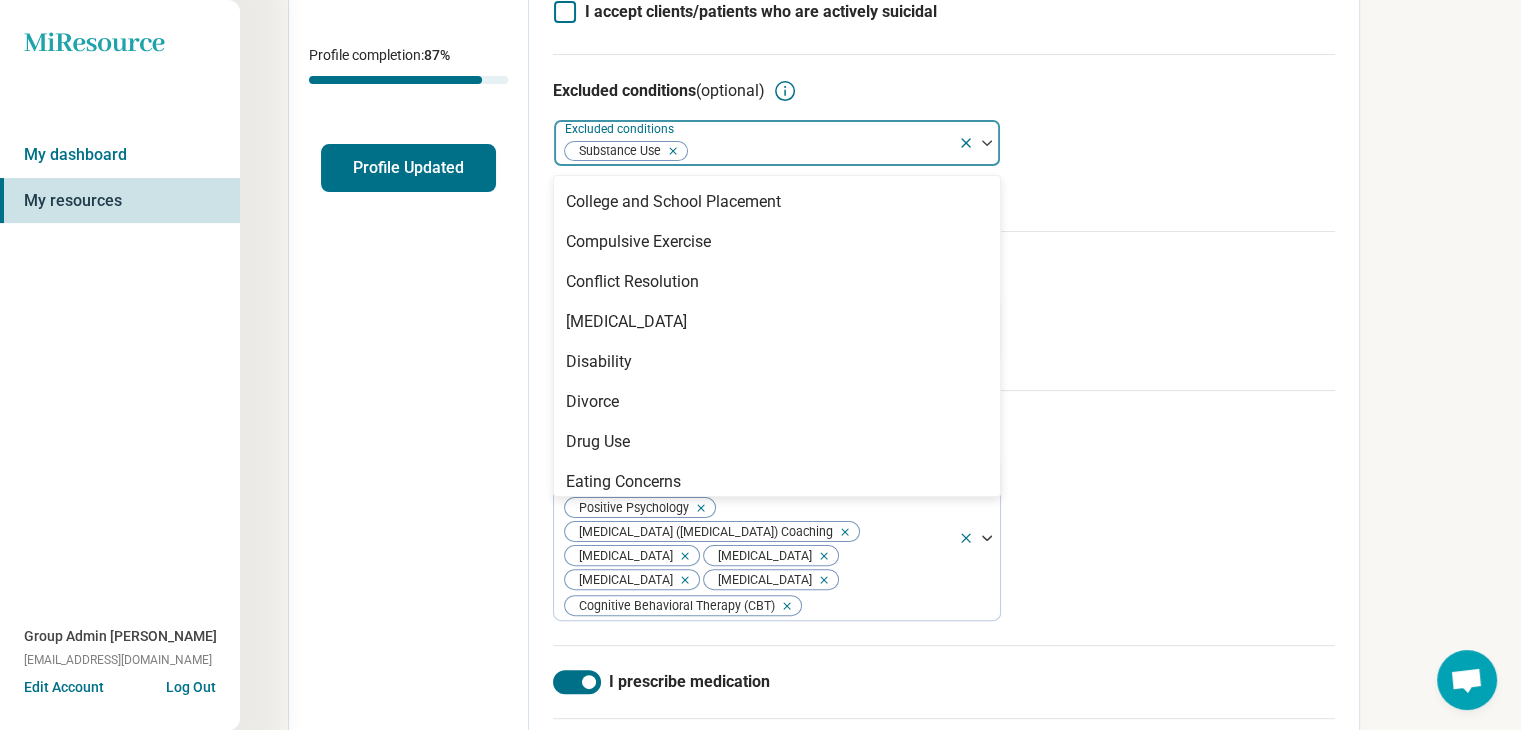 scroll, scrollTop: 900, scrollLeft: 0, axis: vertical 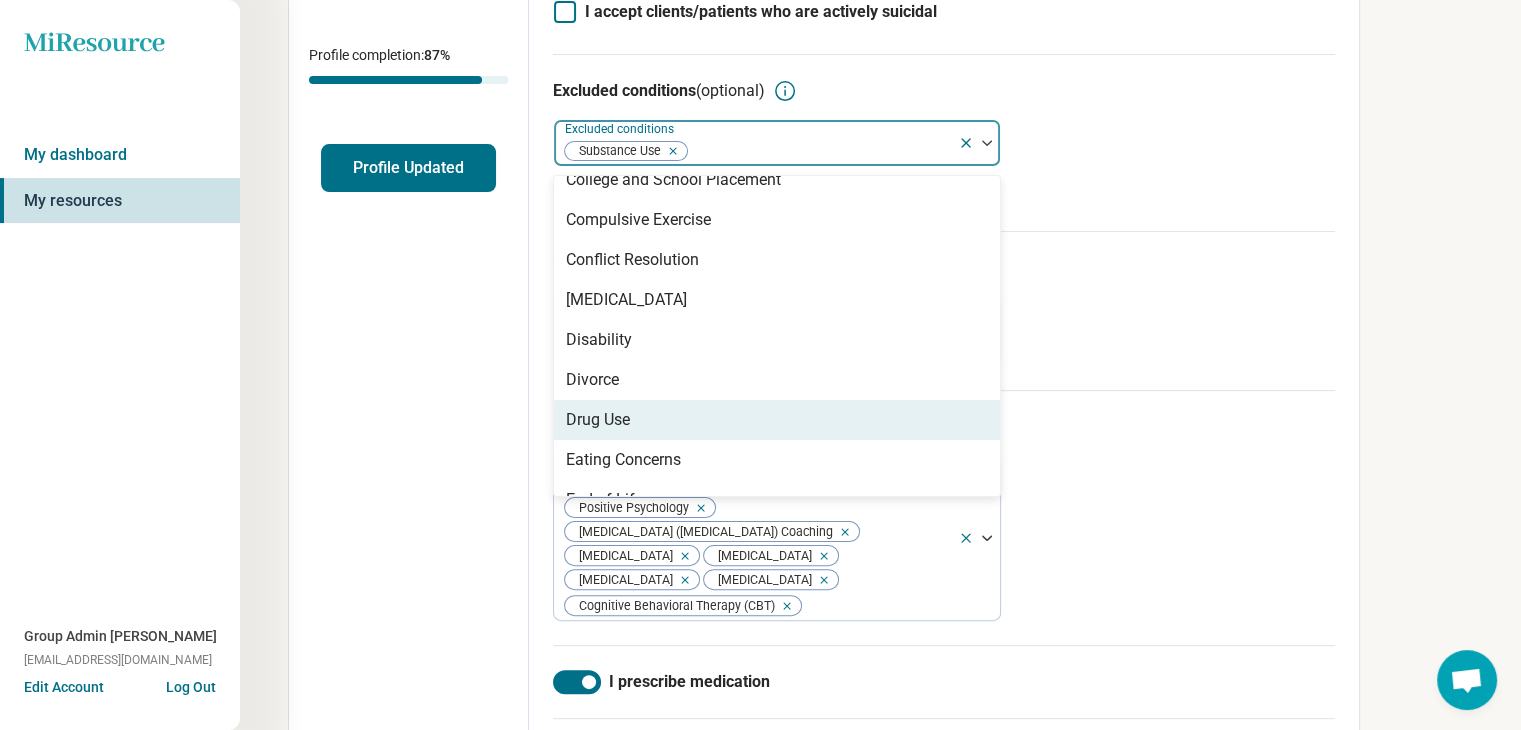 click on "Drug Use" at bounding box center (777, 420) 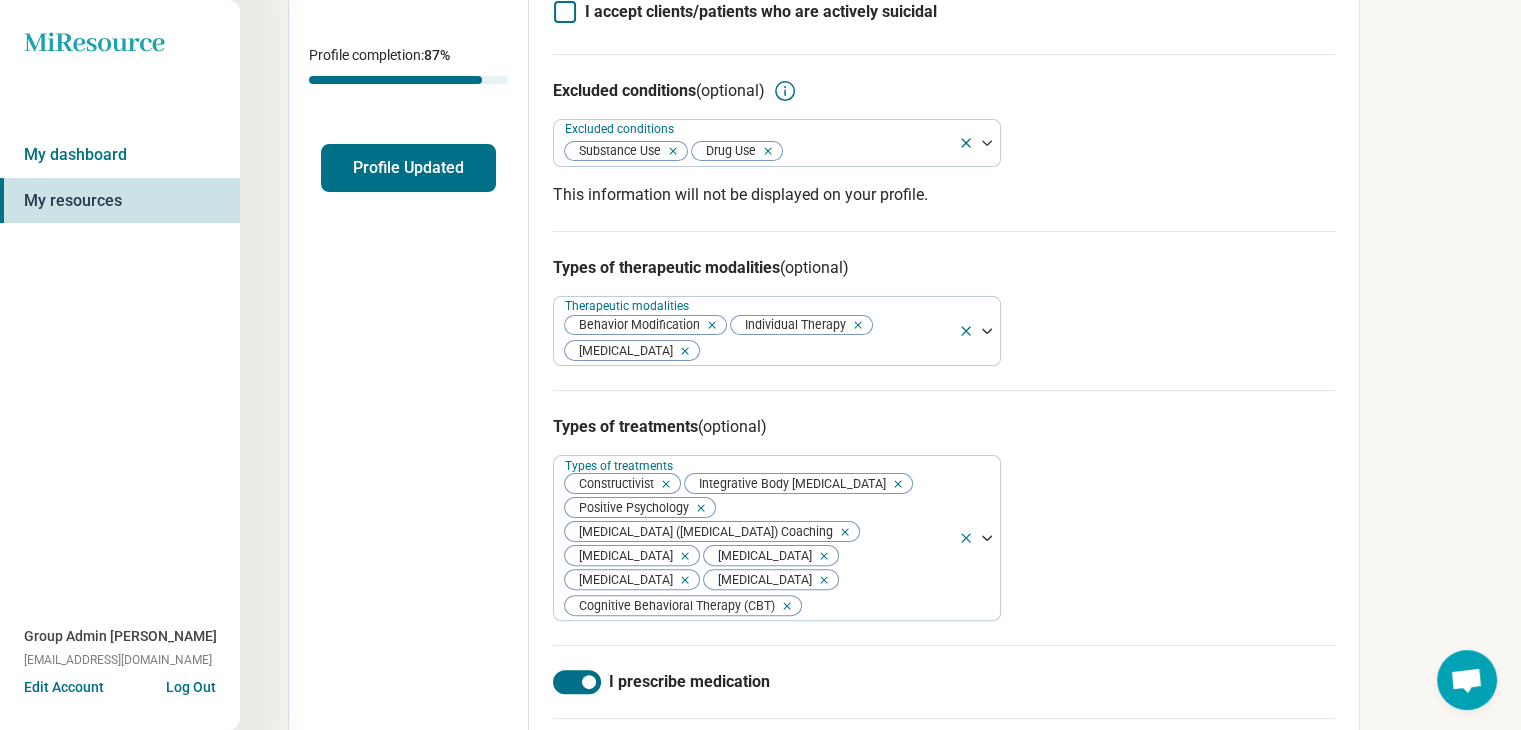 click on "Types of therapeutic modalities  (optional)" at bounding box center (944, 268) 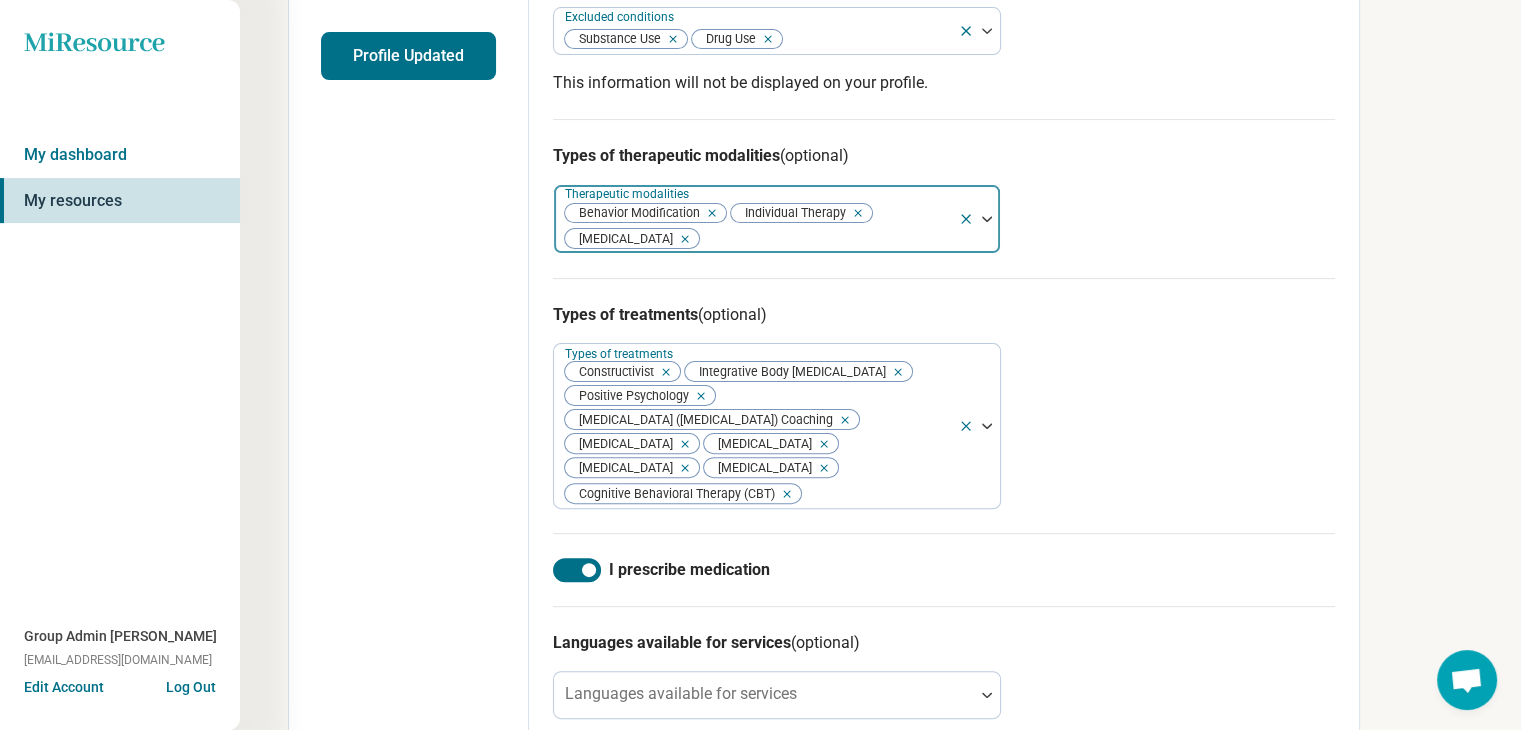 scroll, scrollTop: 600, scrollLeft: 0, axis: vertical 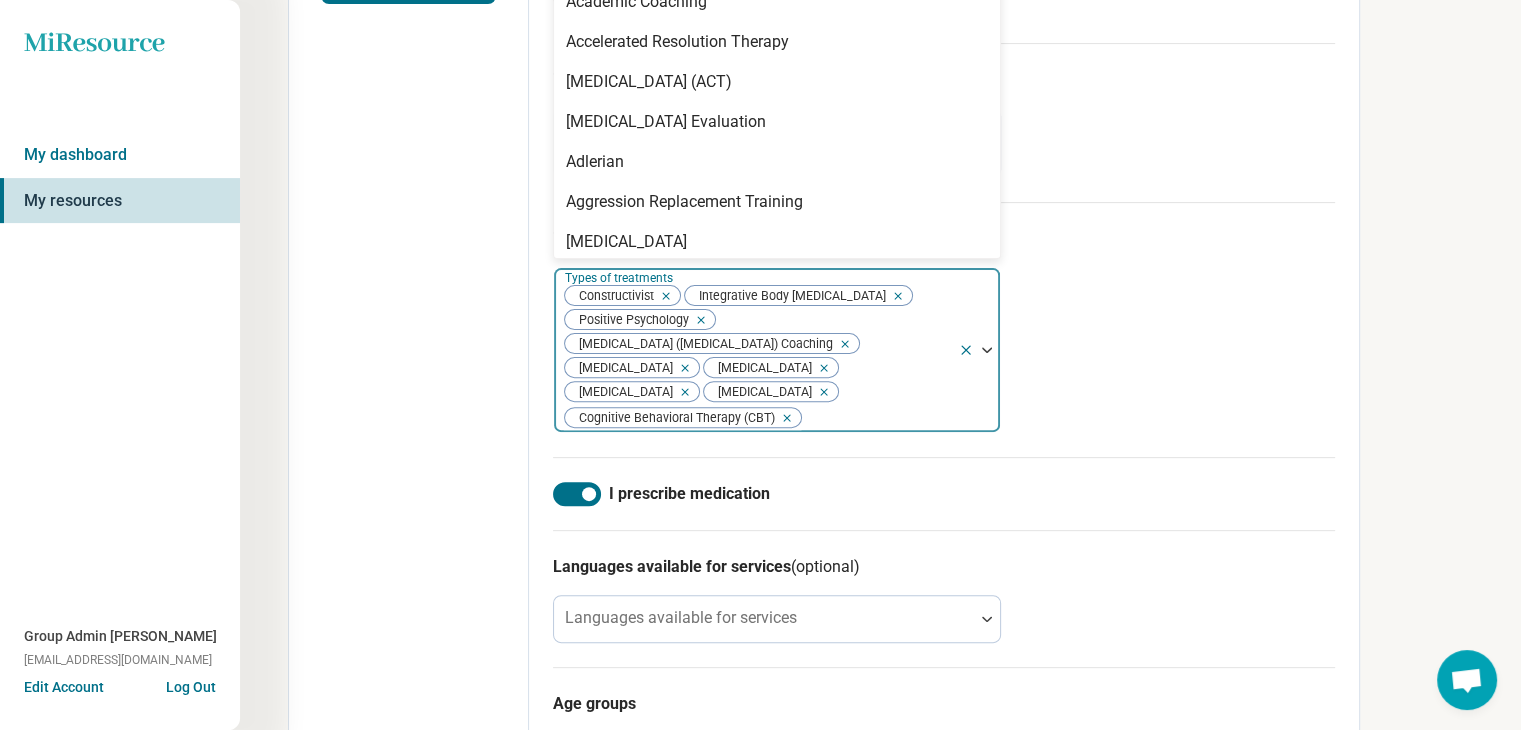 click on "Constructivist Integrative Body Psychotherapy Positive Psychology Attention Deficit Hyperactivity Disorder (ADHD) Coaching Motivational Interviewing Behavior Therapy Trauma-Focused Cognitive Behavioral Therapy Medication Management Cognitive Behavioral Therapy (CBT)" at bounding box center [756, 350] 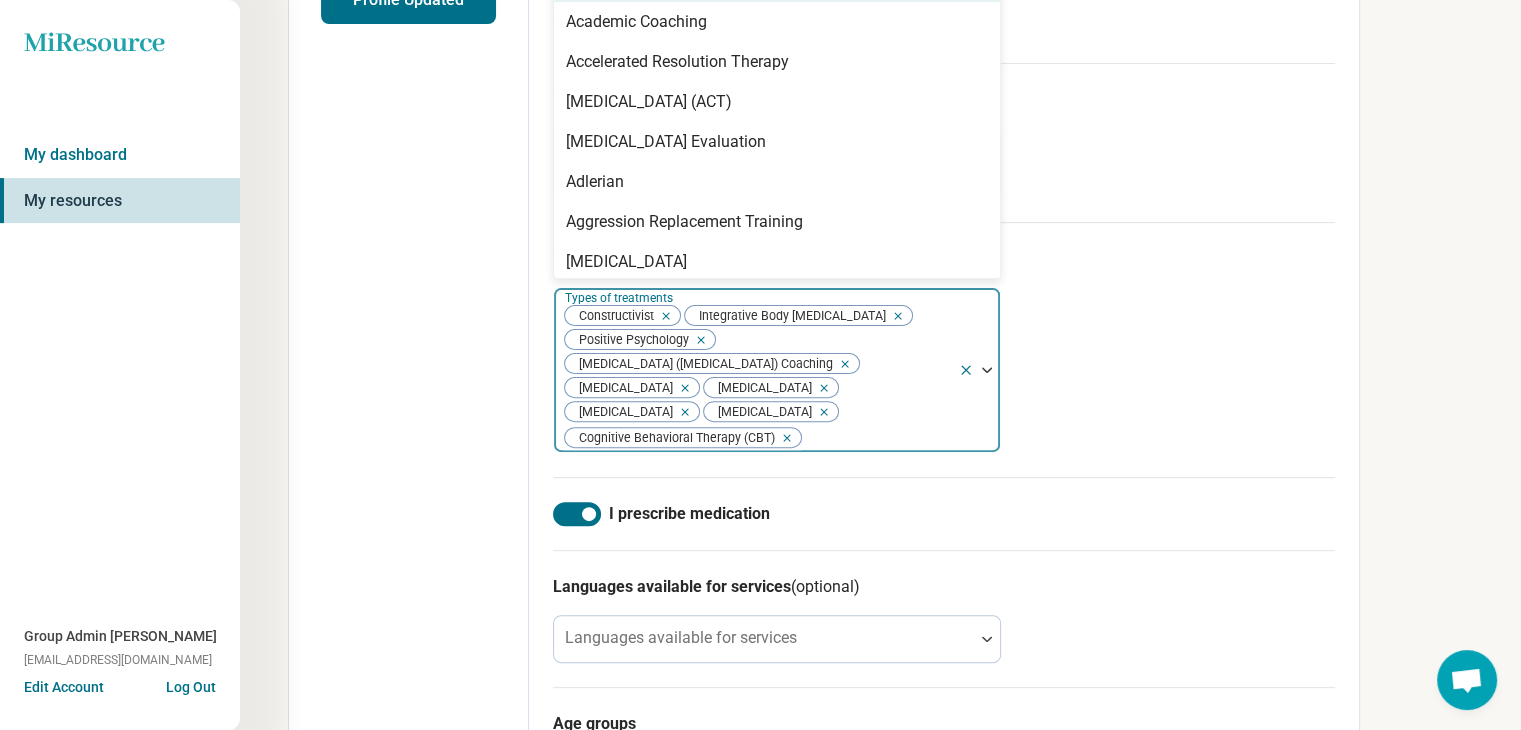 scroll, scrollTop: 547, scrollLeft: 0, axis: vertical 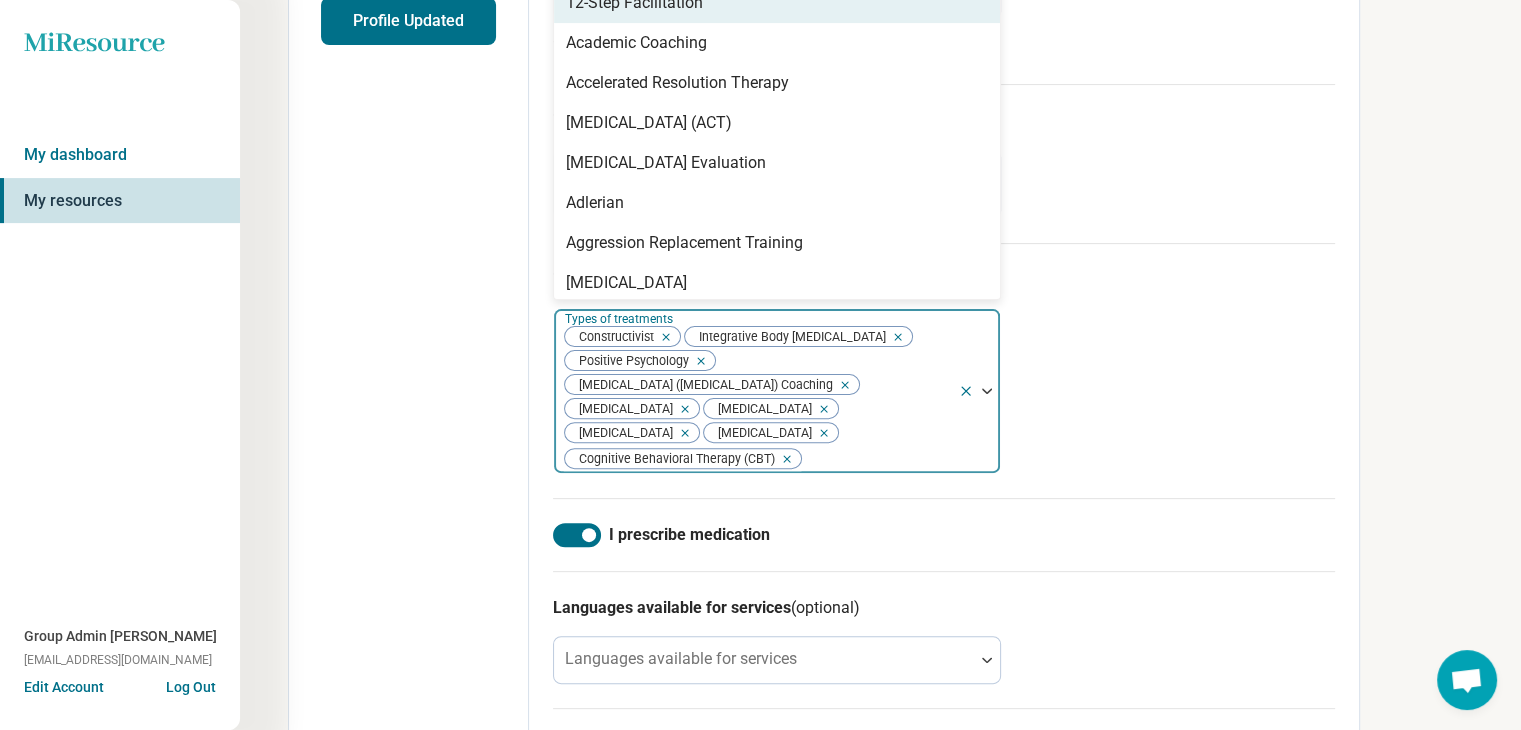 click 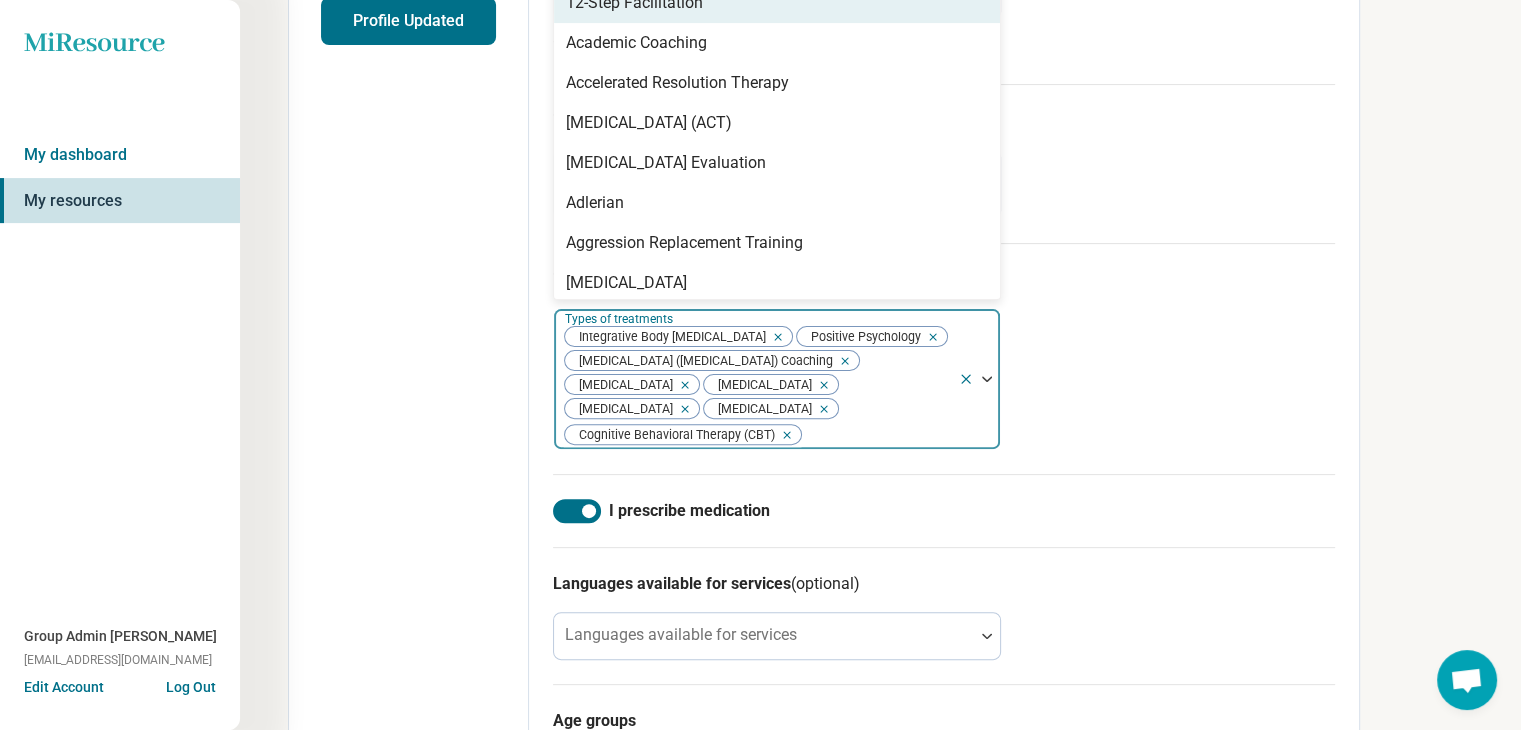 click 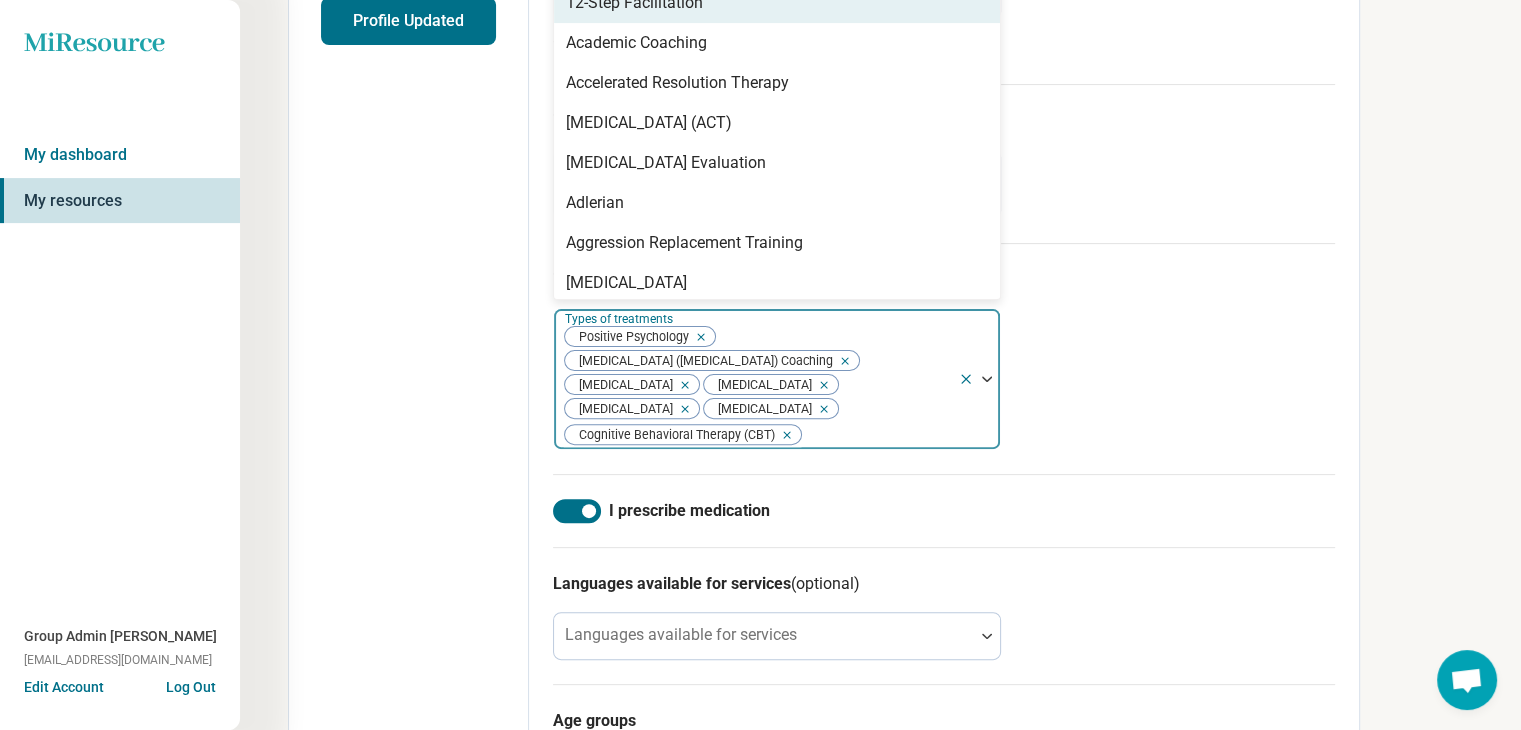 click 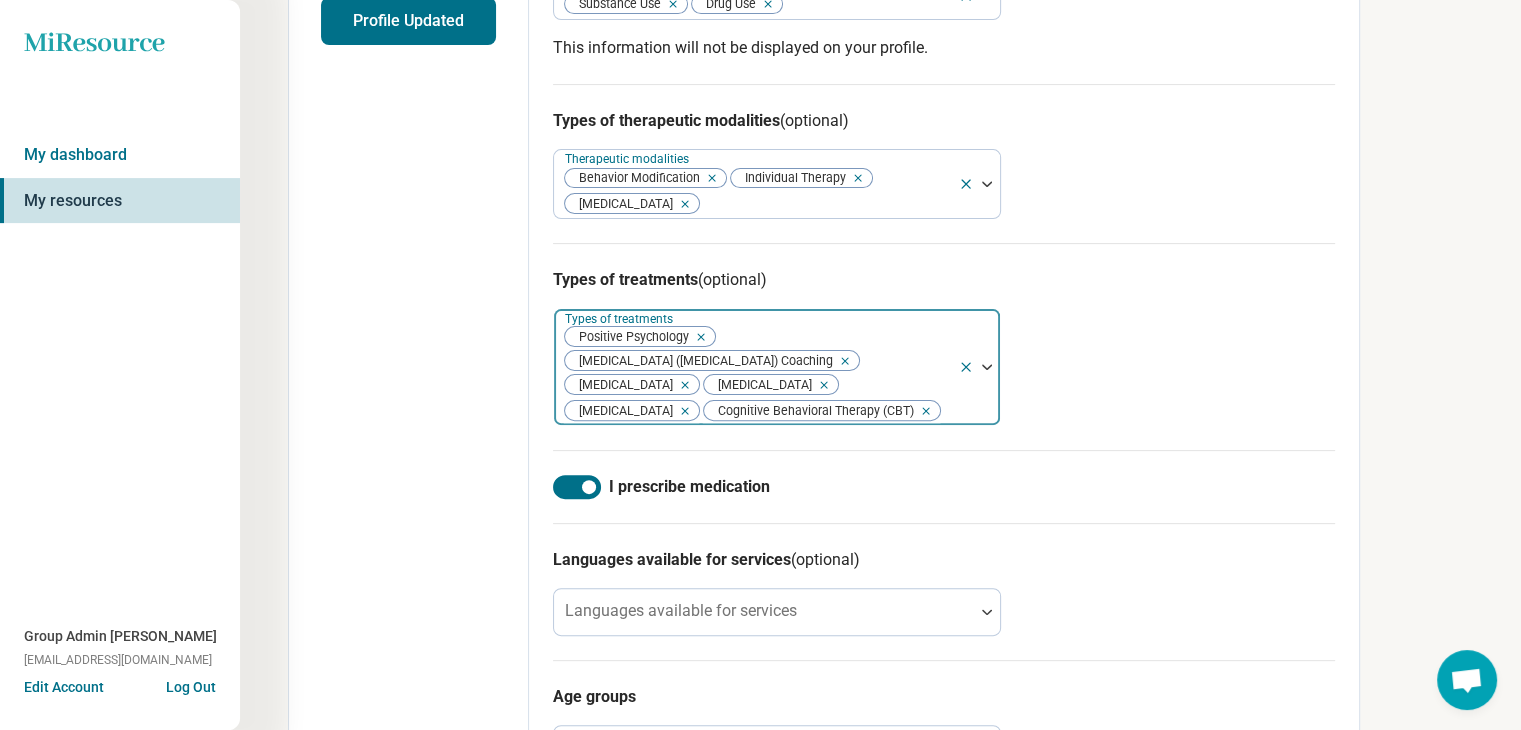 click on "Positive Psychology Attention Deficit Hyperactivity Disorder (ADHD) Coaching Behavior Therapy Trauma-Focused Cognitive Behavioral Therapy Medication Management Cognitive Behavioral Therapy (CBT)" at bounding box center [756, 367] 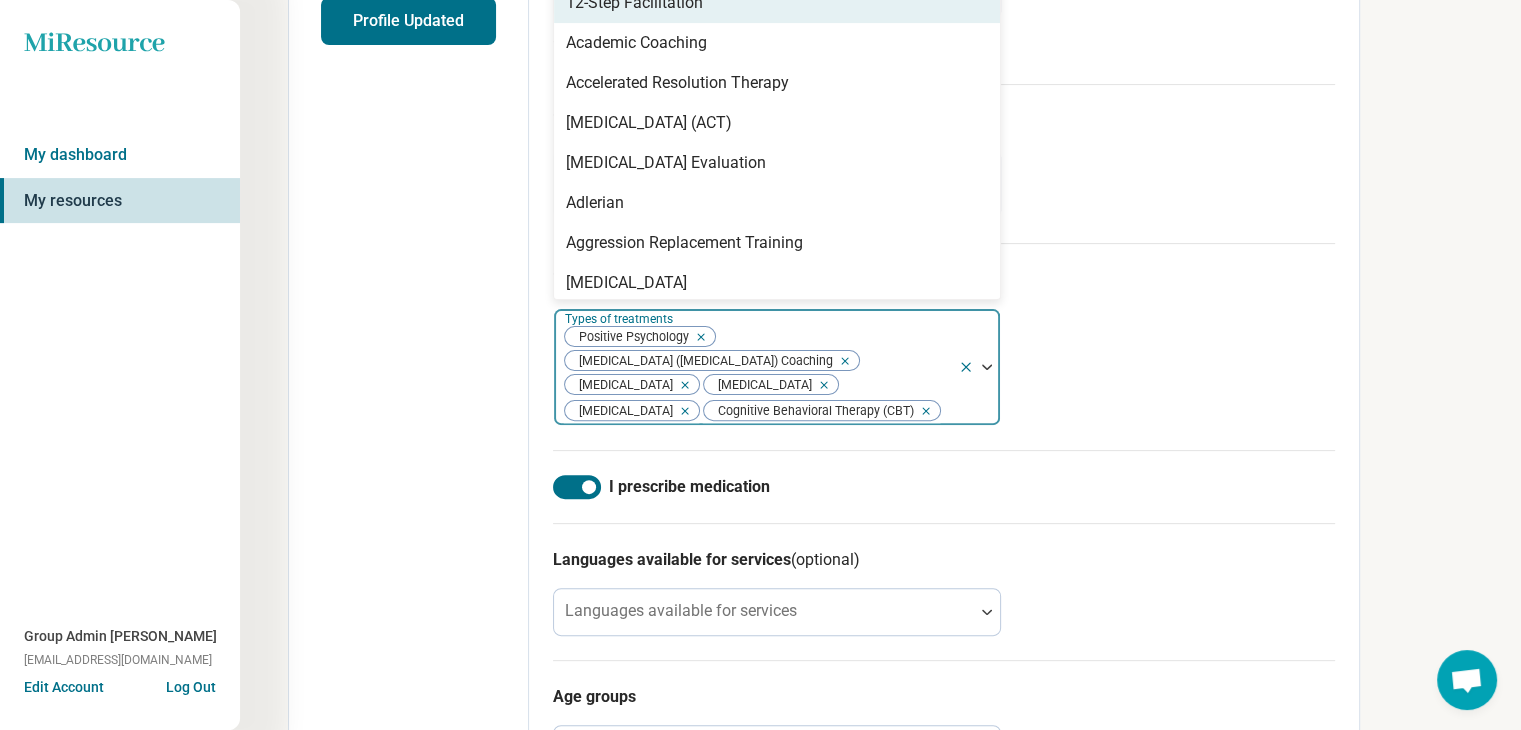 click on "Positive Psychology Attention Deficit Hyperactivity Disorder (ADHD) Coaching Behavior Therapy Trauma-Focused Cognitive Behavioral Therapy Medication Management Cognitive Behavioral Therapy (CBT)" at bounding box center (756, 367) 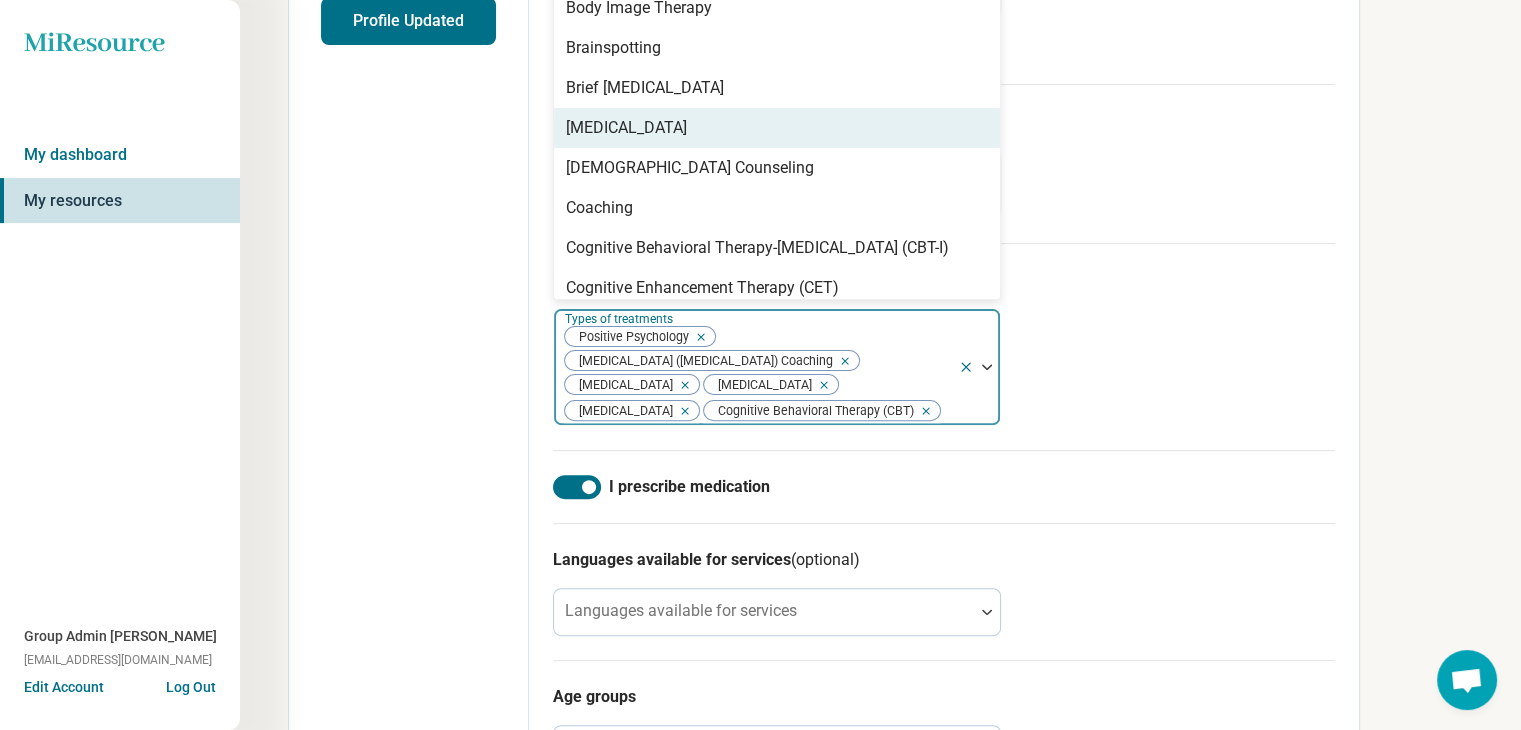 scroll, scrollTop: 600, scrollLeft: 0, axis: vertical 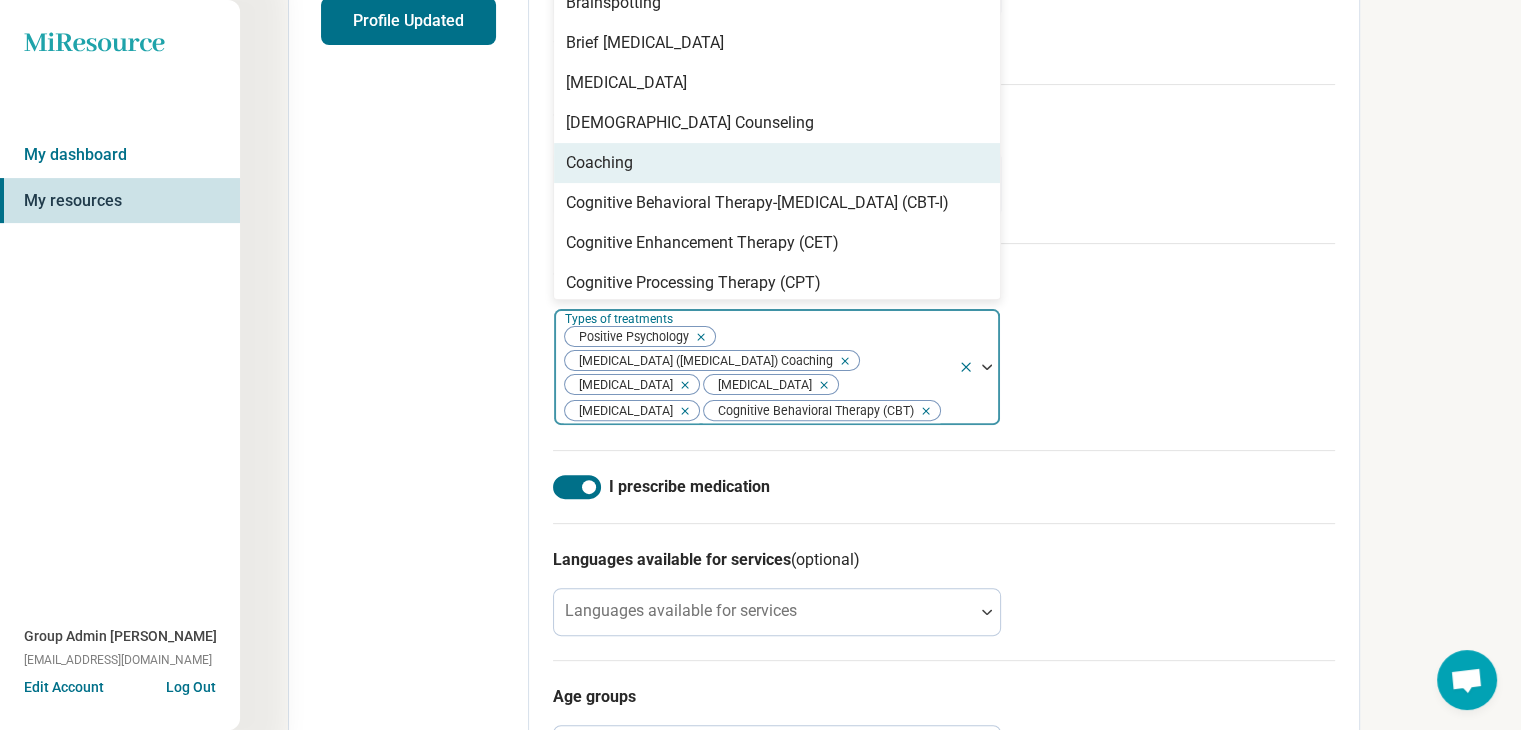 click on "Coaching" at bounding box center (777, 163) 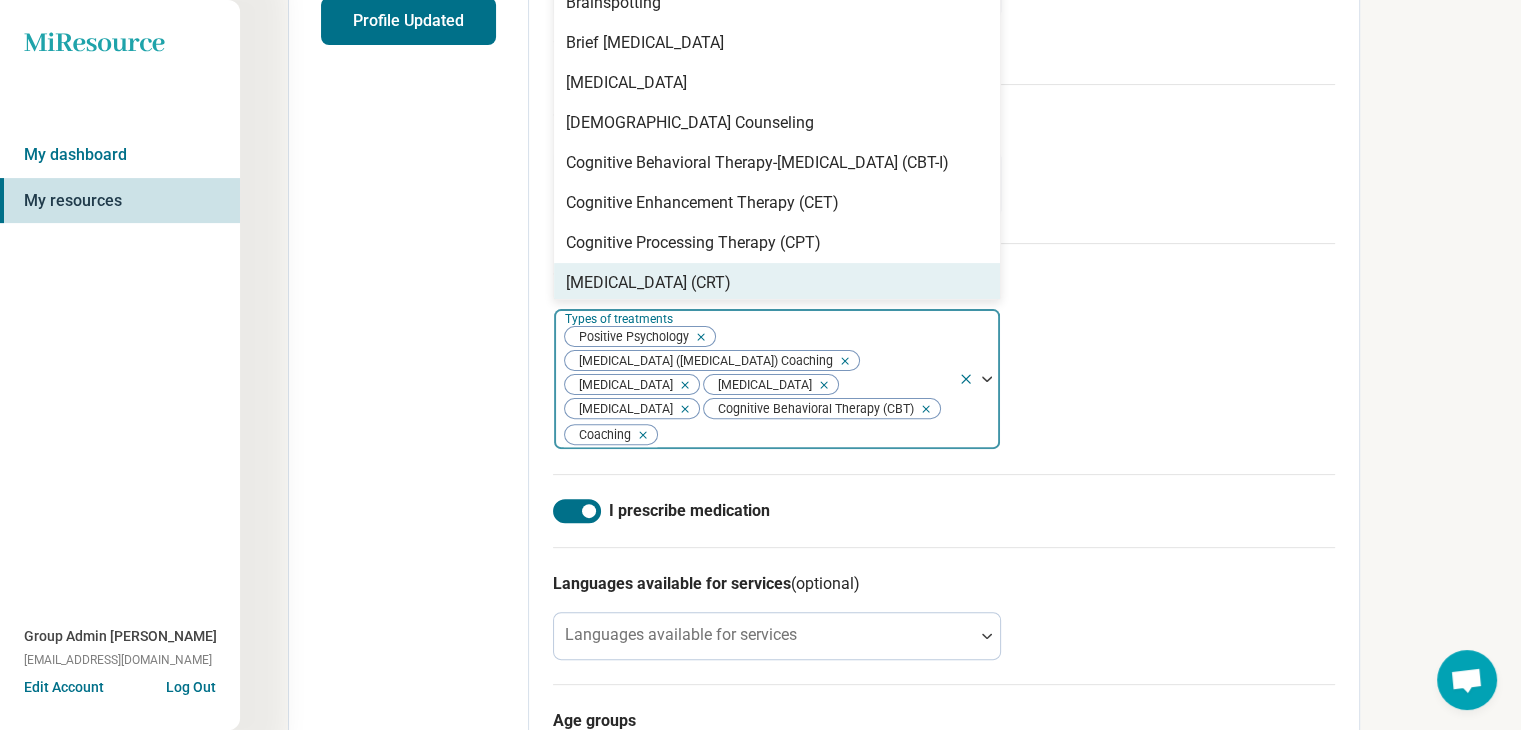 click on "Positive Psychology Attention Deficit Hyperactivity Disorder (ADHD) Coaching Behavior Therapy Trauma-Focused Cognitive Behavioral Therapy Medication Management Cognitive Behavioral Therapy (CBT) Coaching" at bounding box center (756, 379) 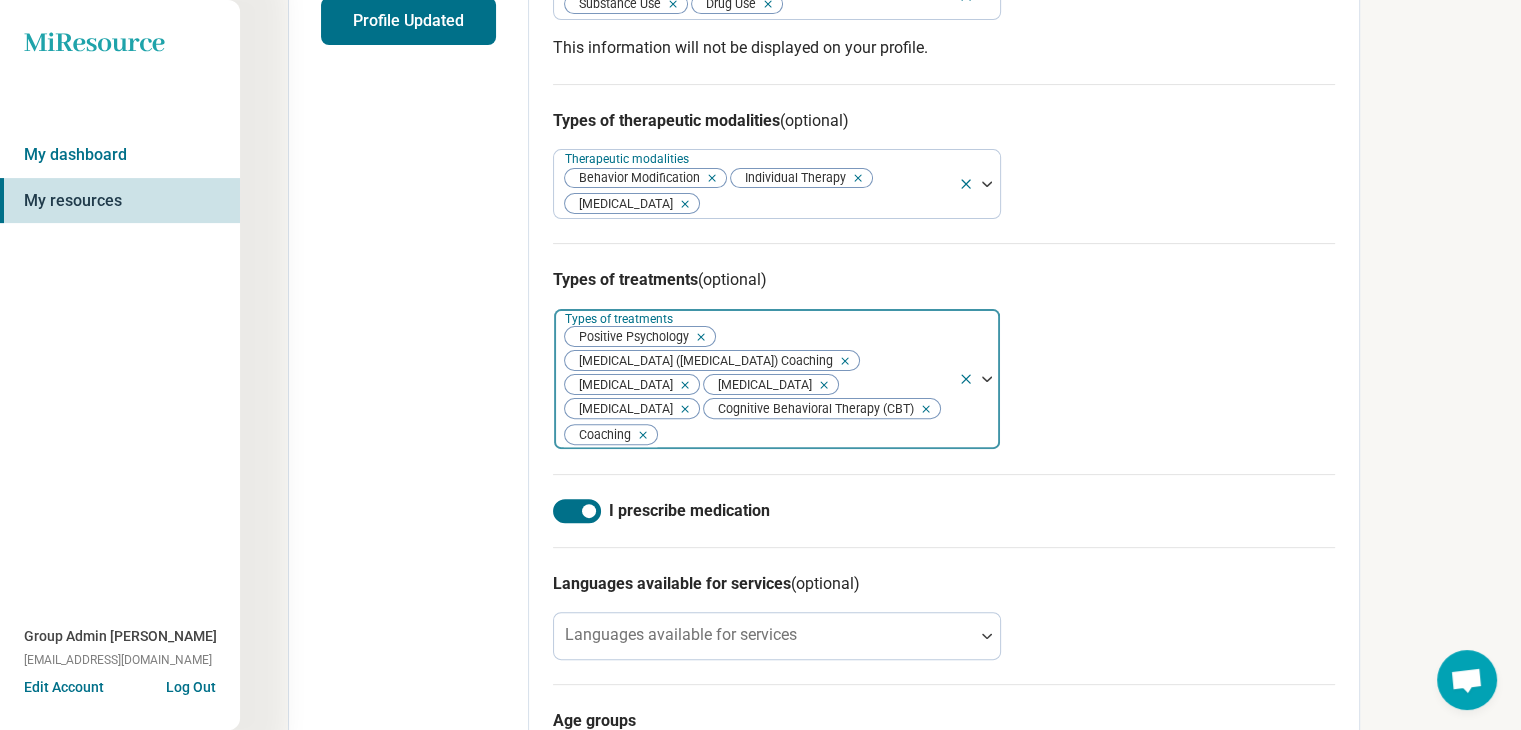 click on "Positive Psychology Attention Deficit Hyperactivity Disorder (ADHD) Coaching Behavior Therapy Trauma-Focused Cognitive Behavioral Therapy Medication Management Cognitive Behavioral Therapy (CBT) Coaching" at bounding box center [756, 379] 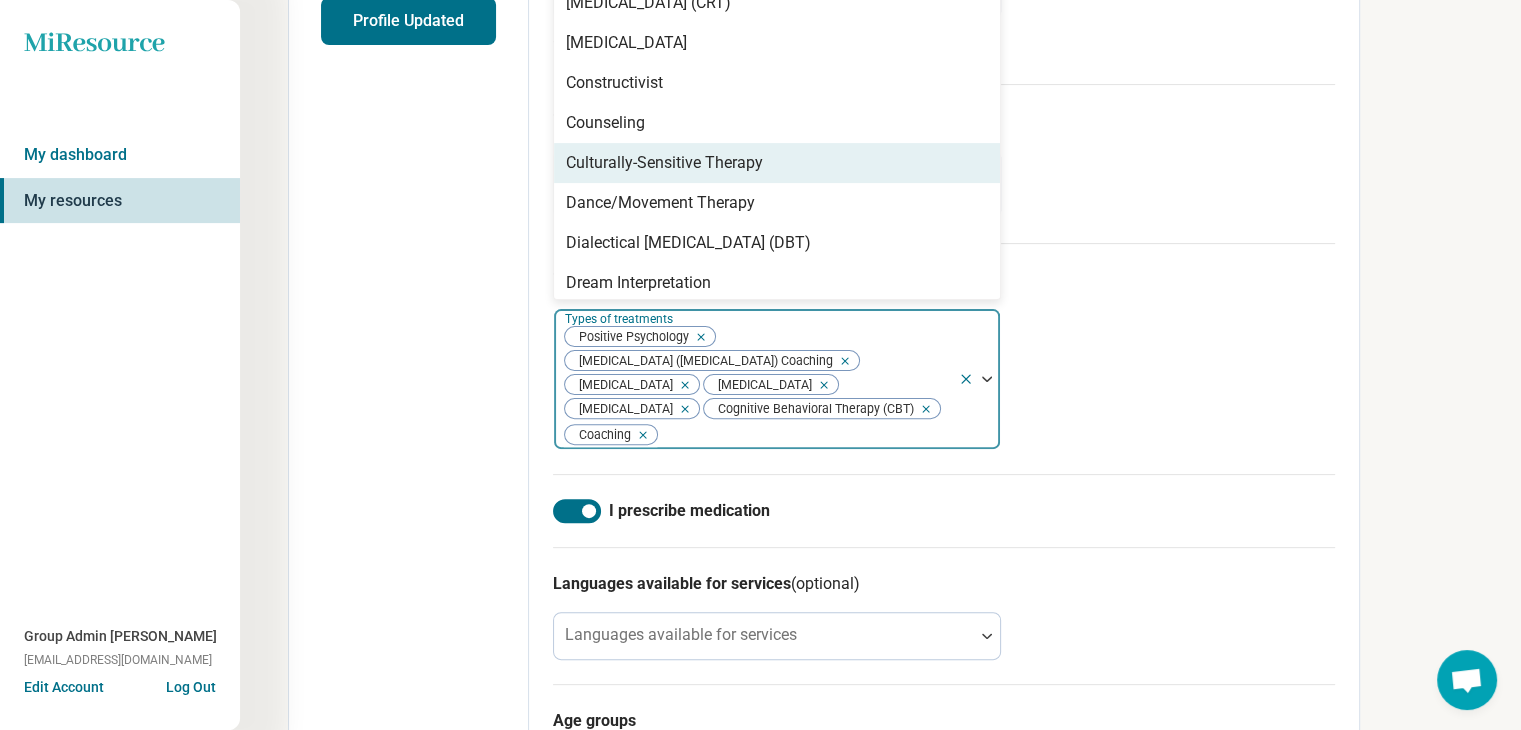 scroll, scrollTop: 1100, scrollLeft: 0, axis: vertical 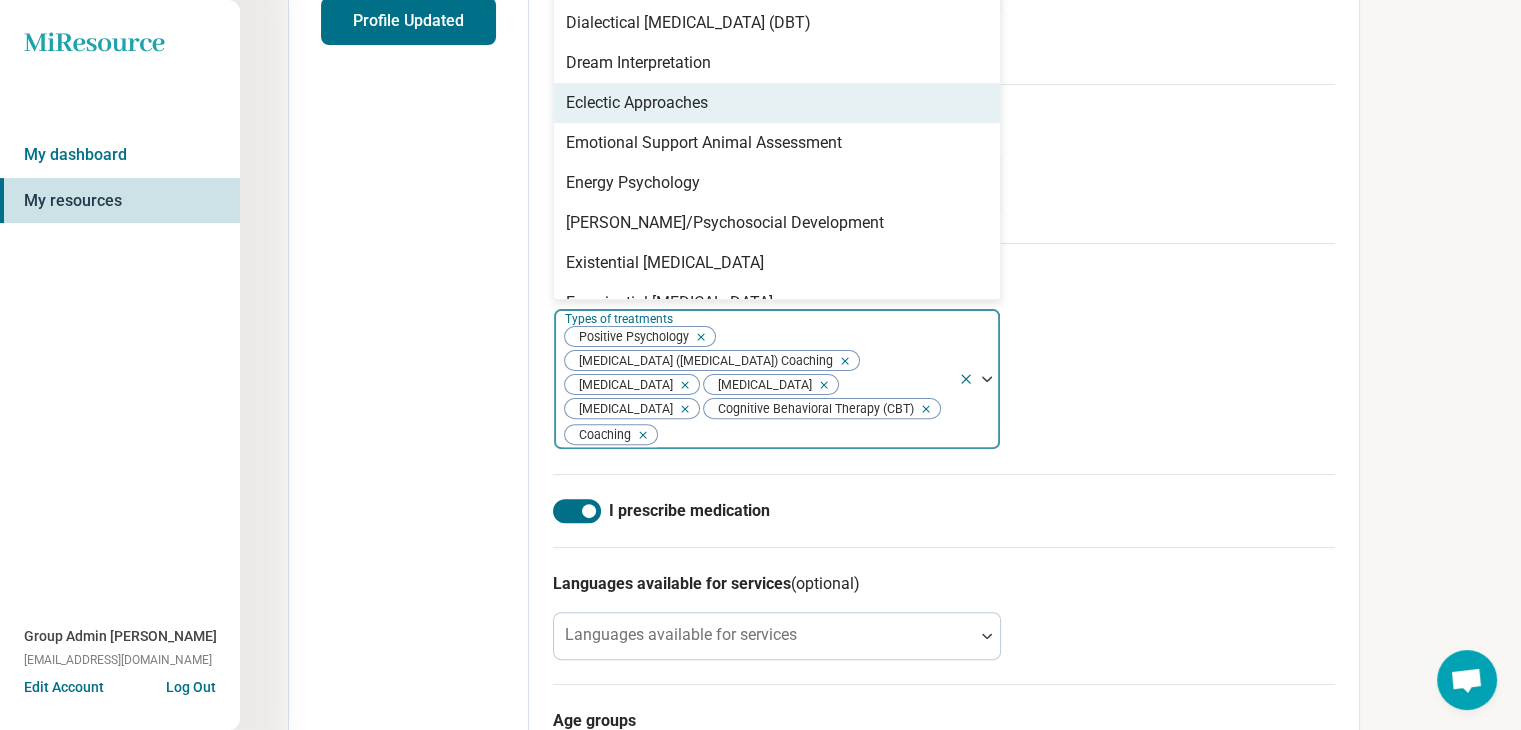 click on "Eclectic Approaches" at bounding box center (637, 103) 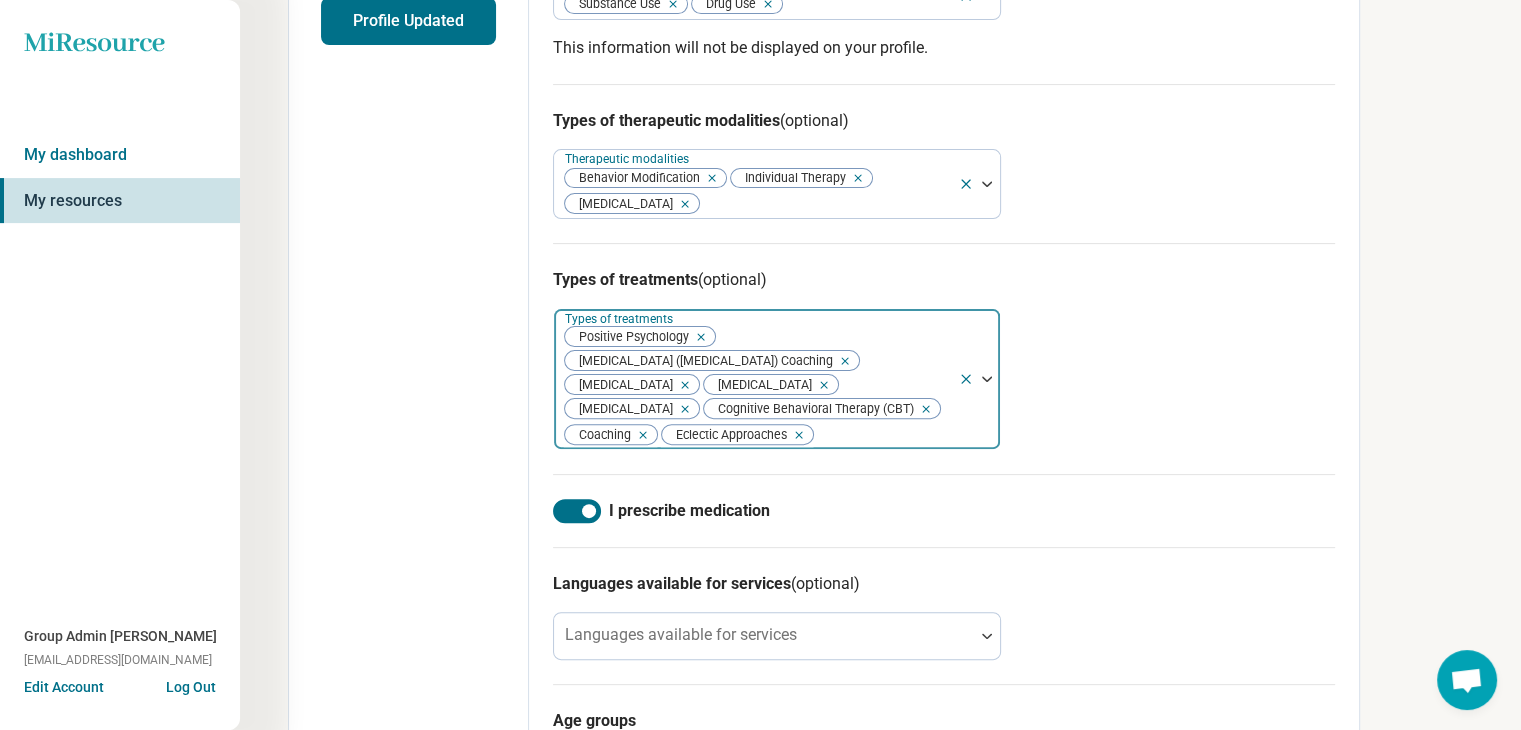 click at bounding box center [882, 435] 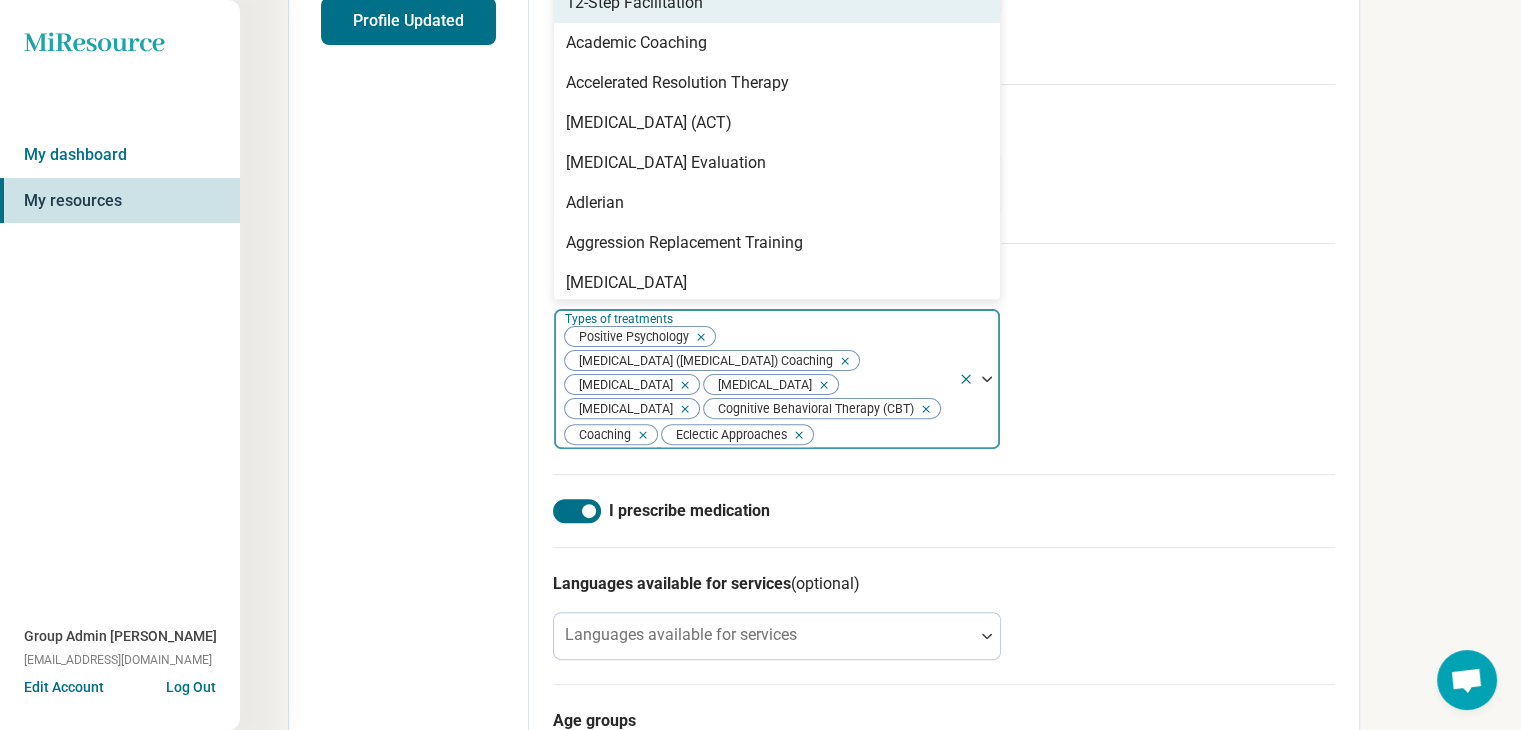 click at bounding box center [882, 435] 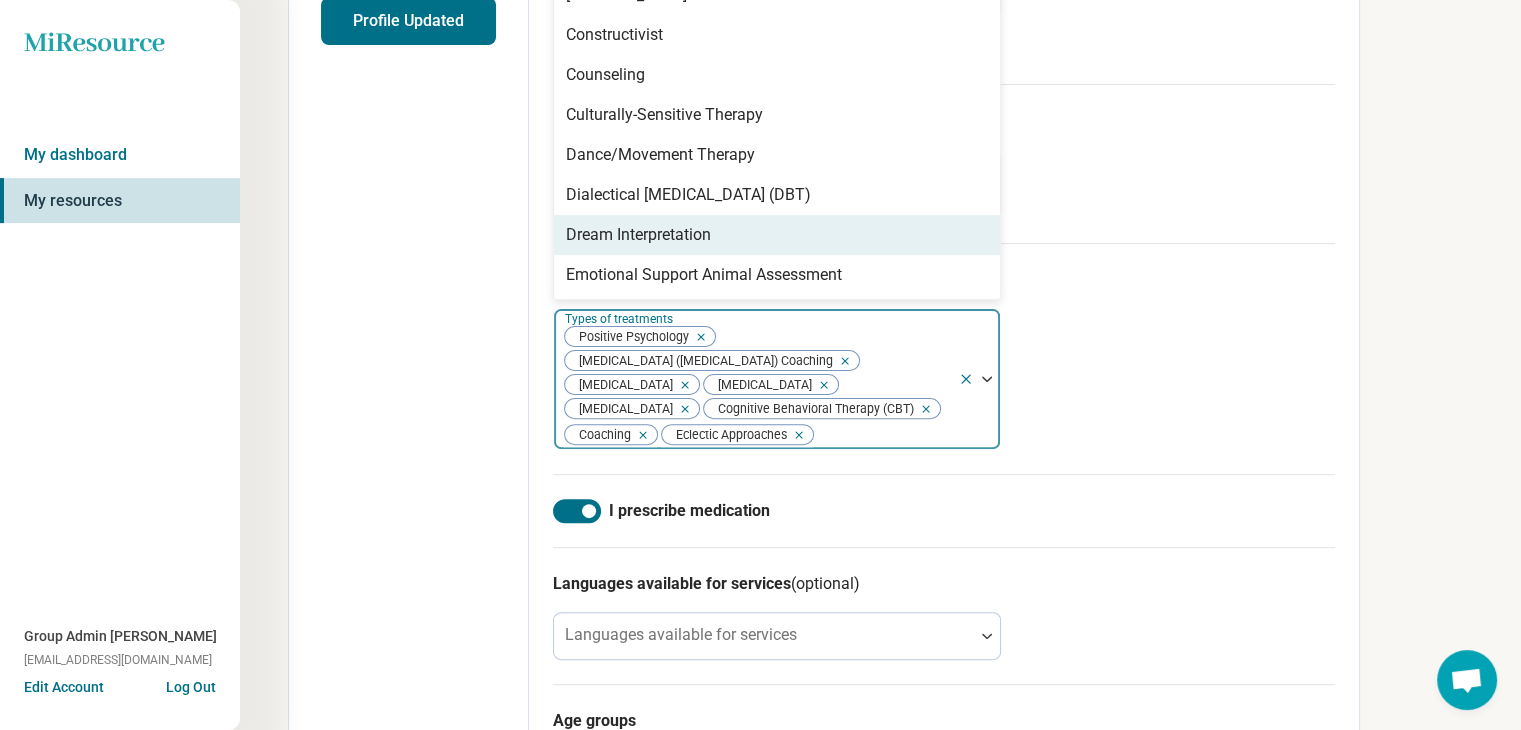 scroll, scrollTop: 828, scrollLeft: 0, axis: vertical 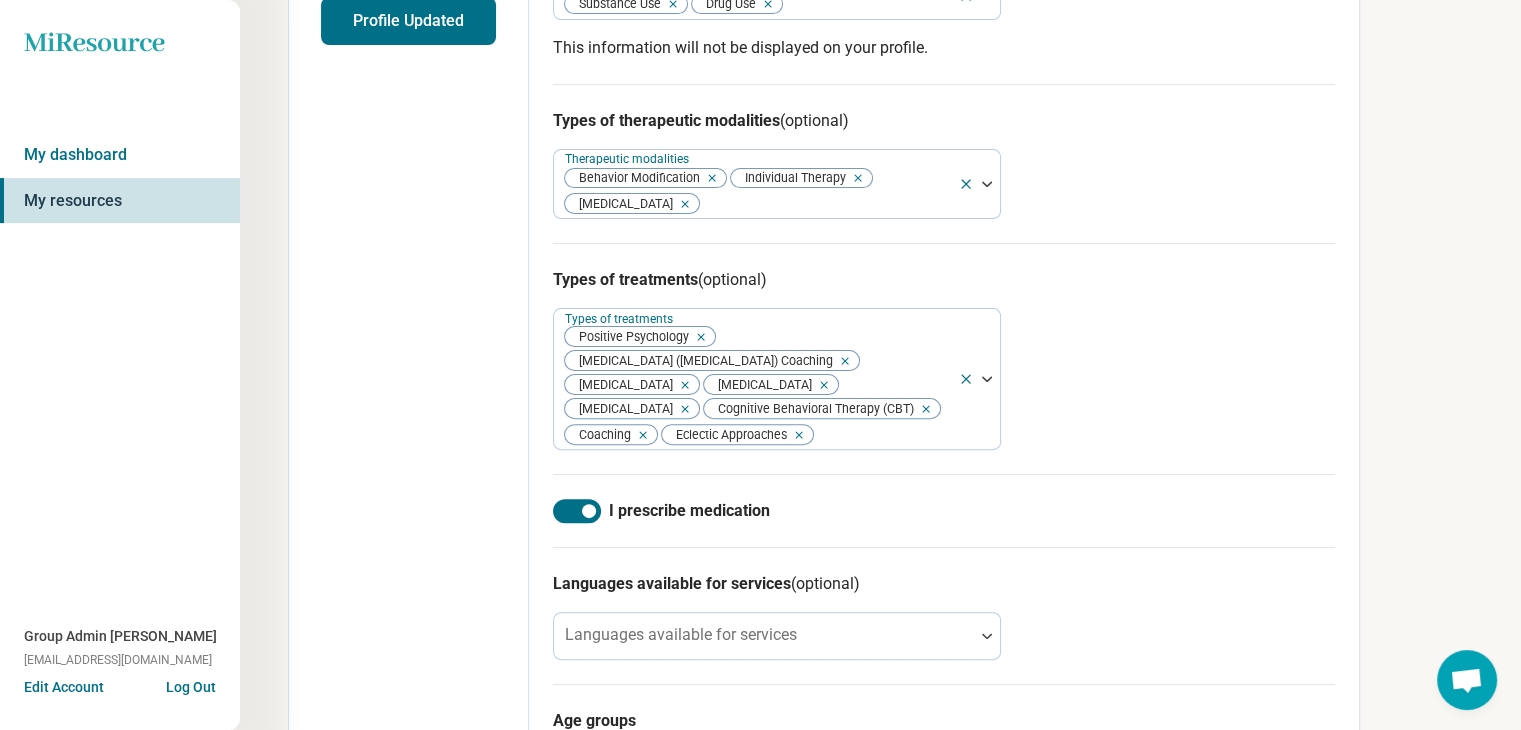 click on "Types of treatments  (optional) Types of treatments Positive Psychology Attention Deficit Hyperactivity Disorder (ADHD) Coaching Behavior Therapy Trauma-Focused Cognitive Behavioral Therapy Medication Management Cognitive Behavioral Therapy (CBT) Coaching Eclectic Approaches" at bounding box center (944, 358) 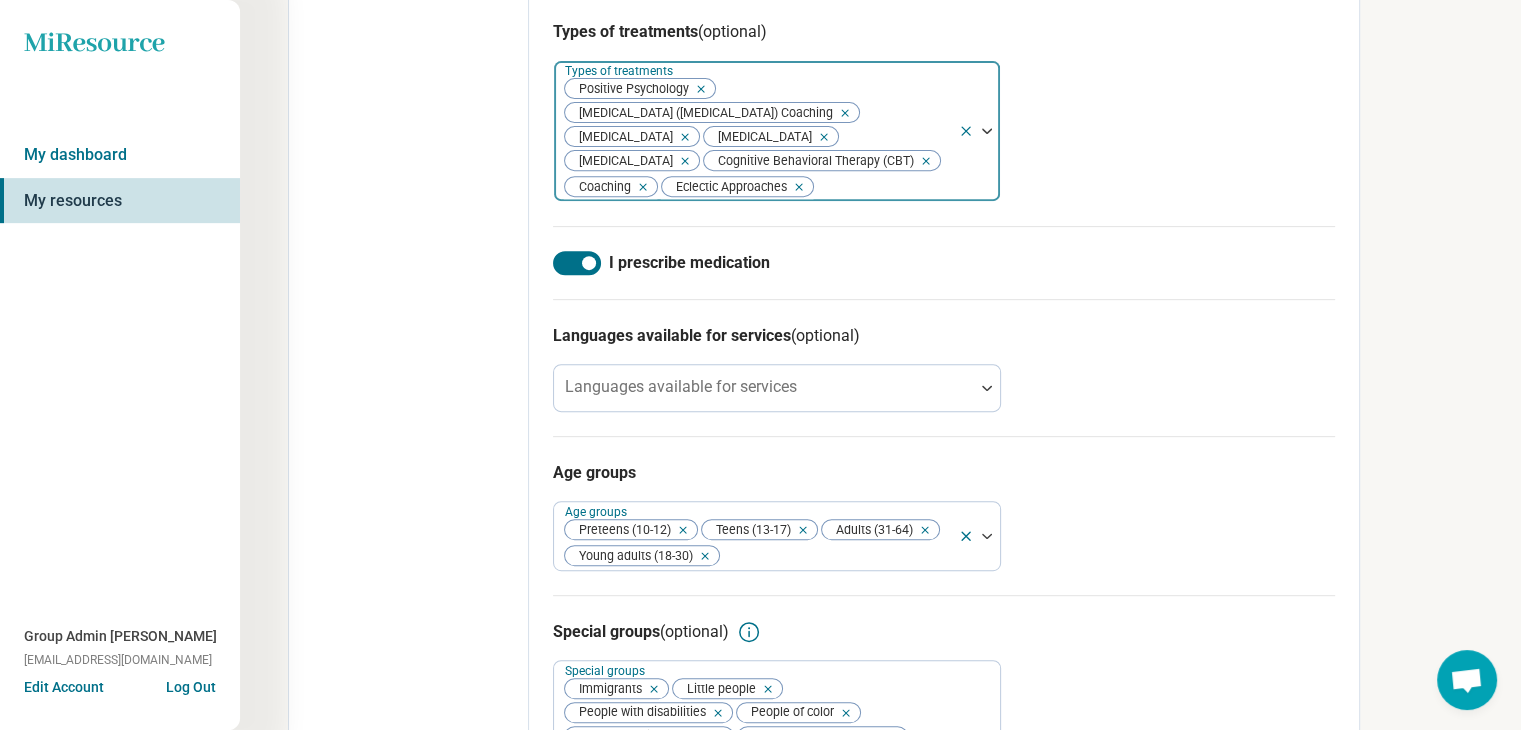 scroll, scrollTop: 847, scrollLeft: 0, axis: vertical 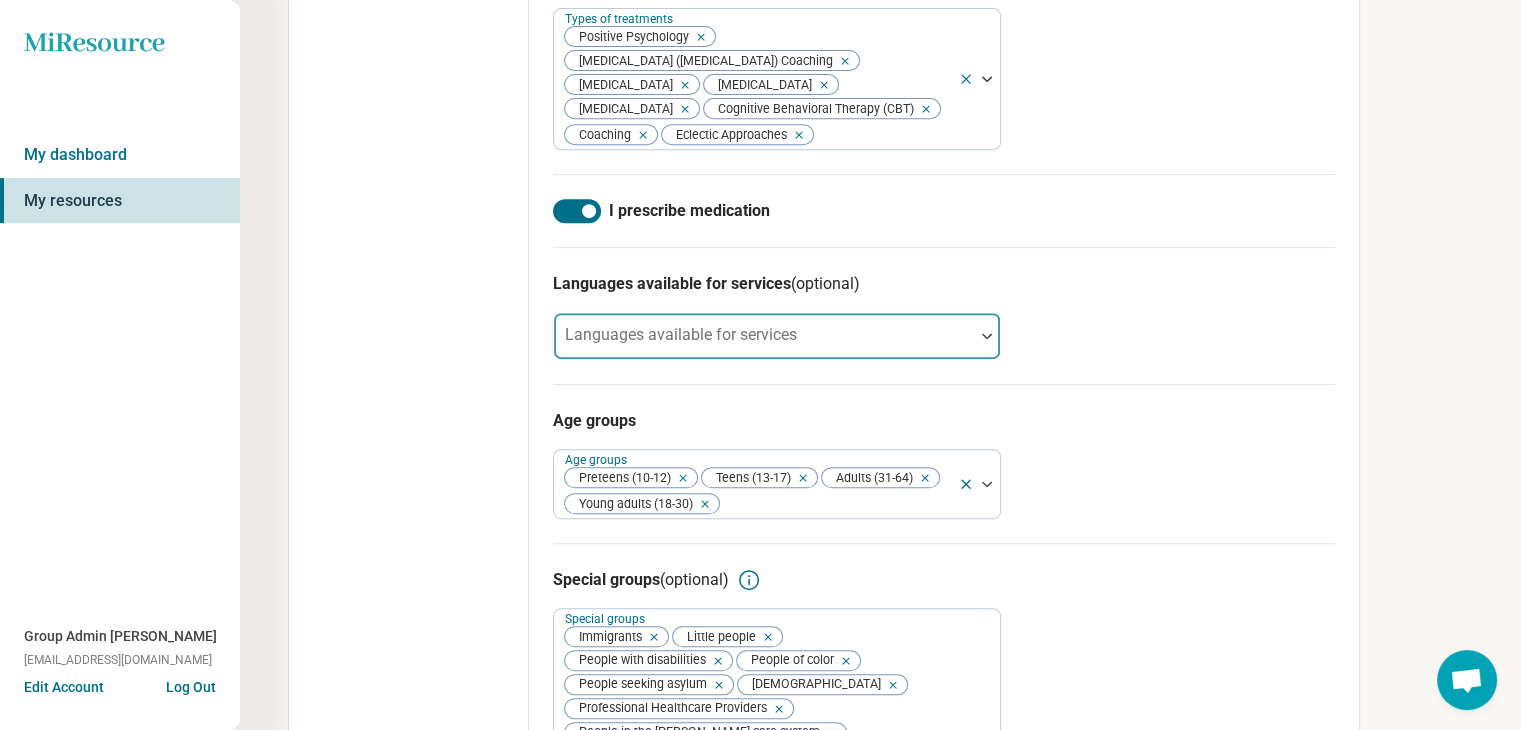 click on "Languages available for services" at bounding box center (777, 336) 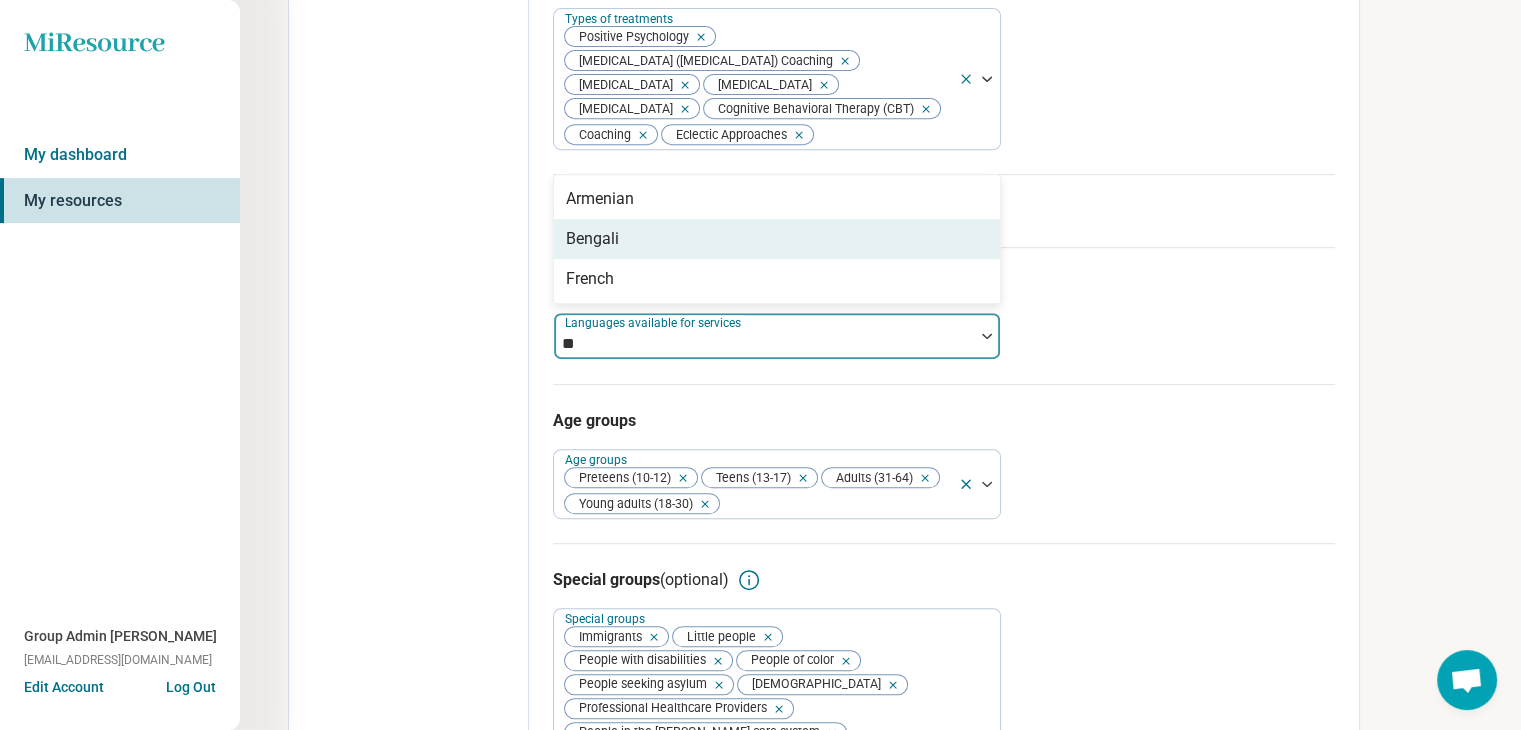 type on "*" 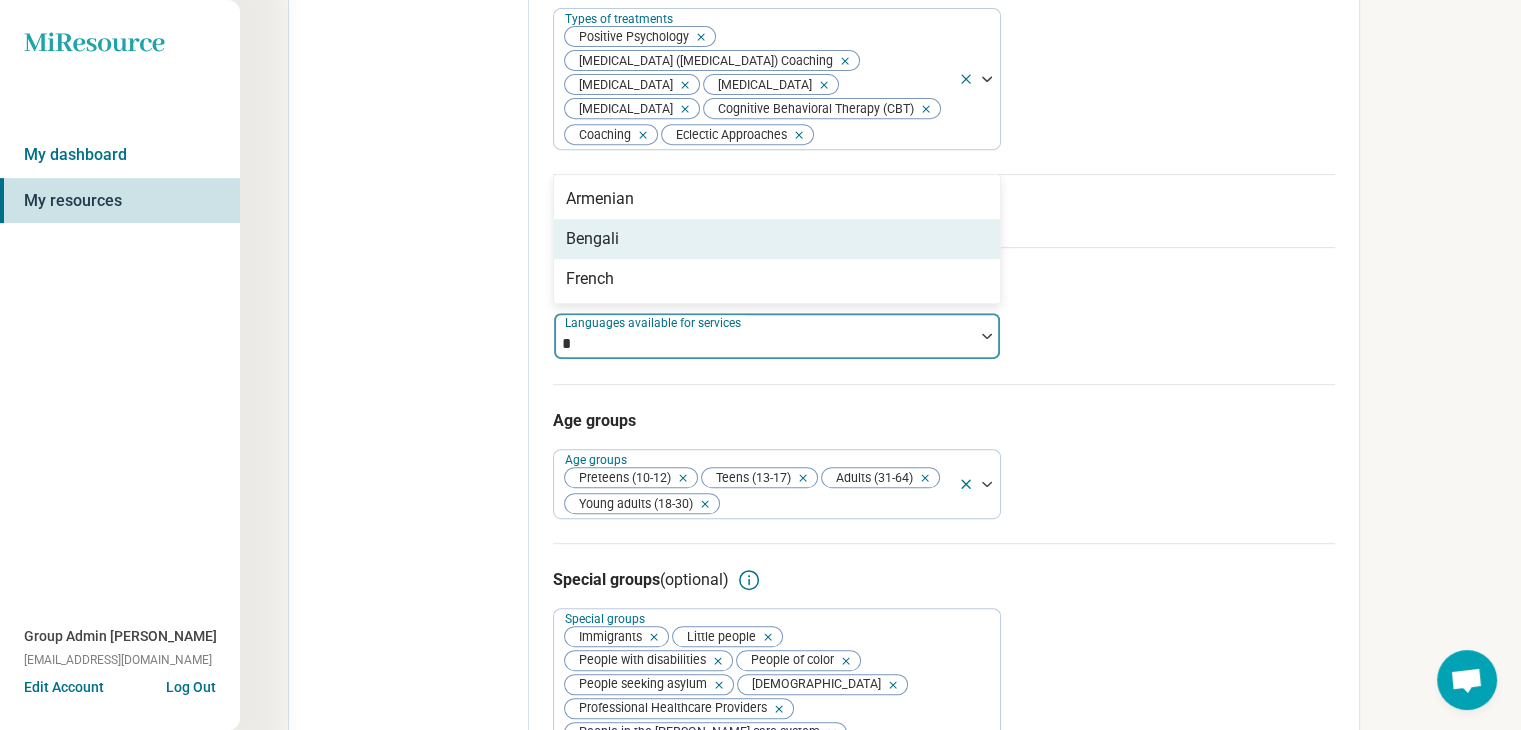 type 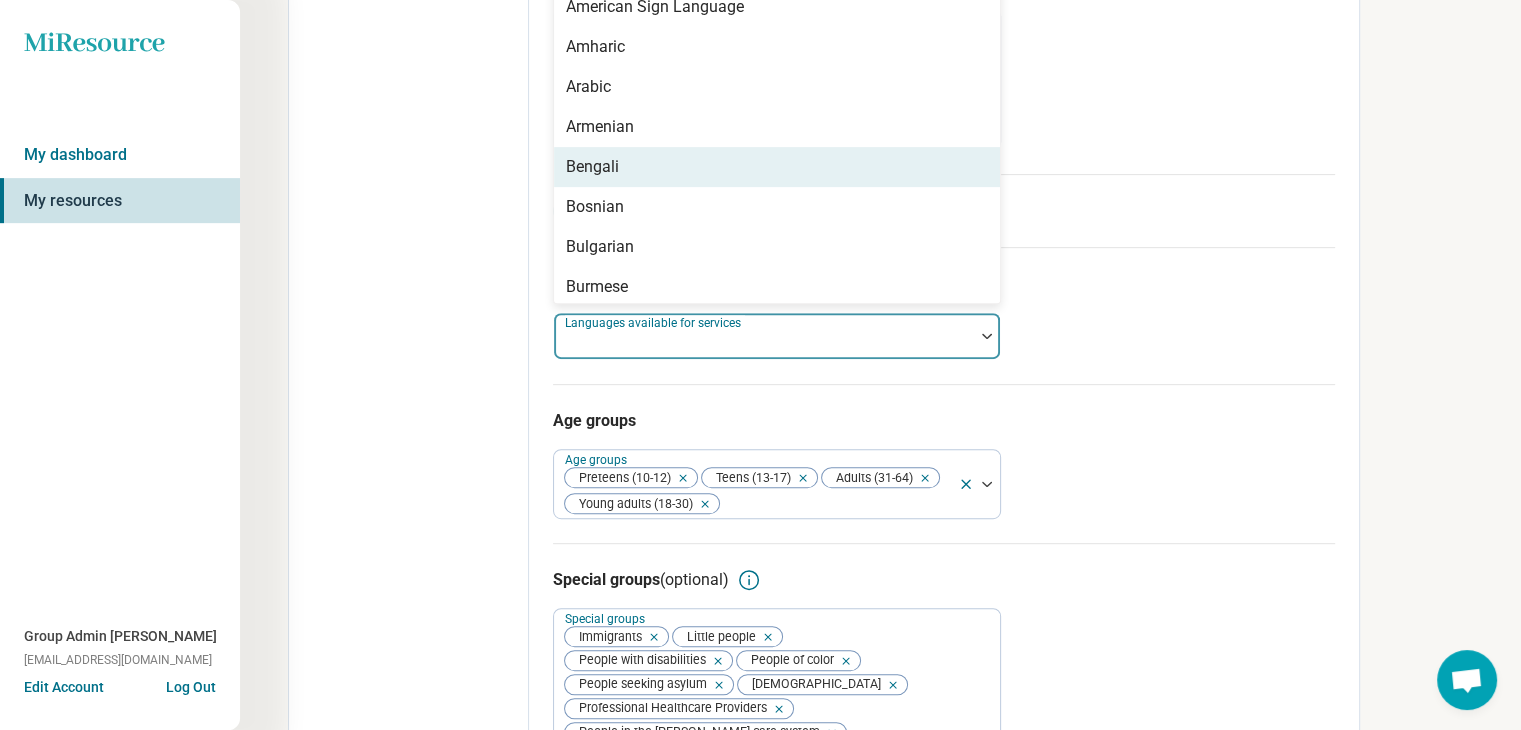 click on "Edit profile General Specialty Credentials Location Payment Schedule Profile completion:  87 % Profile Updated" at bounding box center (409, 108) 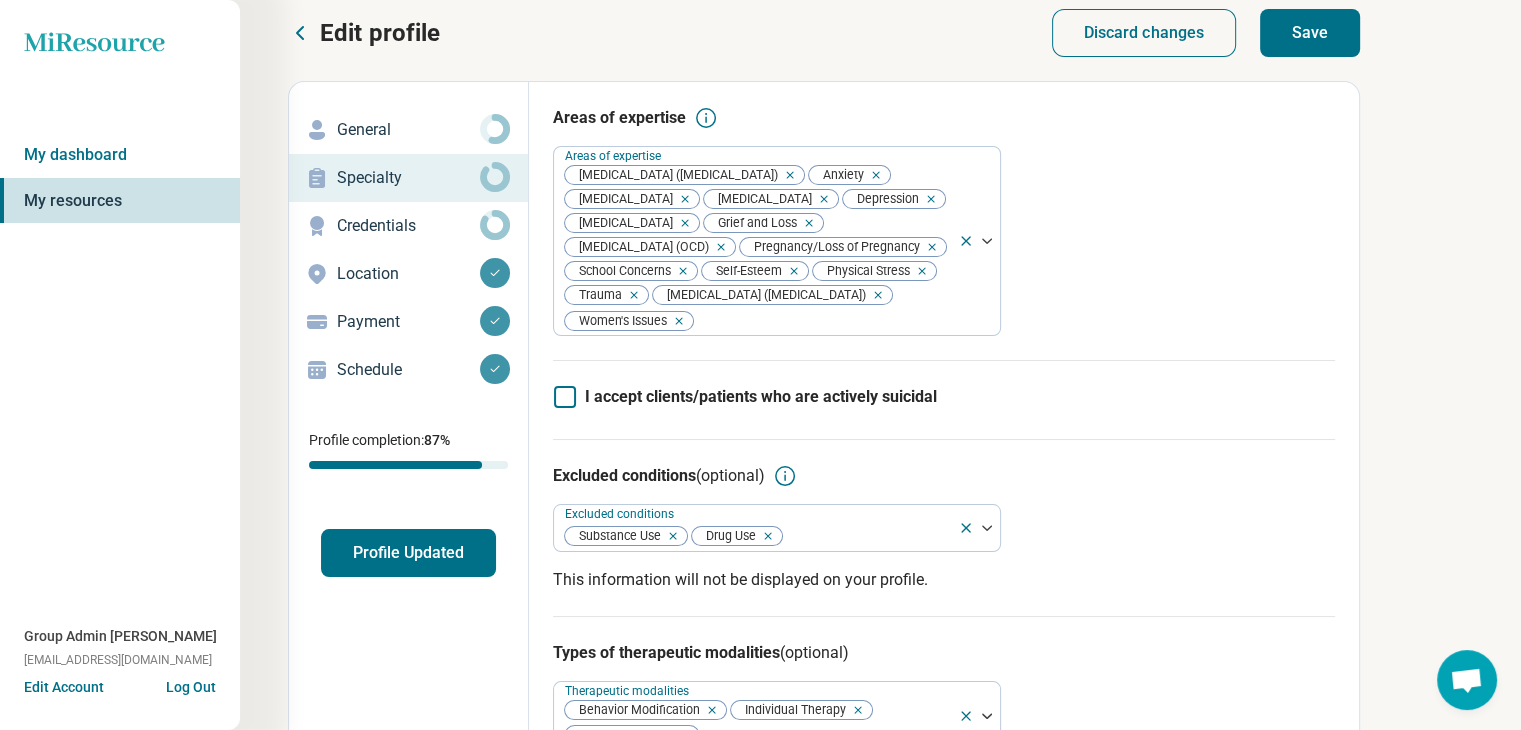 scroll, scrollTop: 0, scrollLeft: 0, axis: both 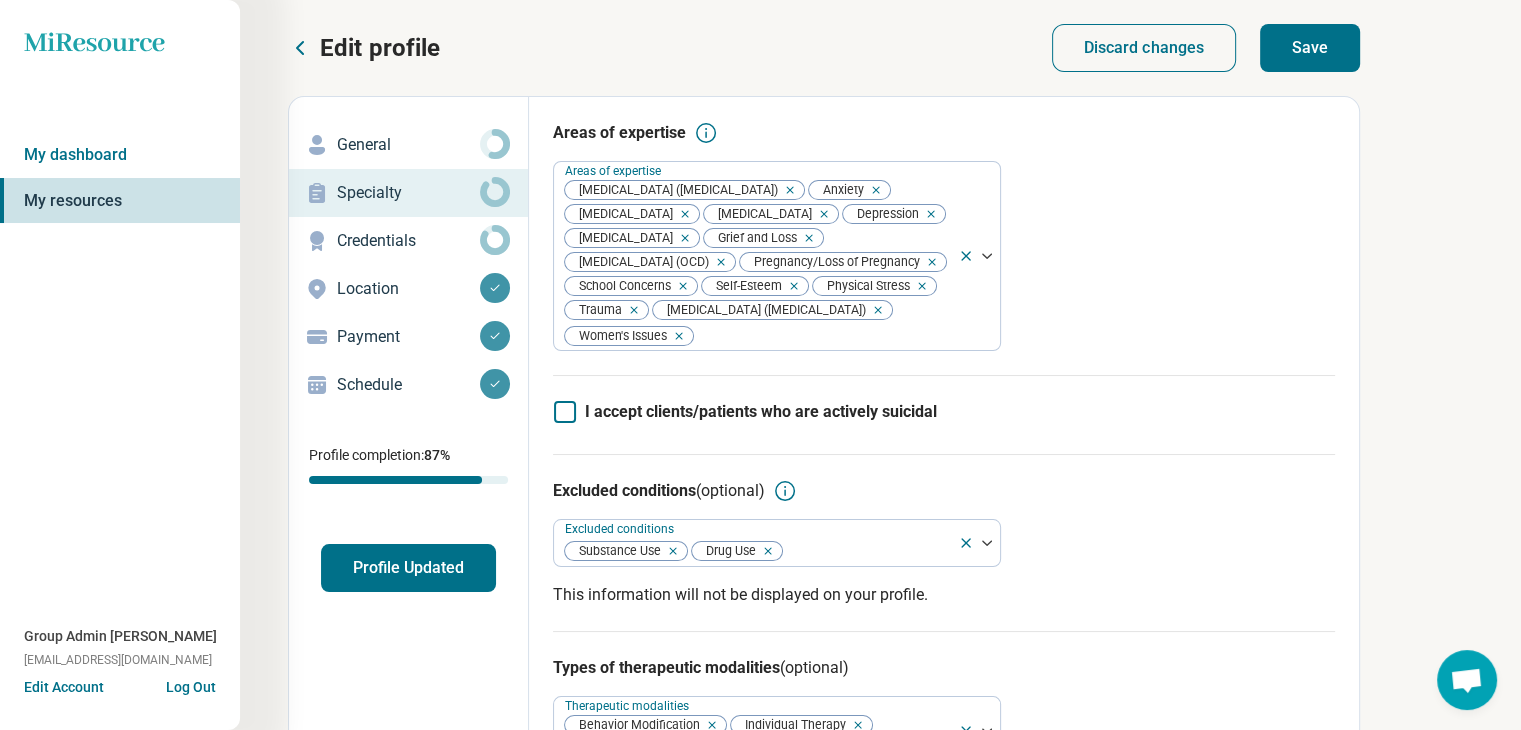 click on "Save" at bounding box center [1310, 48] 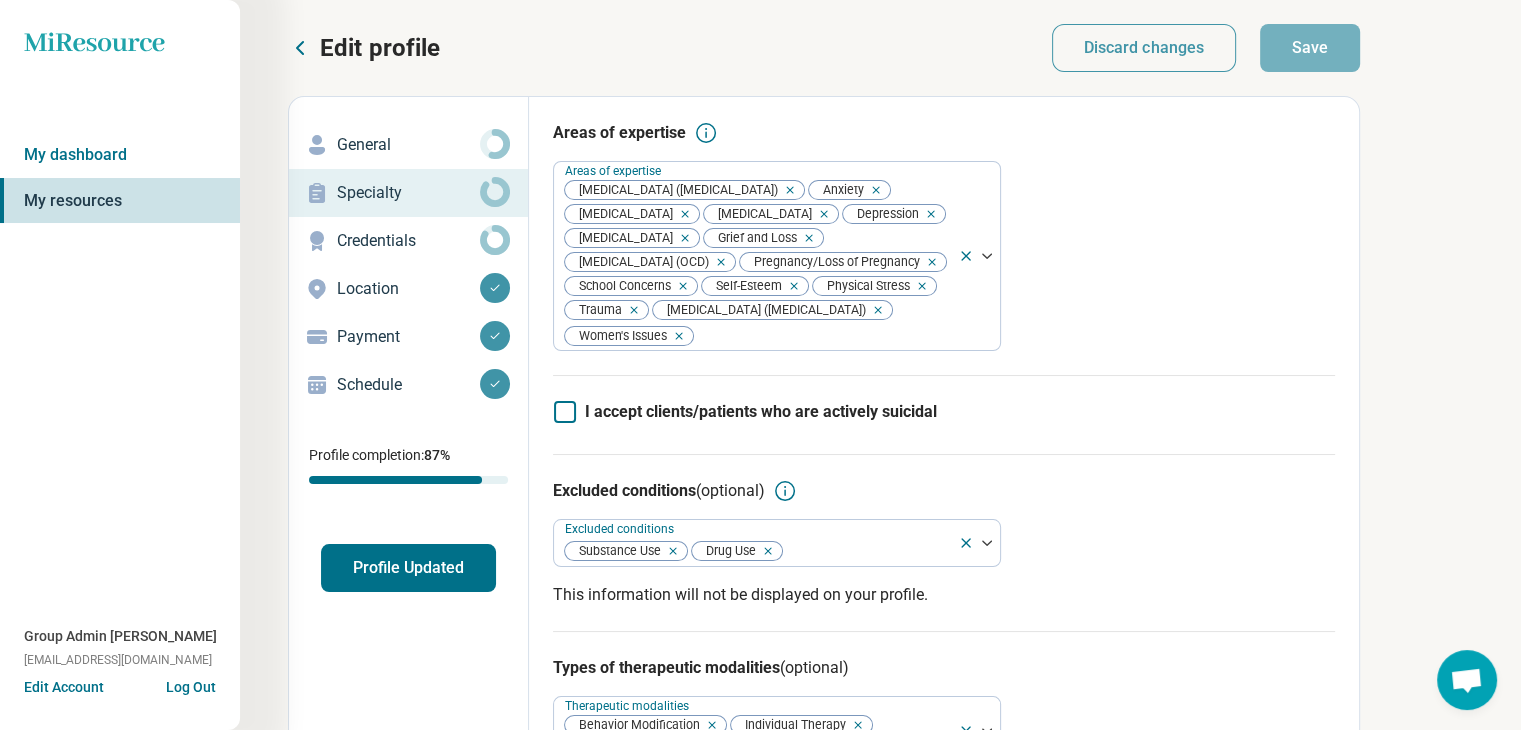 click on "Credentials" at bounding box center (408, 241) 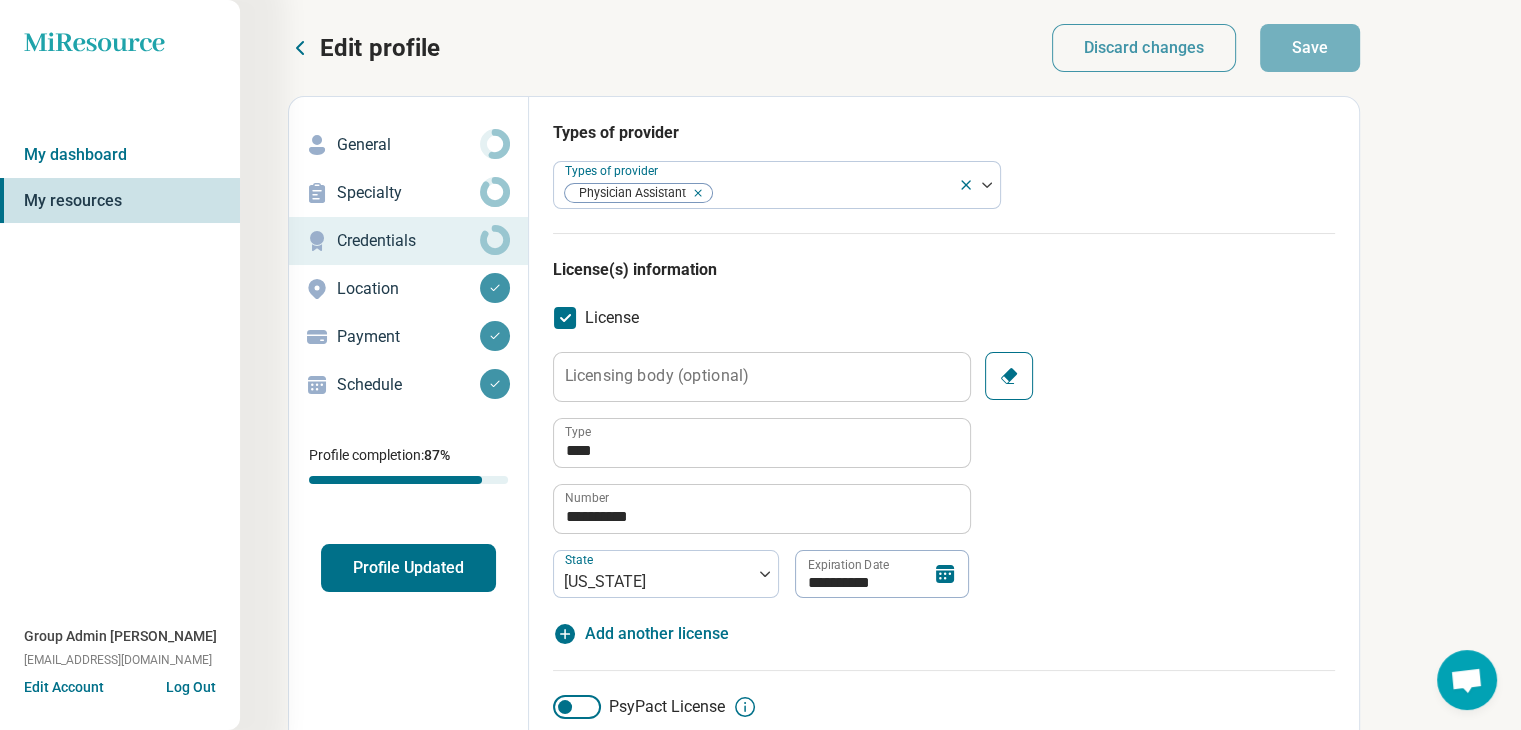 click on "Licensing body (optional)" at bounding box center [657, 376] 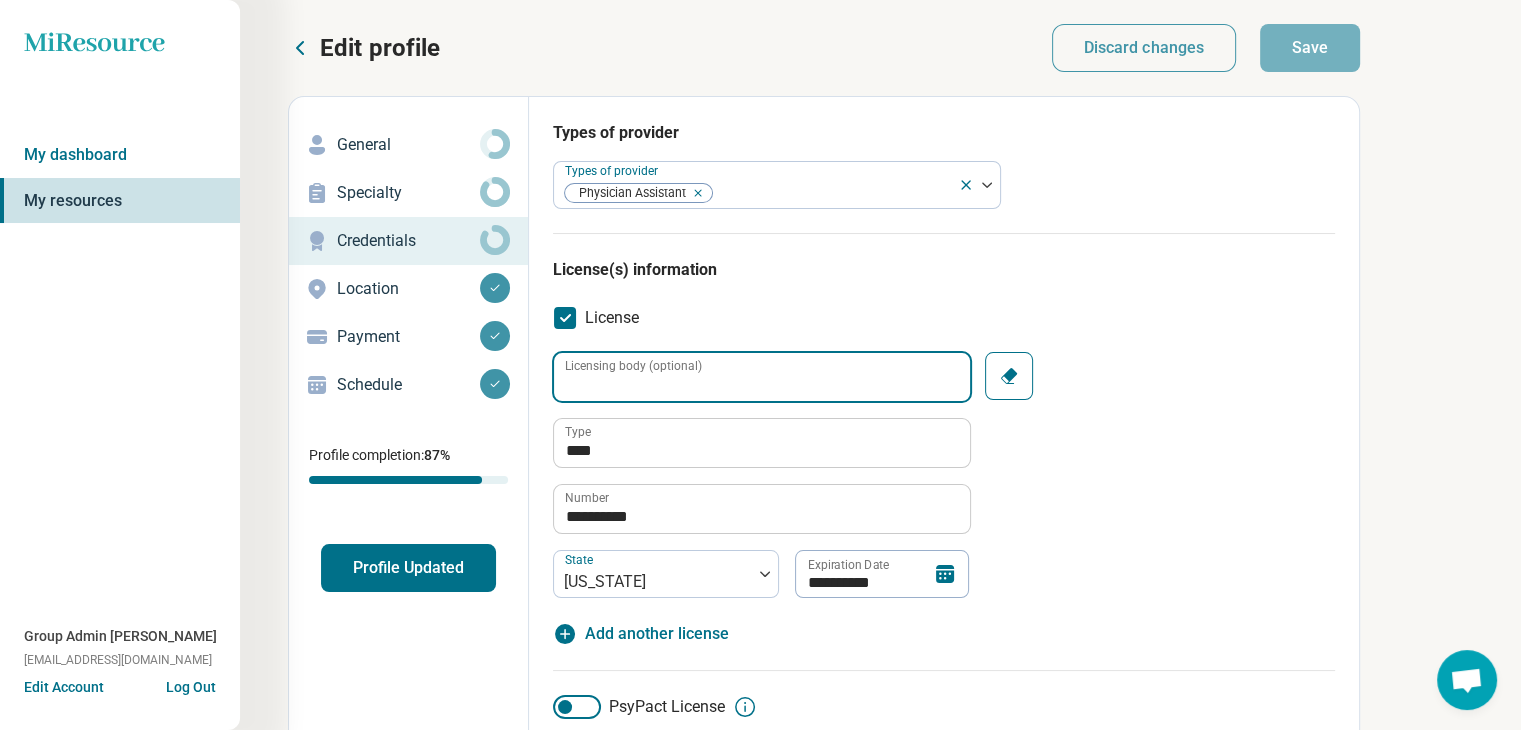 click on "Licensing body (optional)" at bounding box center [762, 377] 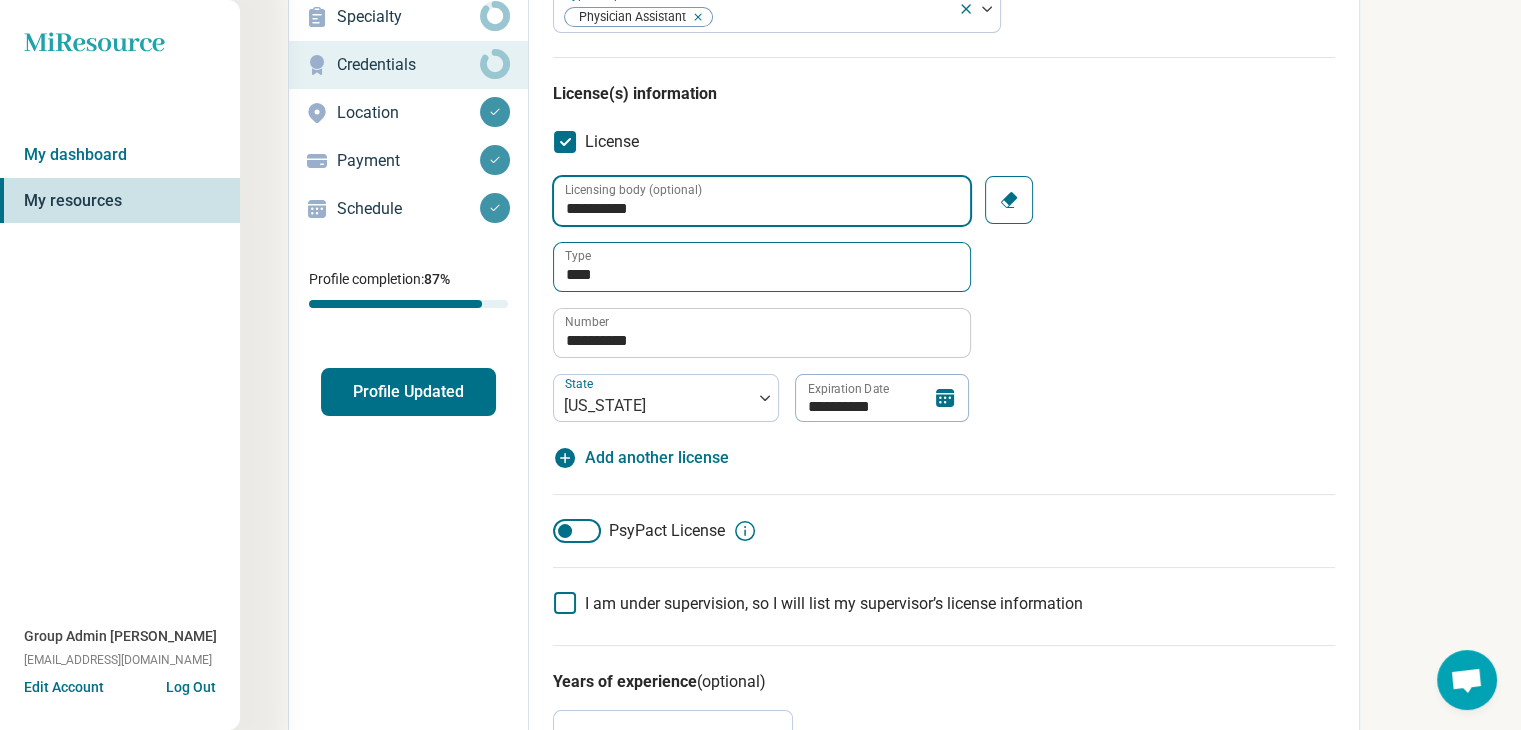 scroll, scrollTop: 300, scrollLeft: 0, axis: vertical 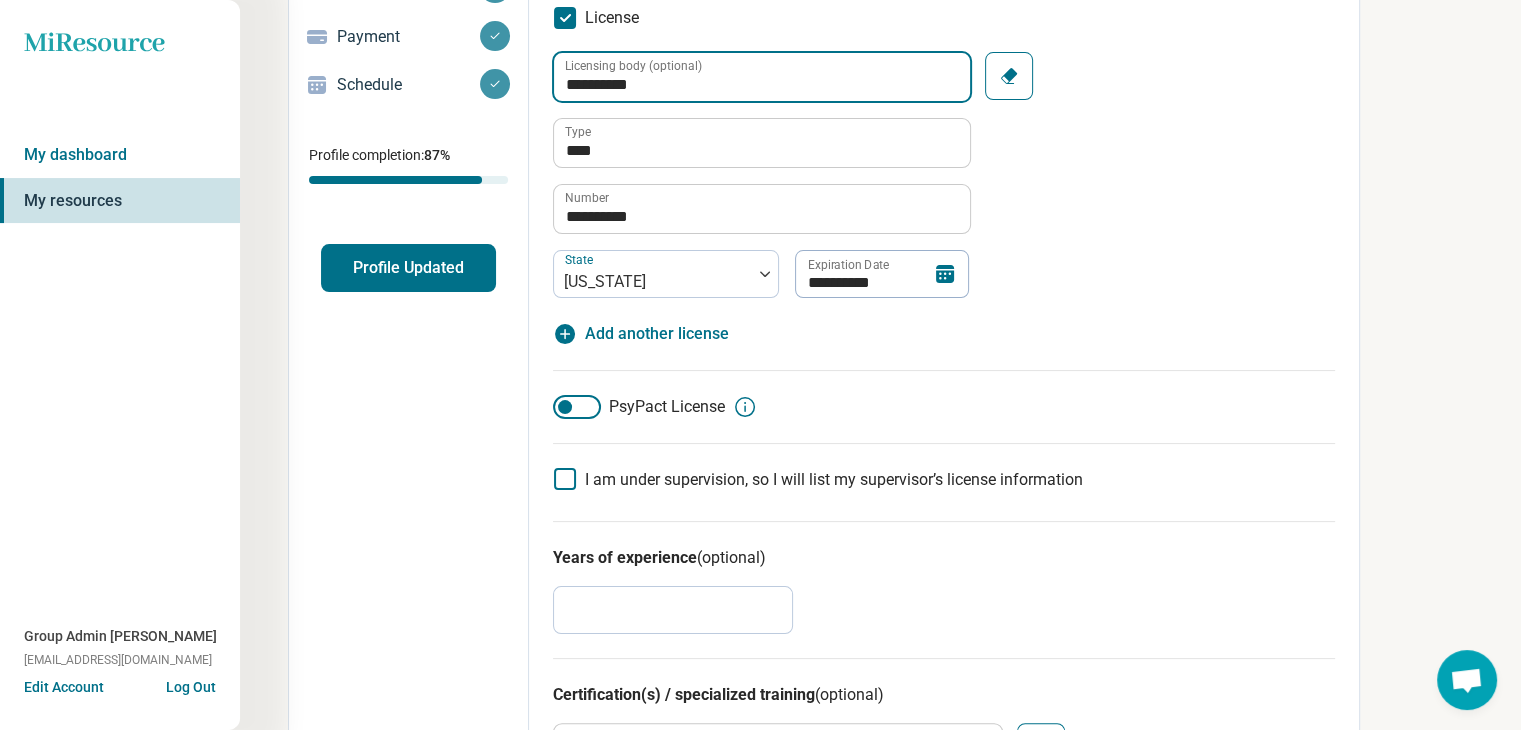 type on "**********" 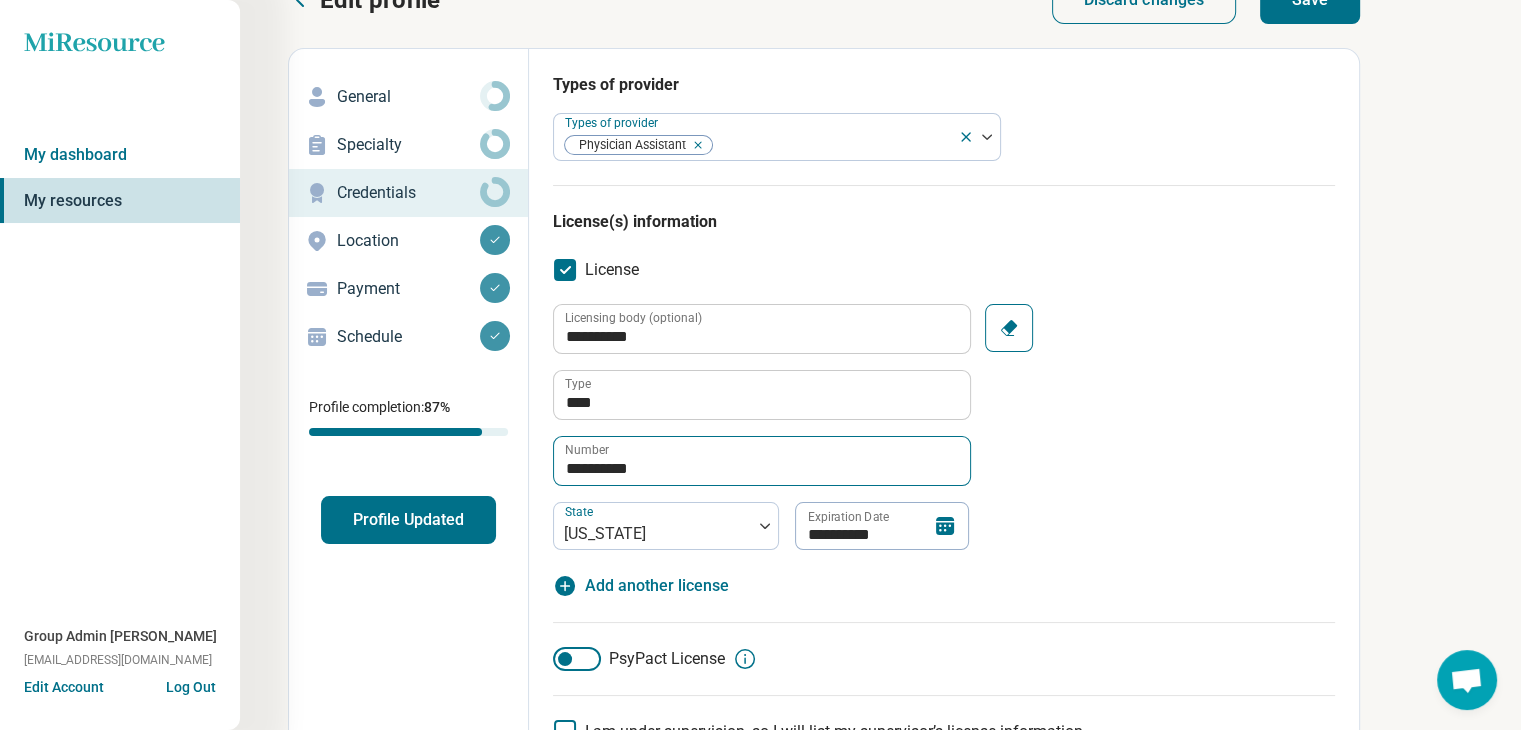 scroll, scrollTop: 0, scrollLeft: 0, axis: both 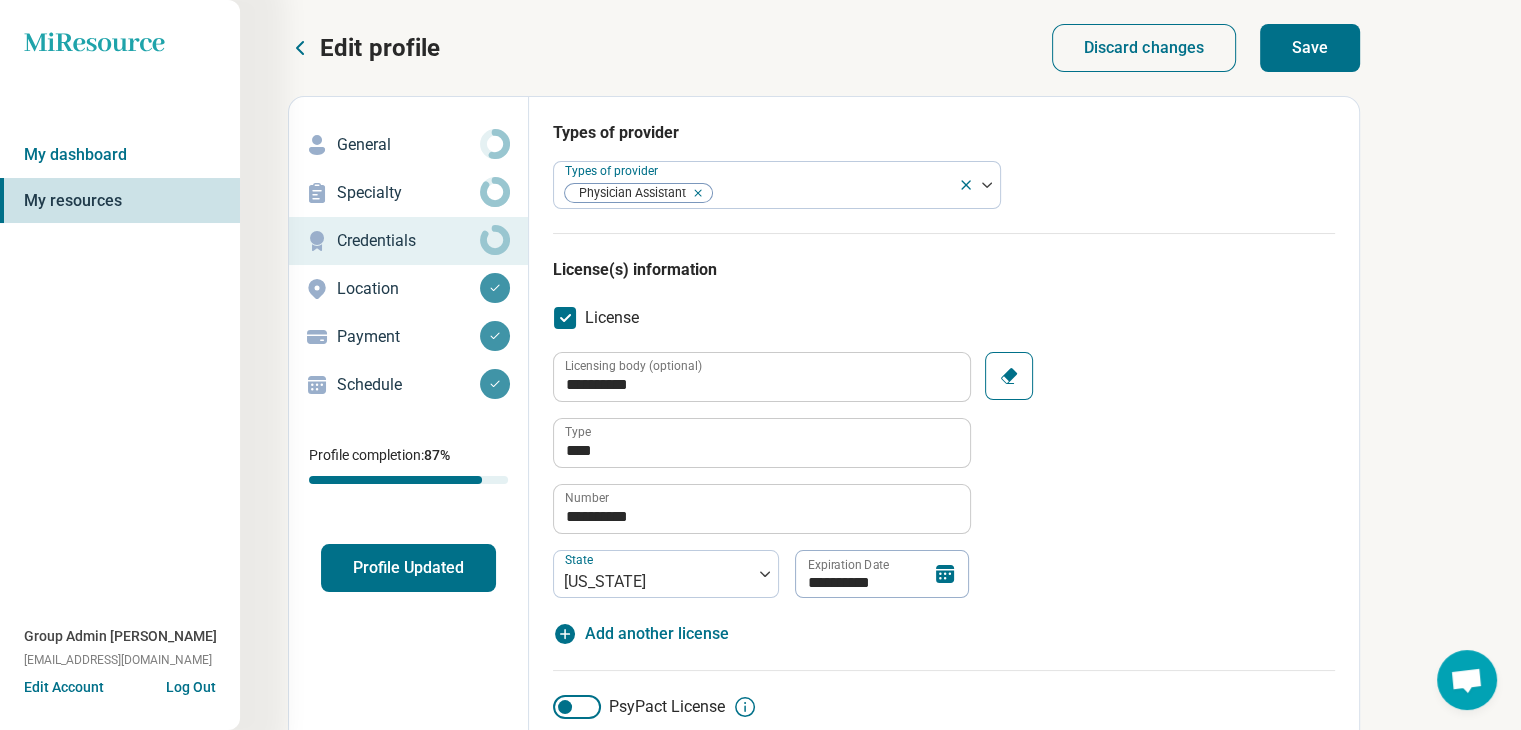 click on "General" at bounding box center [408, 145] 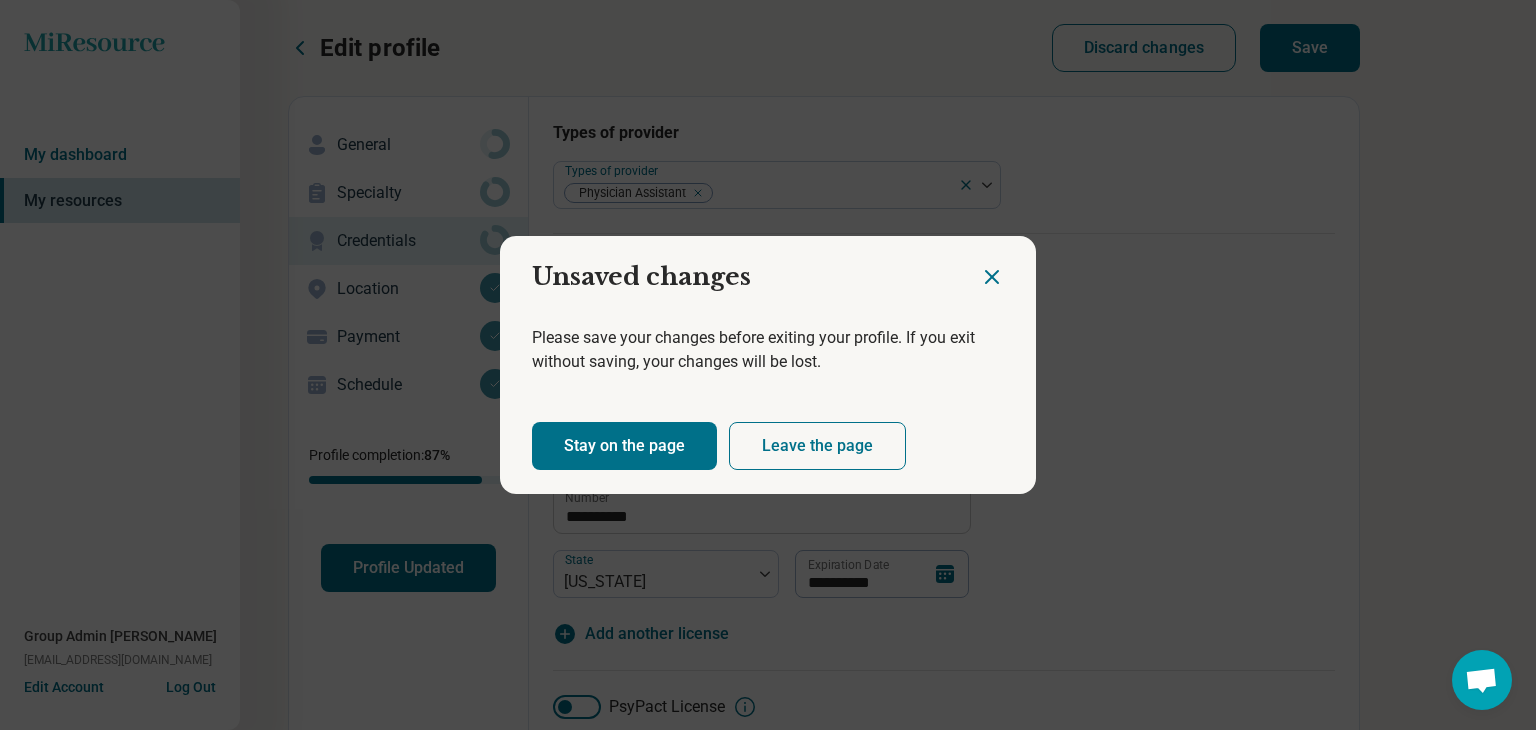 click on "Stay on the page" at bounding box center [624, 446] 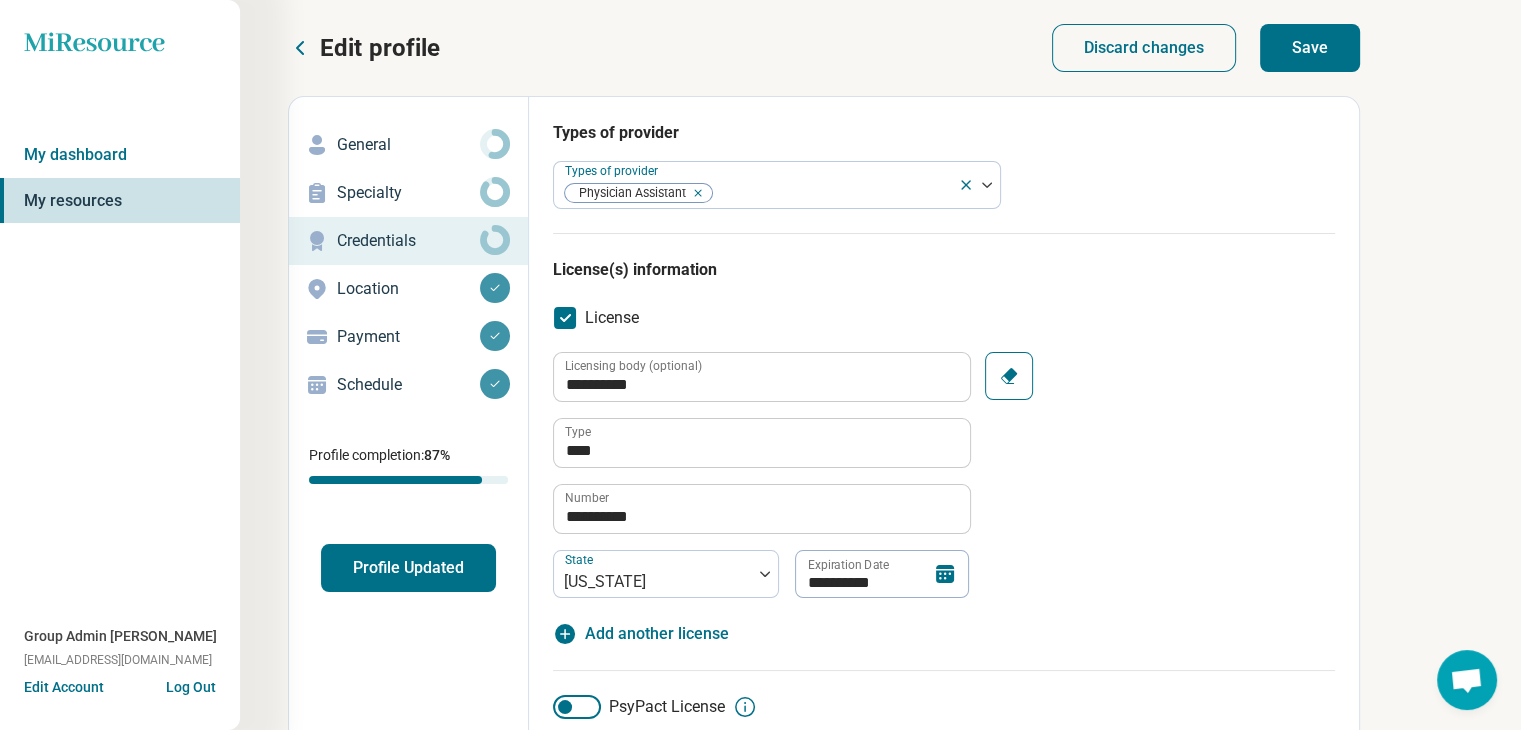 drag, startPoint x: 1323, startPoint y: 45, endPoint x: 1249, endPoint y: 94, distance: 88.752464 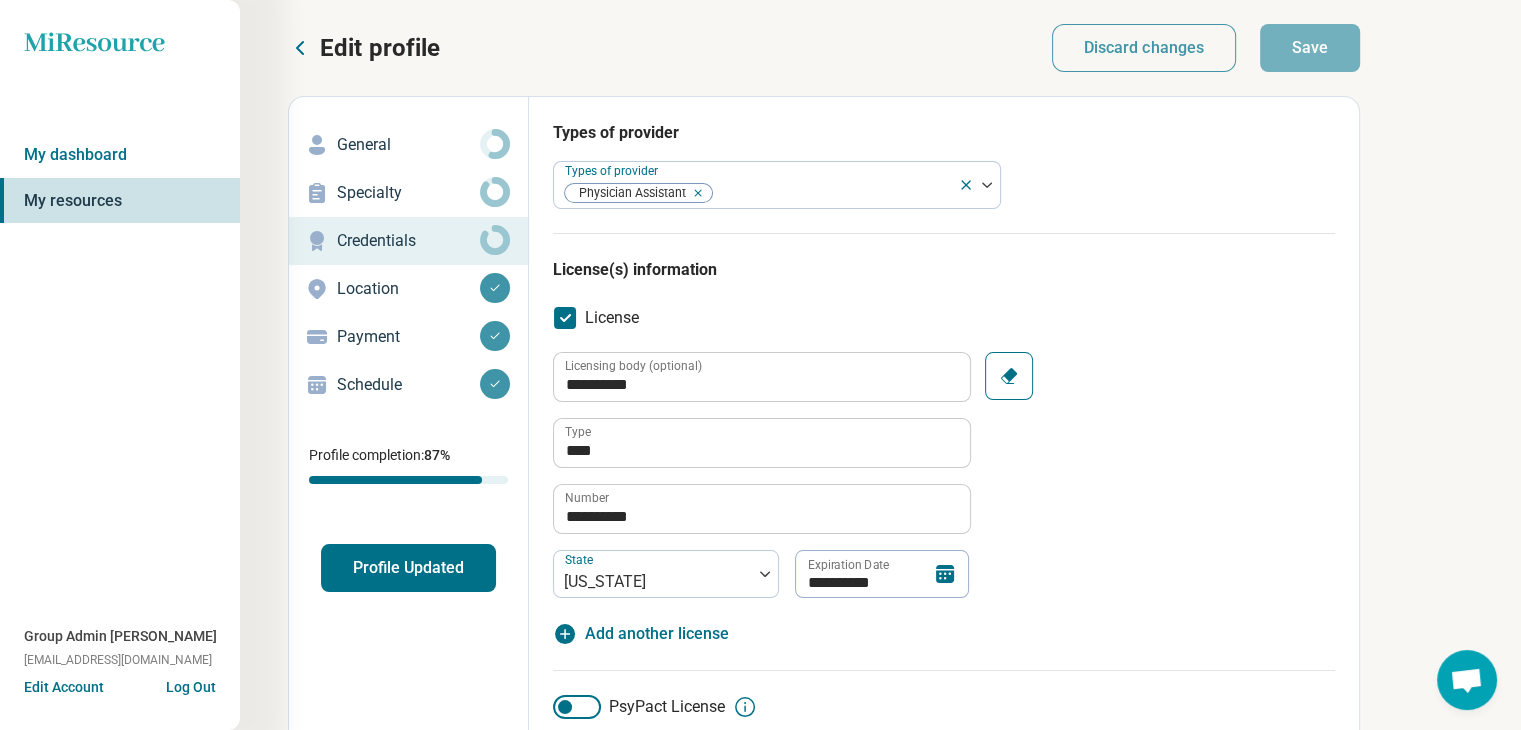 click on "General" at bounding box center (408, 145) 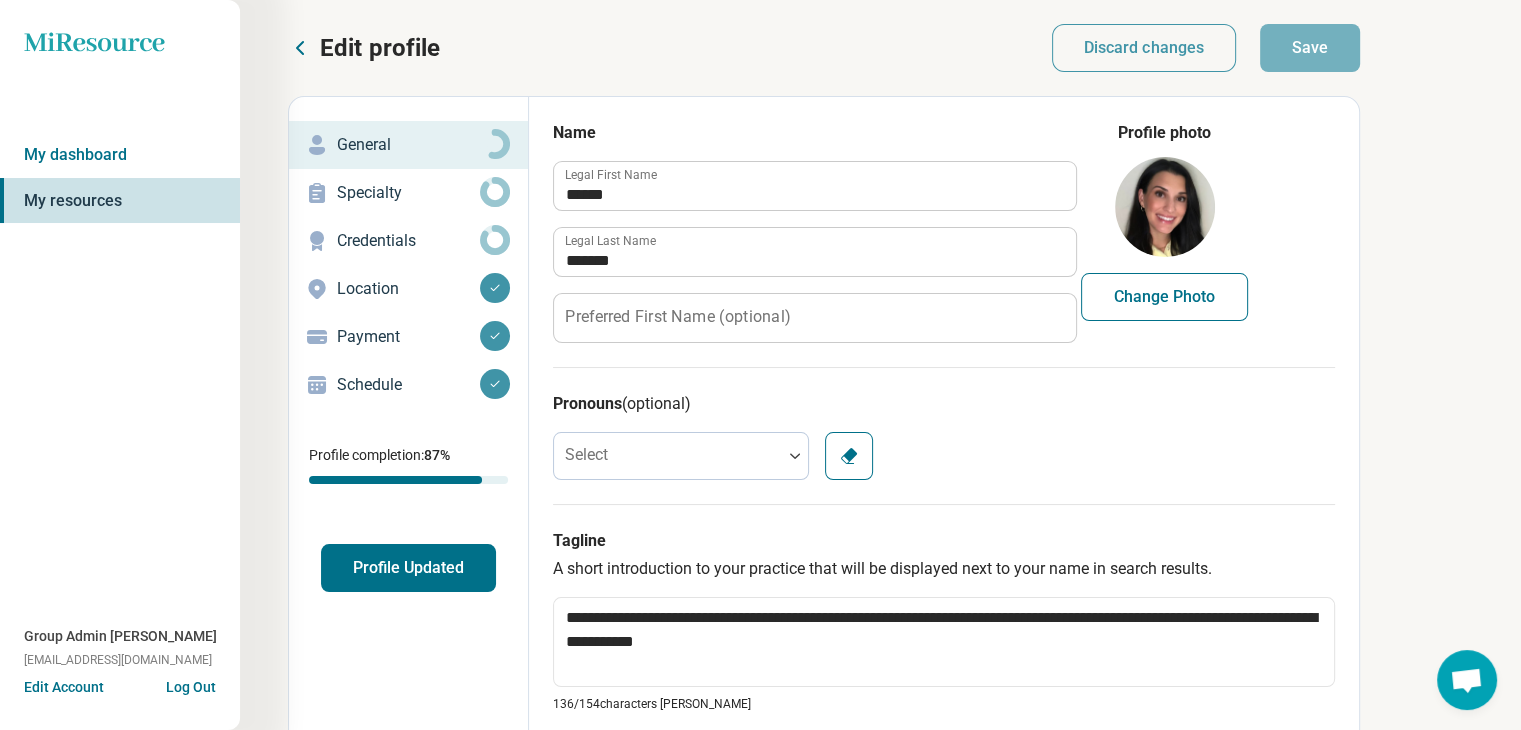 click on "Credentials" at bounding box center [408, 241] 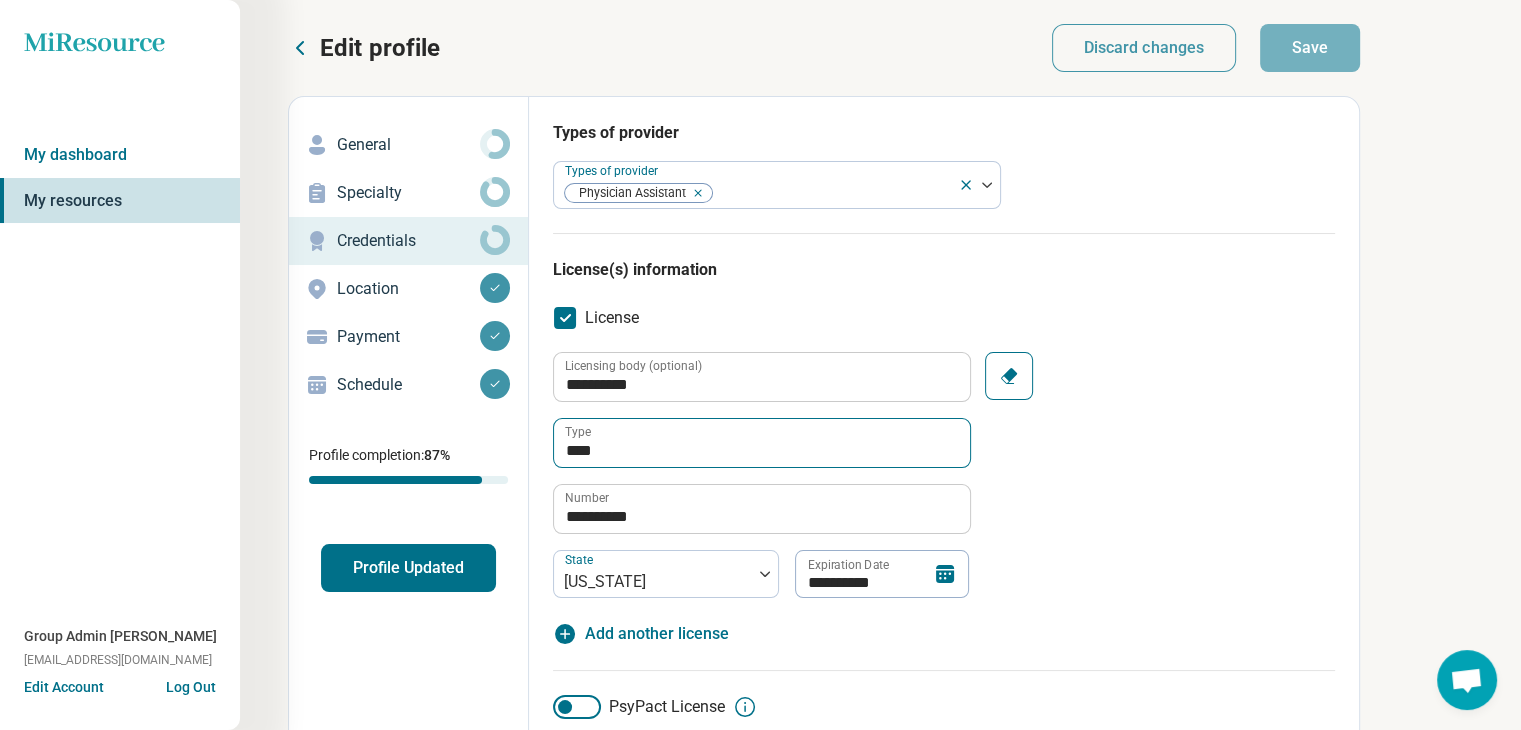 scroll, scrollTop: 100, scrollLeft: 0, axis: vertical 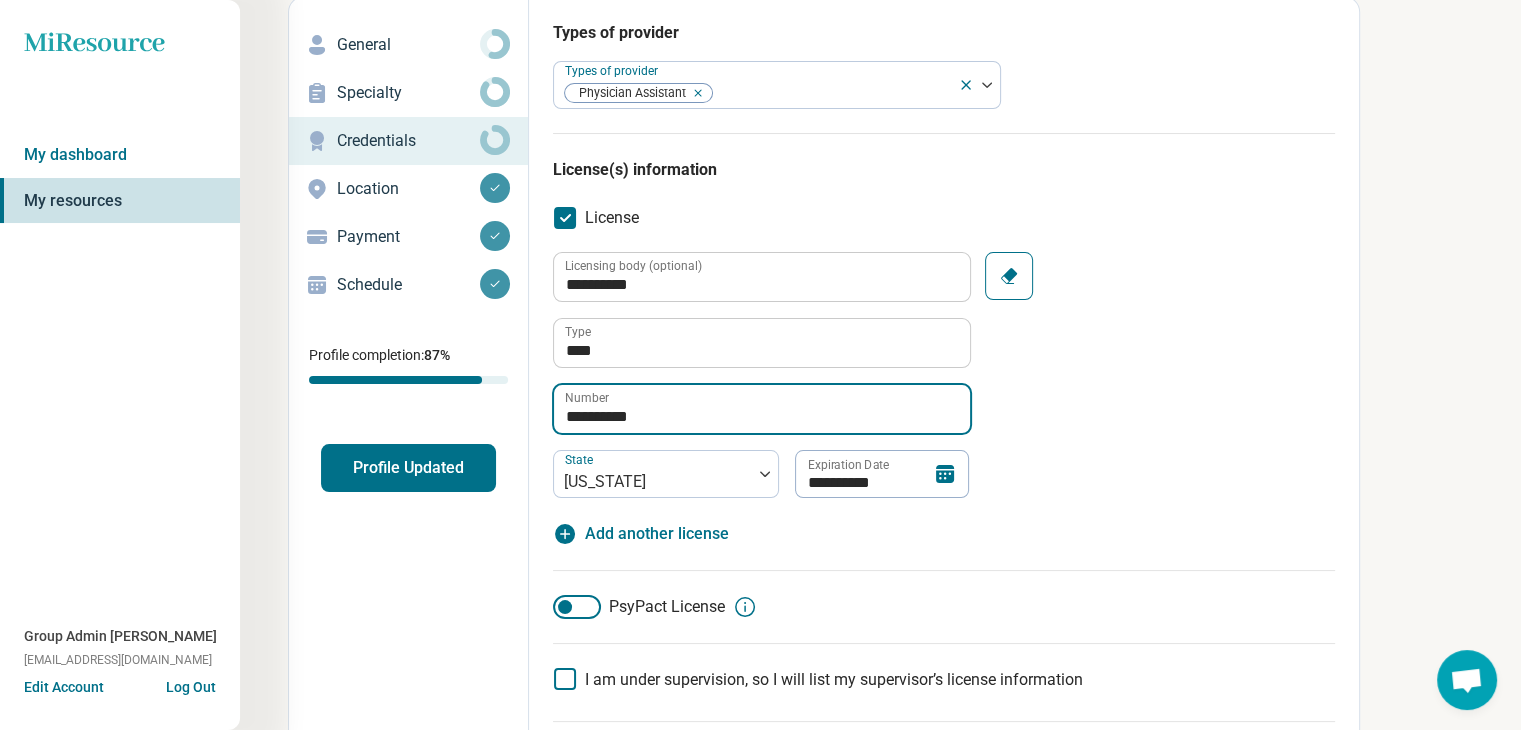 drag, startPoint x: 668, startPoint y: 406, endPoint x: 562, endPoint y: 421, distance: 107.05606 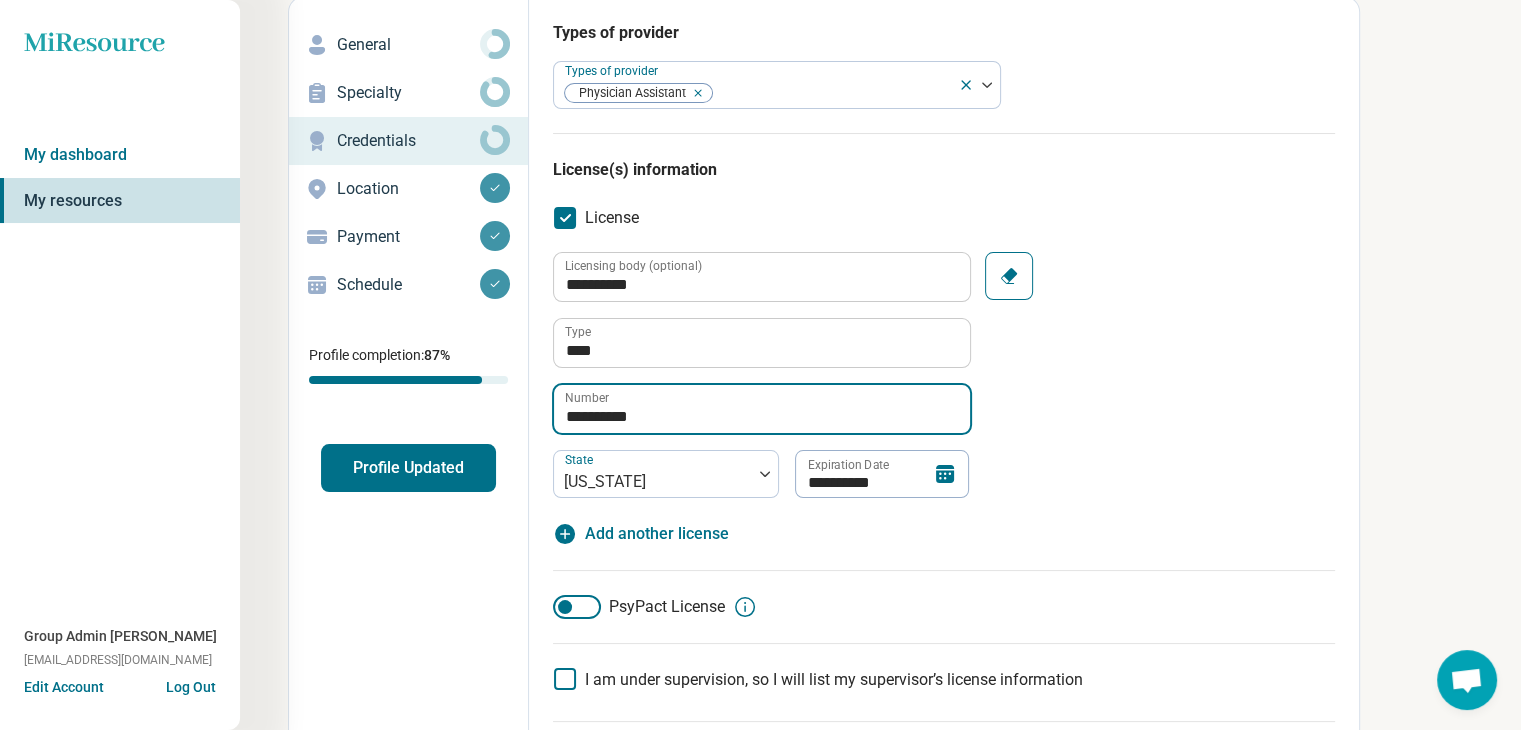 paste 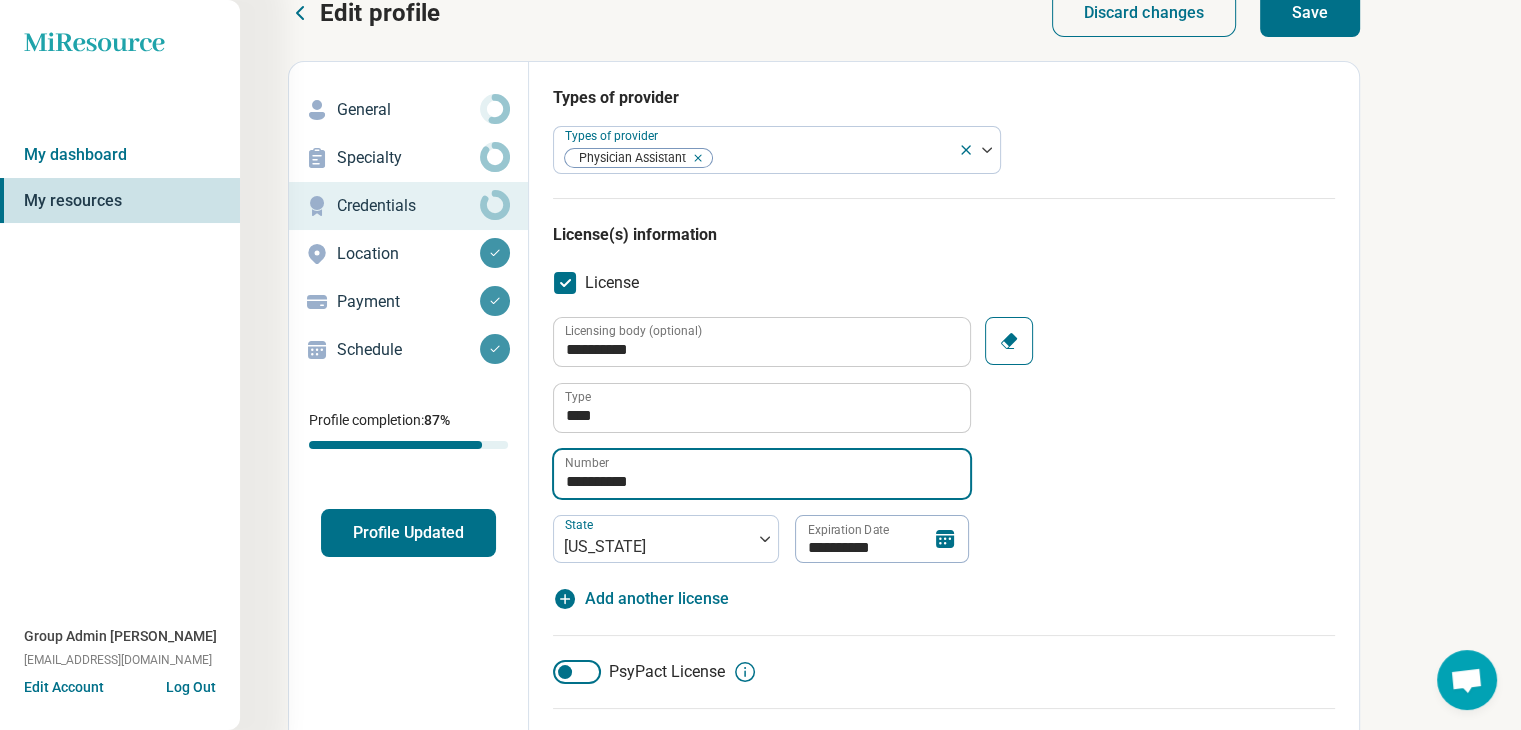scroll, scrollTop: 0, scrollLeft: 0, axis: both 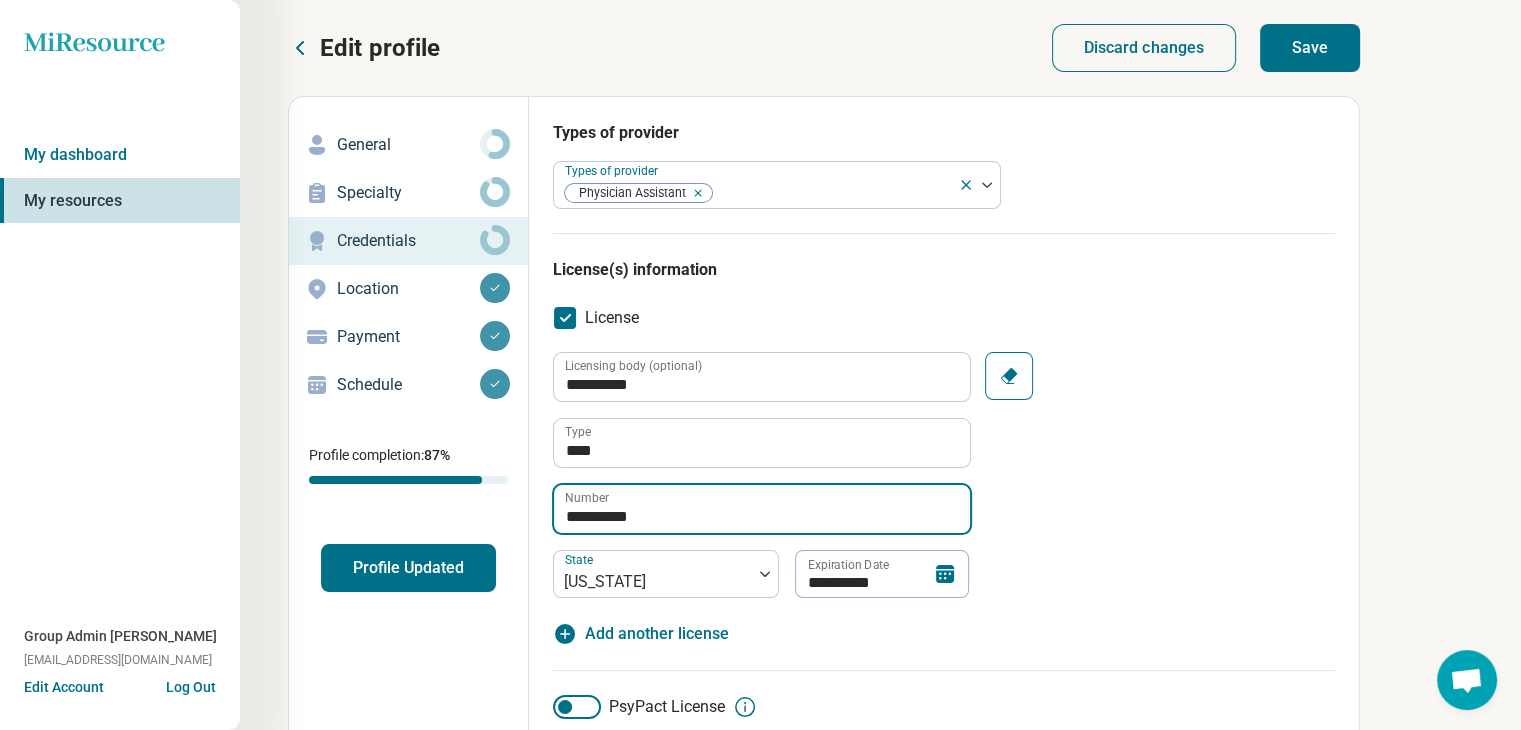 type on "**********" 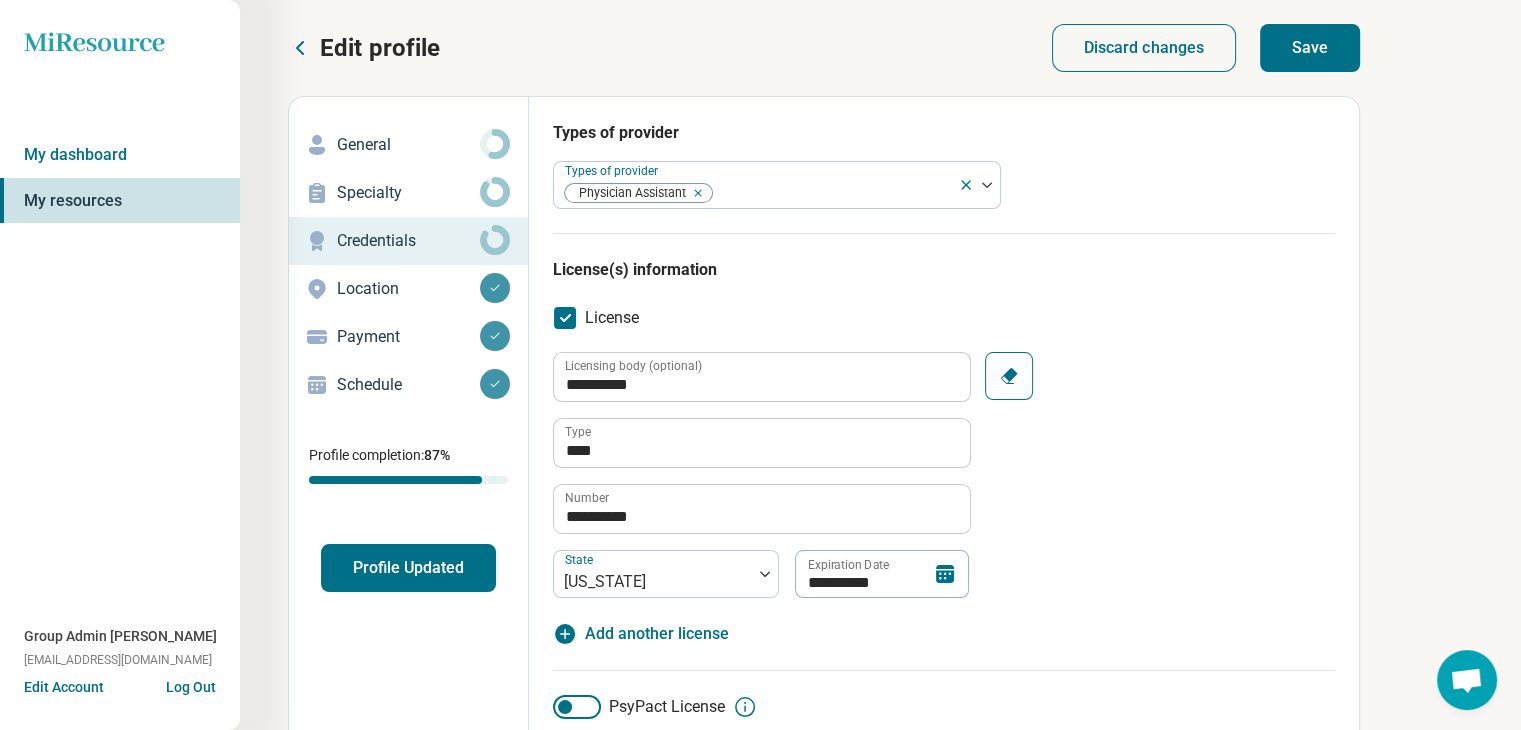 click on "Save" at bounding box center (1310, 48) 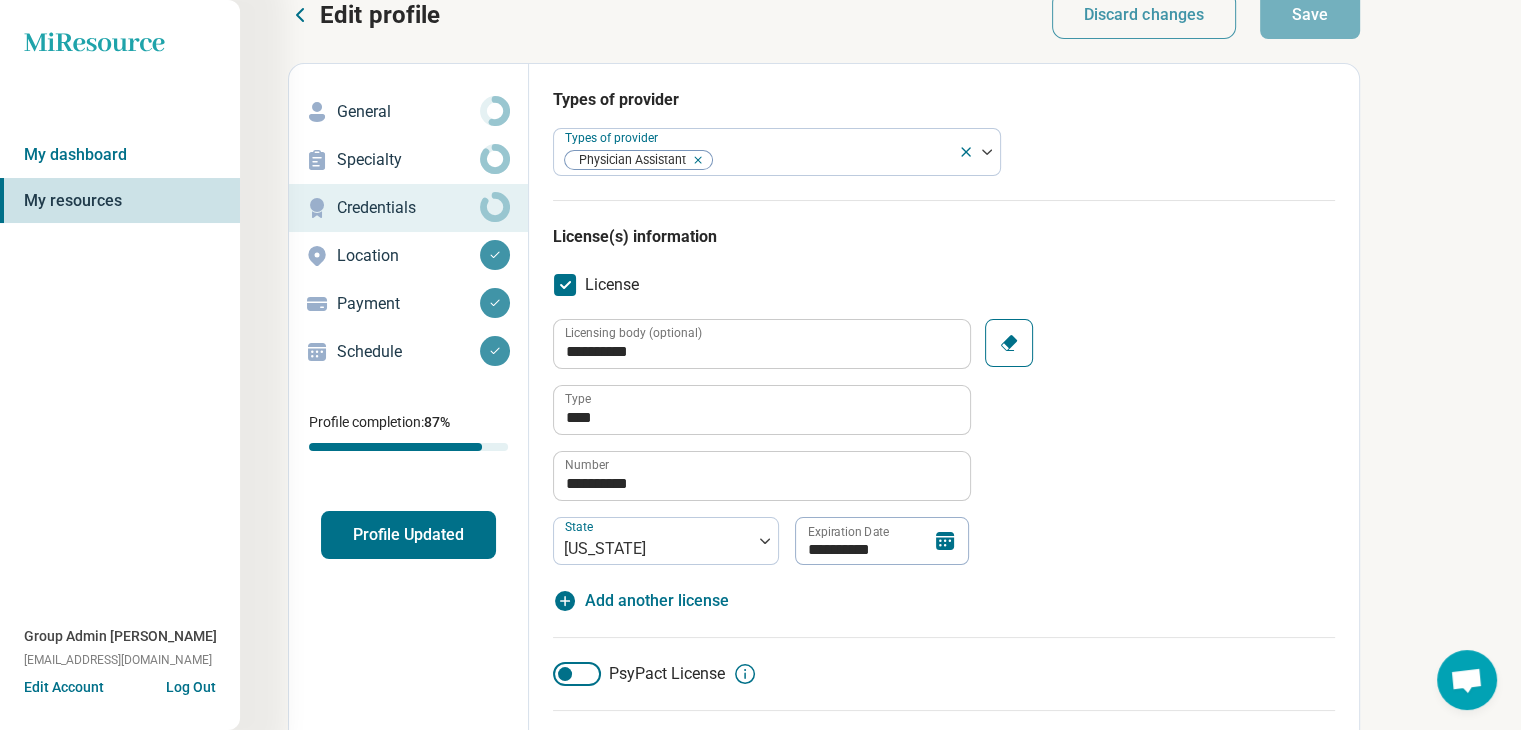 scroll, scrollTop: 0, scrollLeft: 0, axis: both 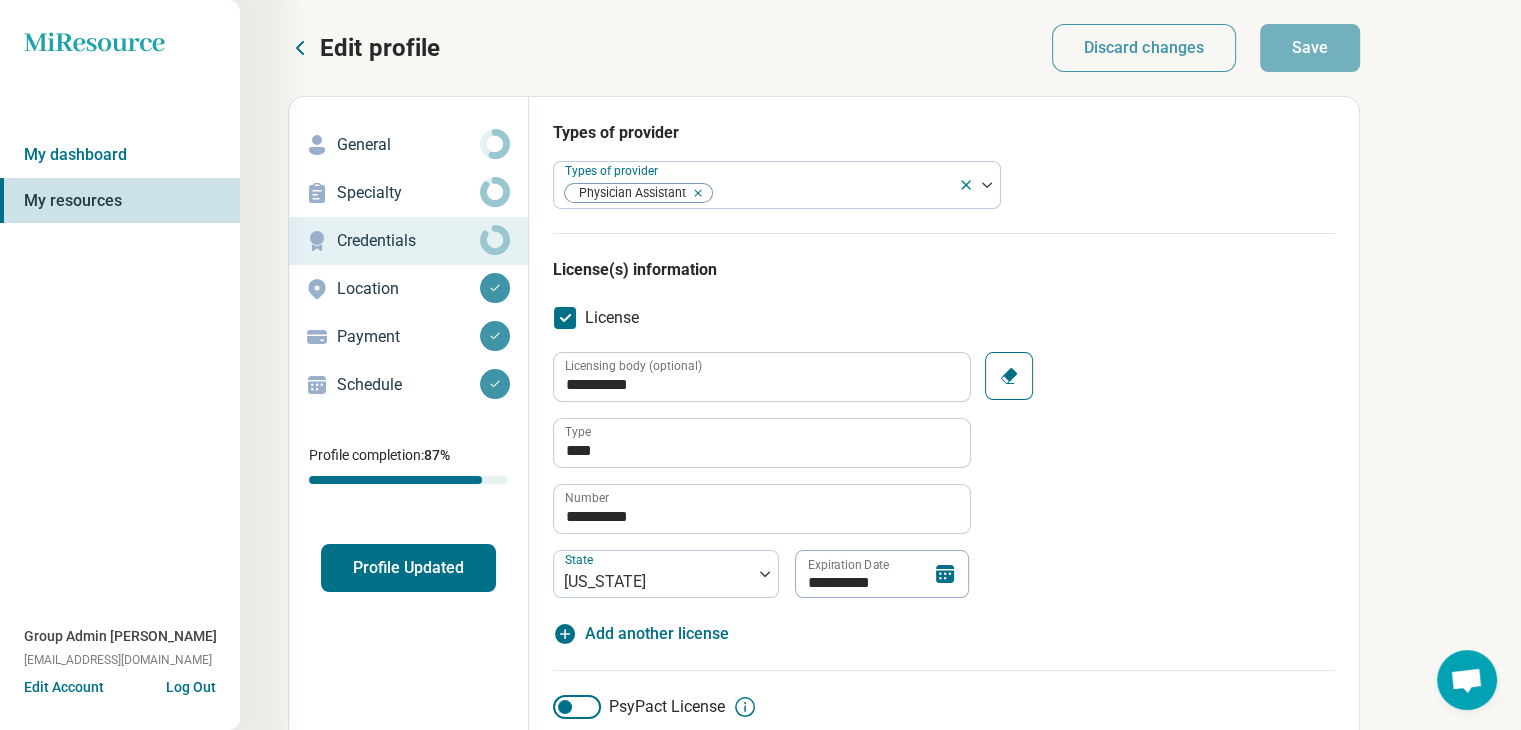 click on "Profile Updated" at bounding box center (408, 568) 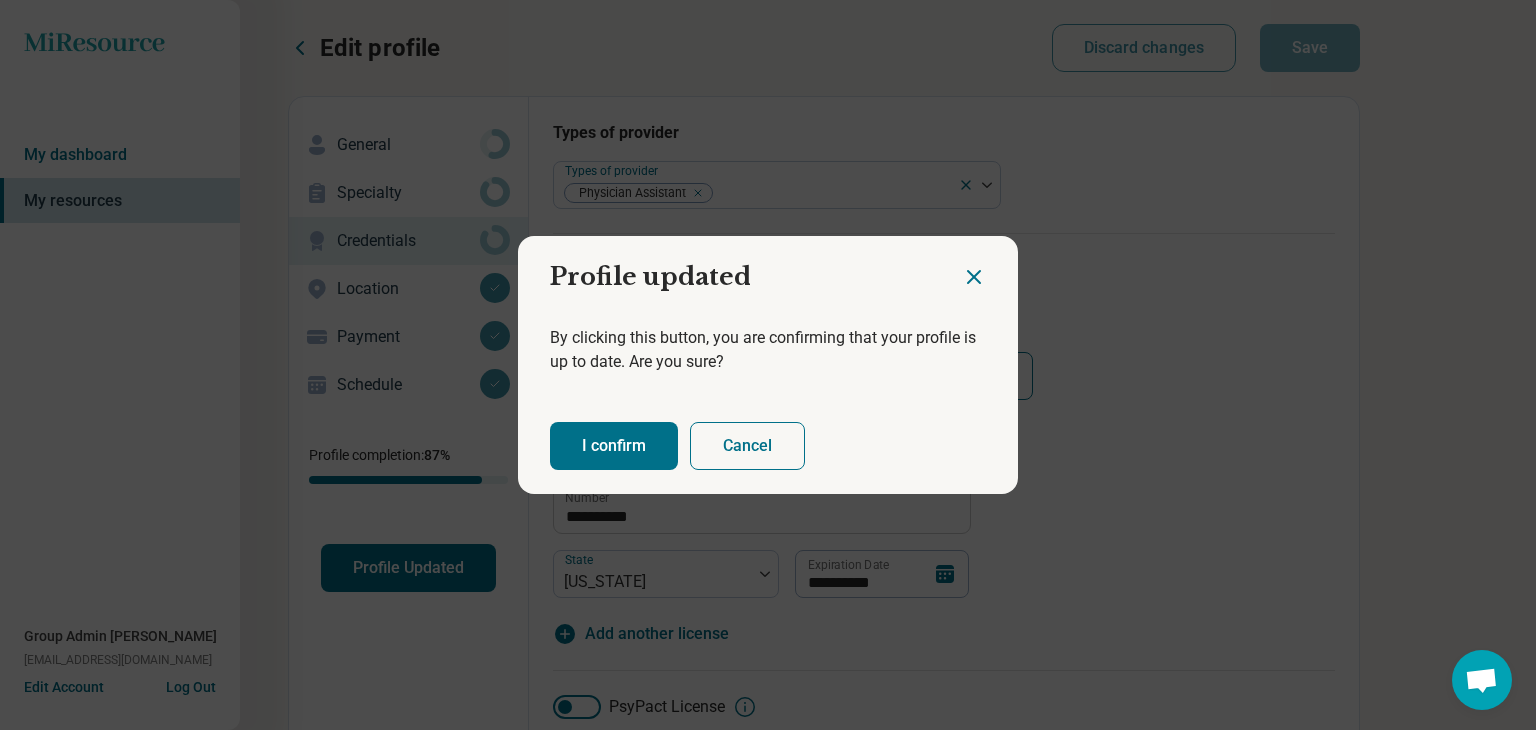 click on "I confirm" at bounding box center [614, 446] 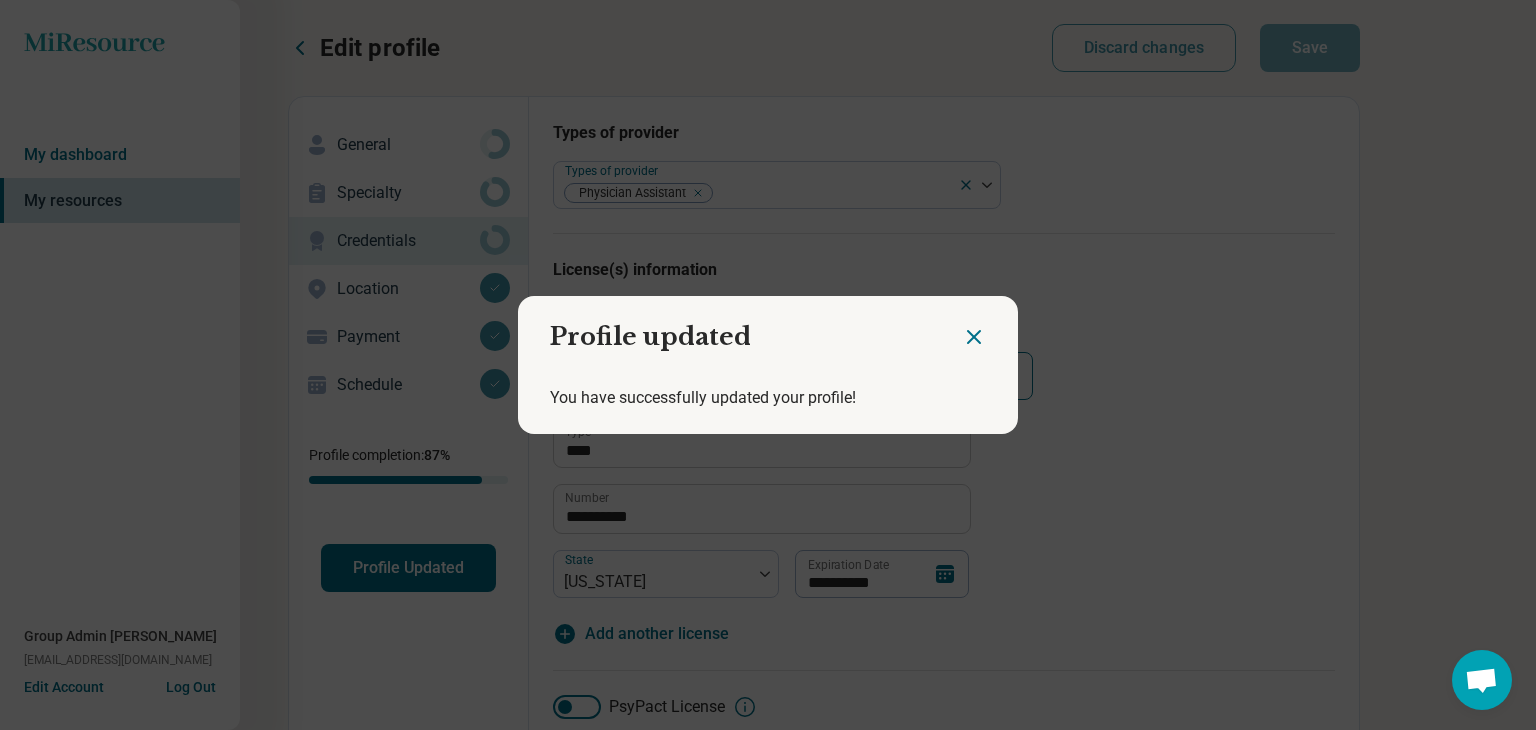 click 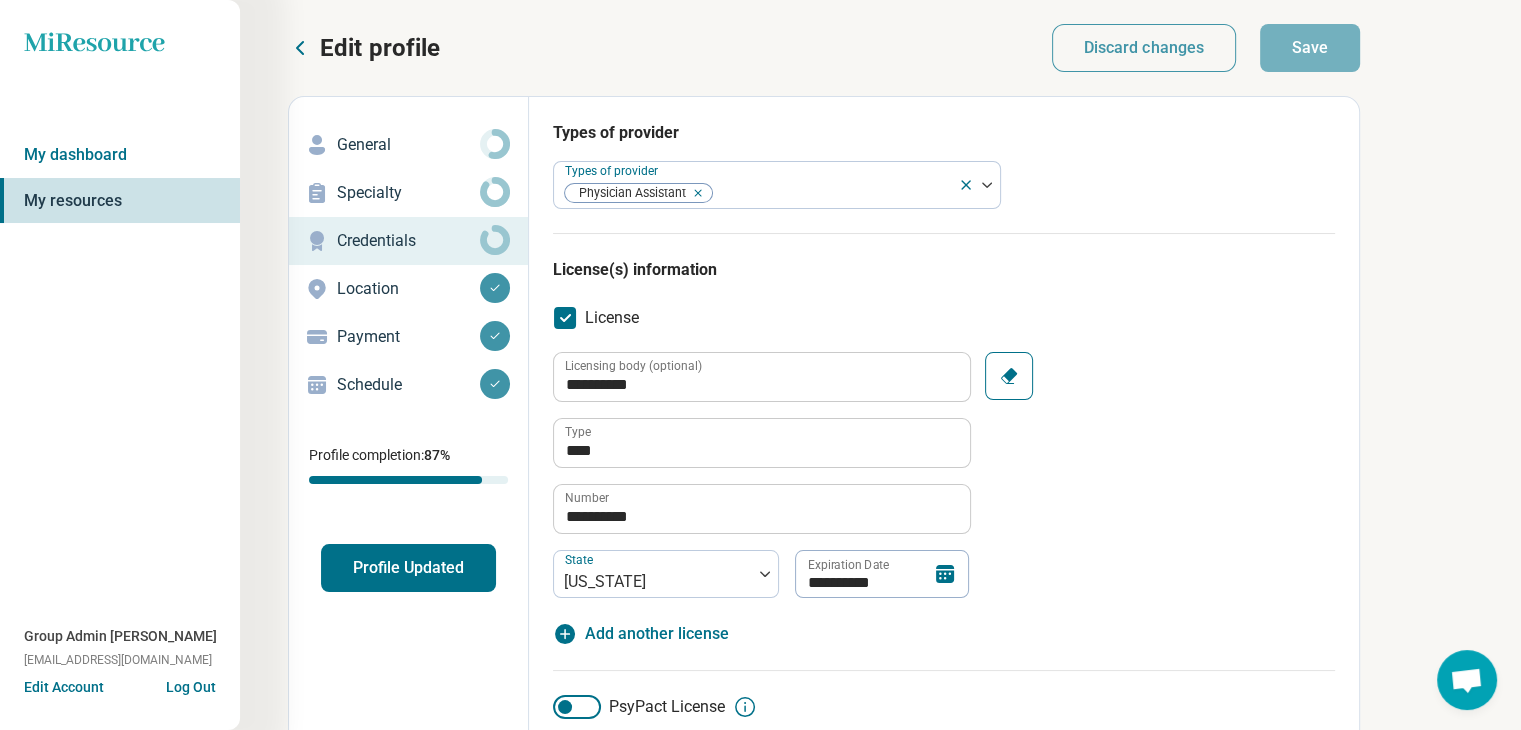 click on "Location" at bounding box center [408, 289] 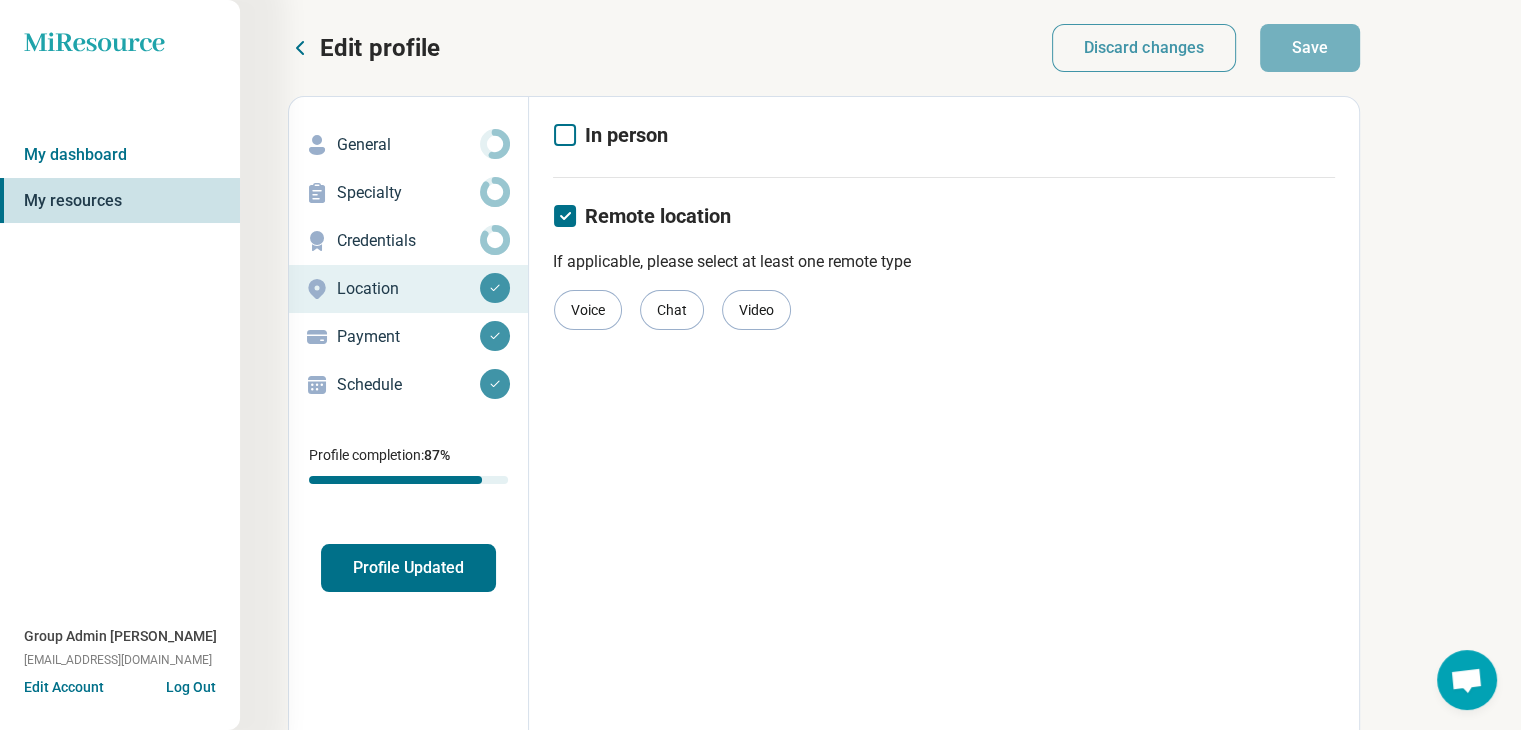 click on "Location" at bounding box center [408, 289] 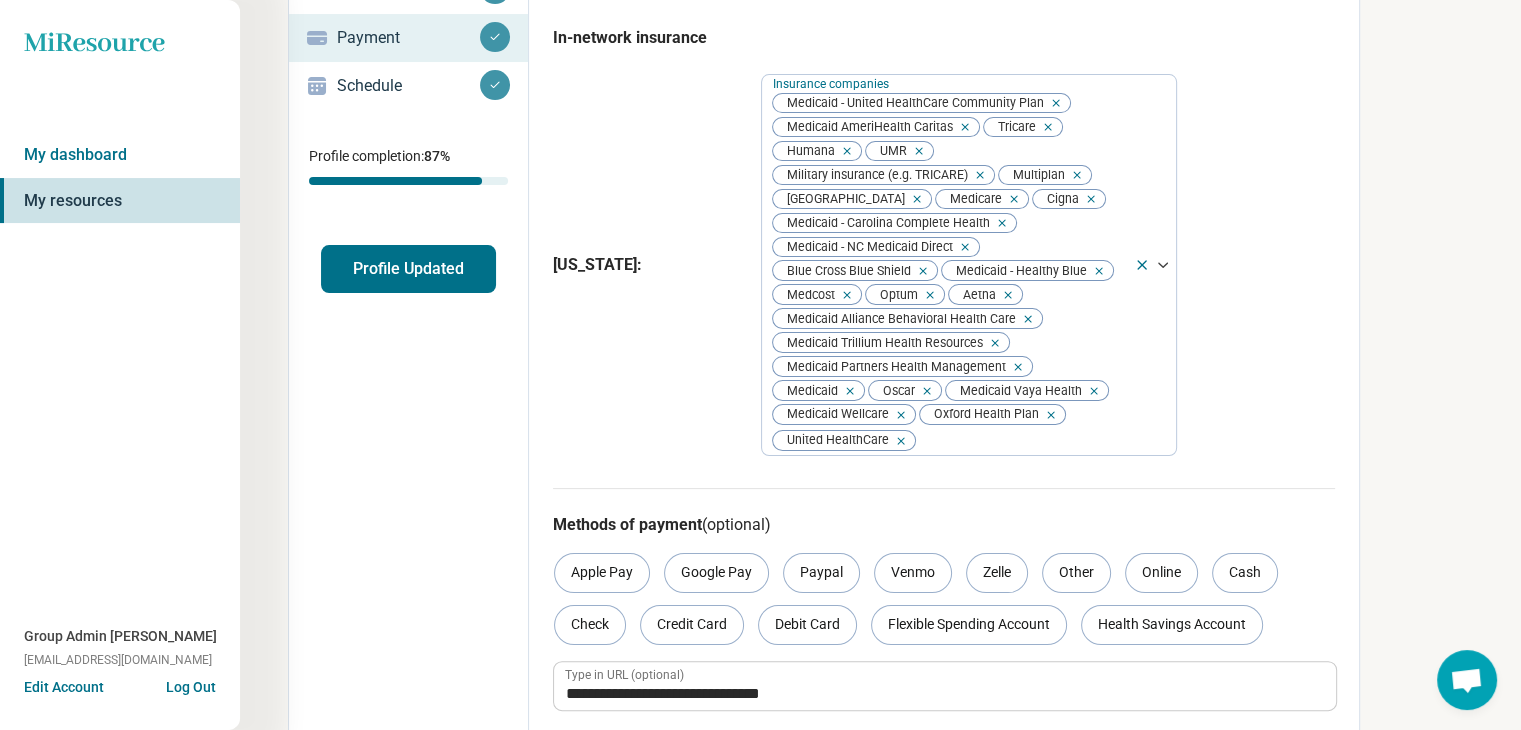 scroll, scrollTop: 300, scrollLeft: 0, axis: vertical 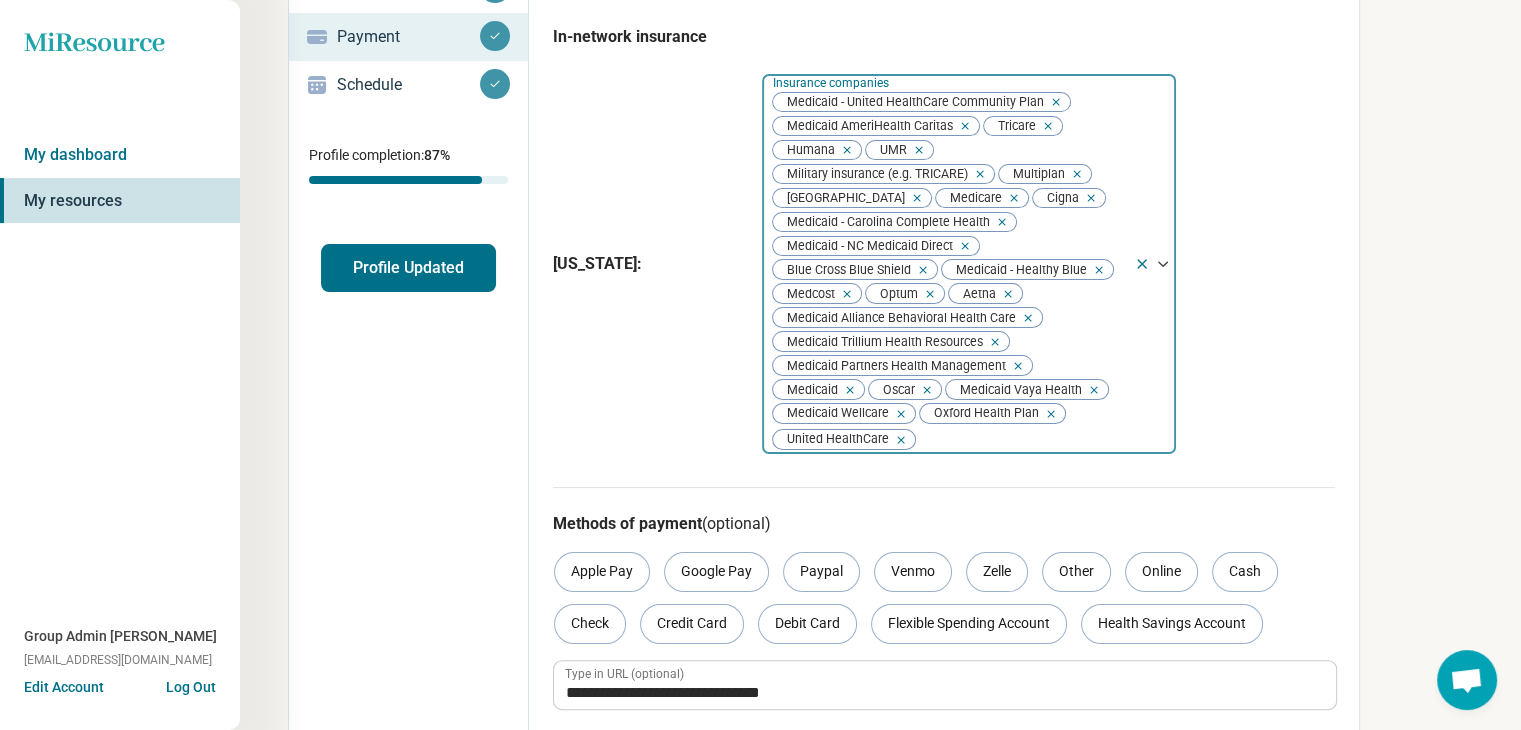 click 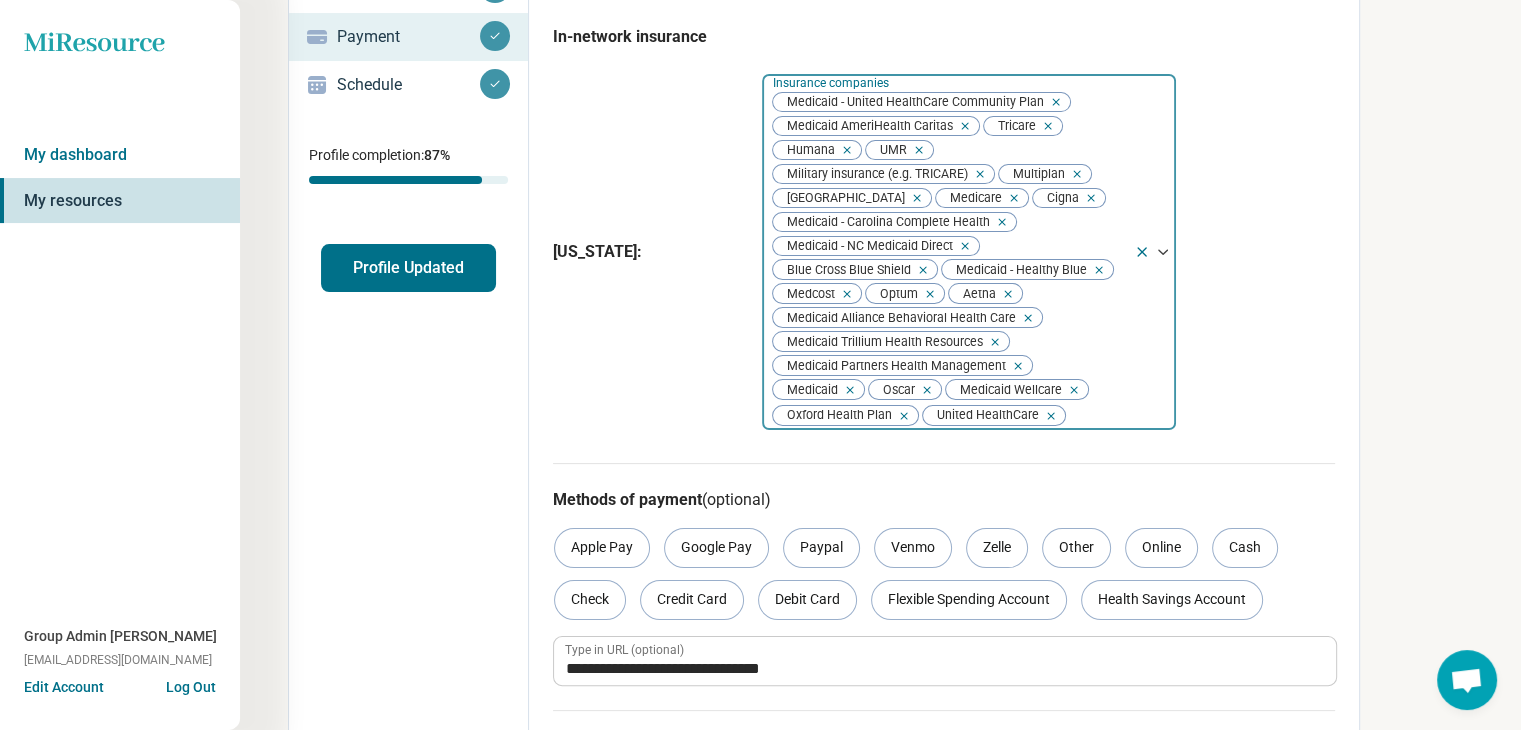 click 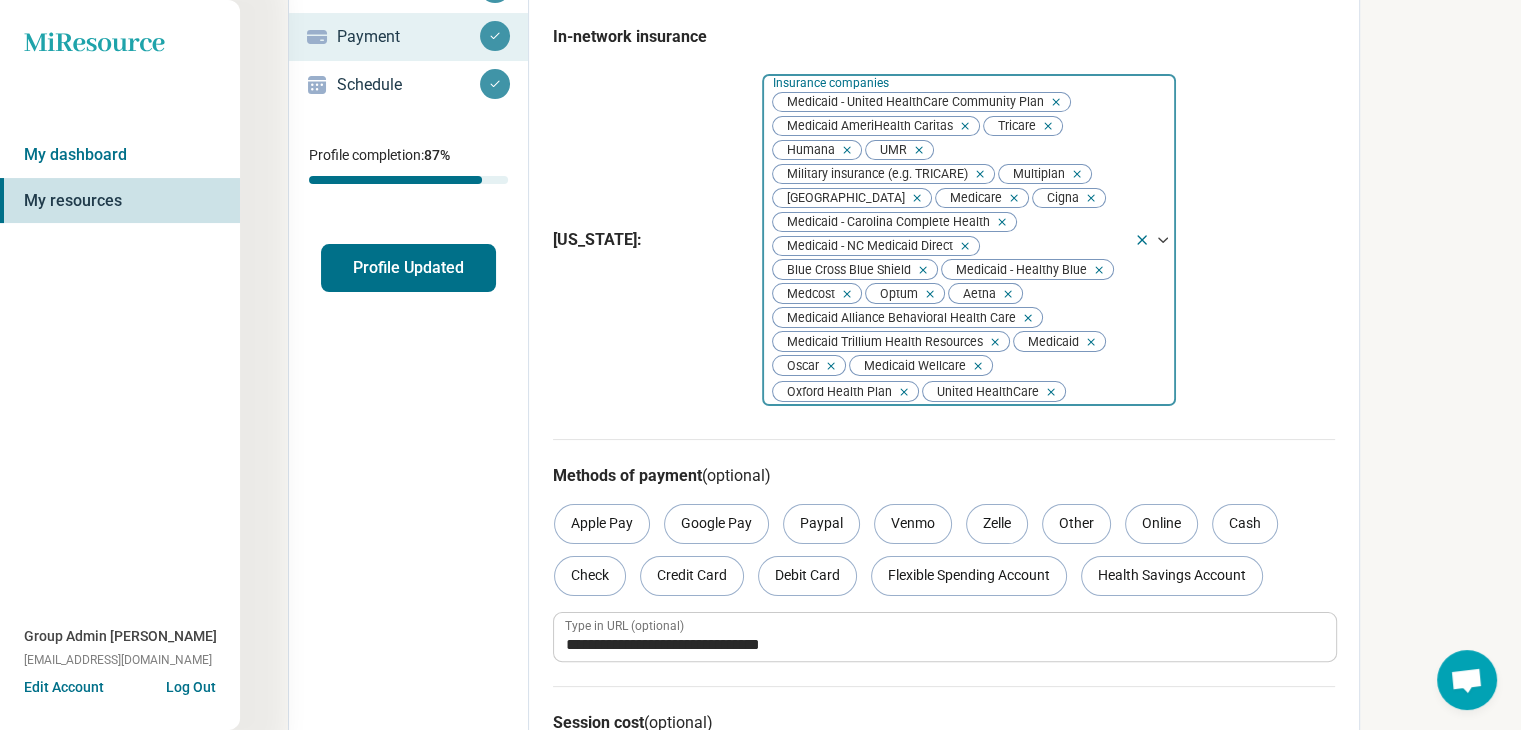 click at bounding box center [991, 342] 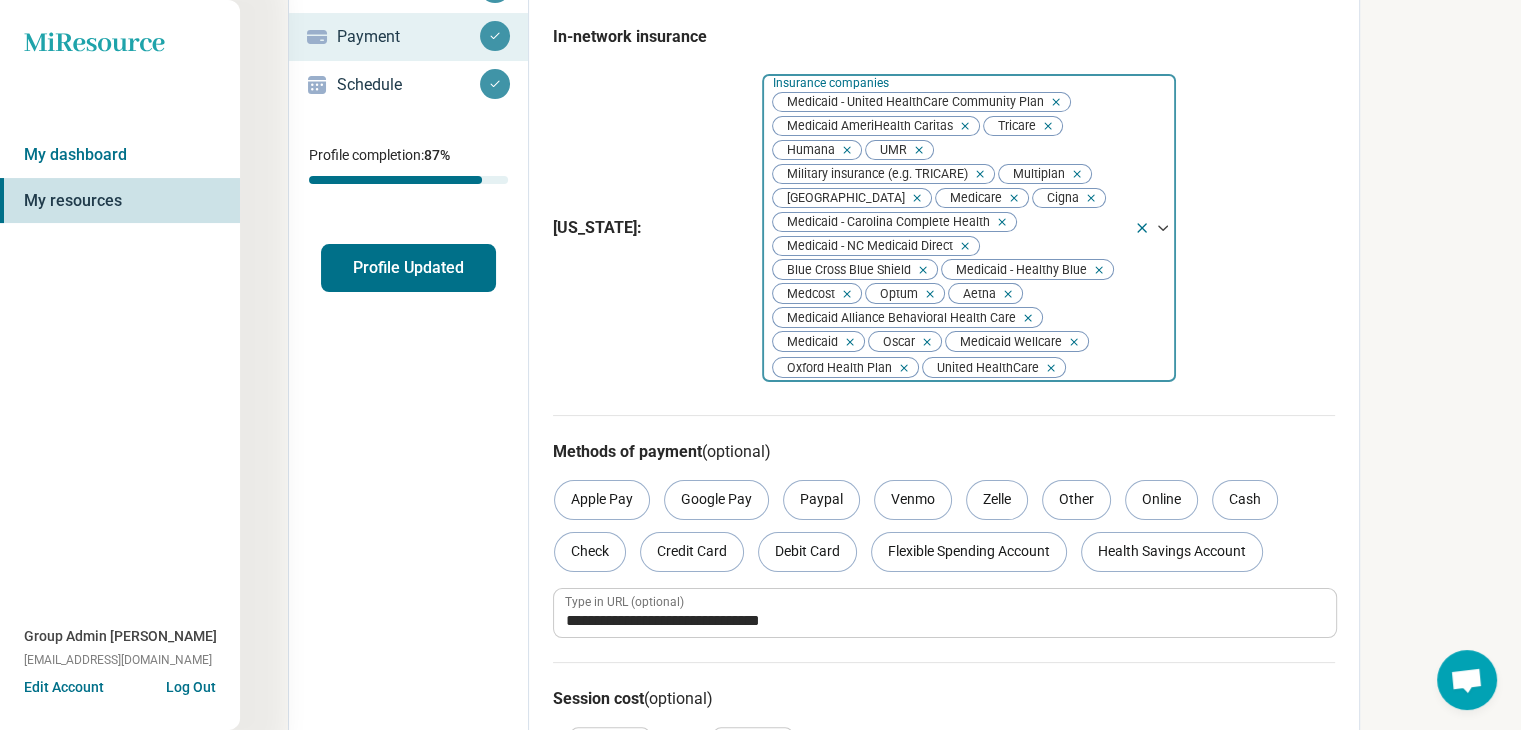 click at bounding box center [1024, 318] 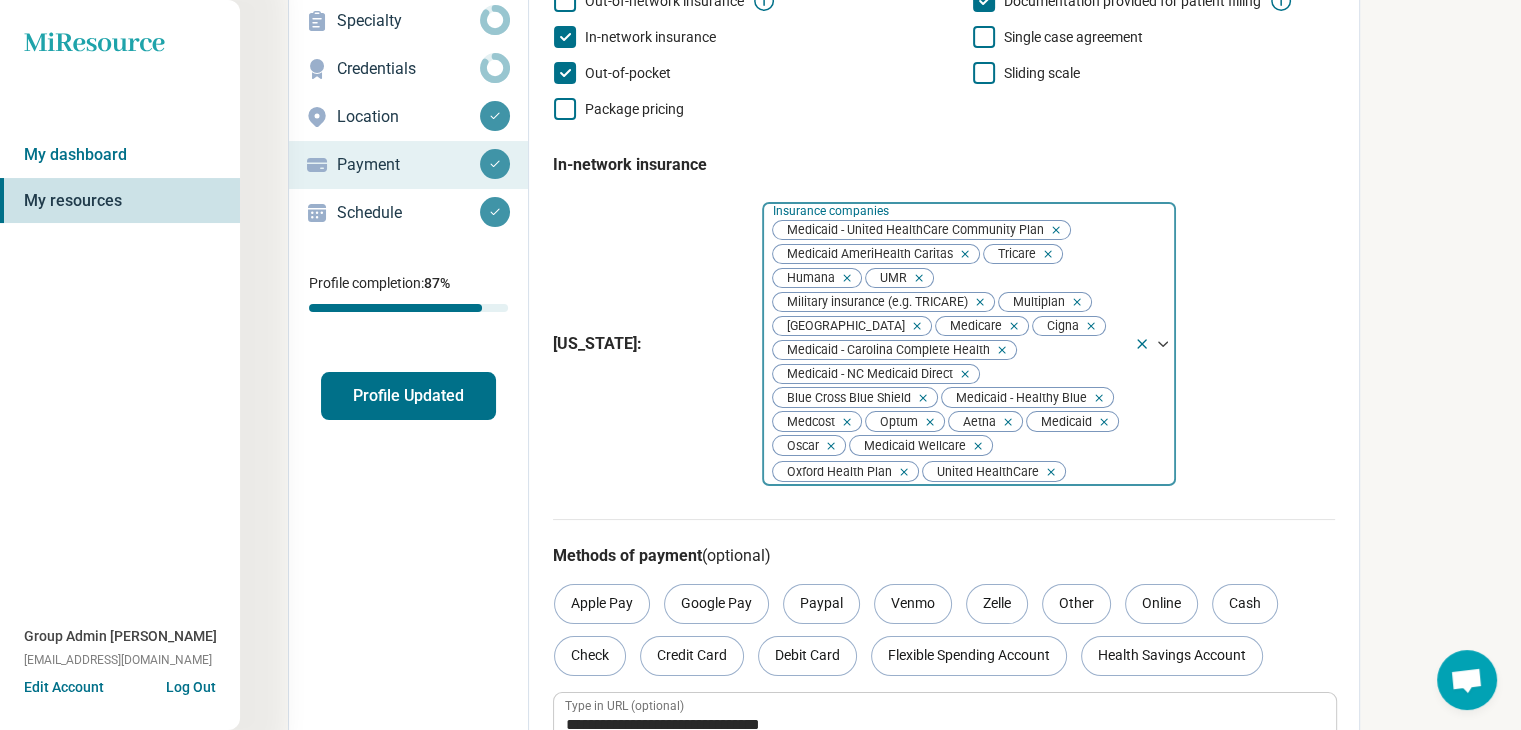 scroll, scrollTop: 0, scrollLeft: 0, axis: both 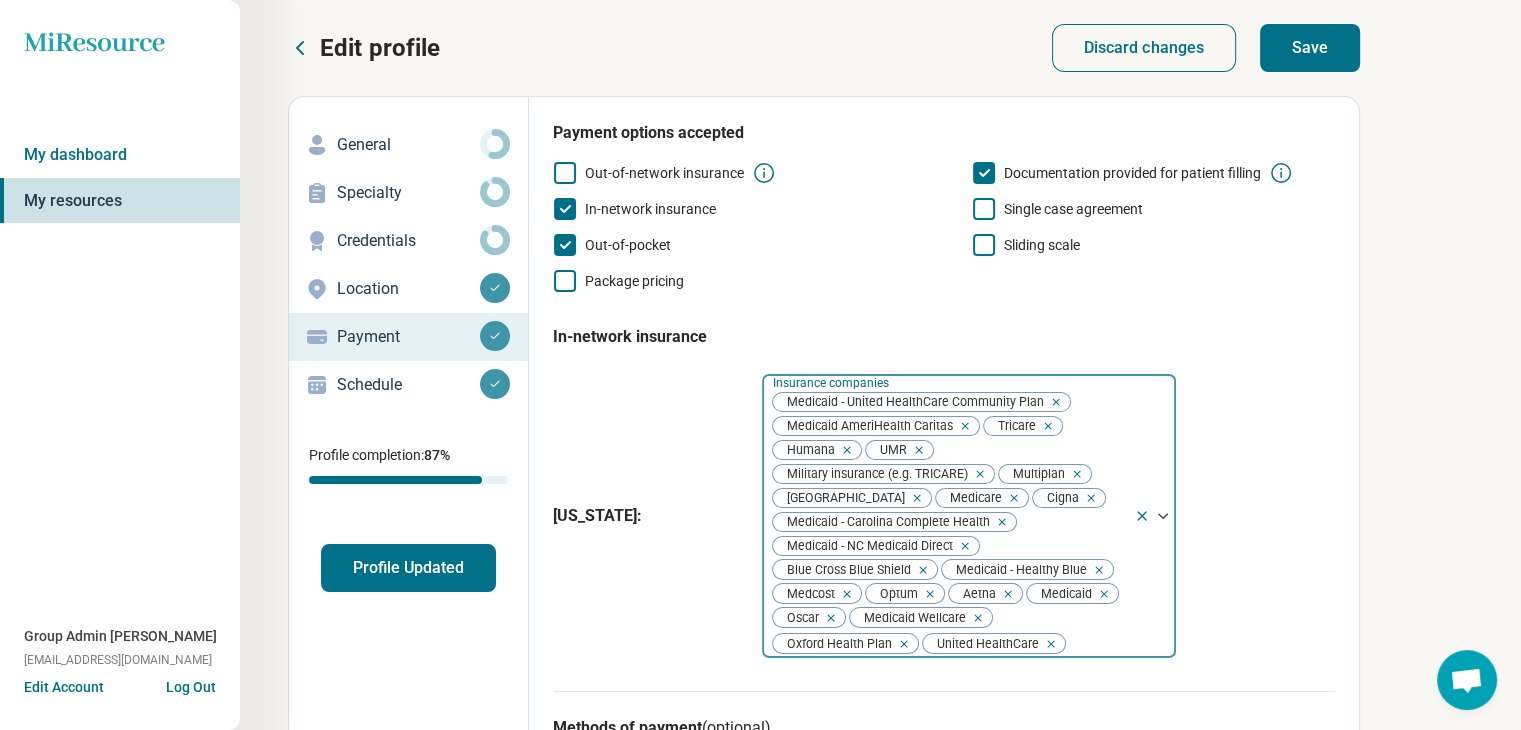 click on "Save" at bounding box center (1310, 48) 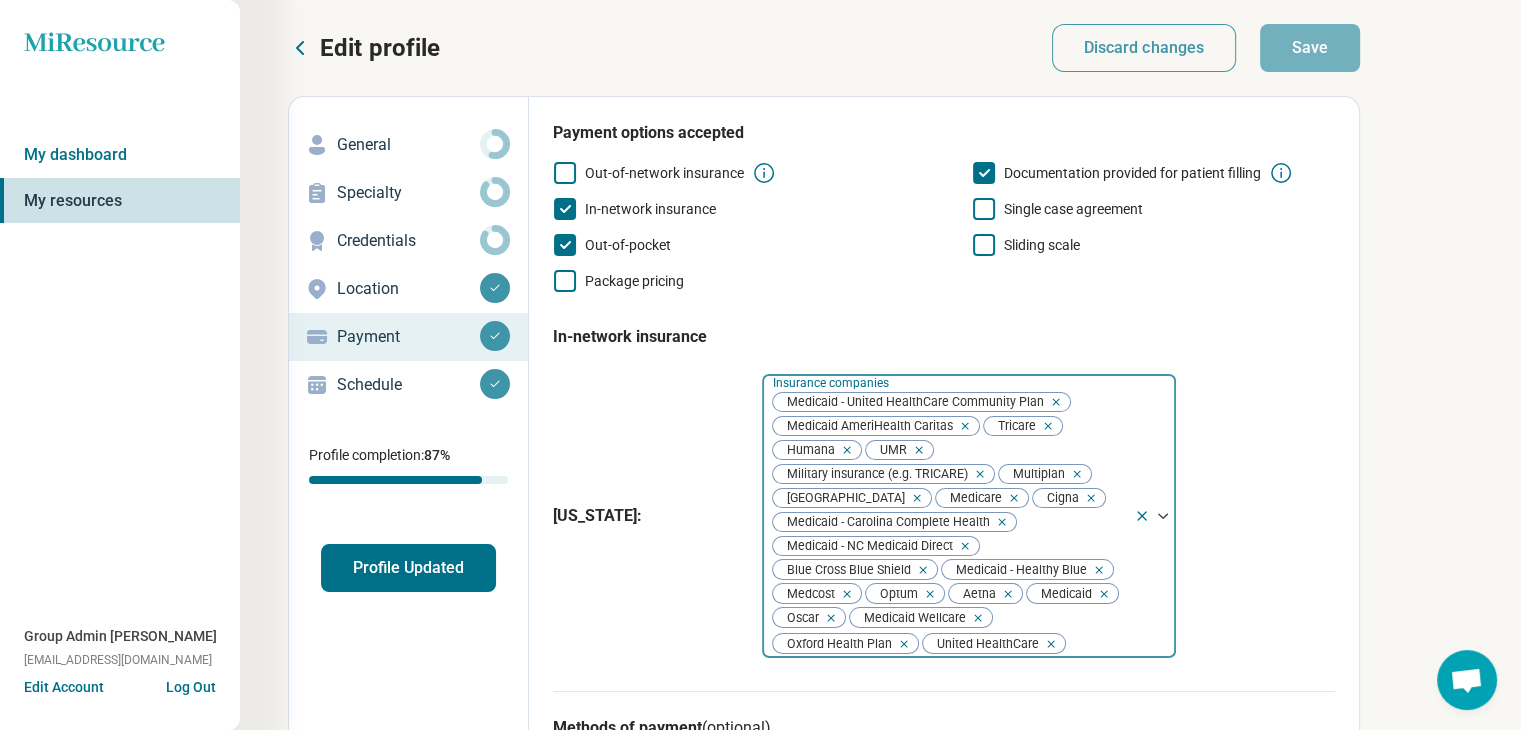 click on "Schedule" at bounding box center [408, 385] 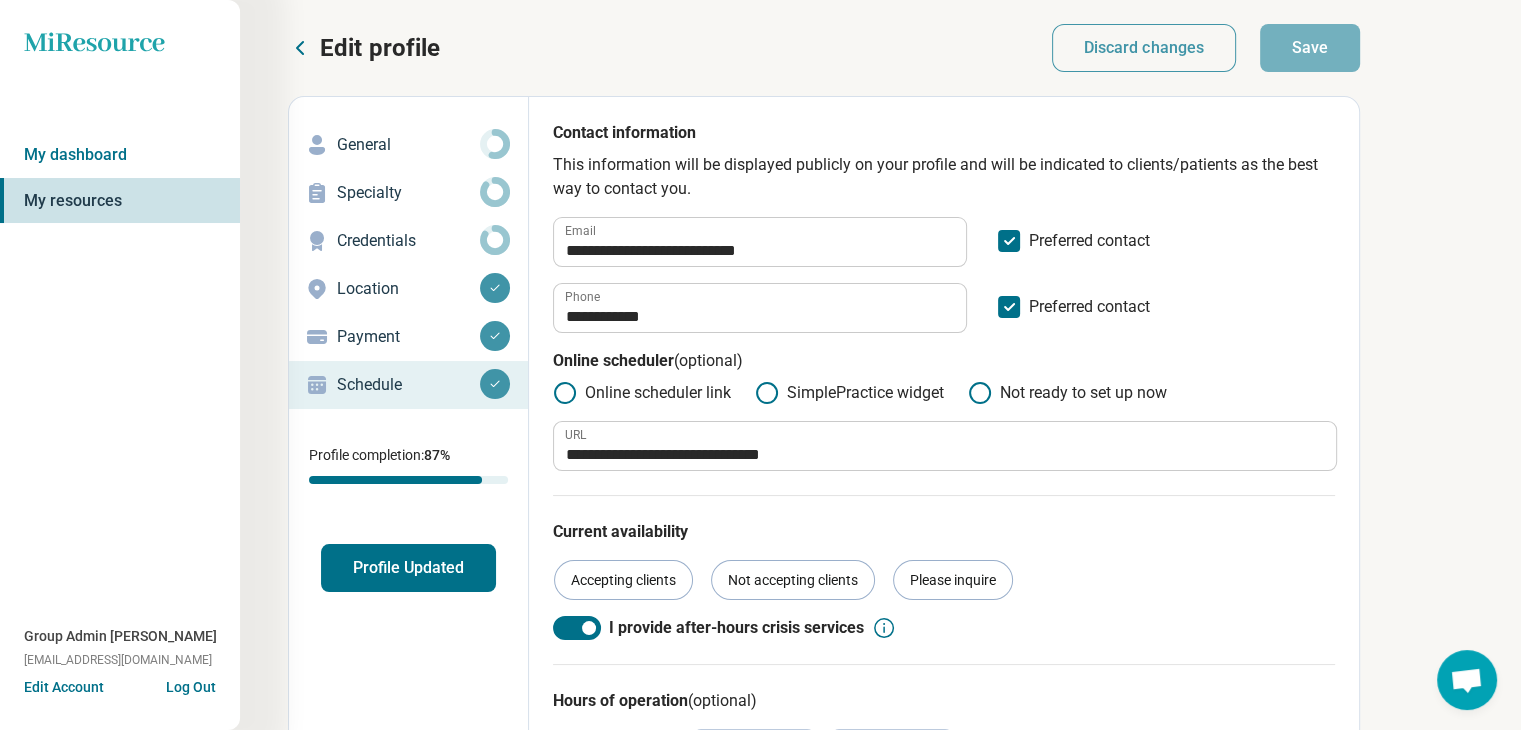 click on "Schedule" at bounding box center [408, 385] 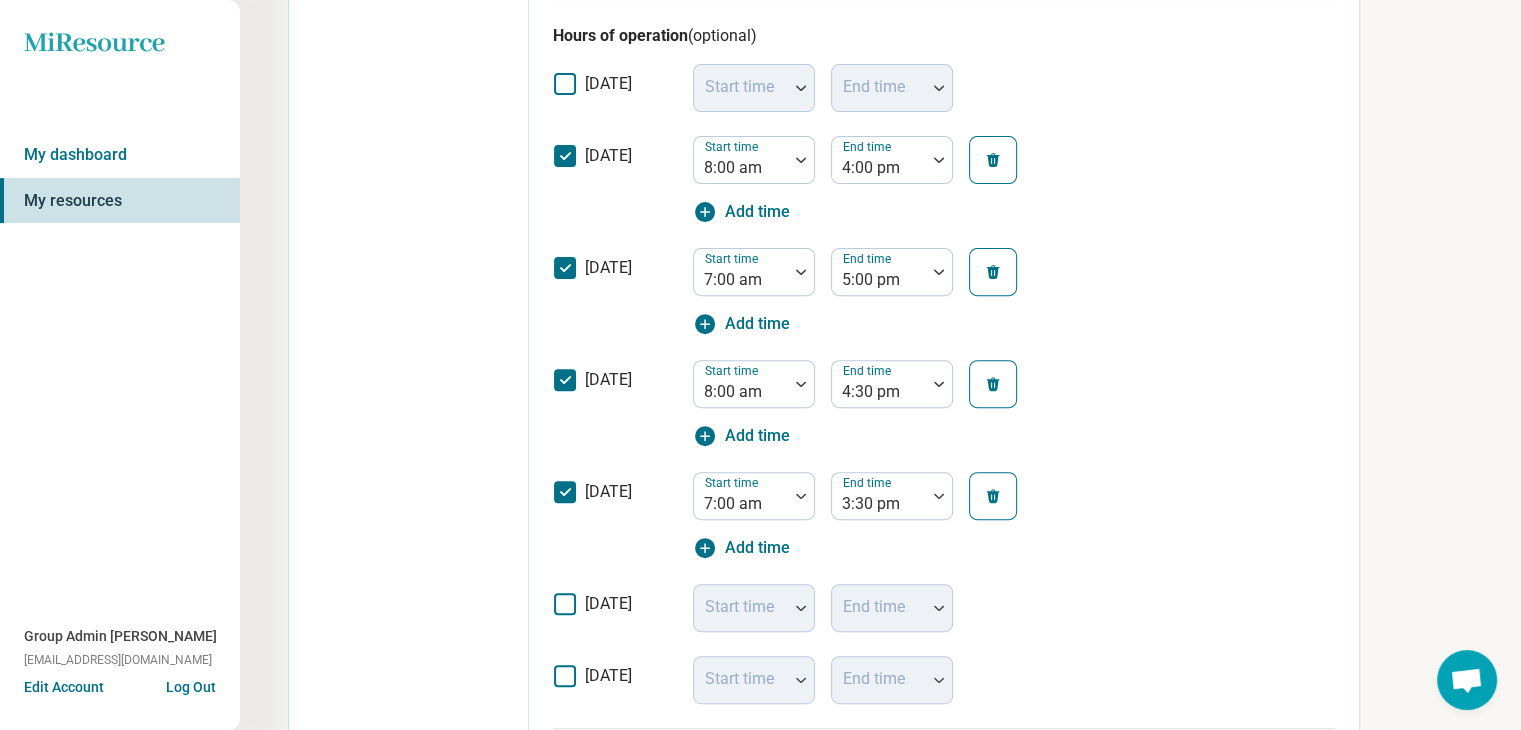 scroll, scrollTop: 700, scrollLeft: 0, axis: vertical 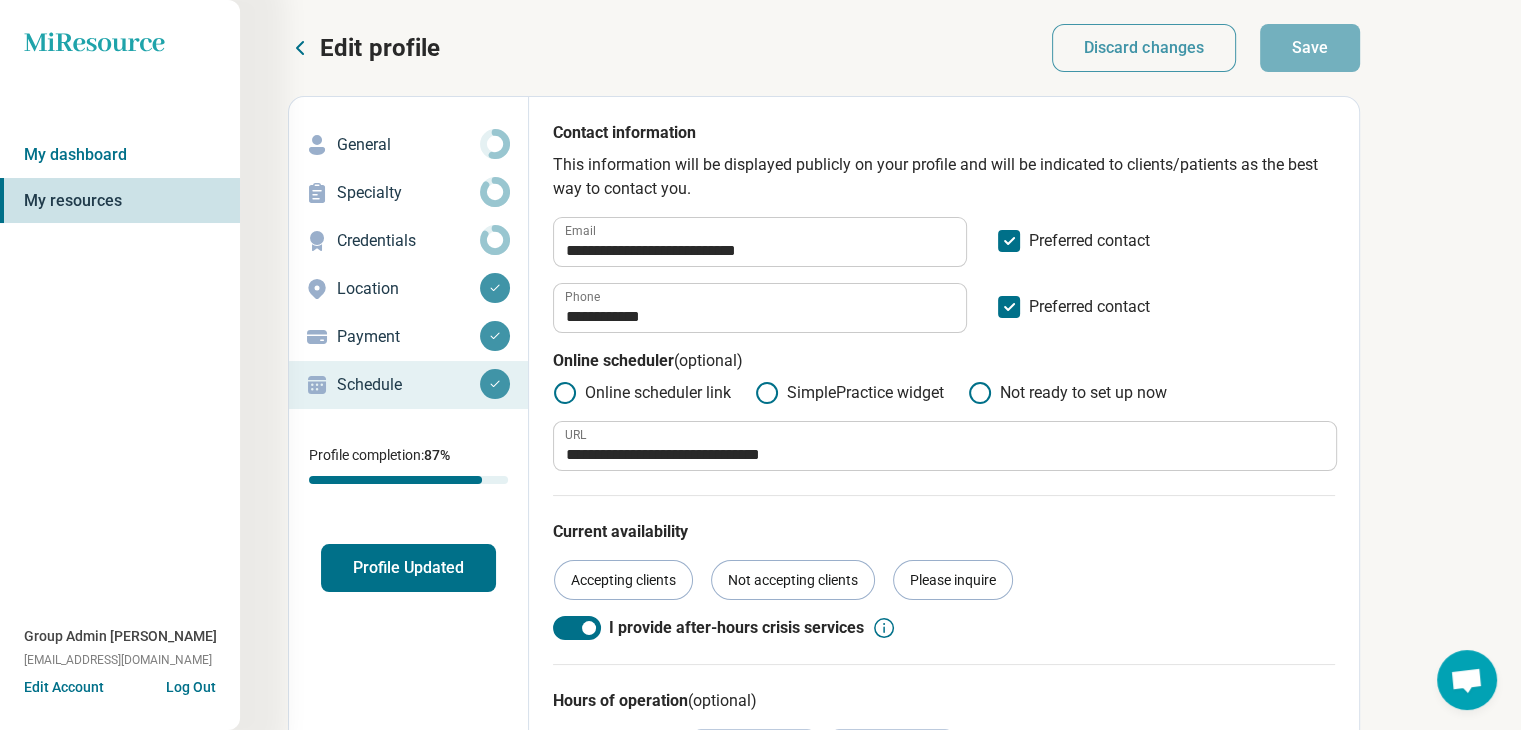 click on "Profile Updated" at bounding box center (408, 568) 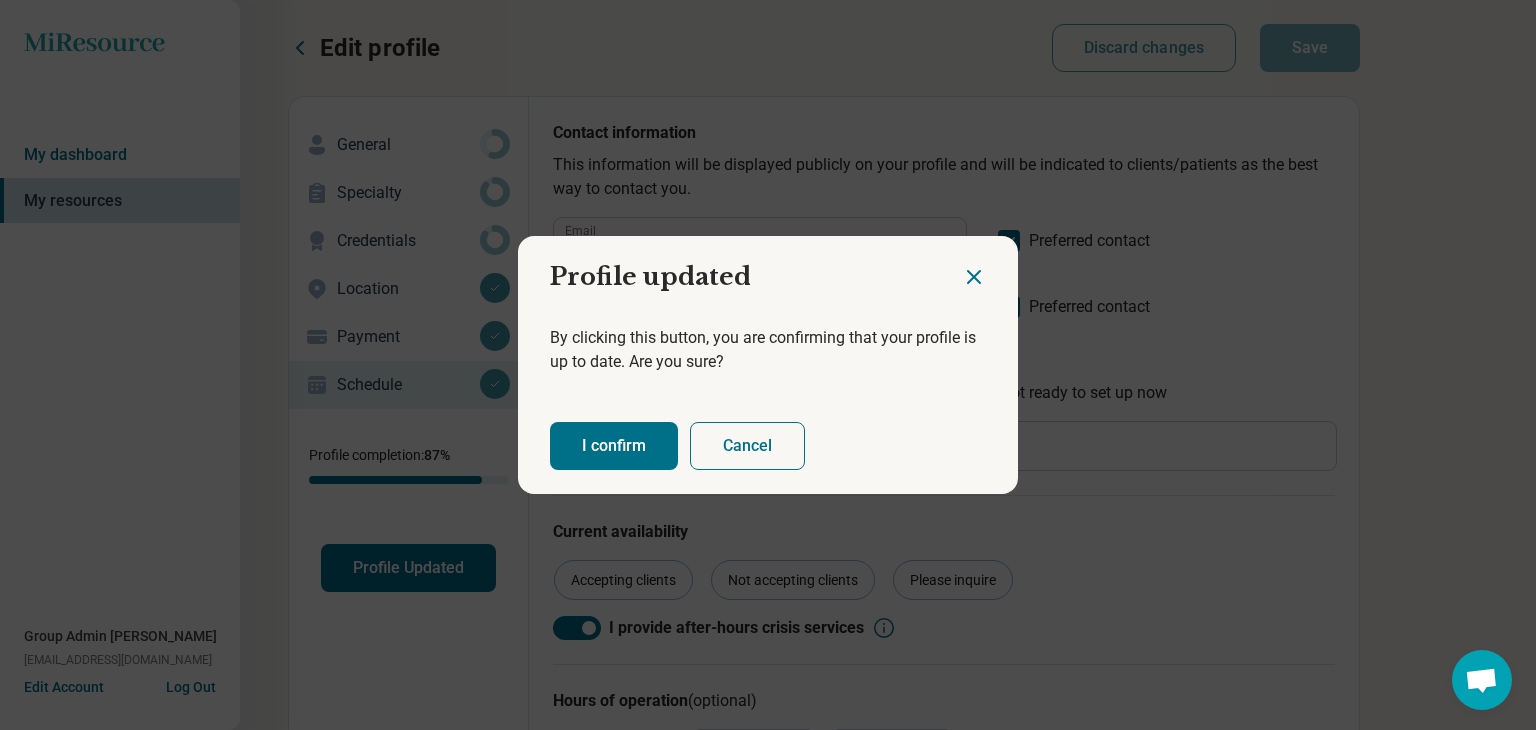 click on "I confirm" at bounding box center [614, 446] 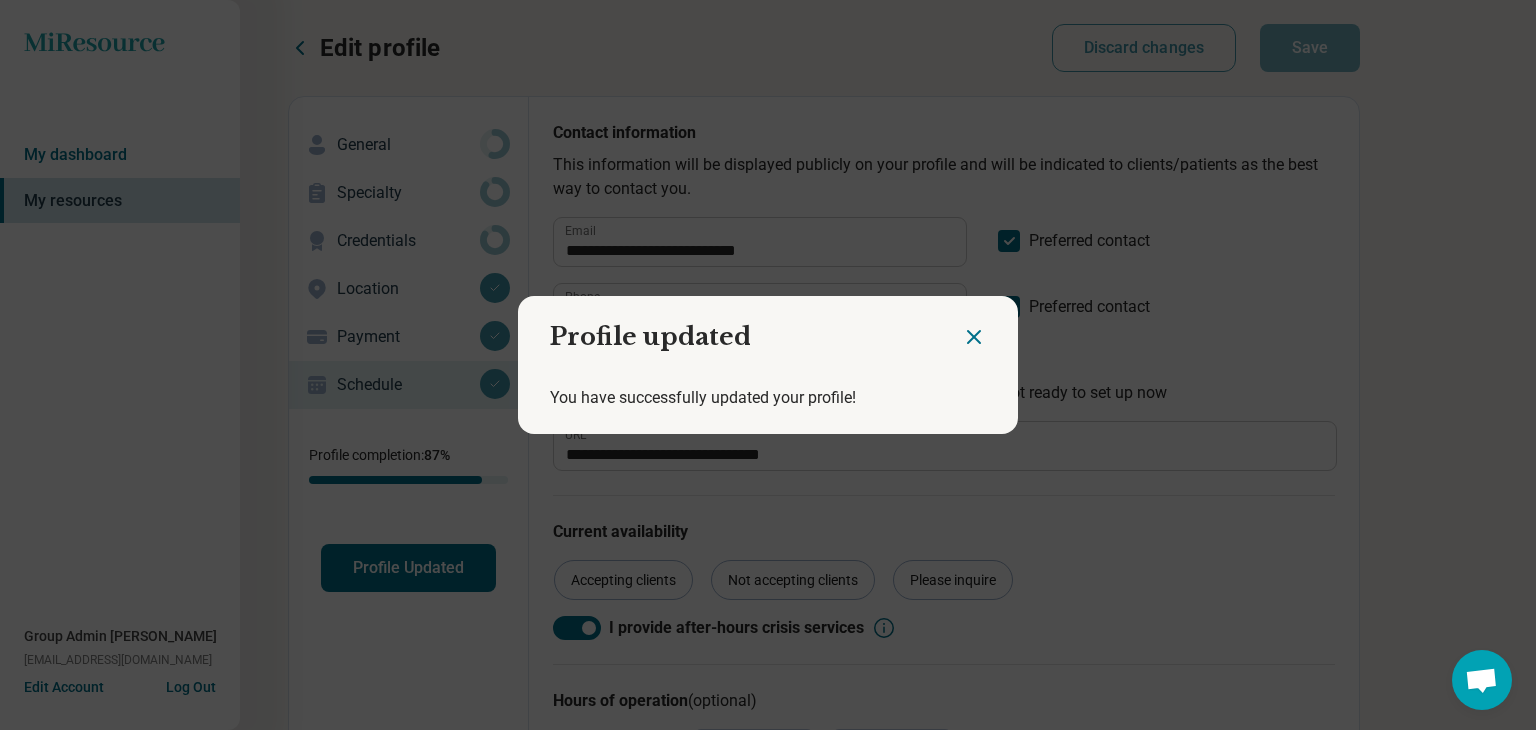 click 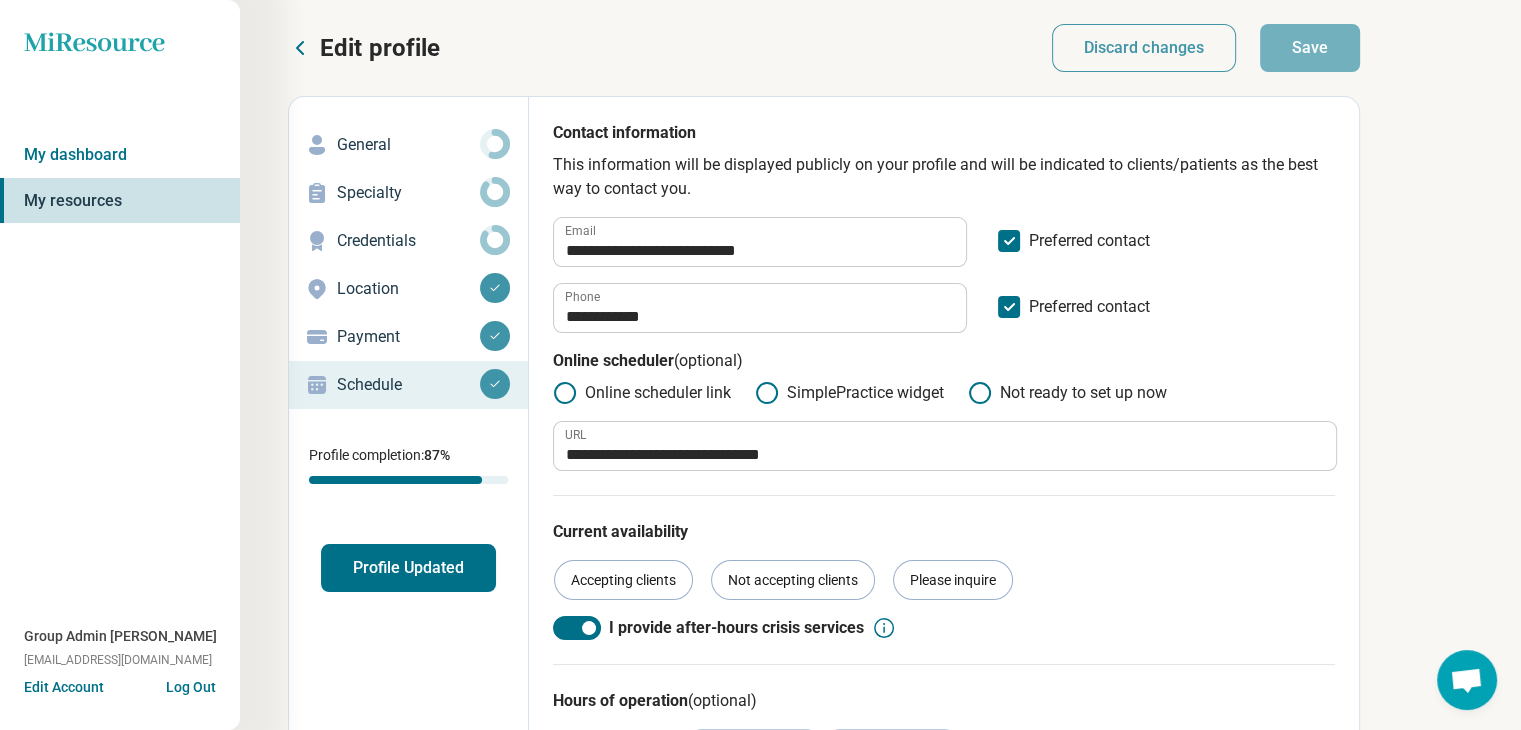 click on "My resources" at bounding box center (120, 201) 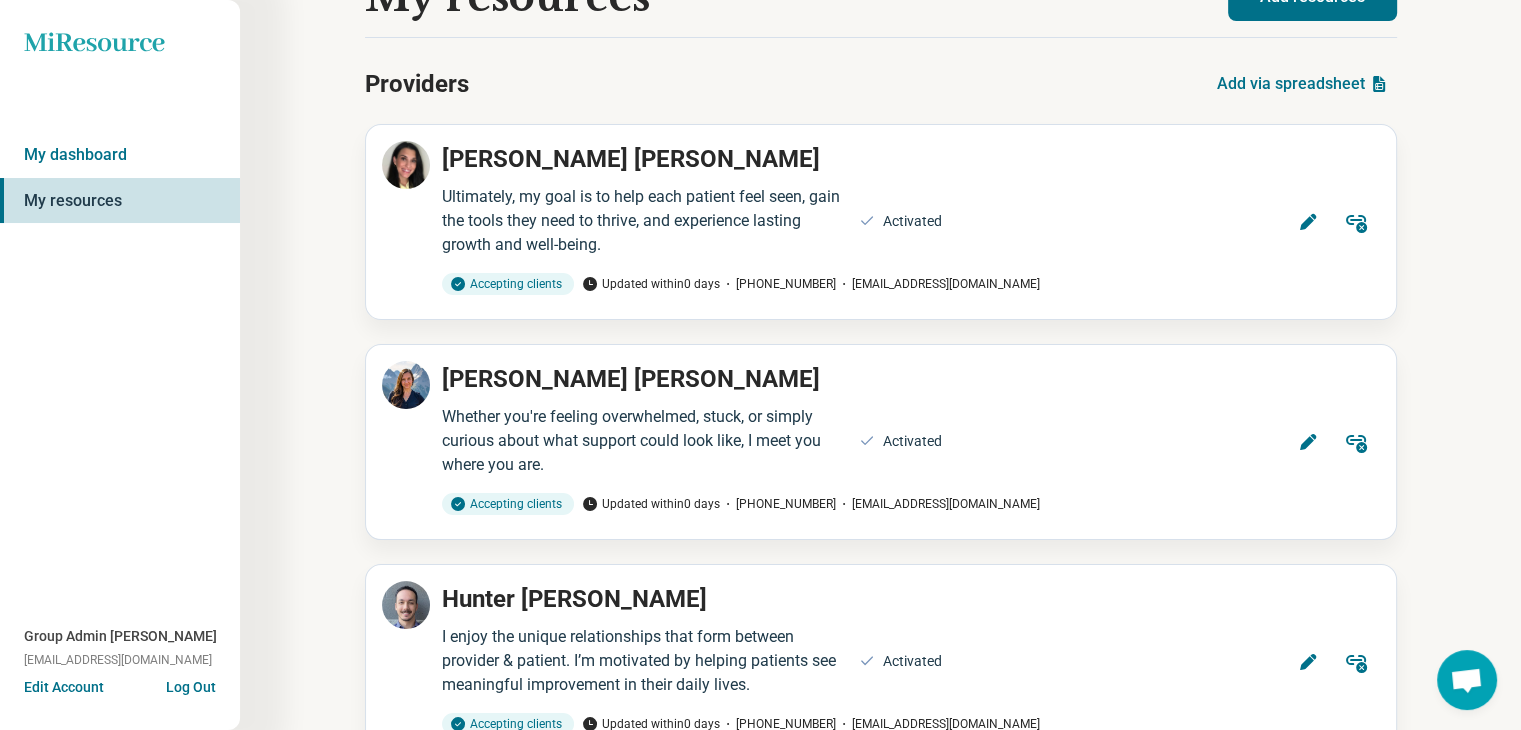 scroll, scrollTop: 127, scrollLeft: 0, axis: vertical 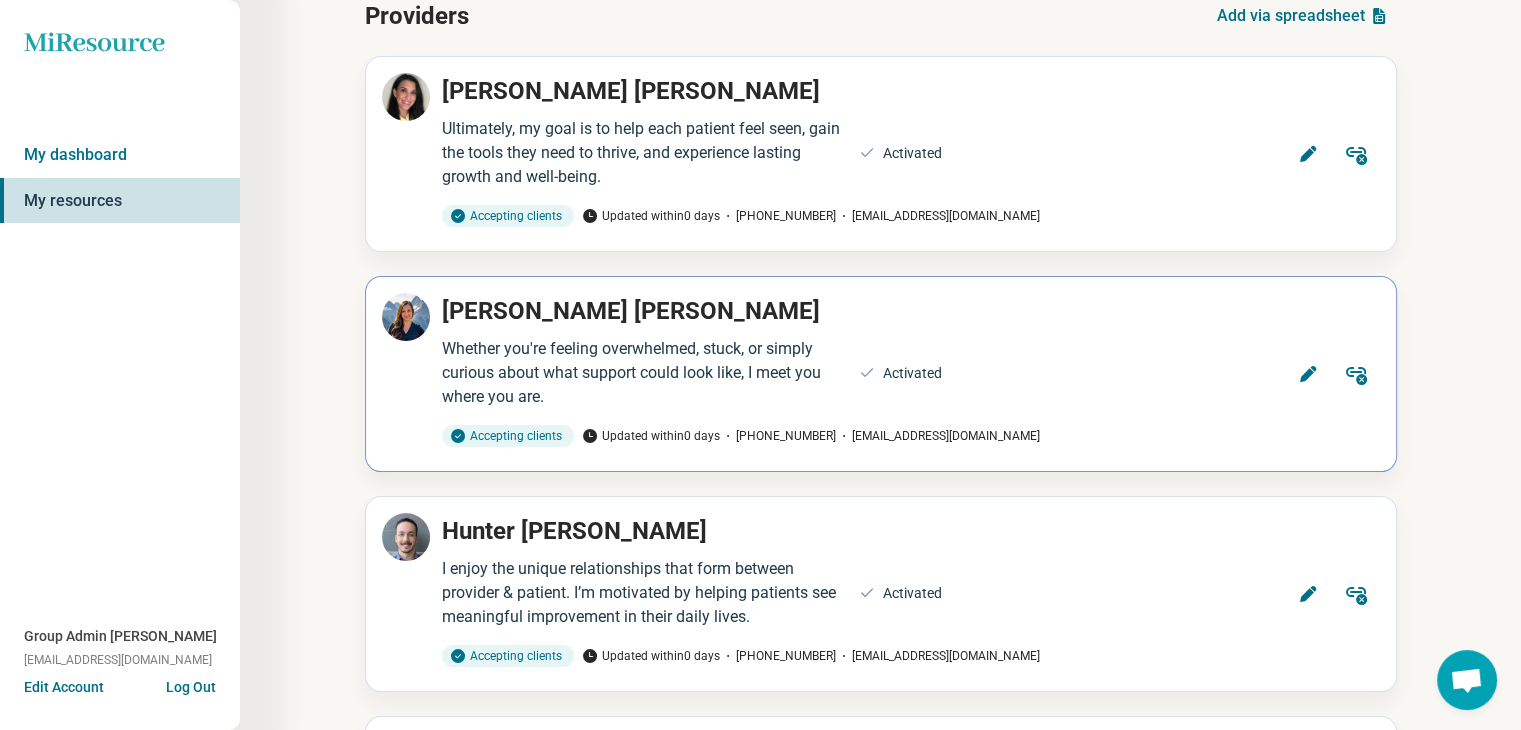 click on "Edit" at bounding box center (1308, 374) 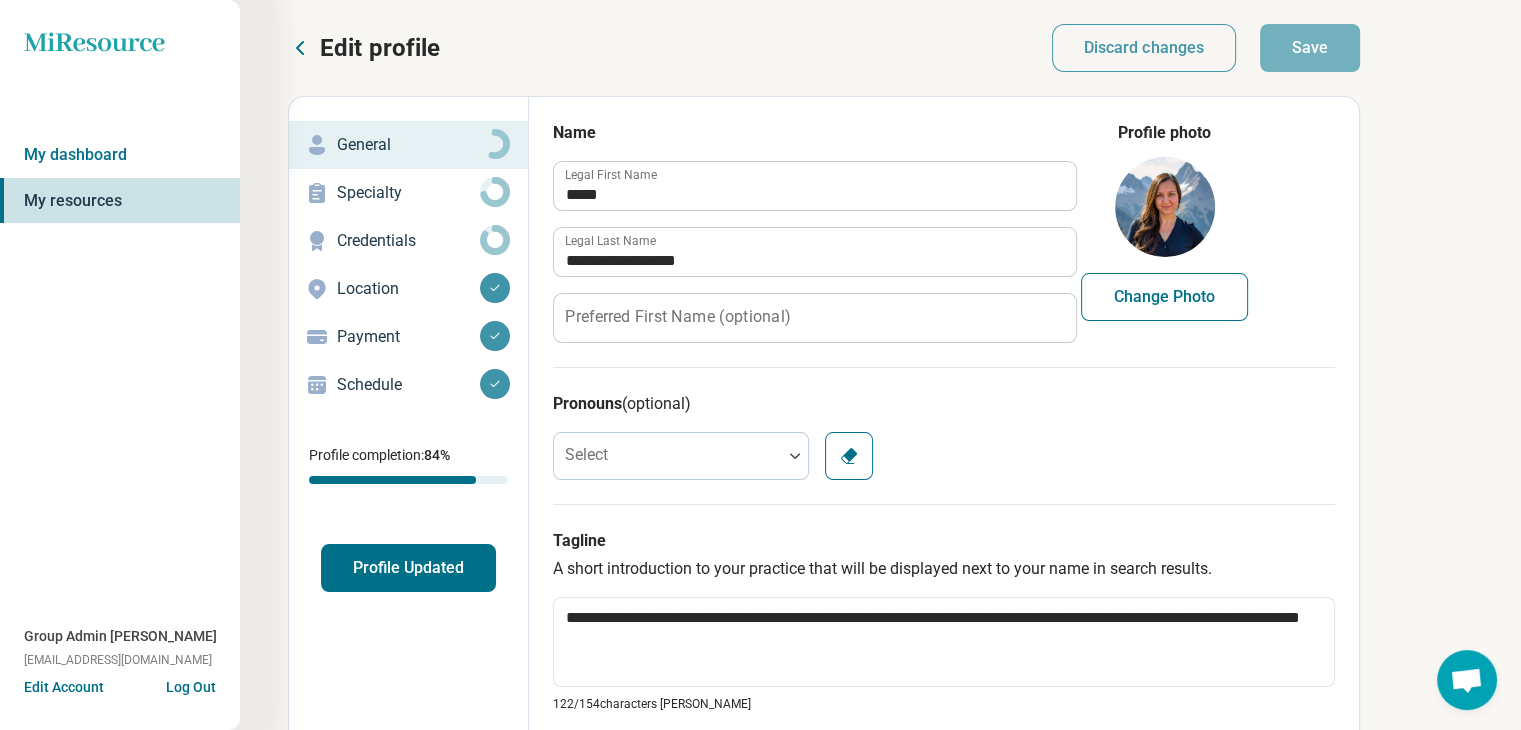 click 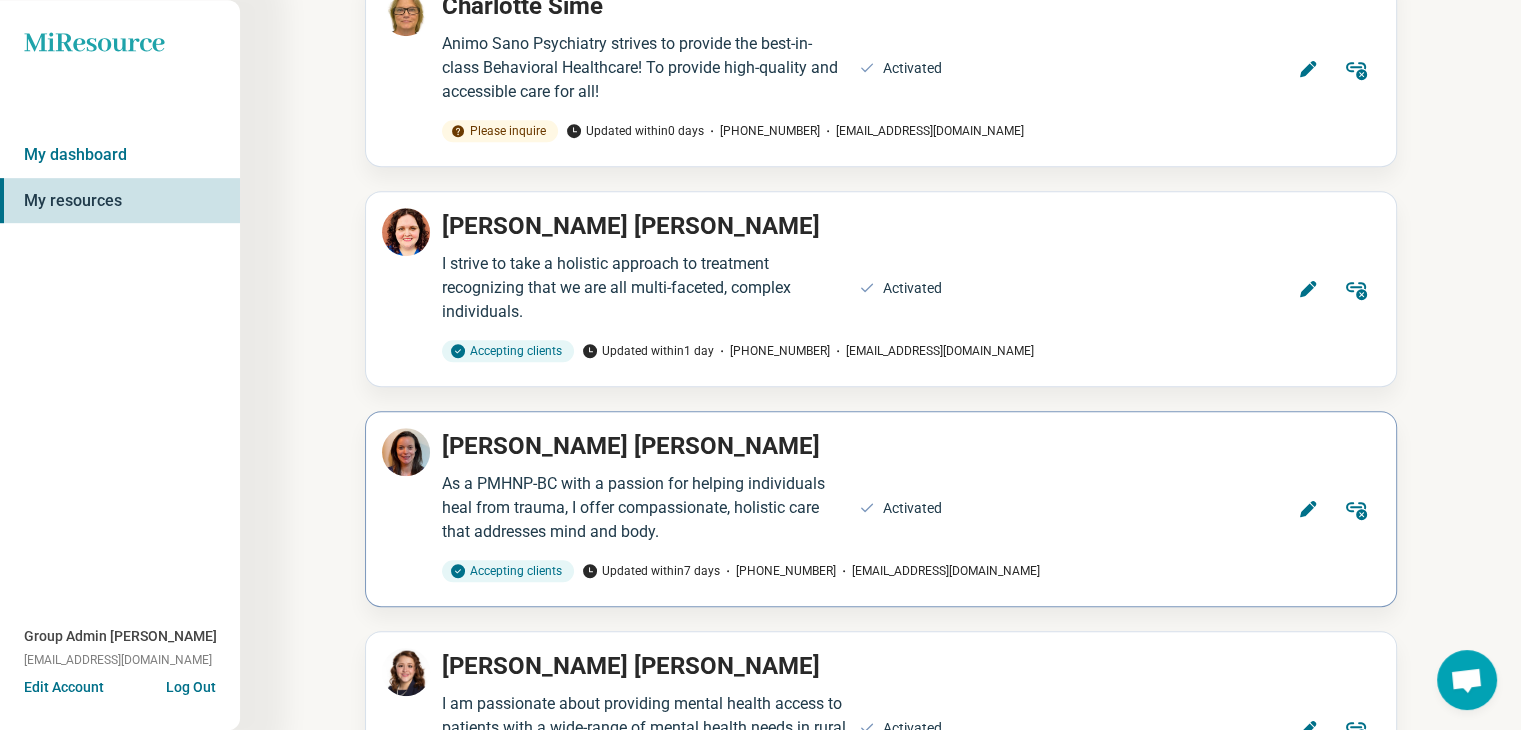 scroll, scrollTop: 1100, scrollLeft: 0, axis: vertical 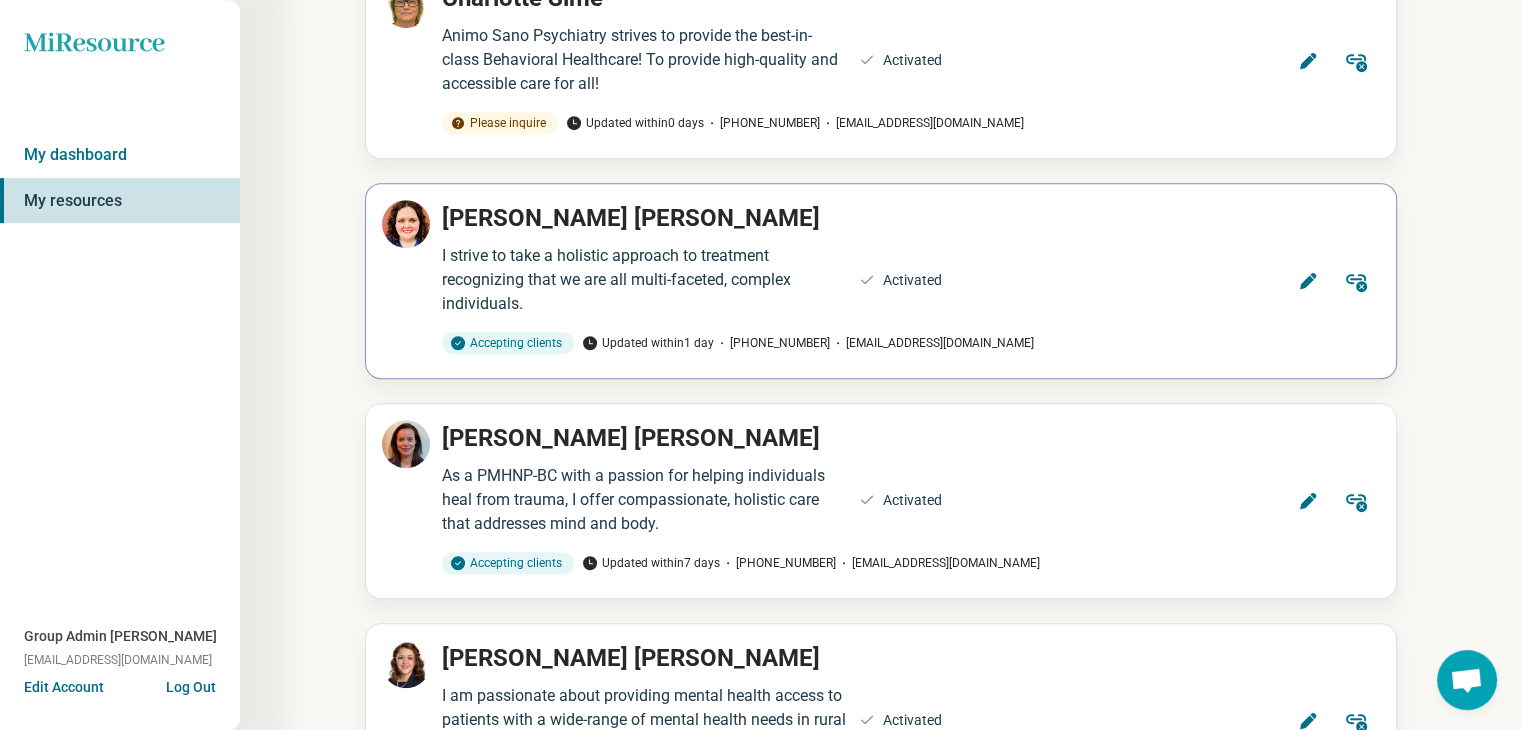 click 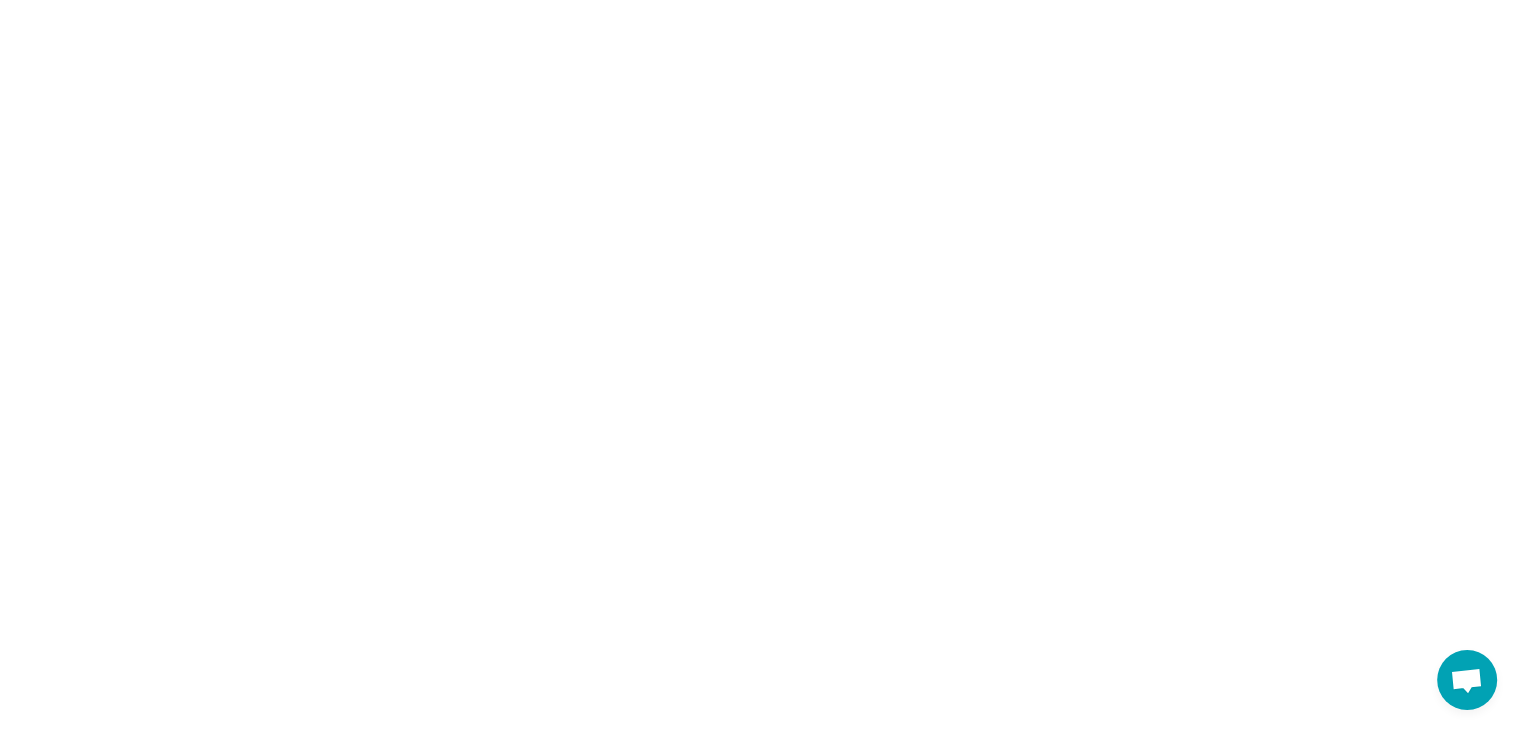 scroll, scrollTop: 0, scrollLeft: 0, axis: both 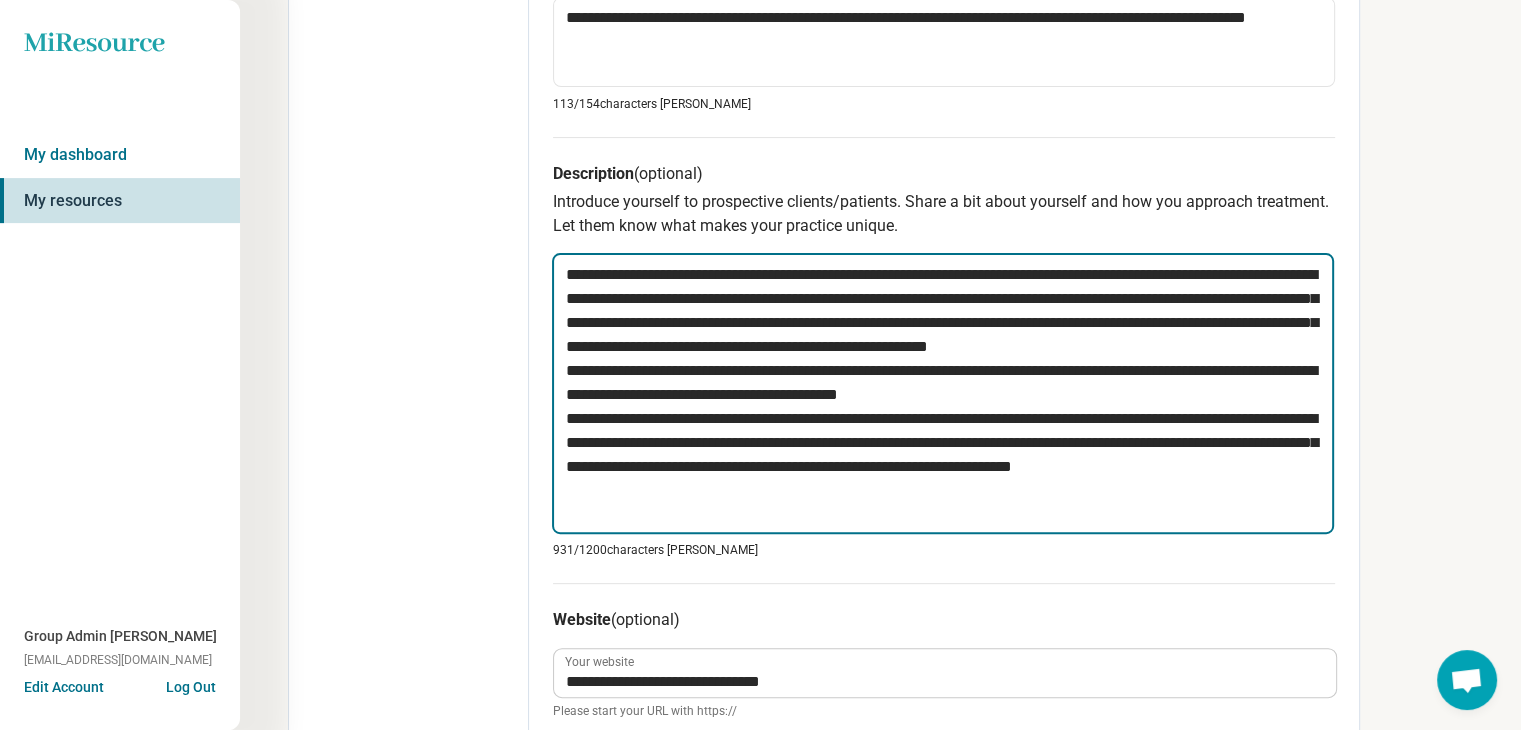click on "**********" at bounding box center (943, 394) 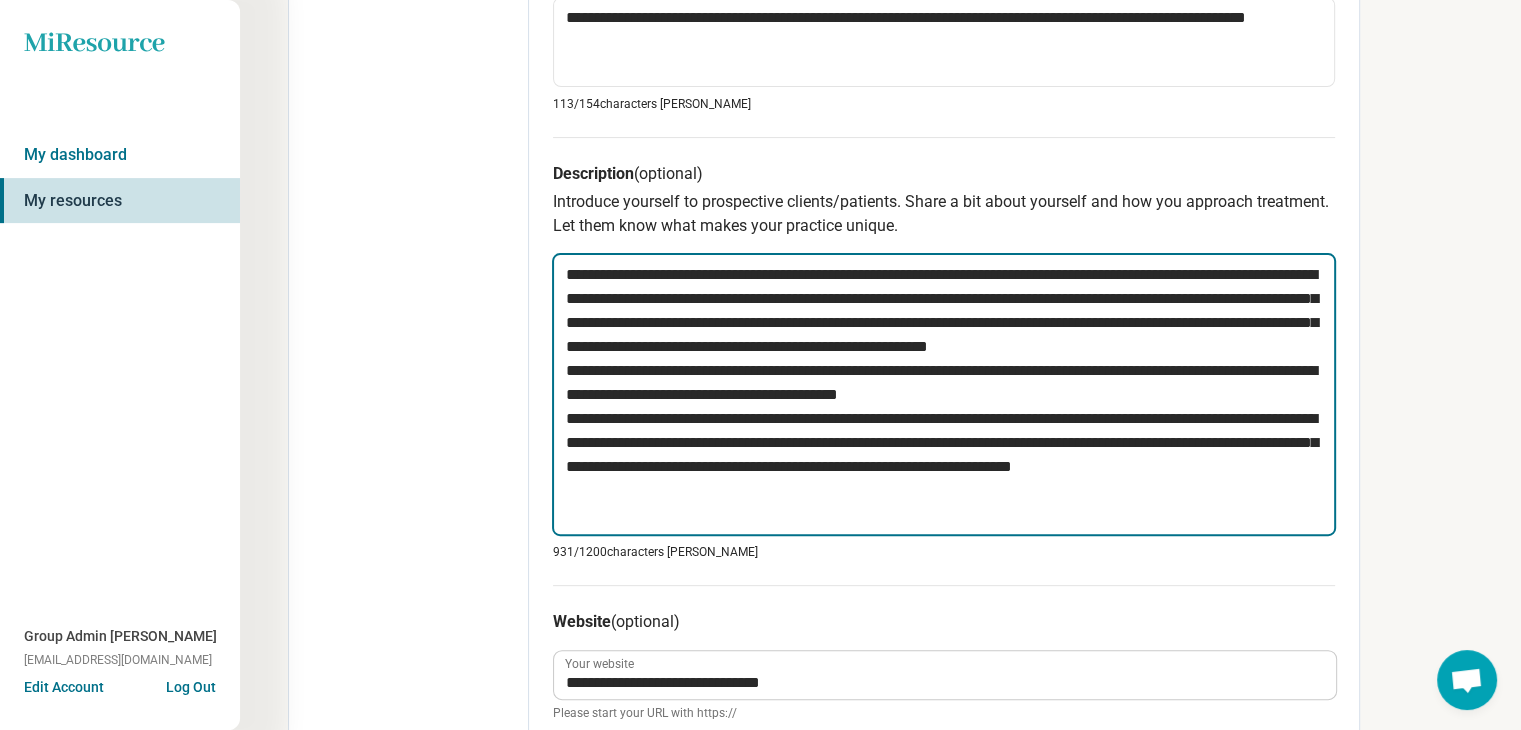 type on "*" 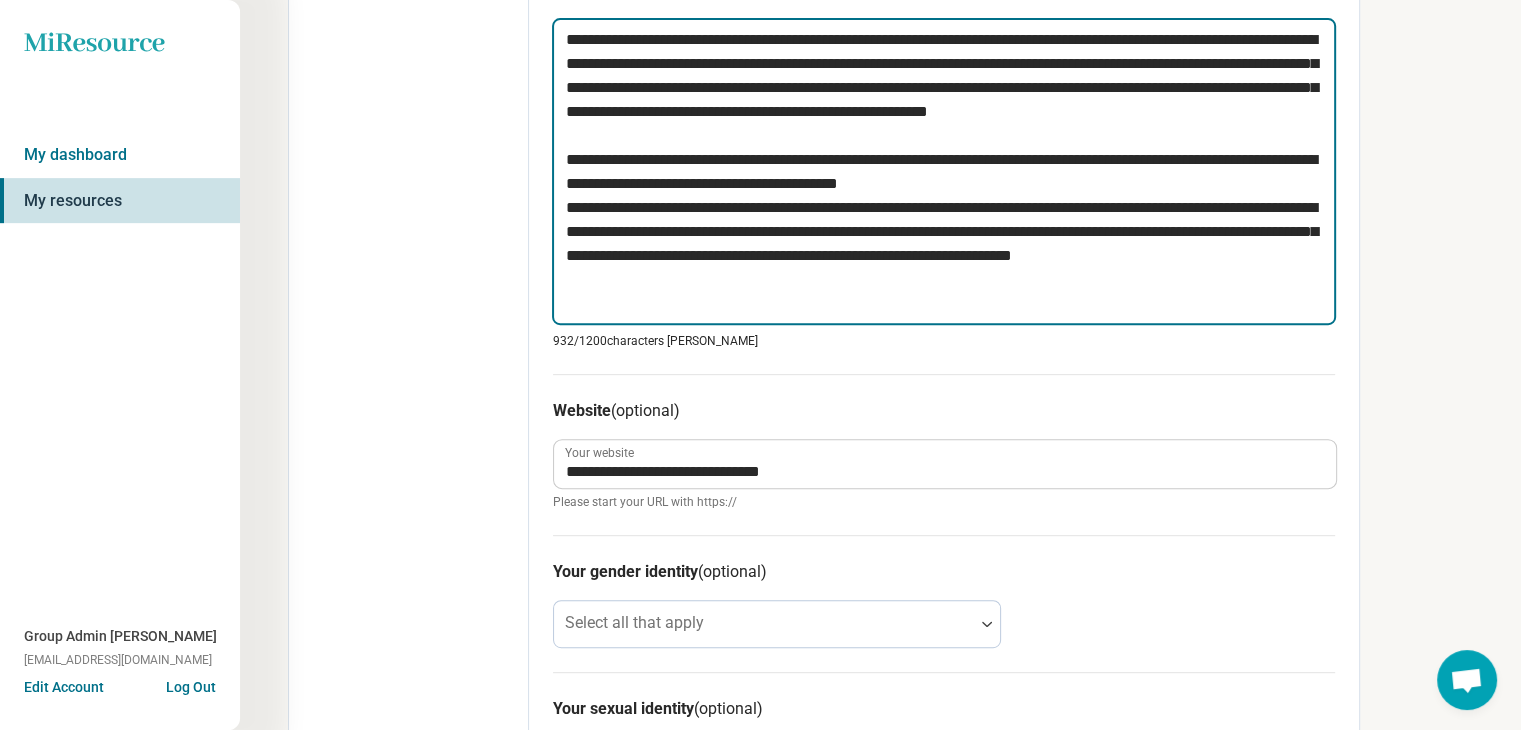 scroll, scrollTop: 800, scrollLeft: 0, axis: vertical 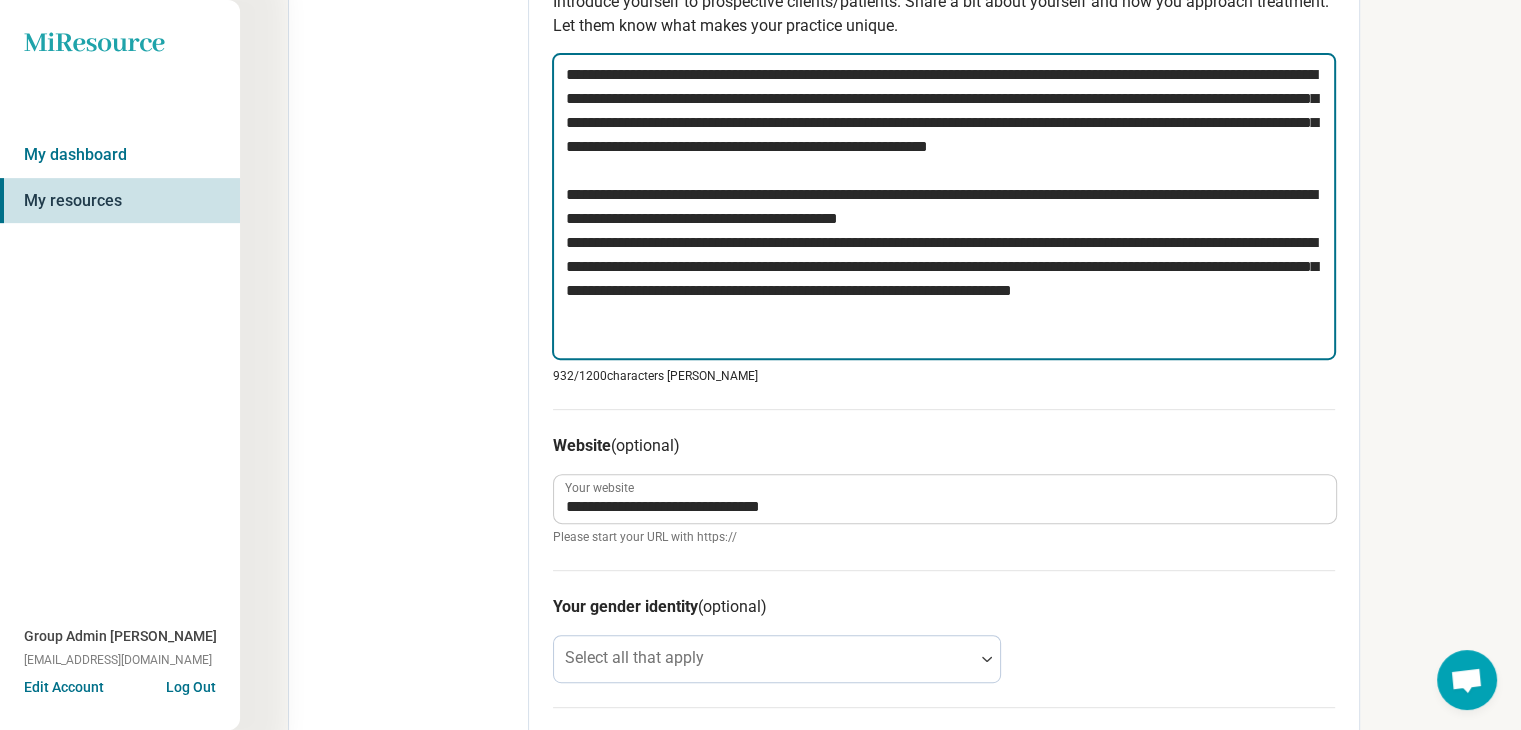 click on "**********" at bounding box center [944, 206] 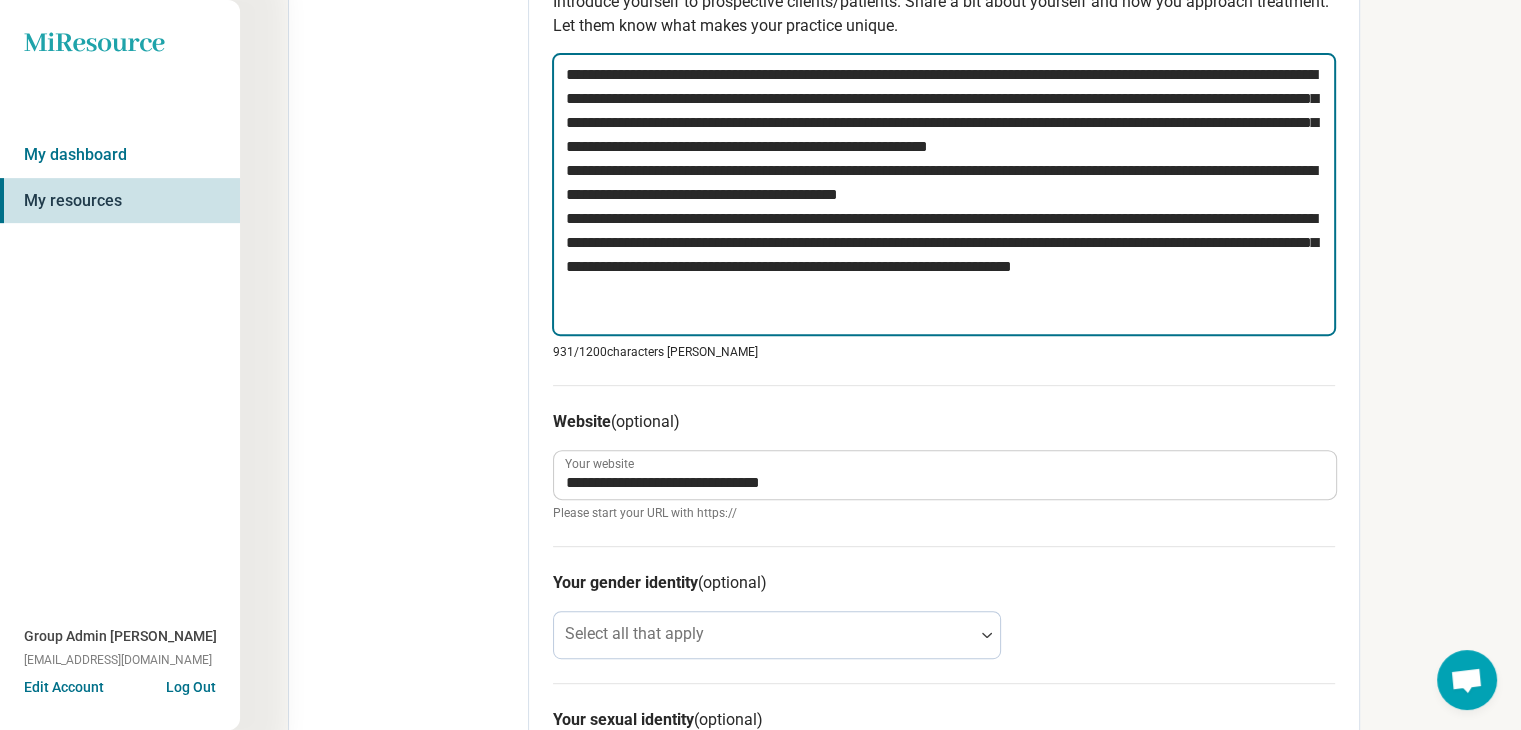 type on "*" 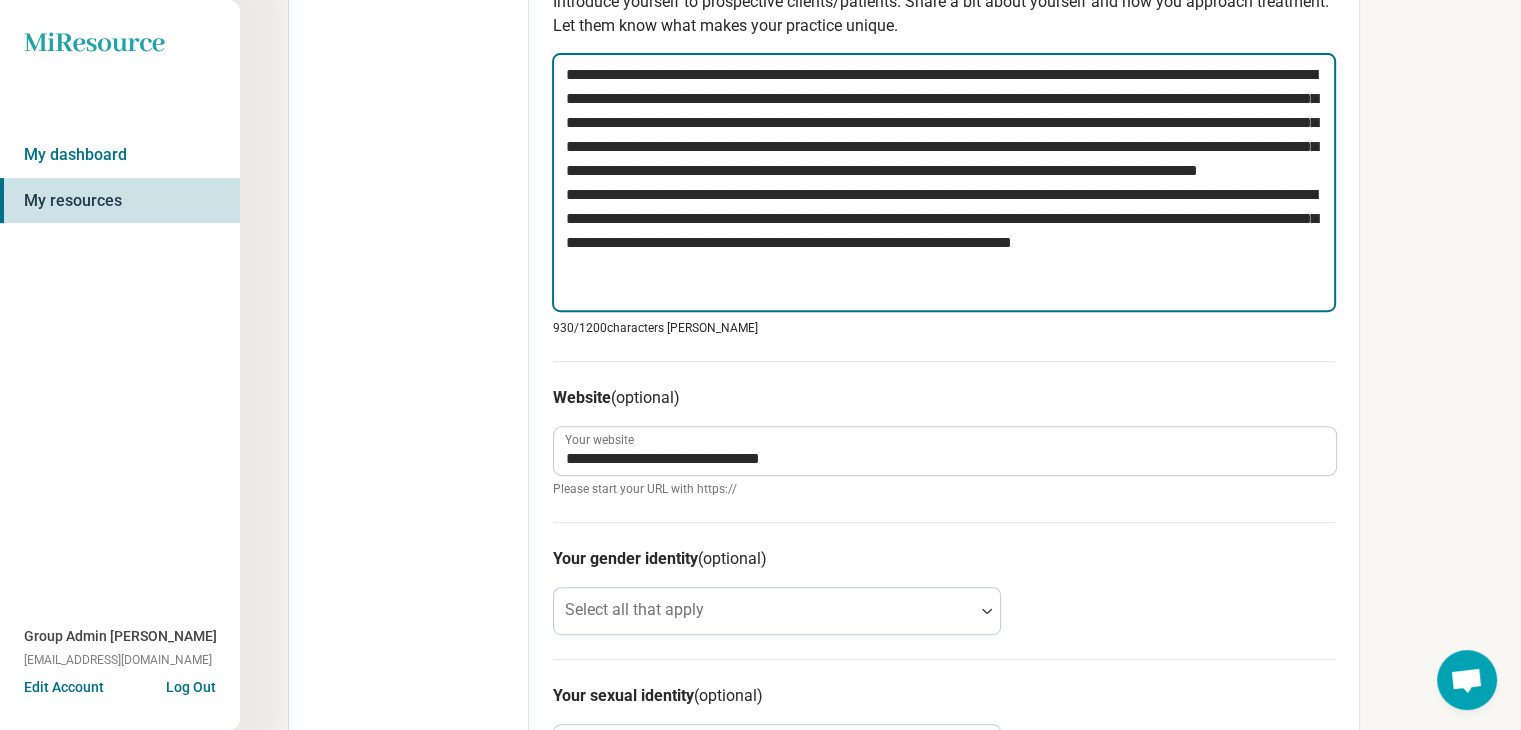 click on "**********" at bounding box center [944, 182] 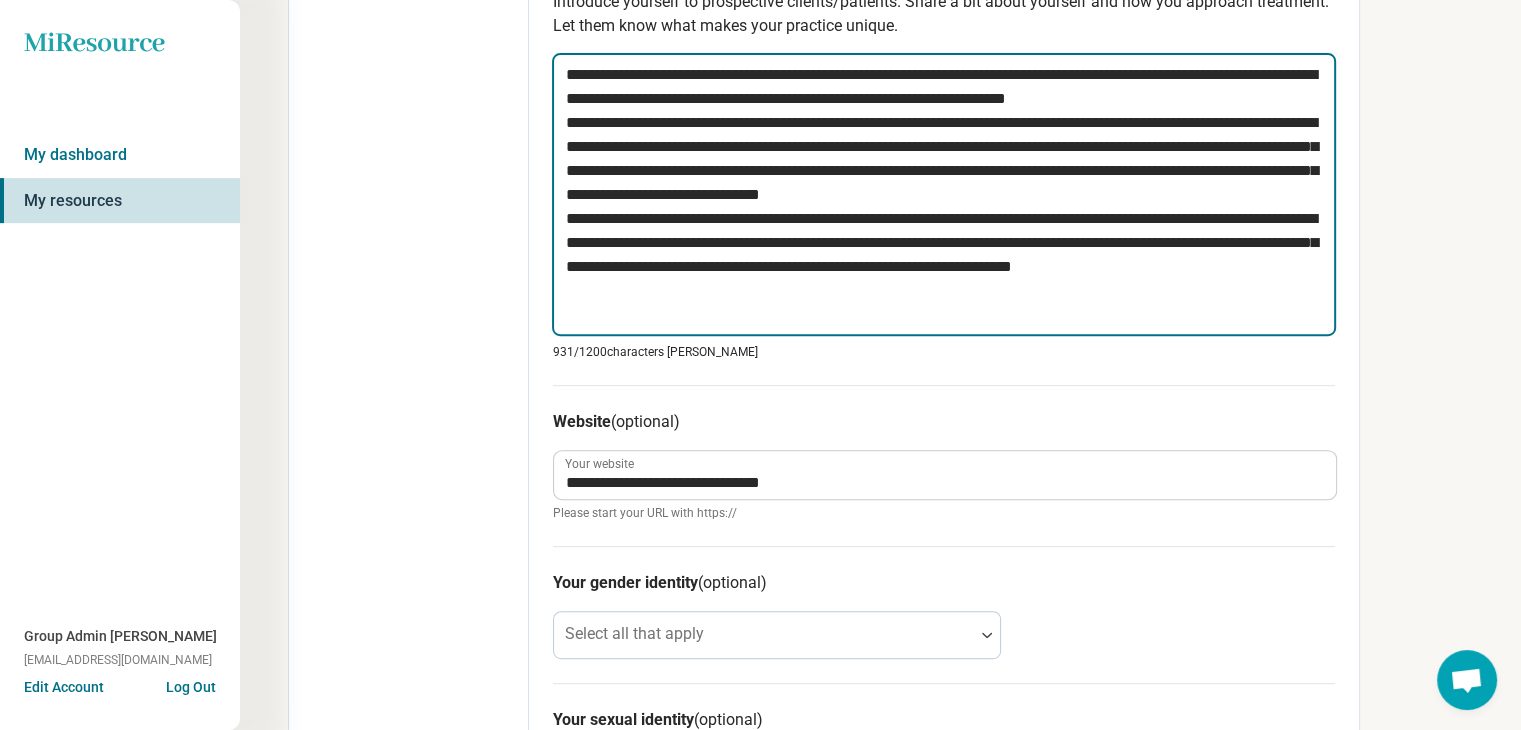 type on "*" 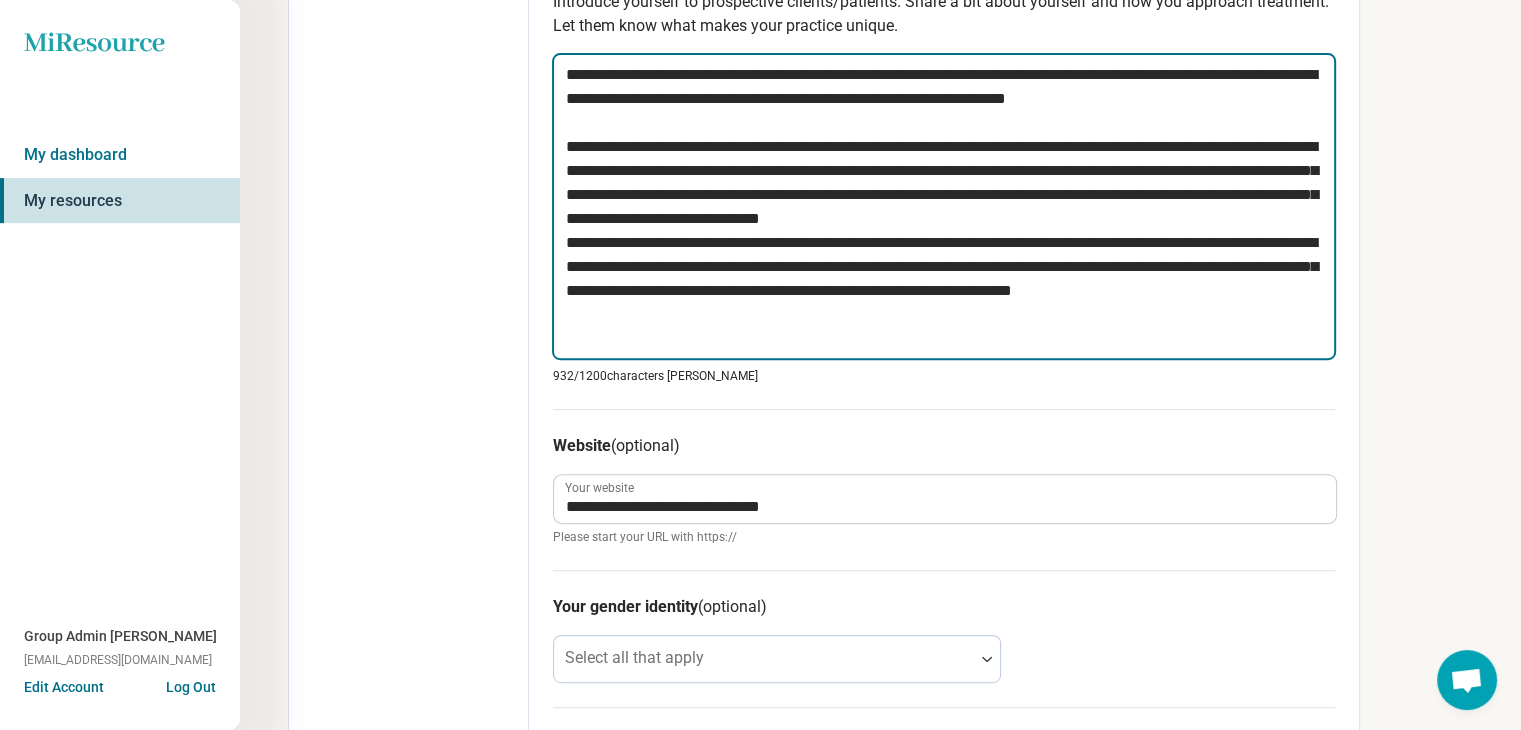 click on "**********" at bounding box center (944, 206) 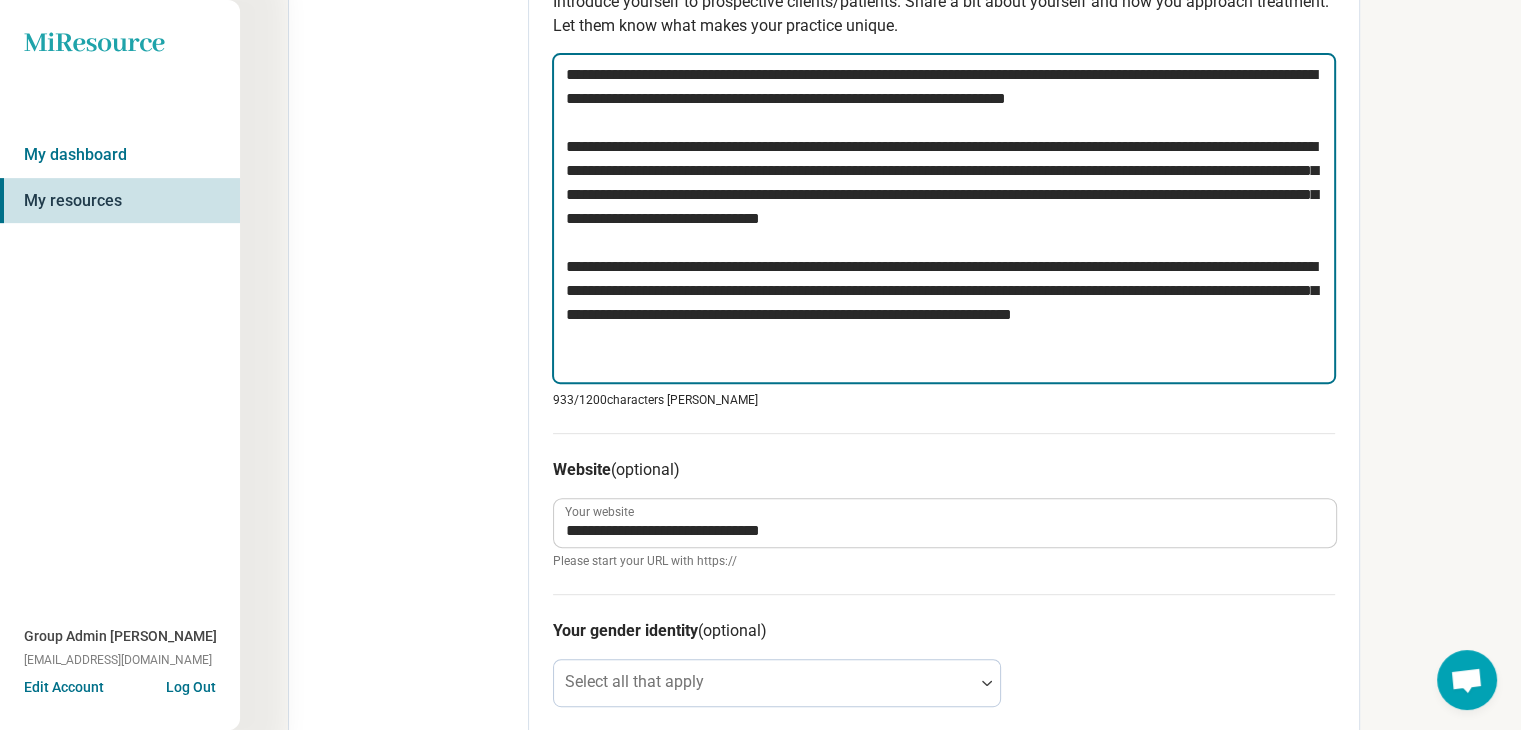 drag, startPoint x: 686, startPoint y: 365, endPoint x: 620, endPoint y: 313, distance: 84.0238 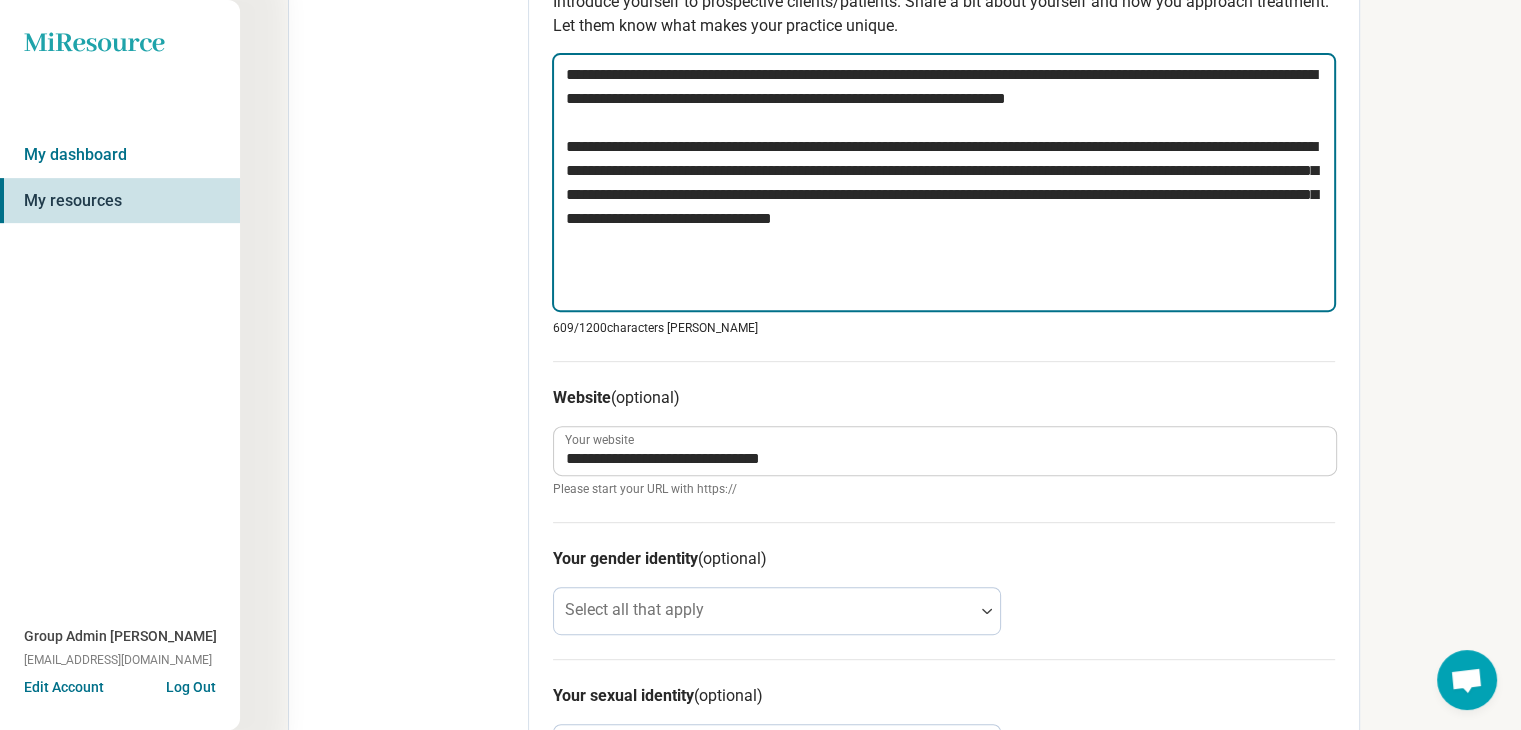 type on "*" 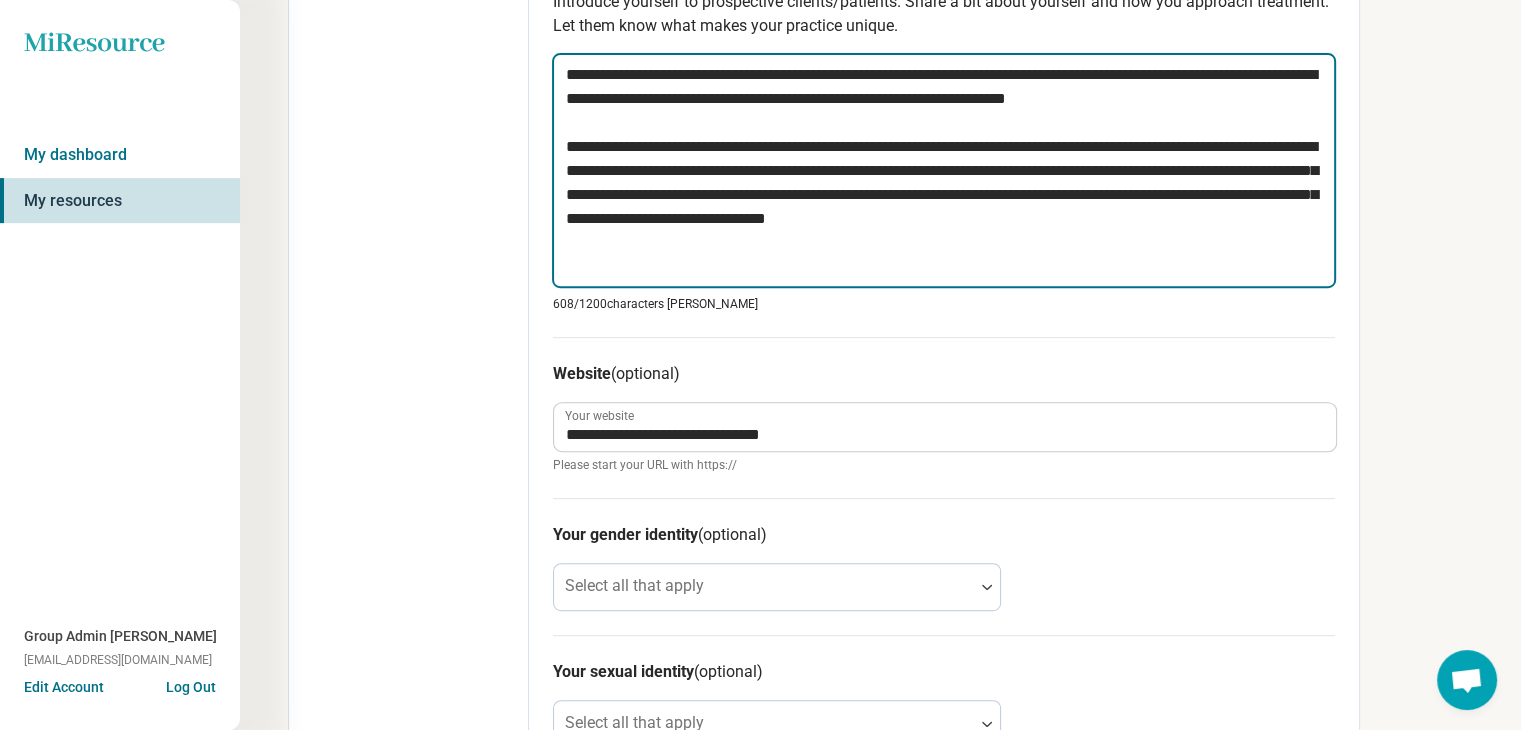 click on "**********" at bounding box center [944, 170] 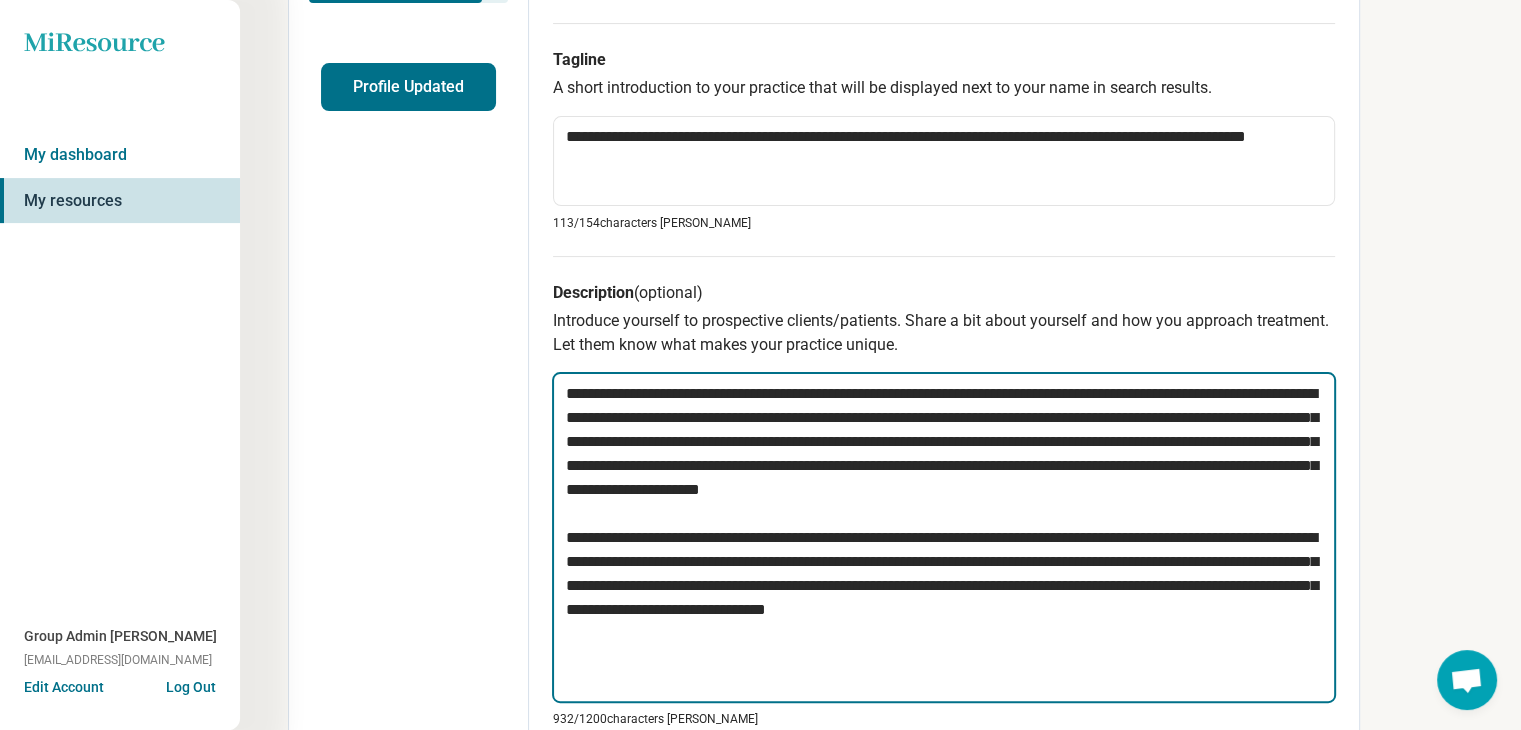 scroll, scrollTop: 500, scrollLeft: 0, axis: vertical 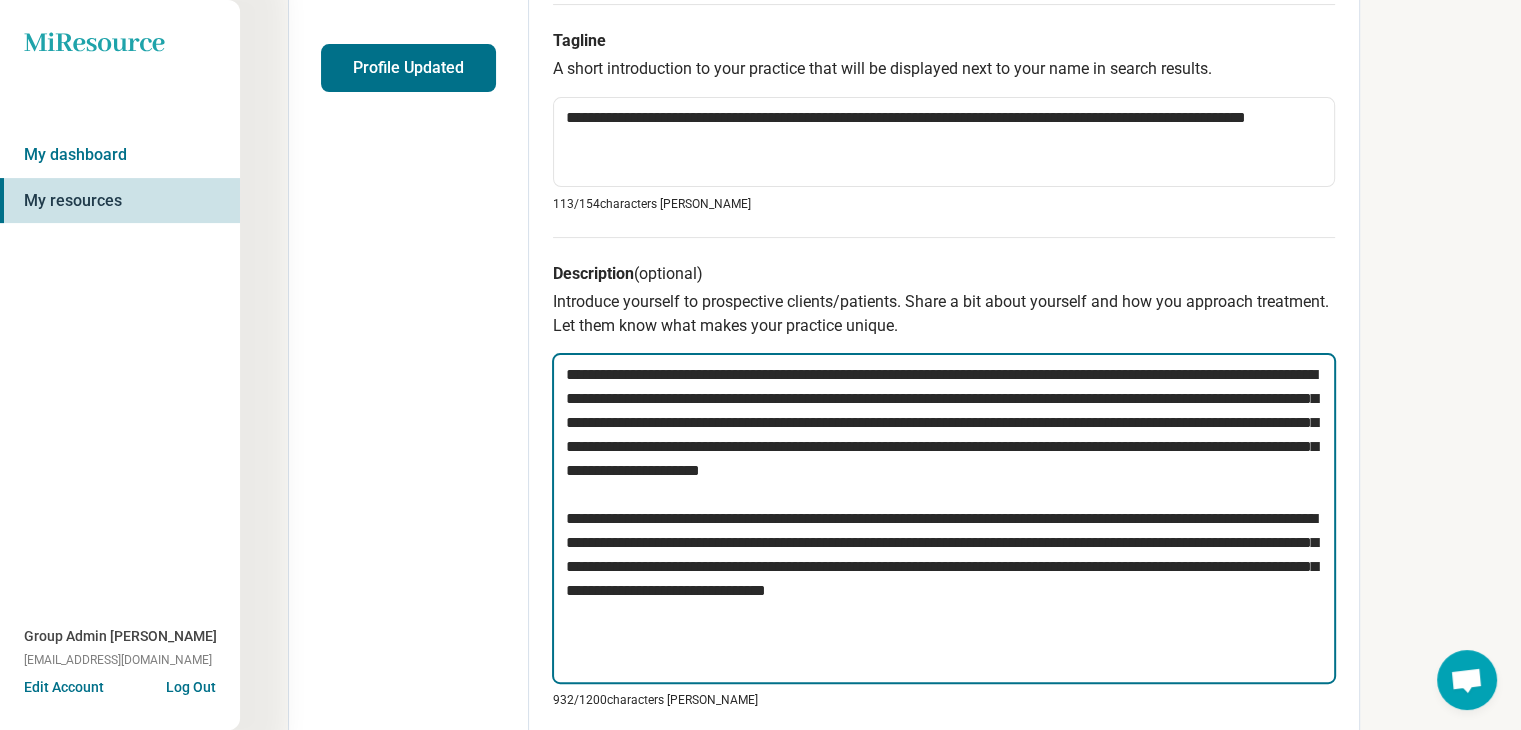 type on "**********" 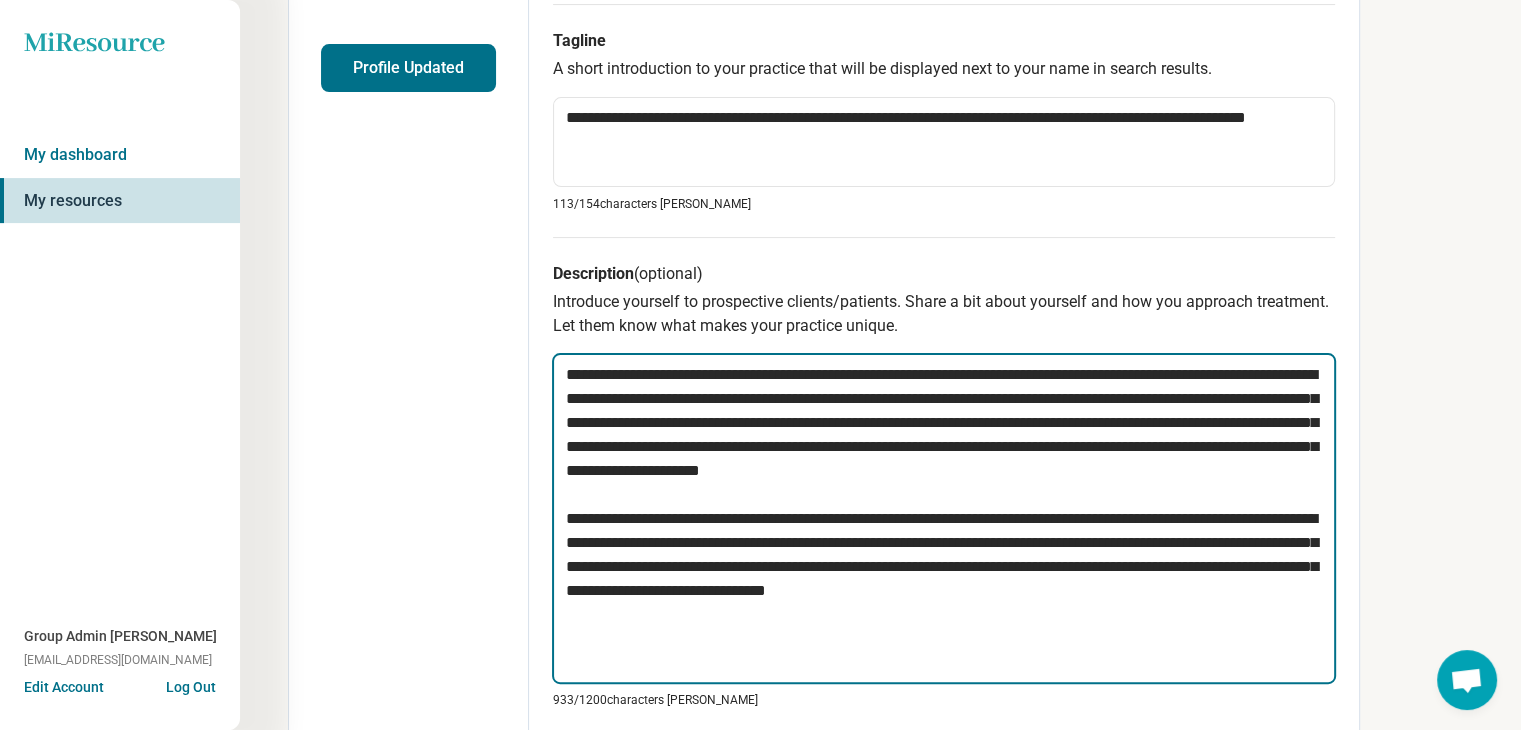 type on "*" 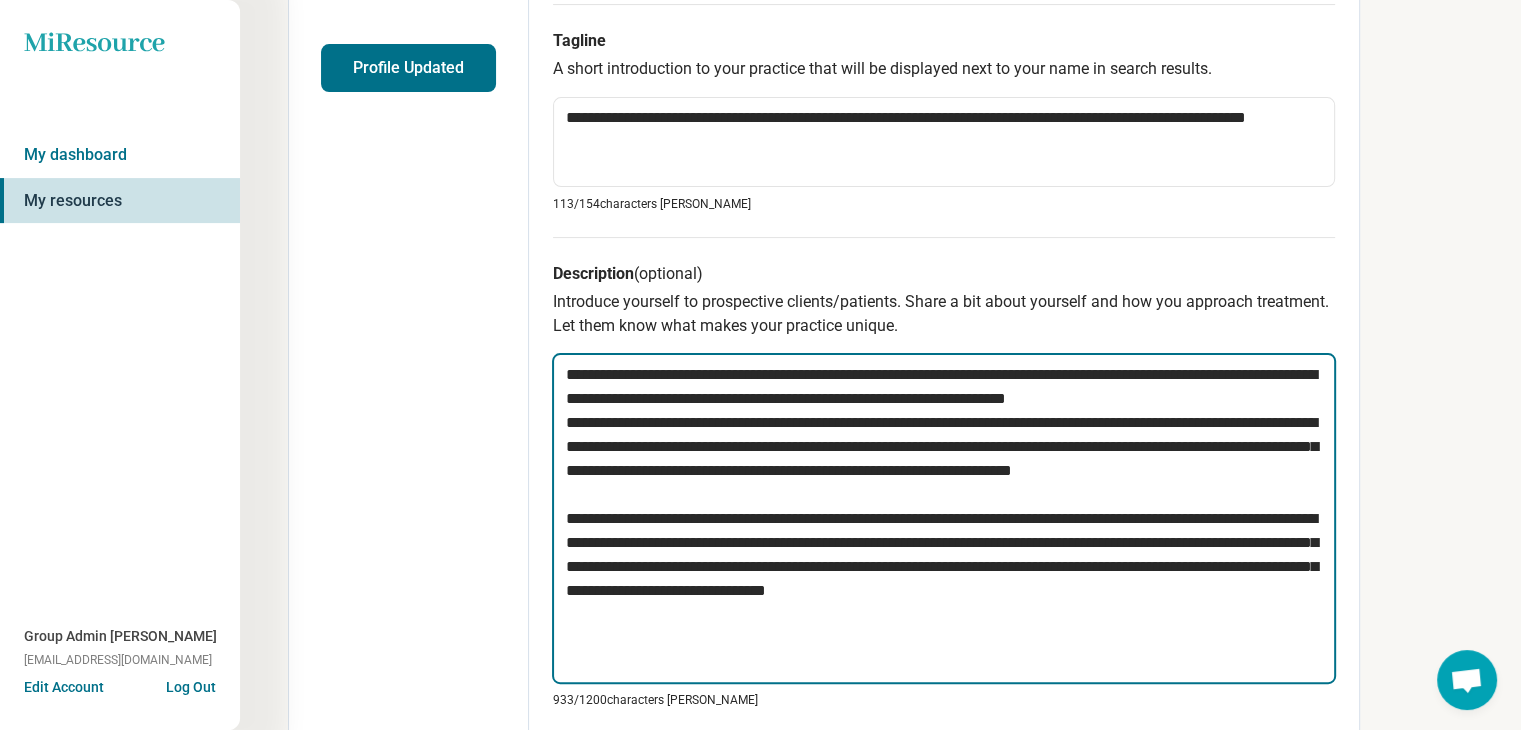 type on "*" 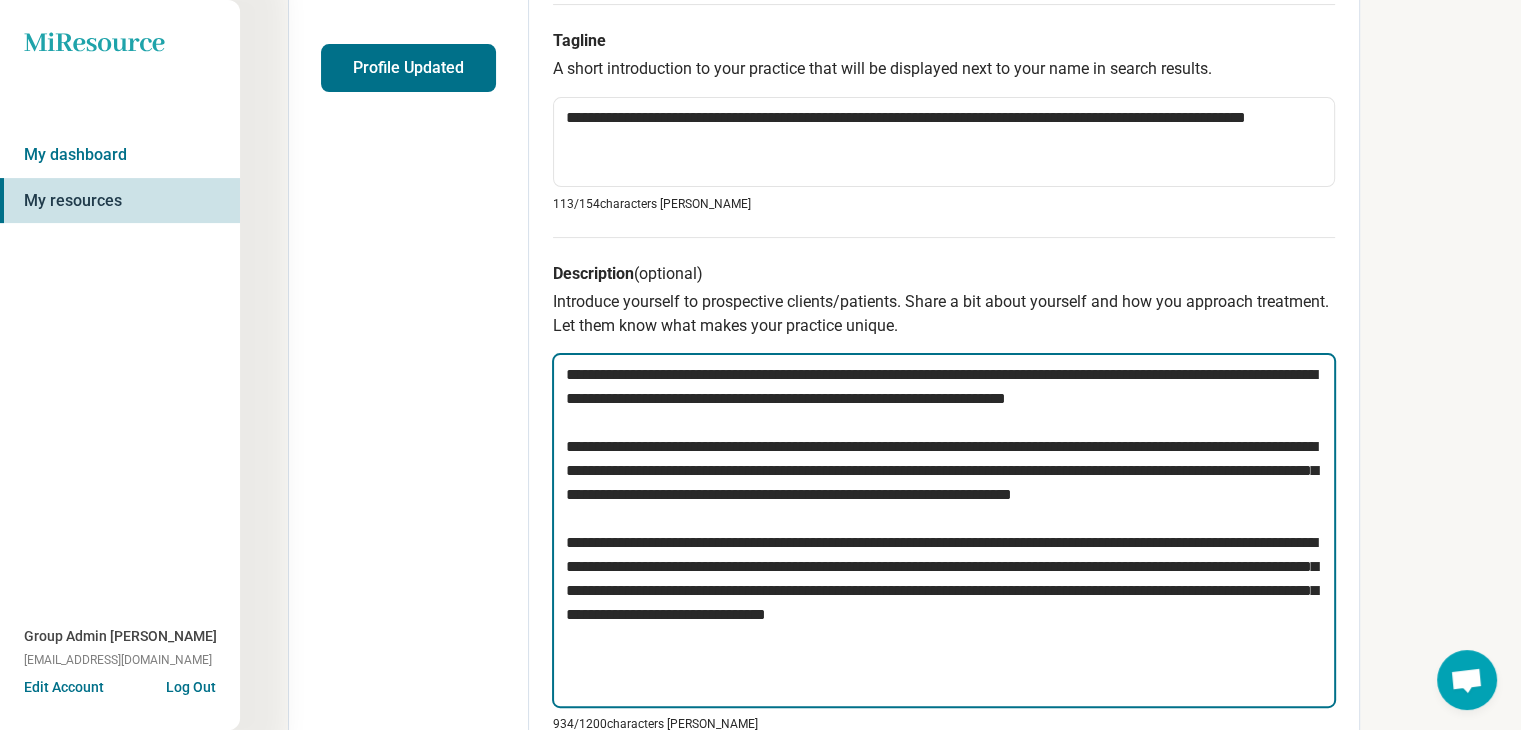 click on "**********" at bounding box center [944, 530] 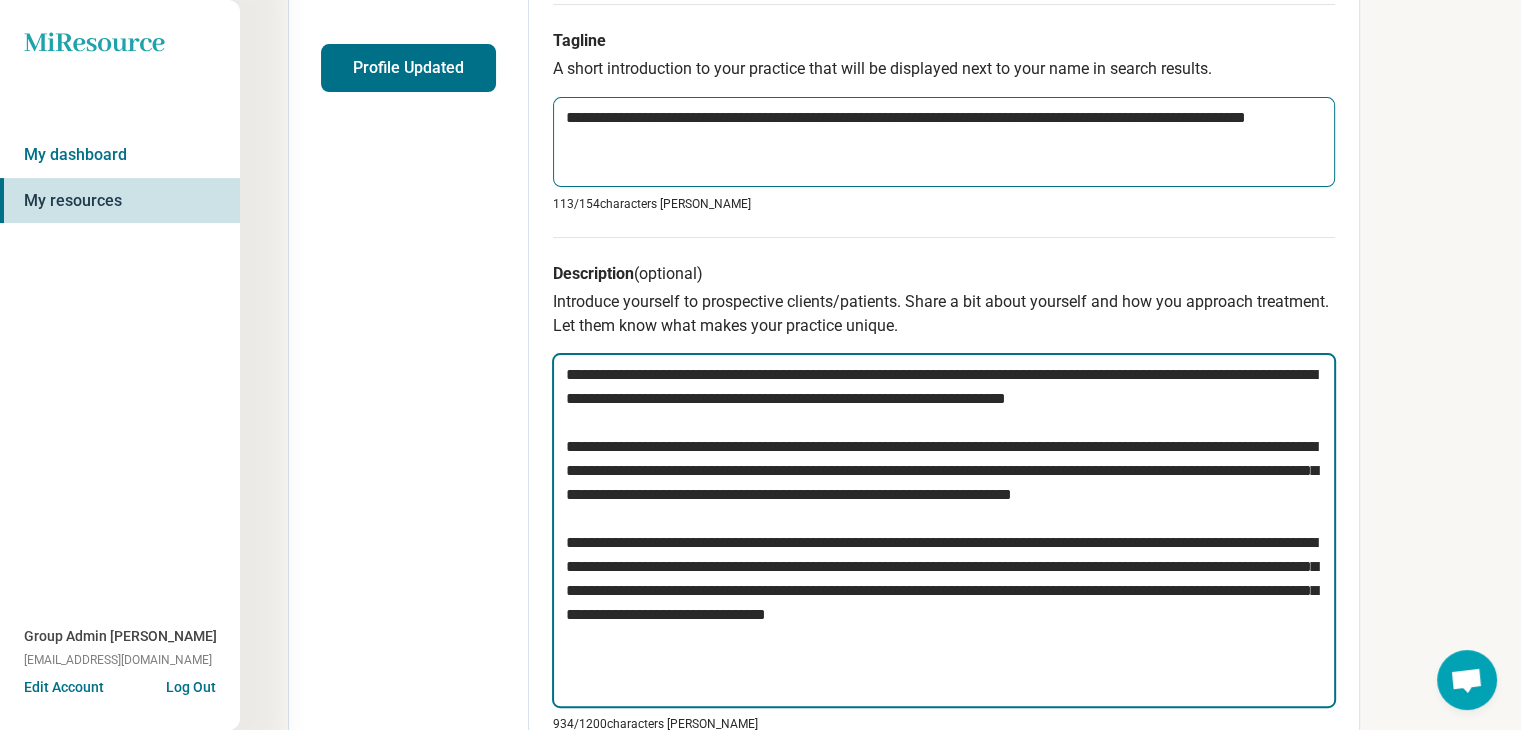 type on "*" 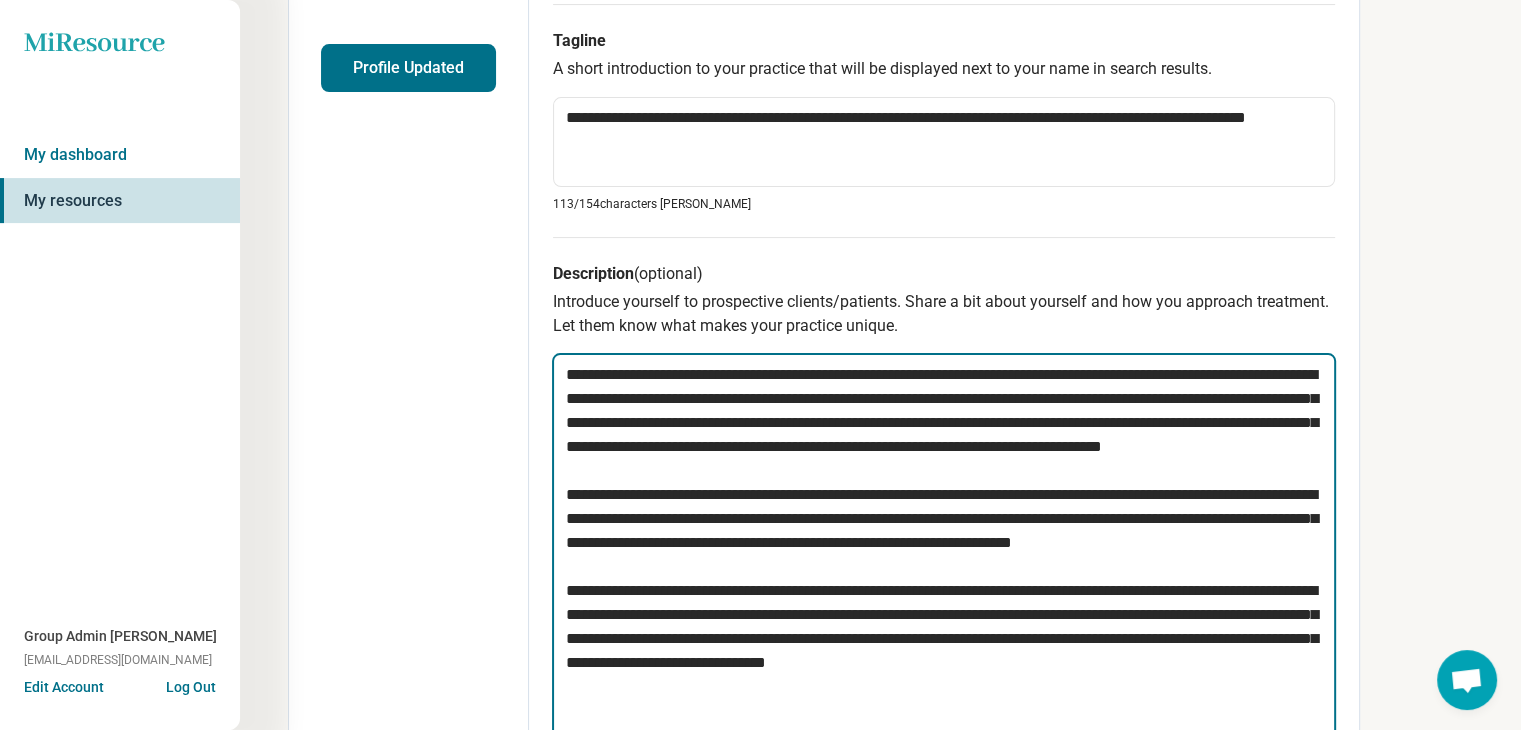 drag, startPoint x: 1205, startPoint y: 395, endPoint x: 574, endPoint y: 380, distance: 631.1783 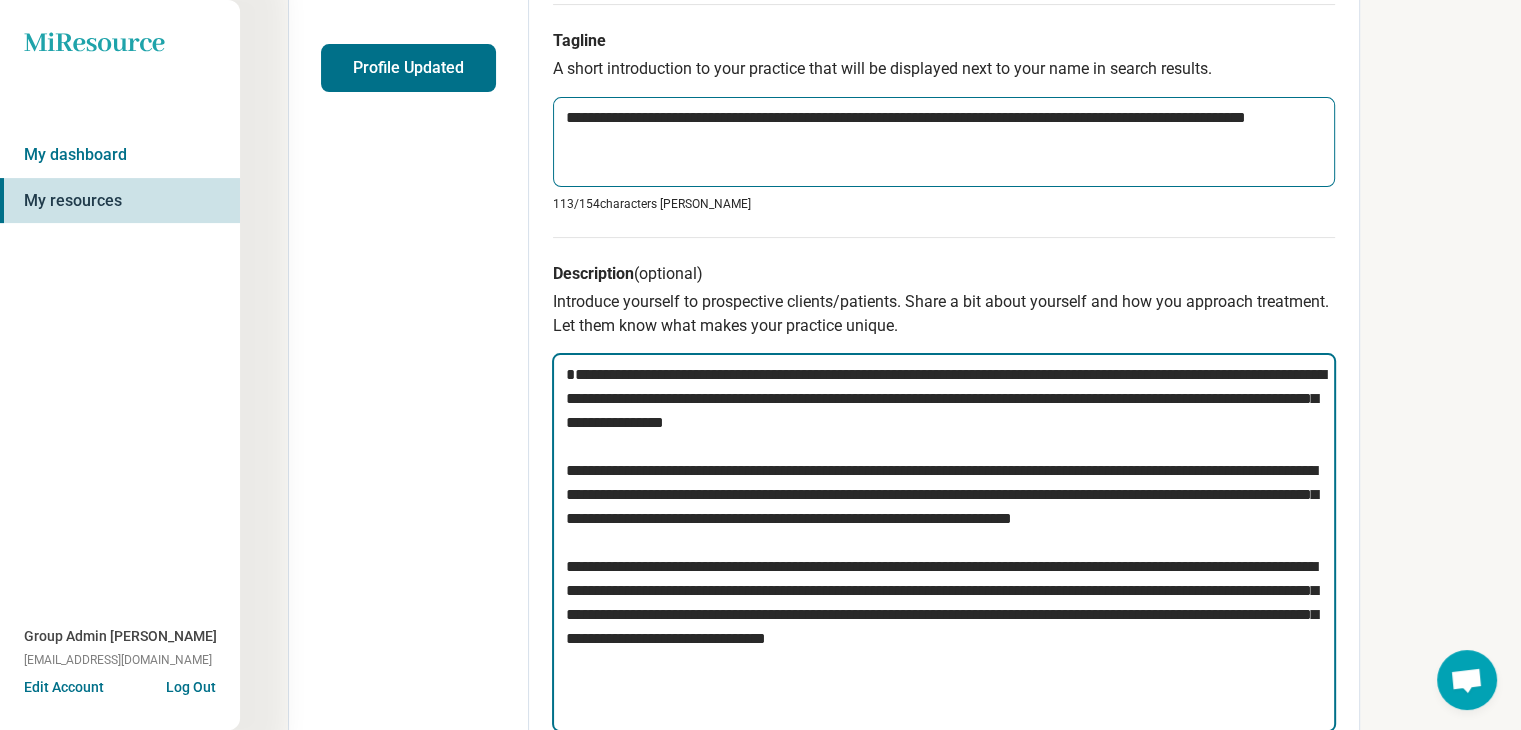 type on "**********" 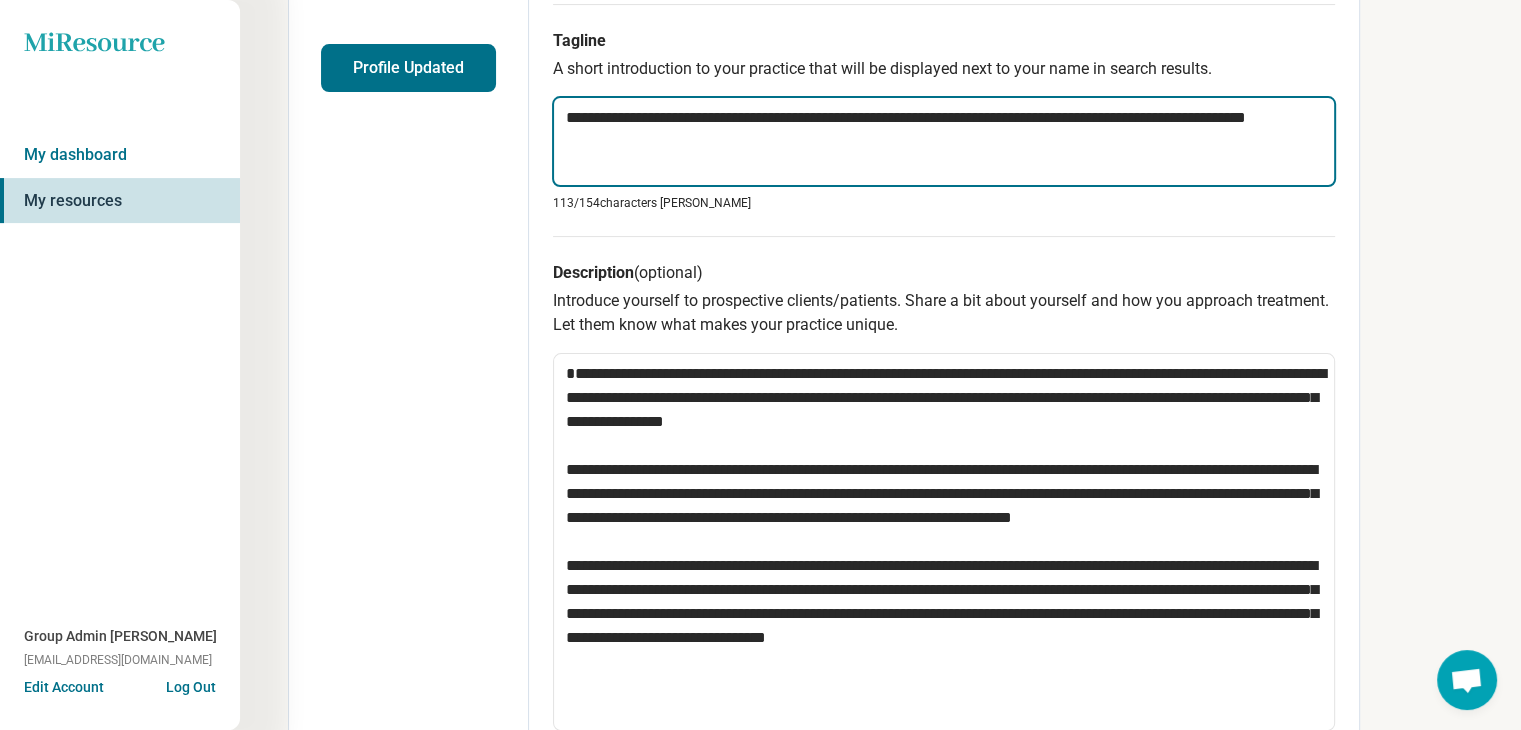 click on "**********" at bounding box center [944, 141] 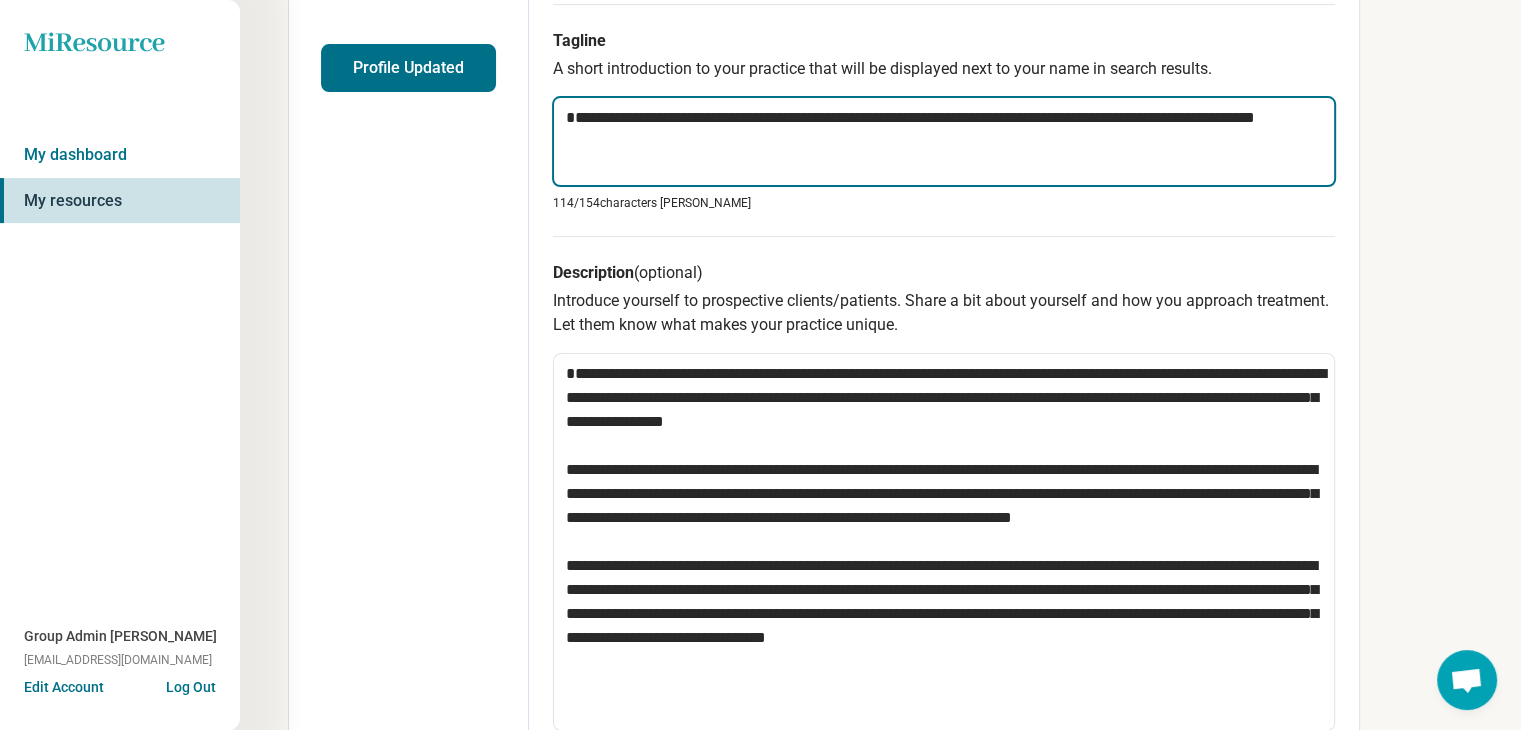 click on "**********" at bounding box center [944, 141] 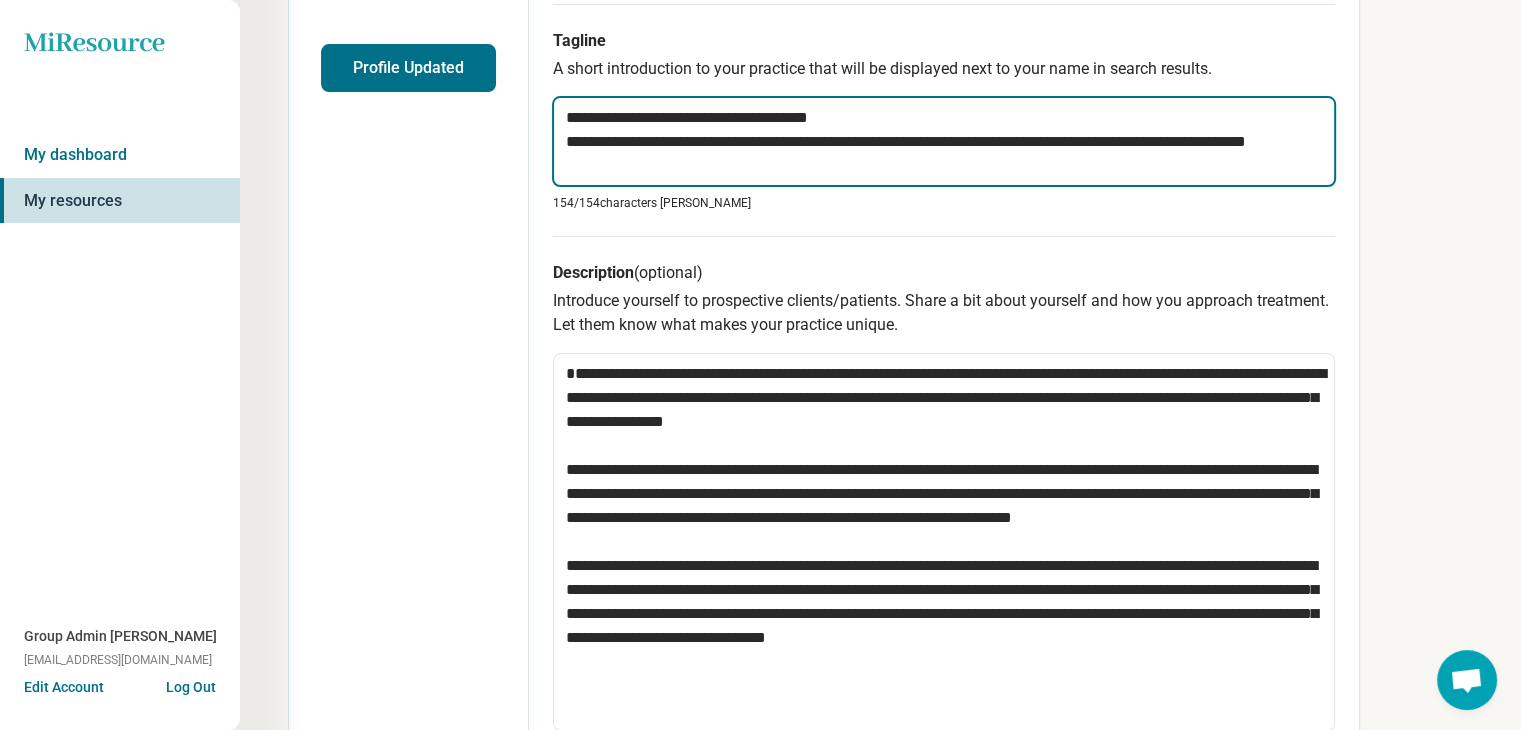 drag, startPoint x: 840, startPoint y: 121, endPoint x: 551, endPoint y: 117, distance: 289.02768 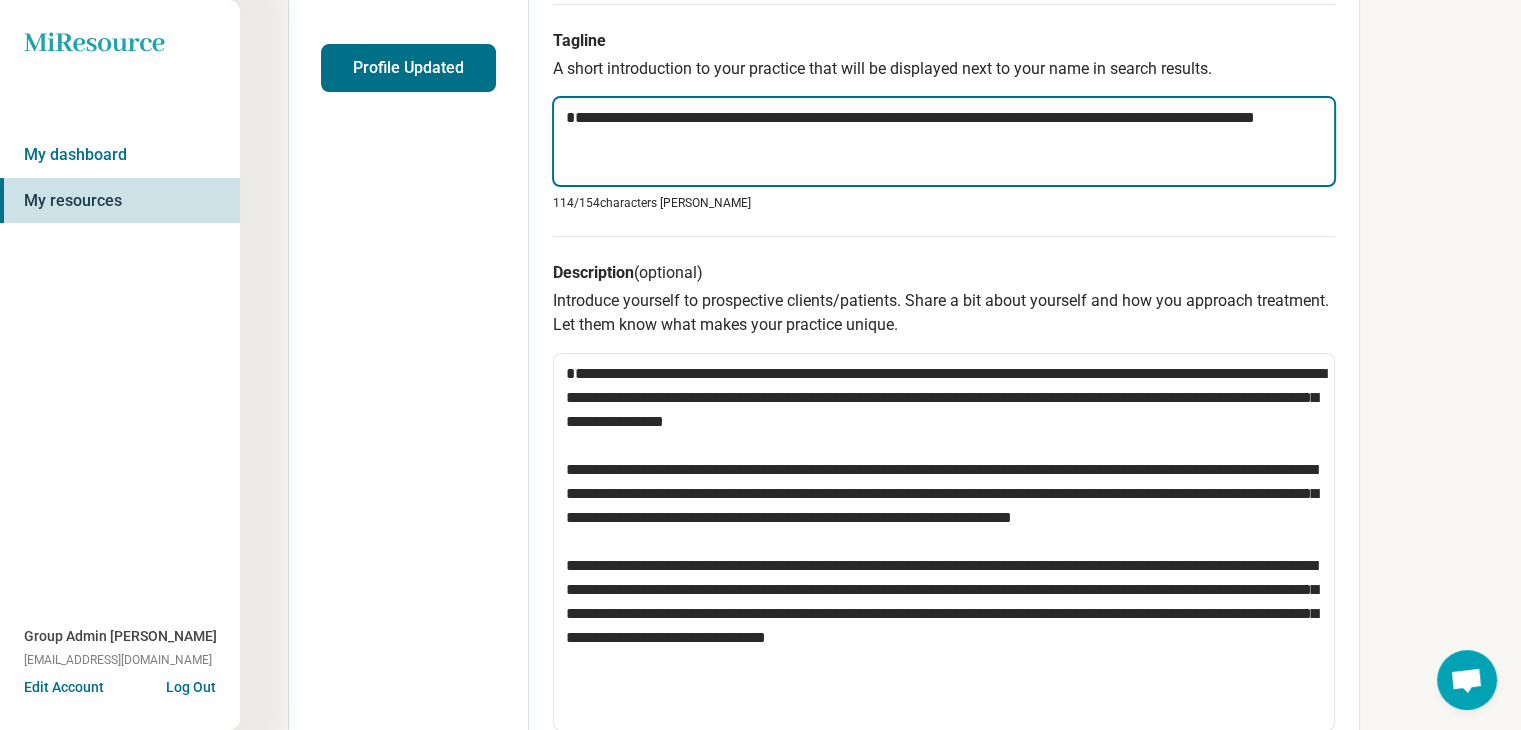 click on "**********" at bounding box center (944, 141) 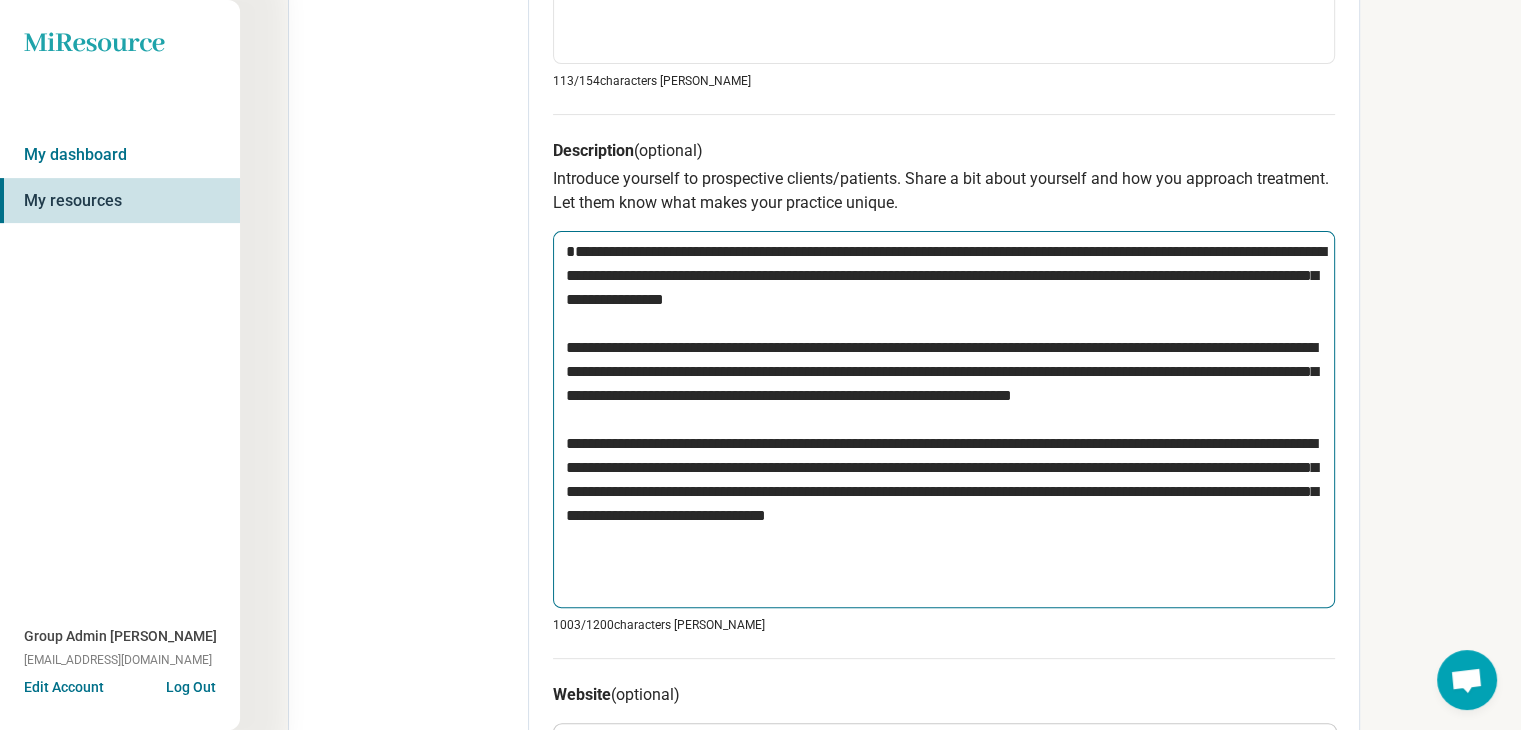 scroll, scrollTop: 600, scrollLeft: 0, axis: vertical 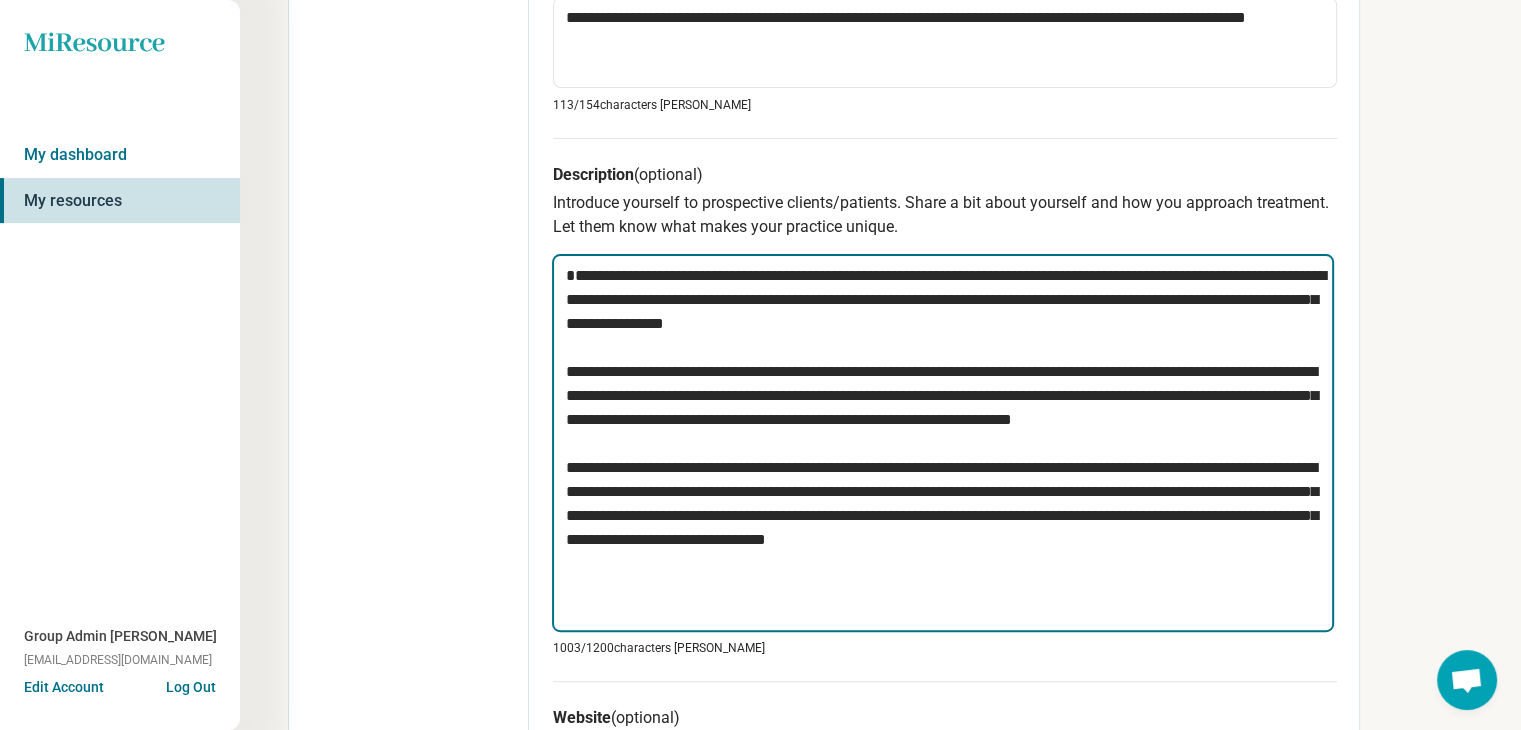 click on "**********" at bounding box center (943, 443) 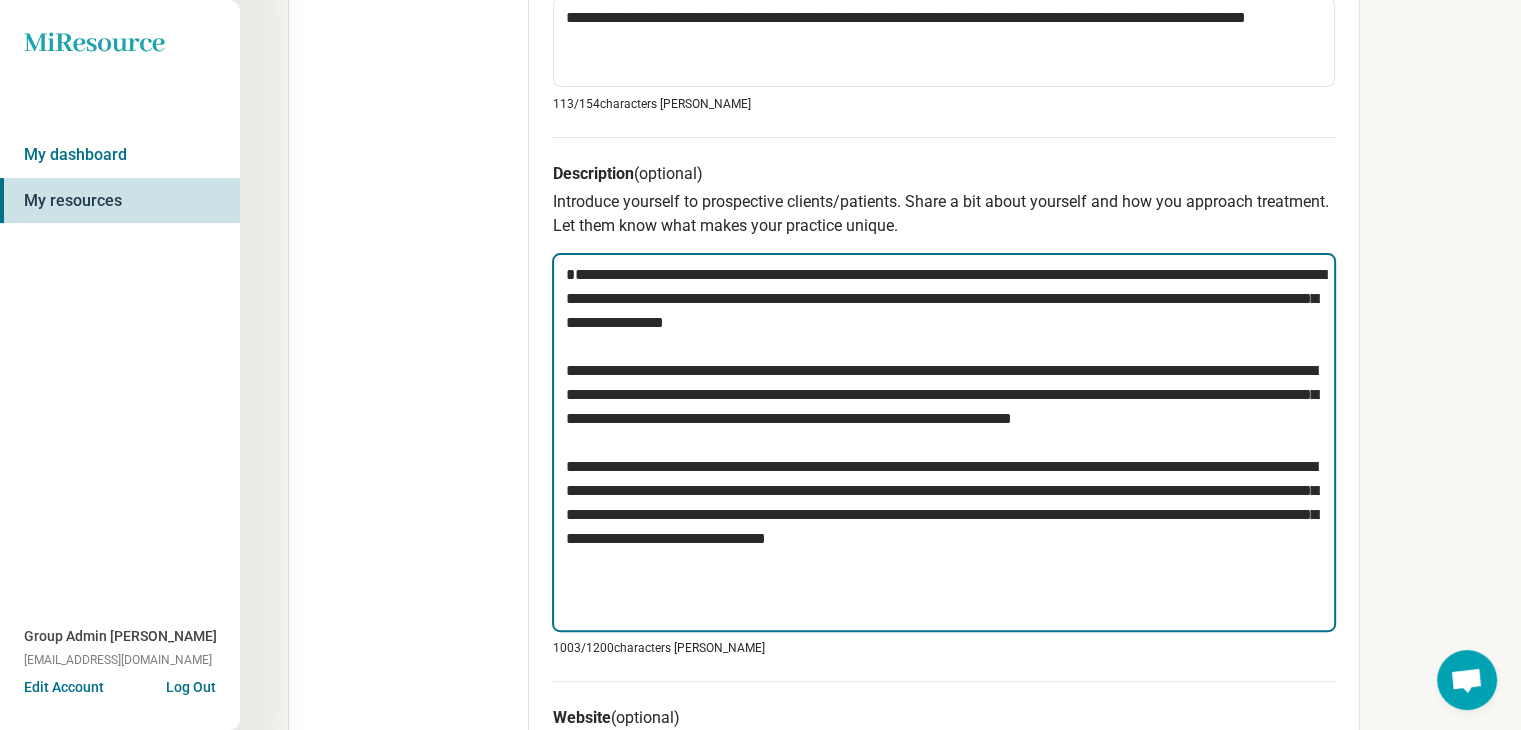 drag, startPoint x: 570, startPoint y: 277, endPoint x: 996, endPoint y: 319, distance: 428.06543 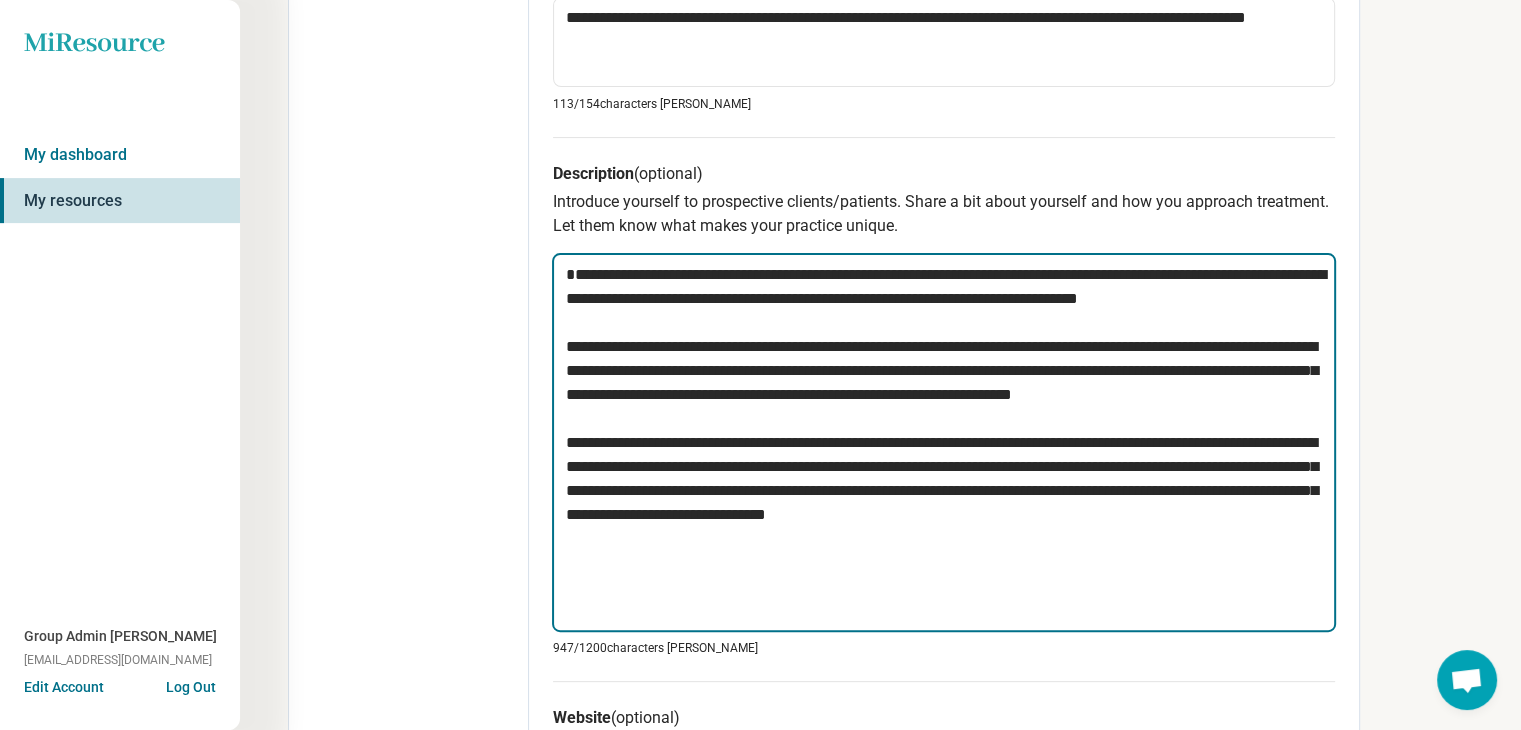 click on "**********" at bounding box center (944, 442) 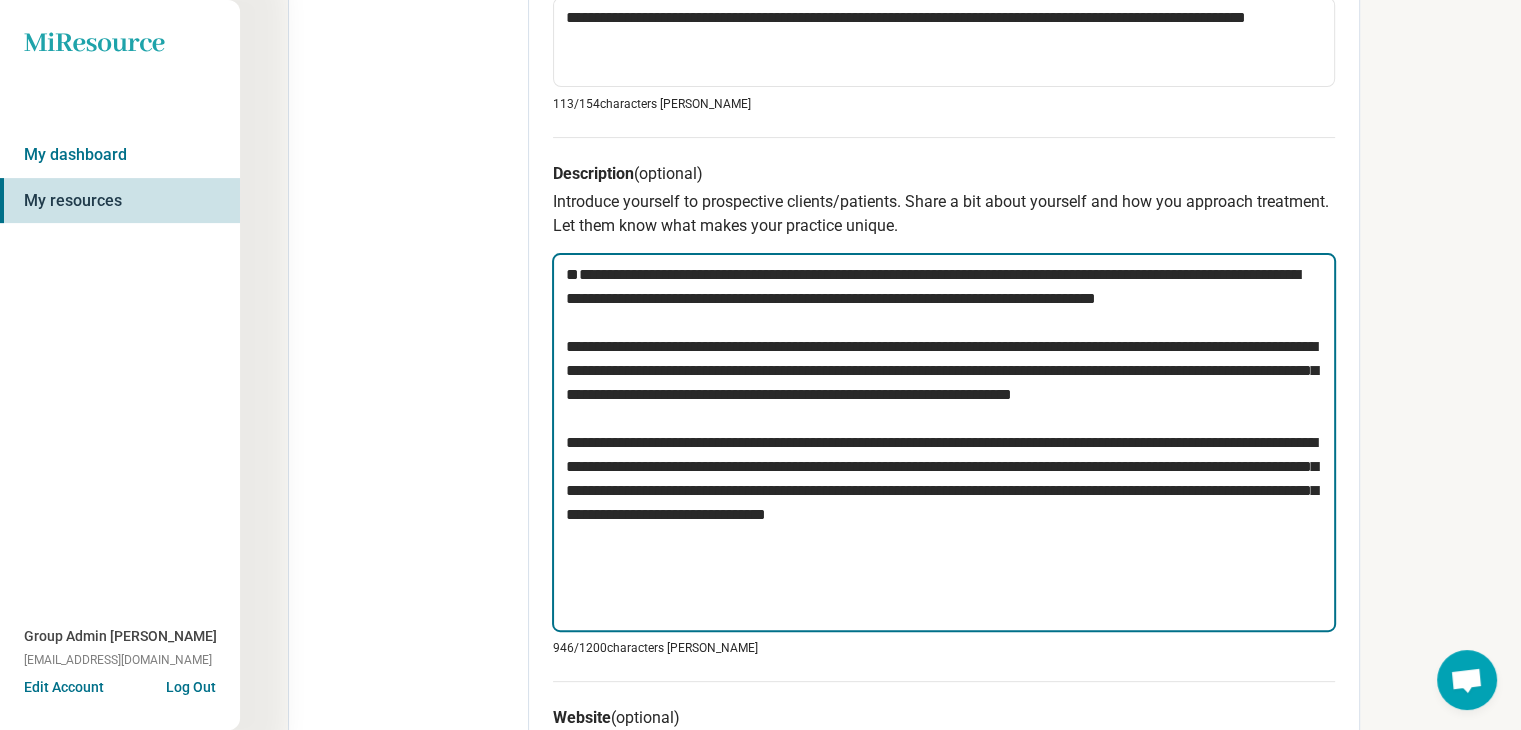 type on "*" 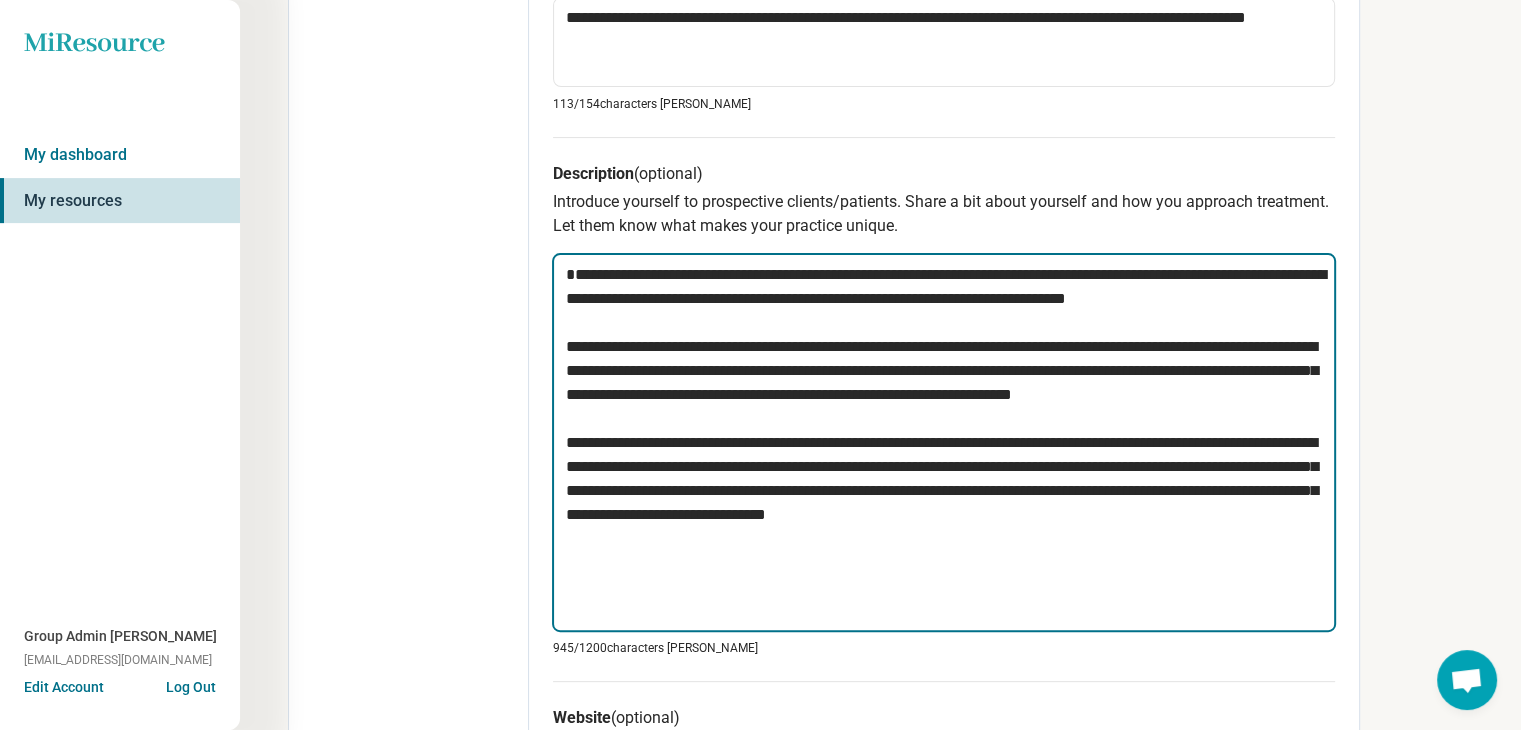 click on "**********" at bounding box center [944, 442] 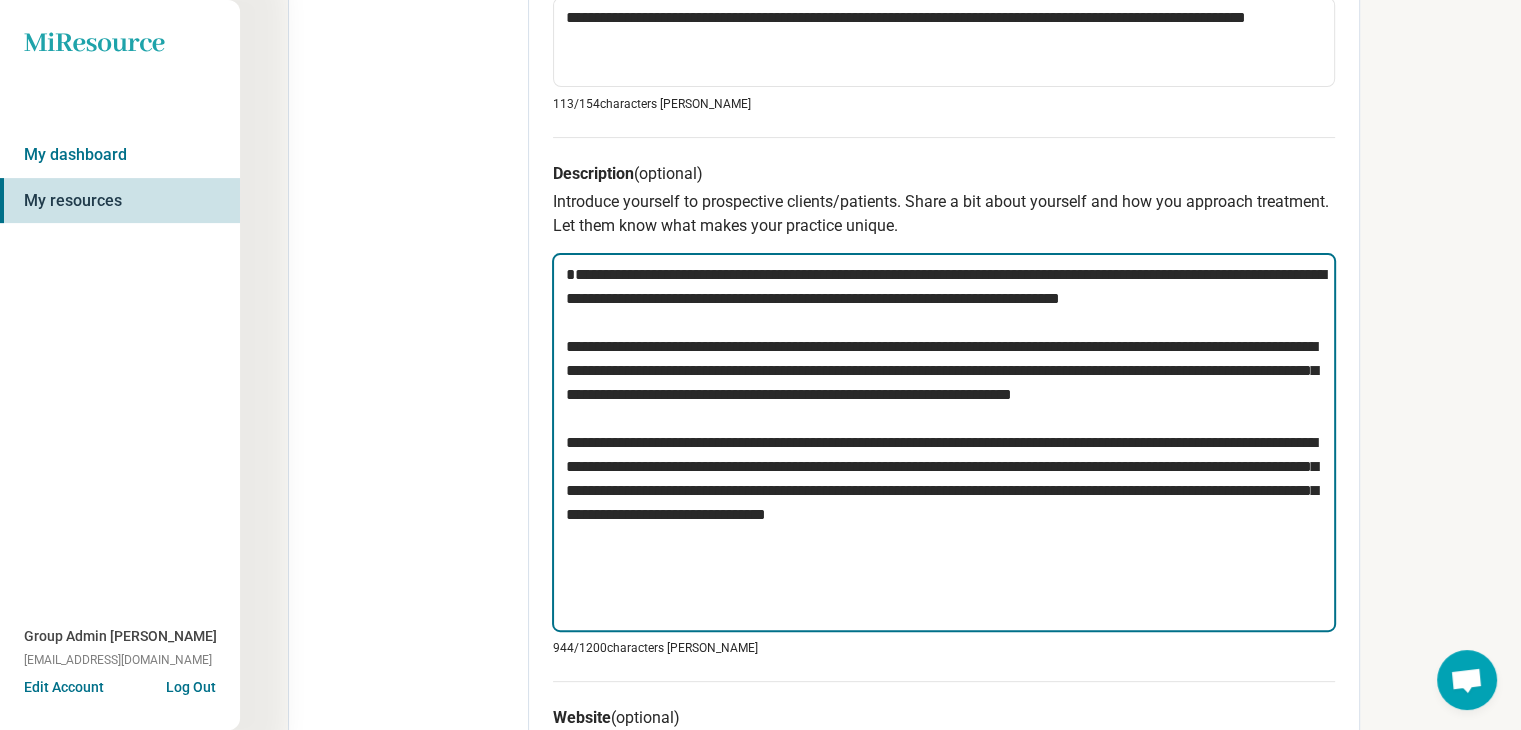 type on "*" 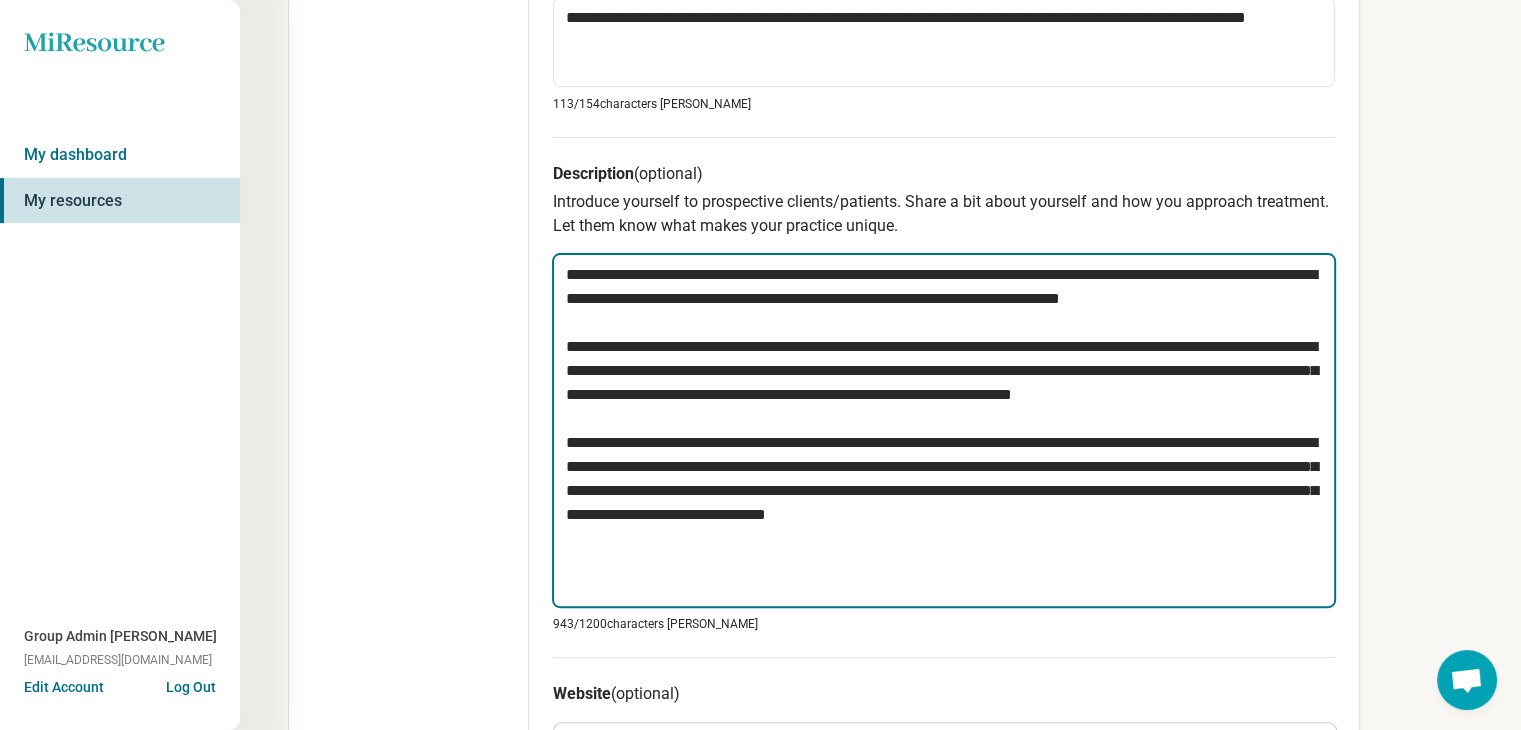 type on "*" 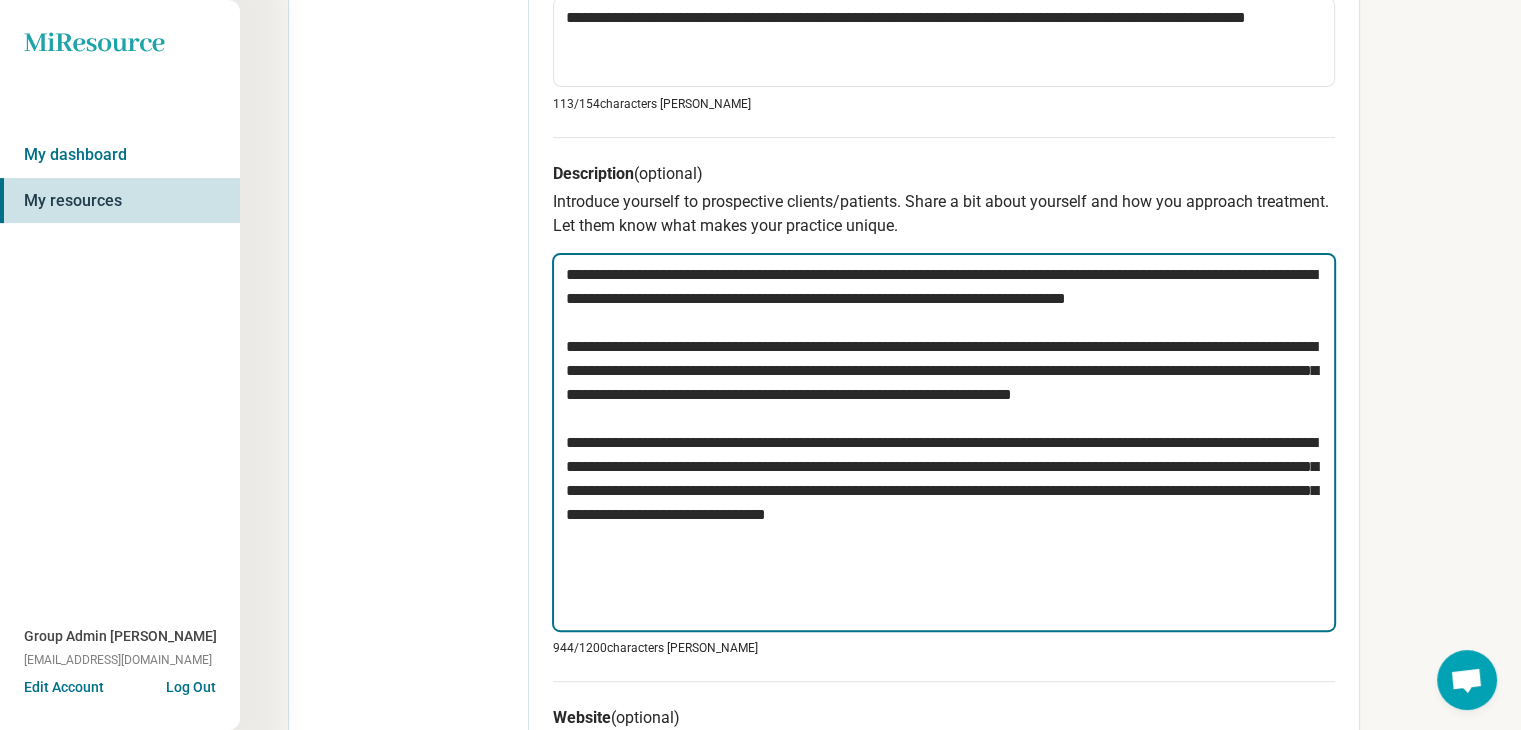 type on "*" 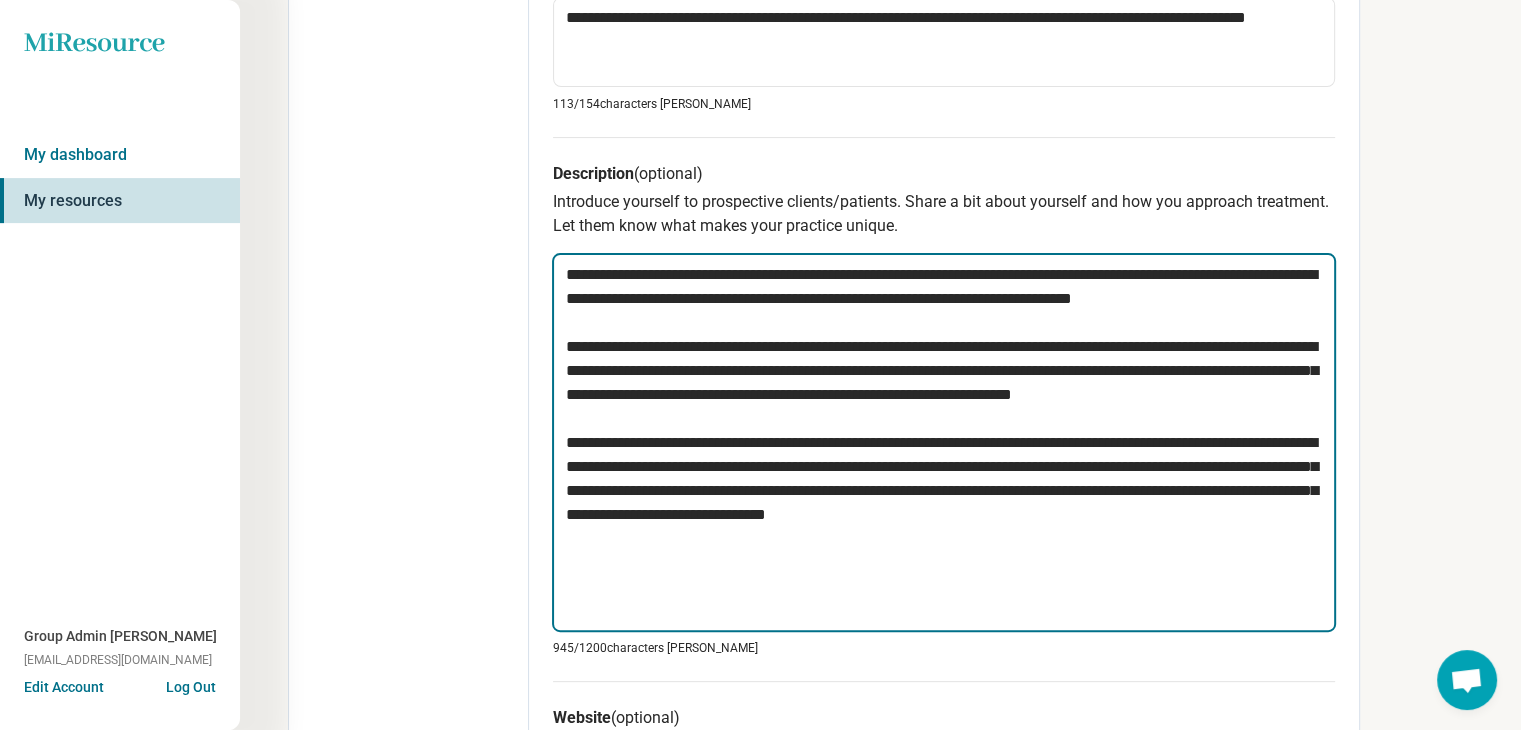 click on "**********" at bounding box center [944, 442] 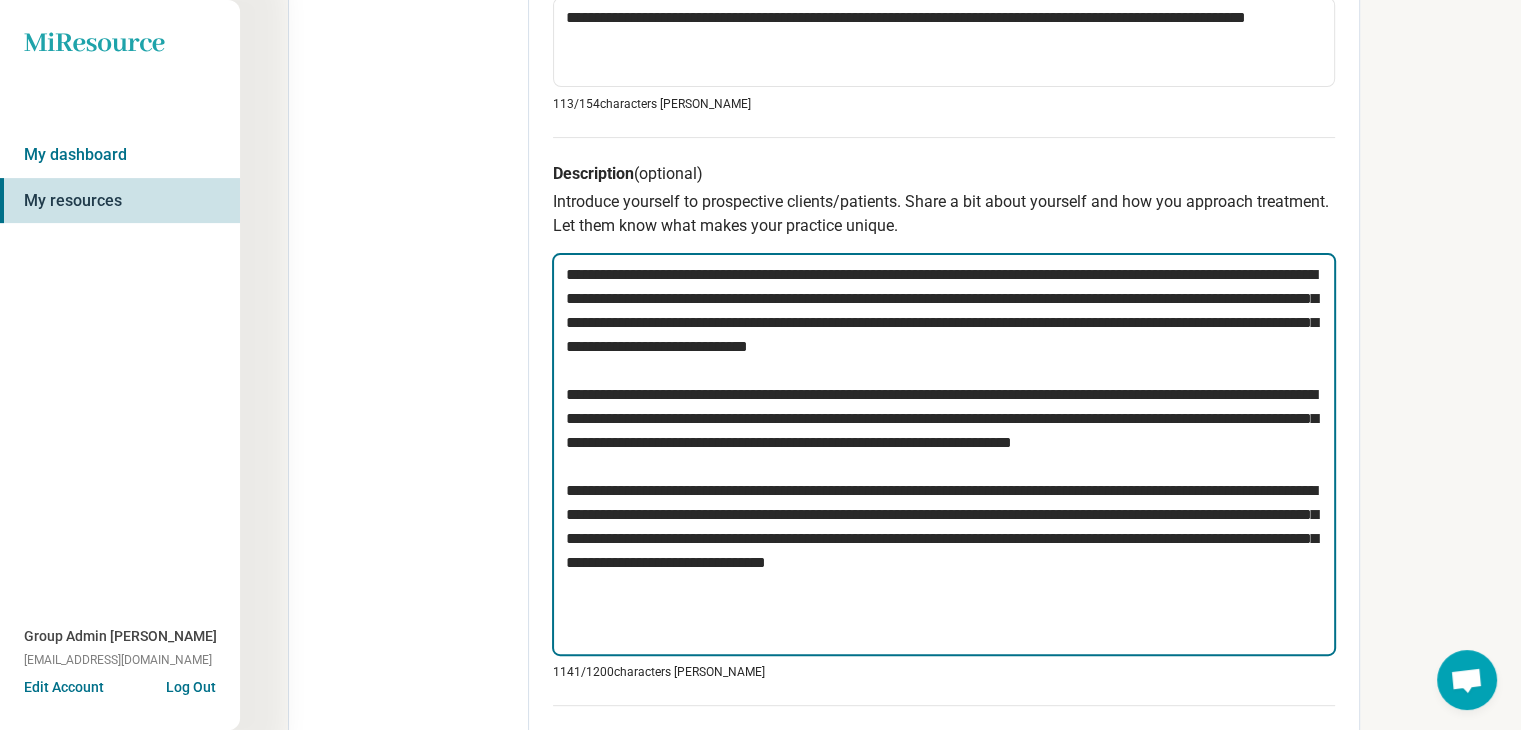 drag, startPoint x: 777, startPoint y: 271, endPoint x: 563, endPoint y: 265, distance: 214.08409 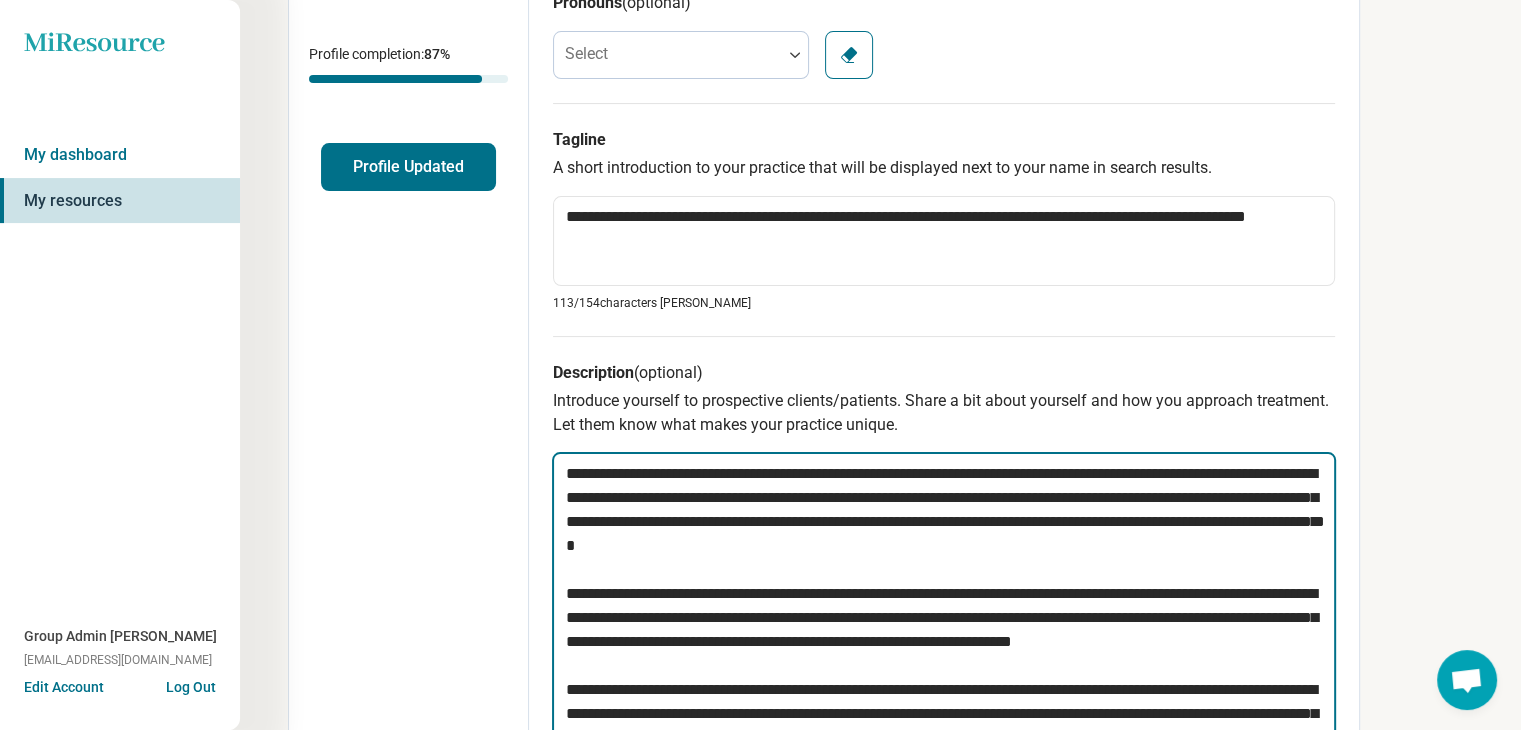 scroll, scrollTop: 400, scrollLeft: 0, axis: vertical 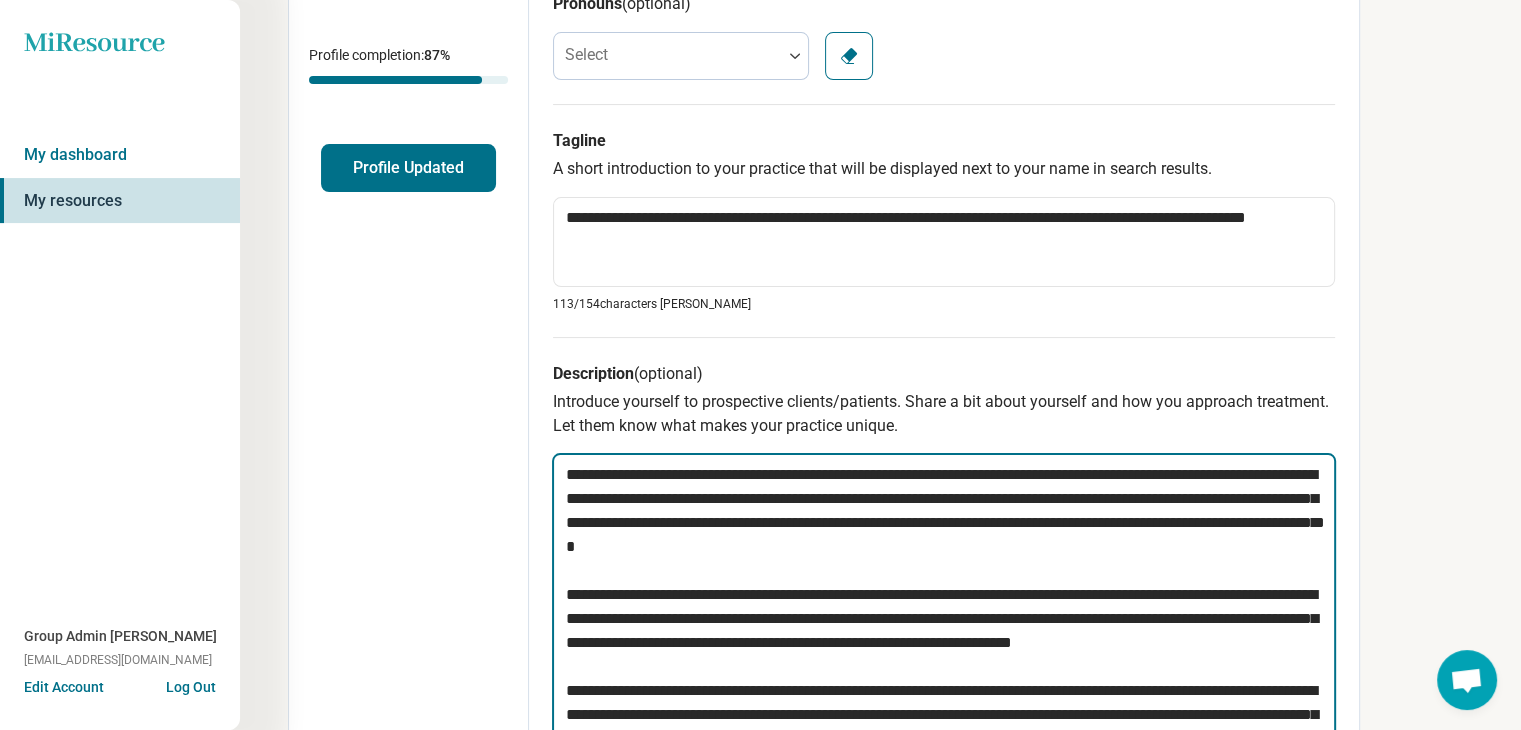 click at bounding box center [944, 654] 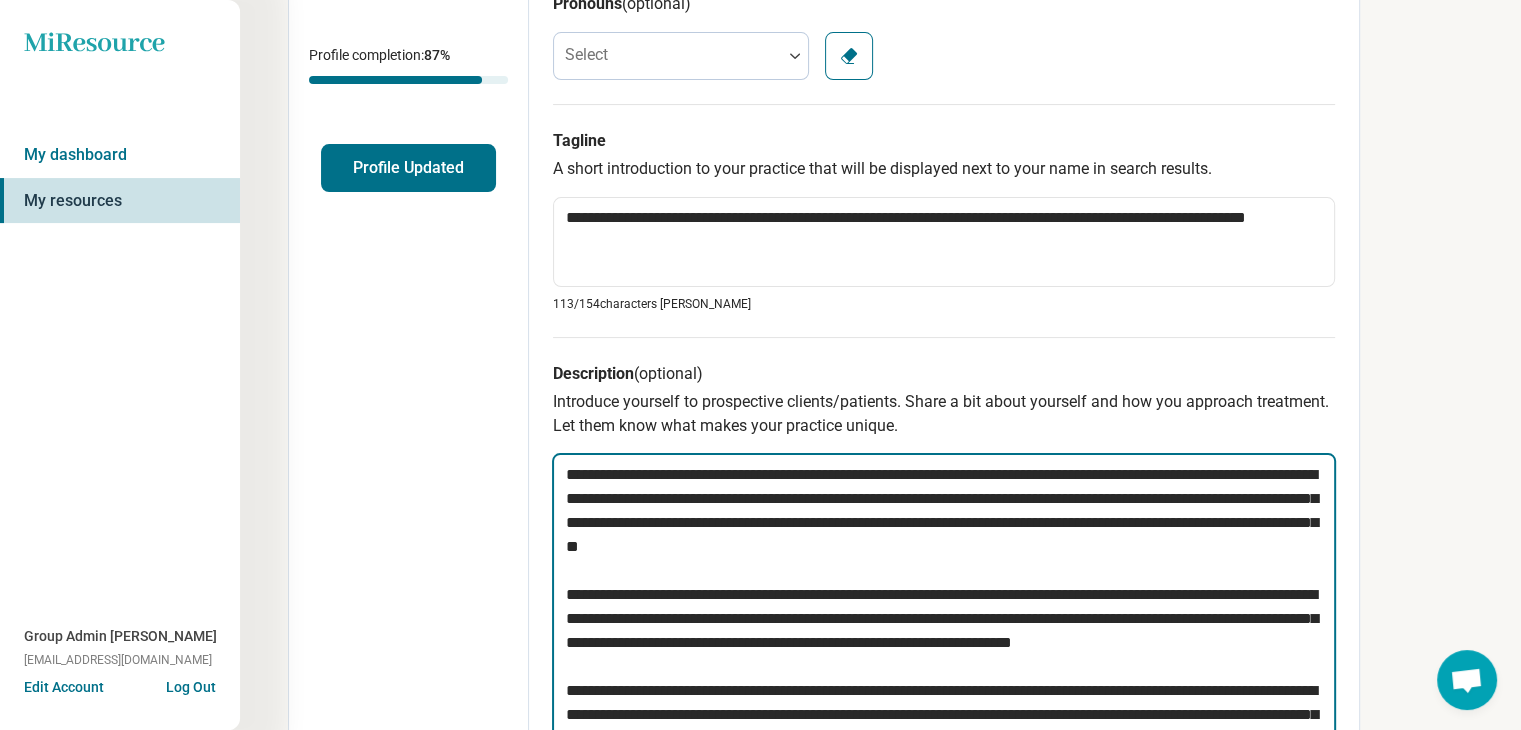 type on "*" 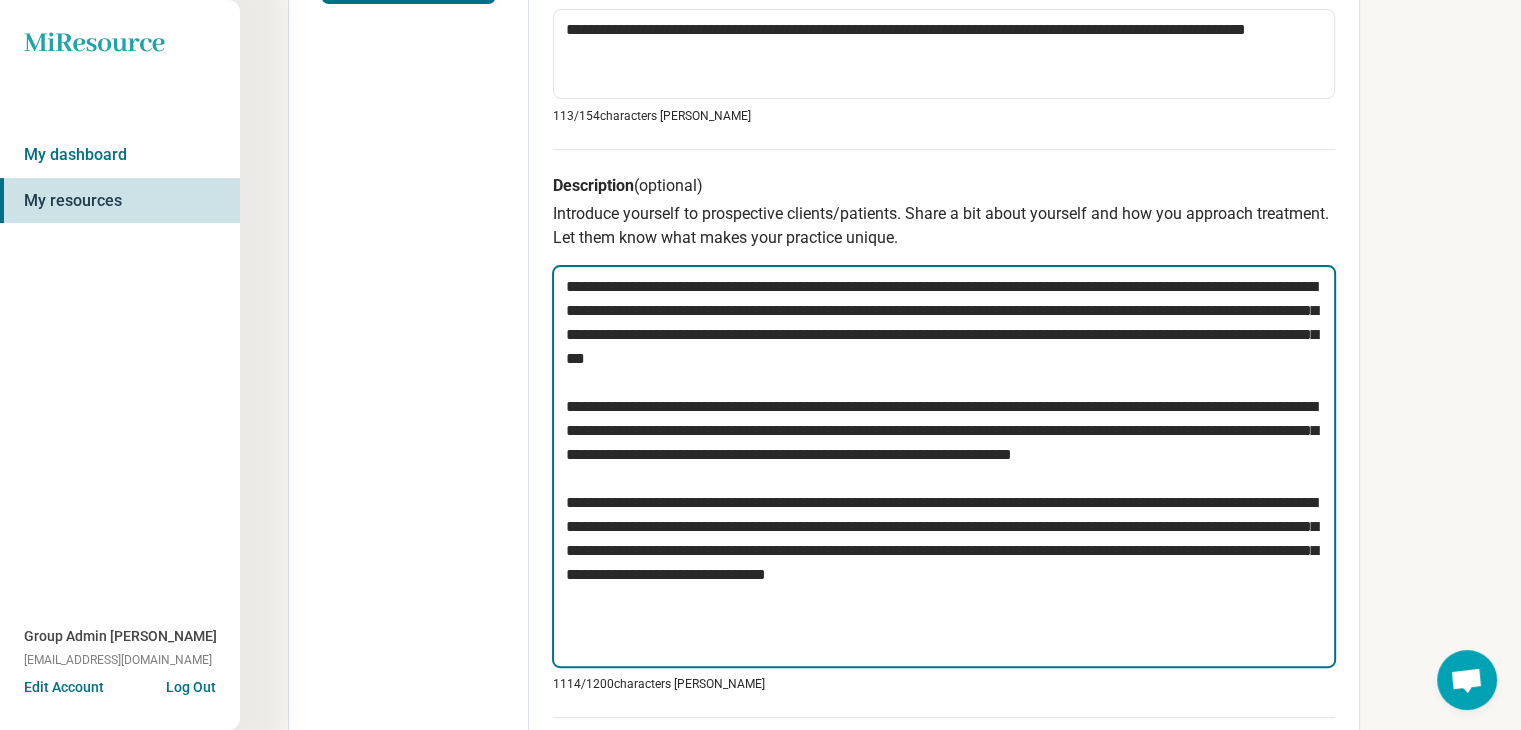 scroll, scrollTop: 600, scrollLeft: 0, axis: vertical 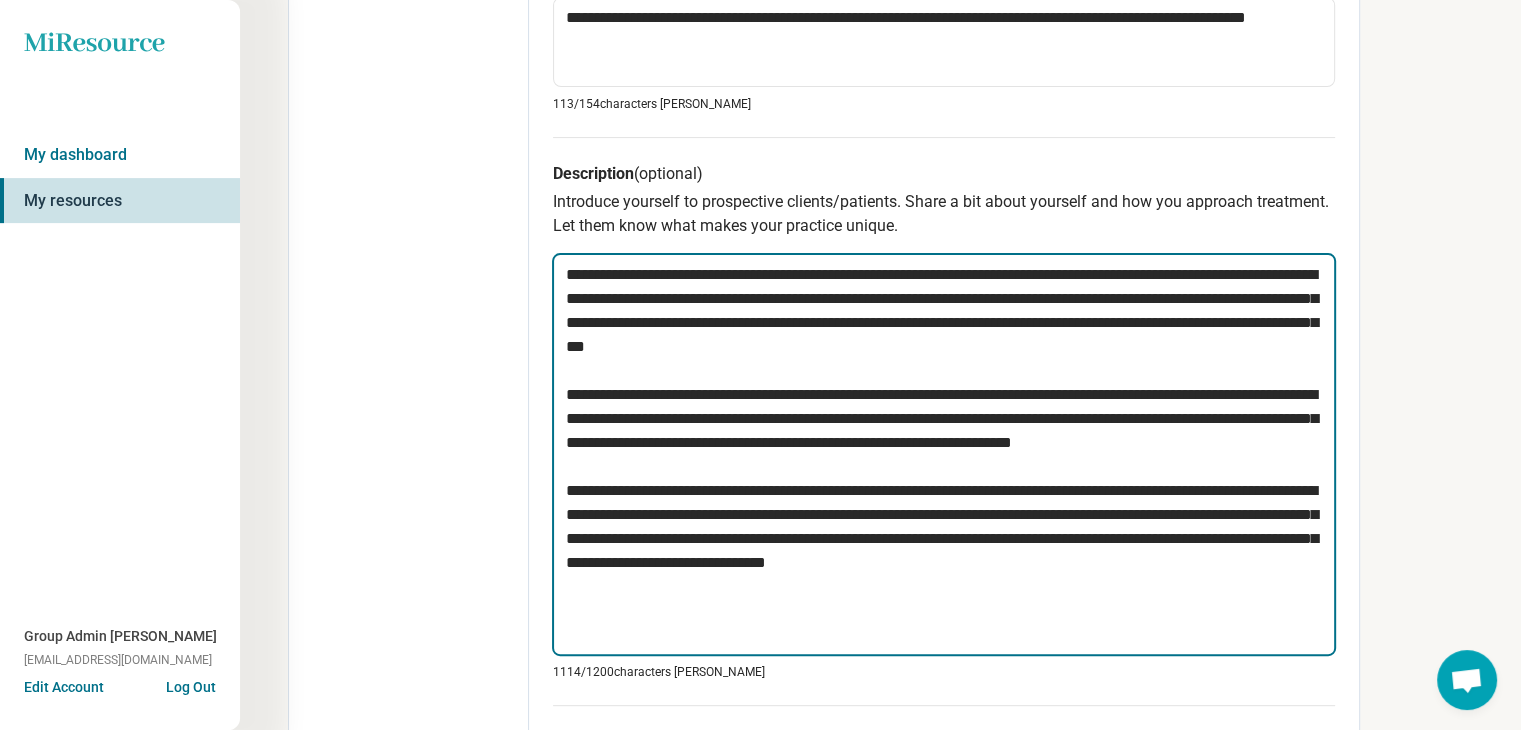 drag, startPoint x: 998, startPoint y: 347, endPoint x: 1095, endPoint y: 352, distance: 97.128784 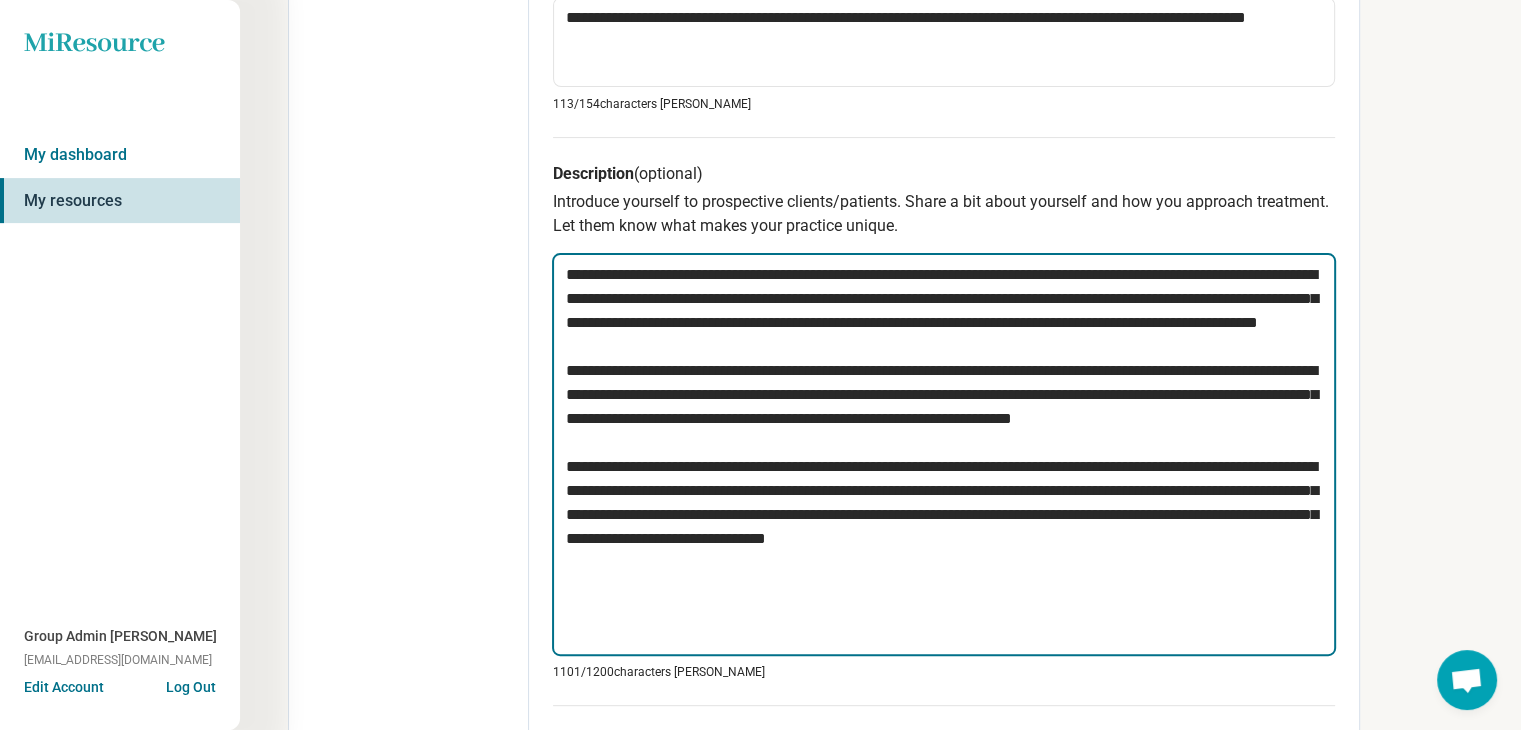 type on "**********" 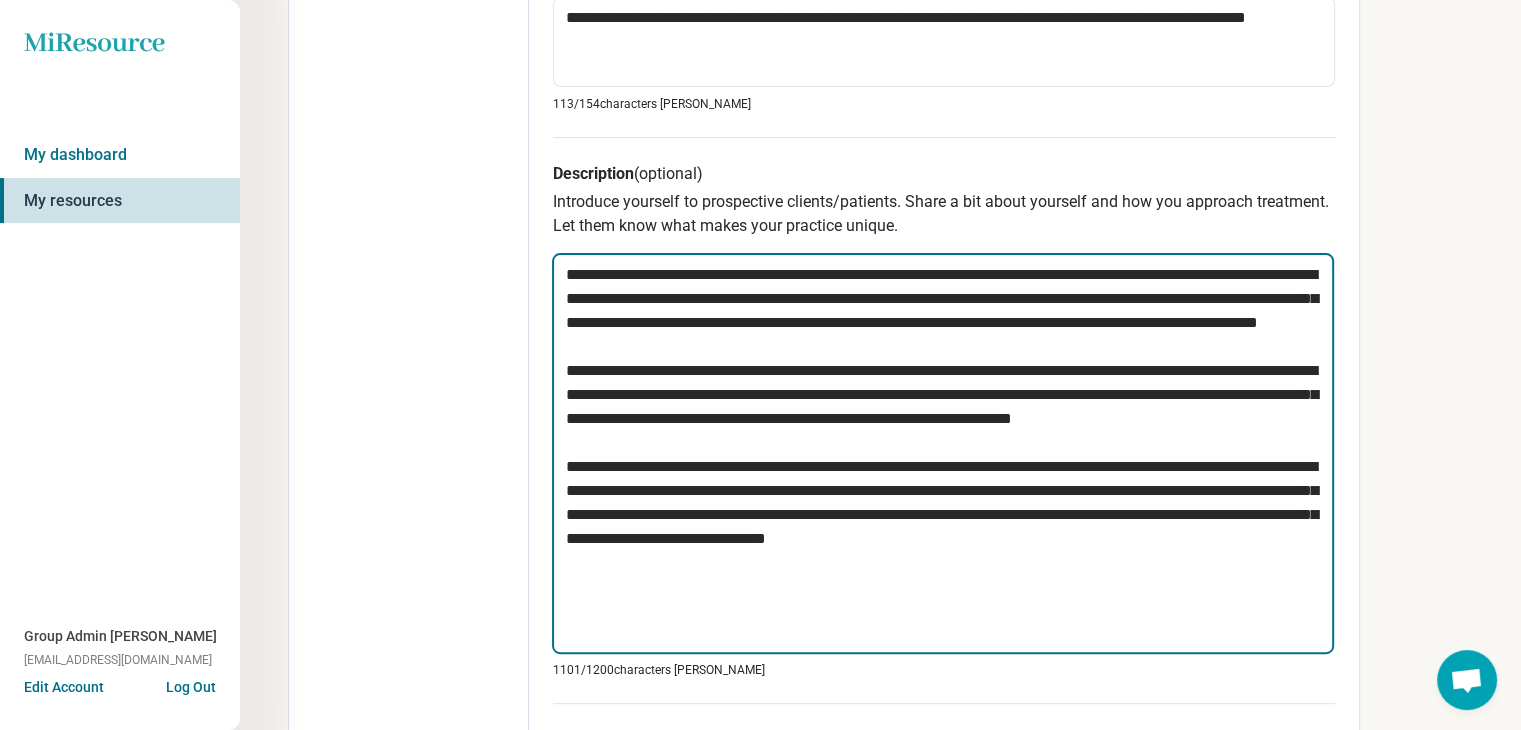 click at bounding box center [943, 454] 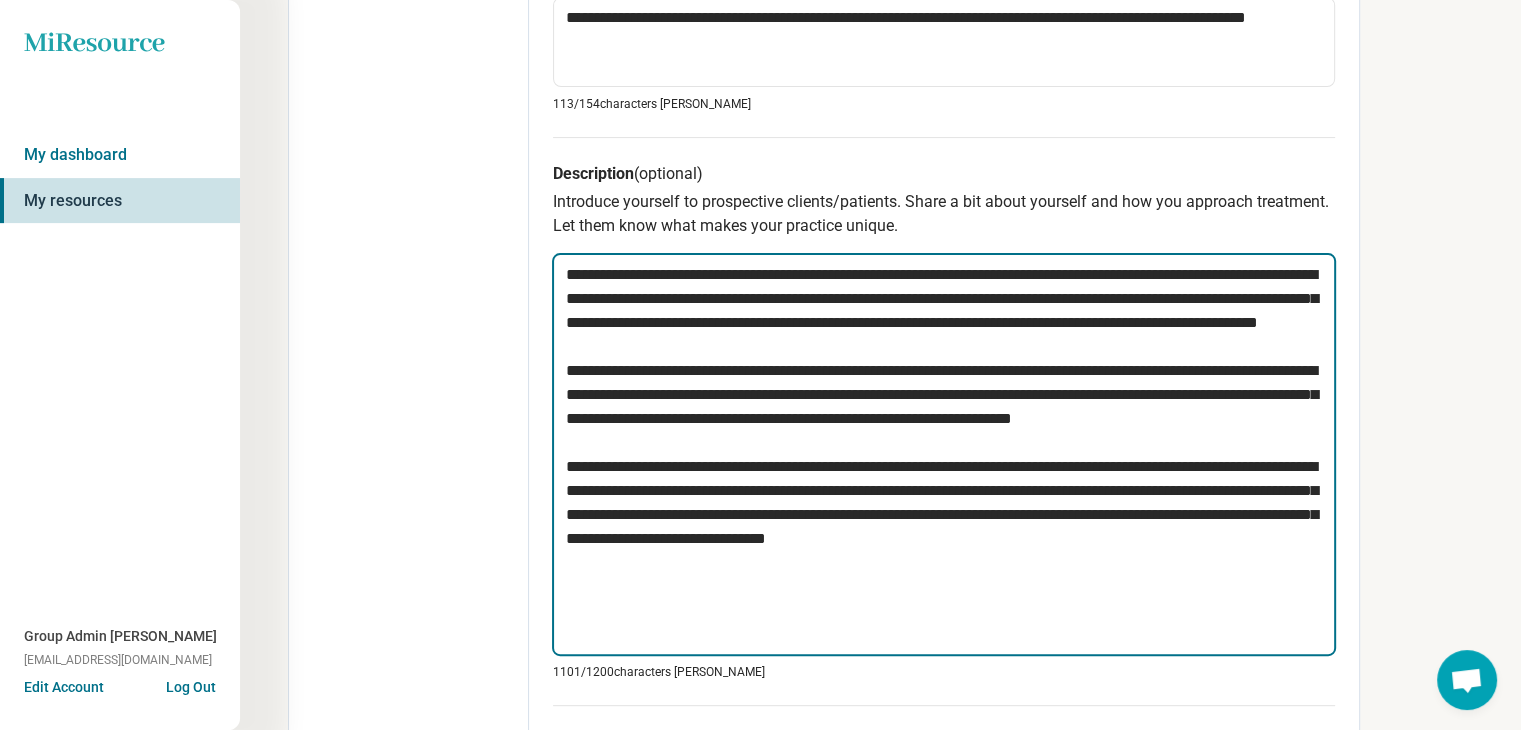 paste on "**********" 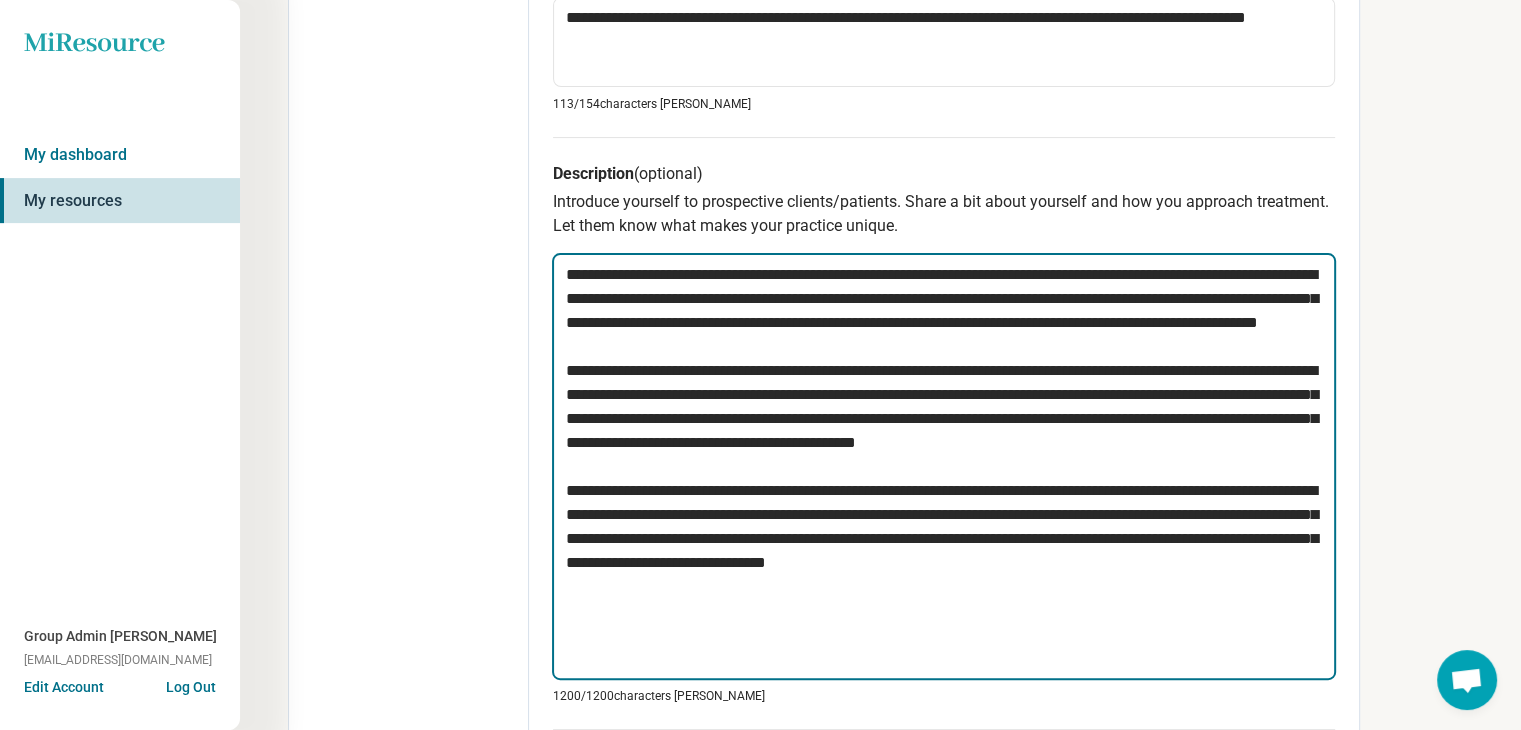 drag, startPoint x: 1057, startPoint y: 344, endPoint x: 1197, endPoint y: 327, distance: 141.02837 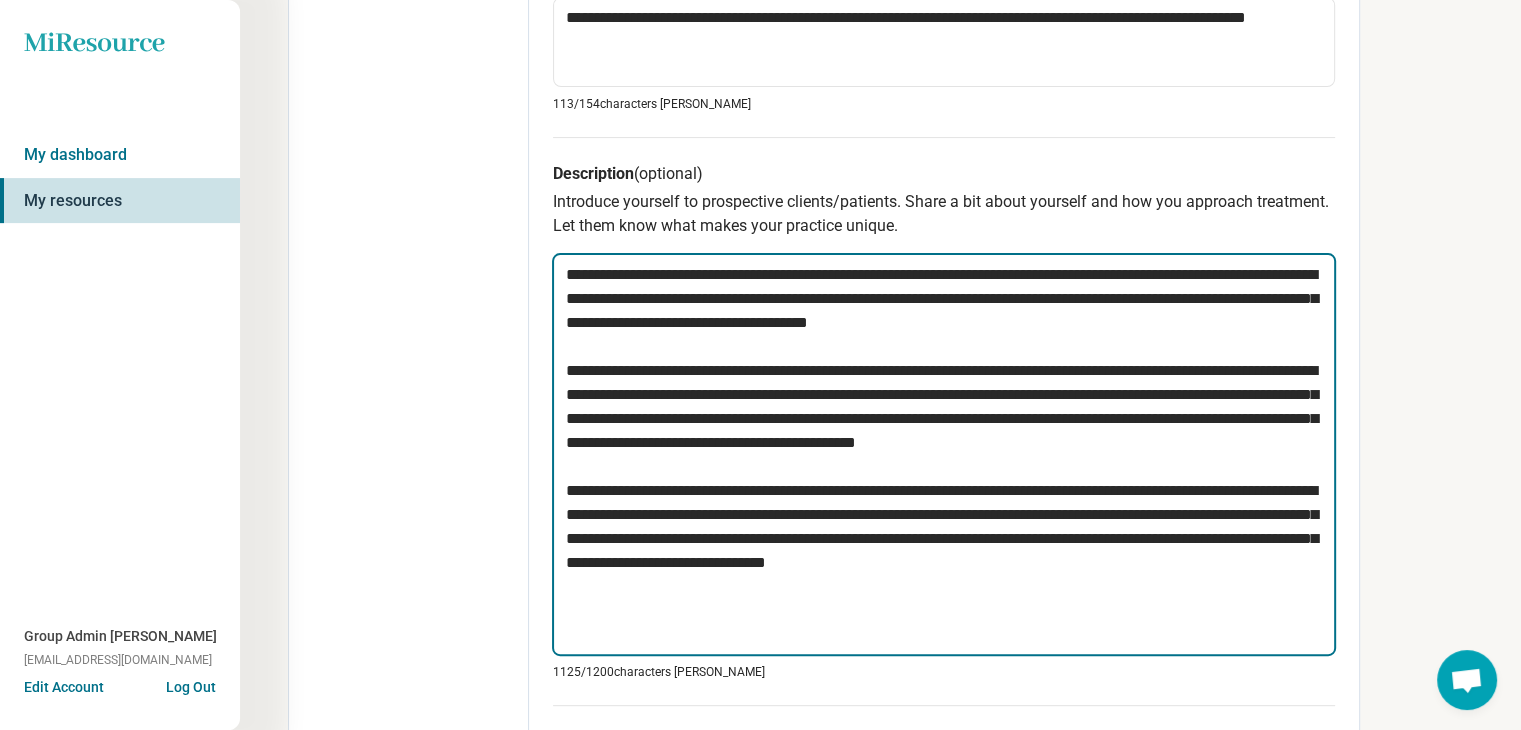 click at bounding box center [944, 454] 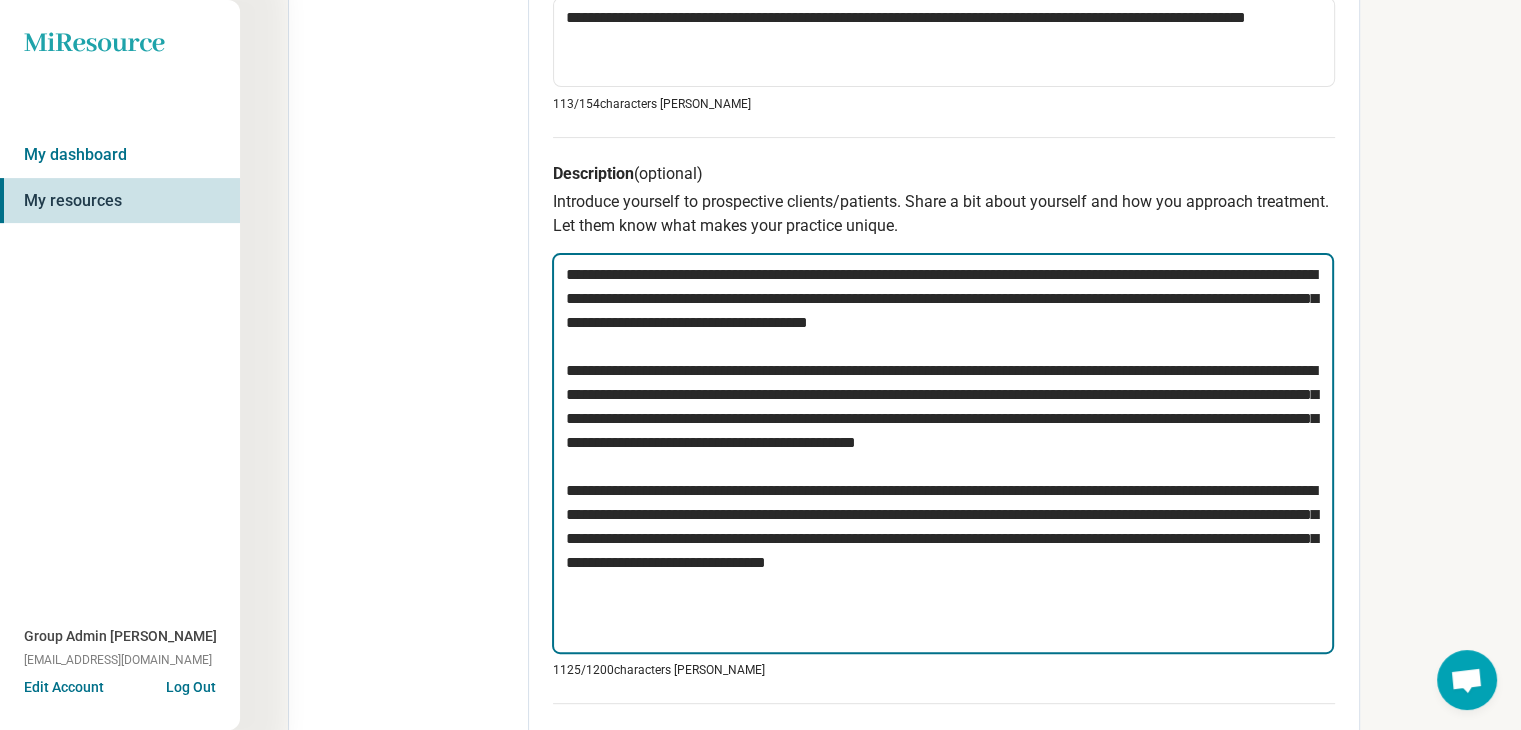 click at bounding box center [943, 454] 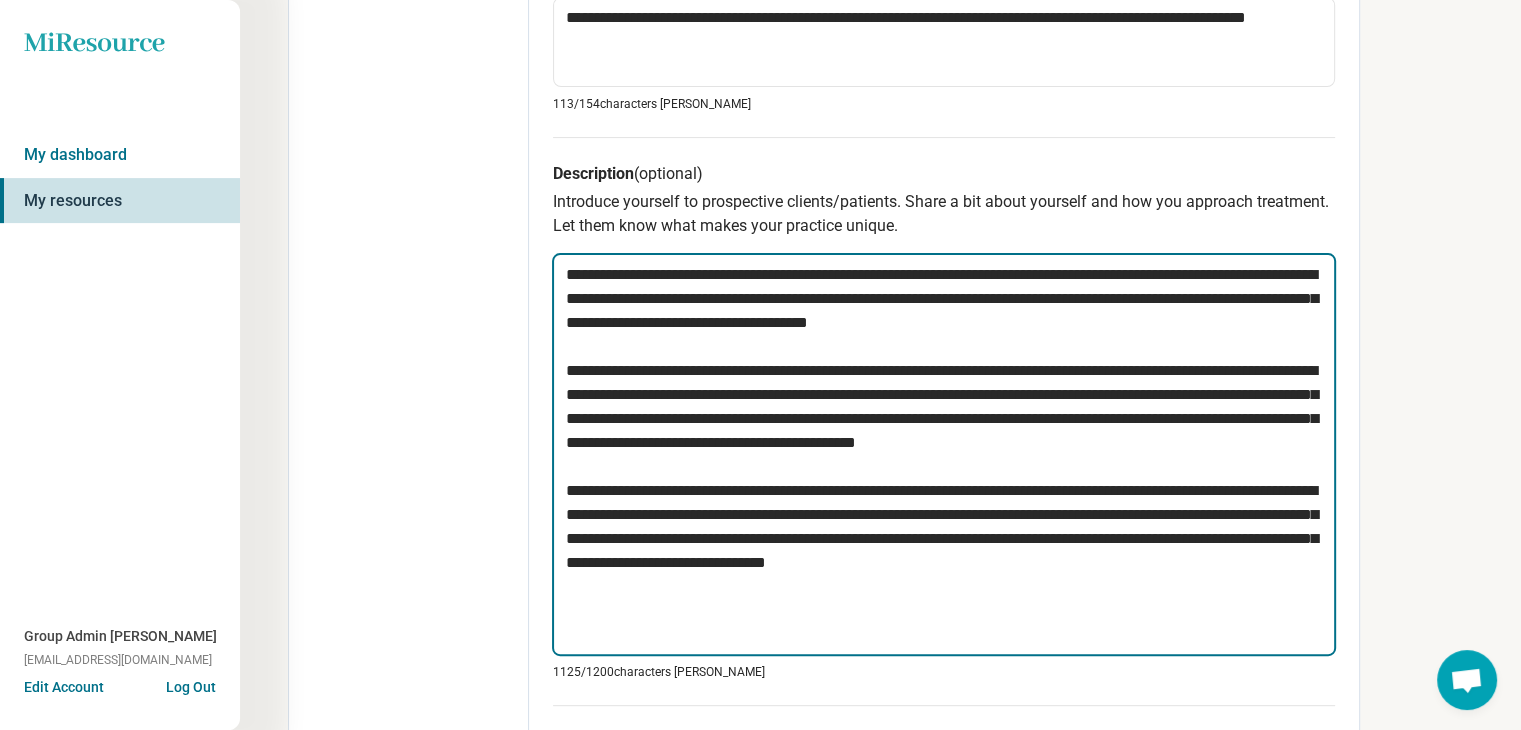 paste on "**********" 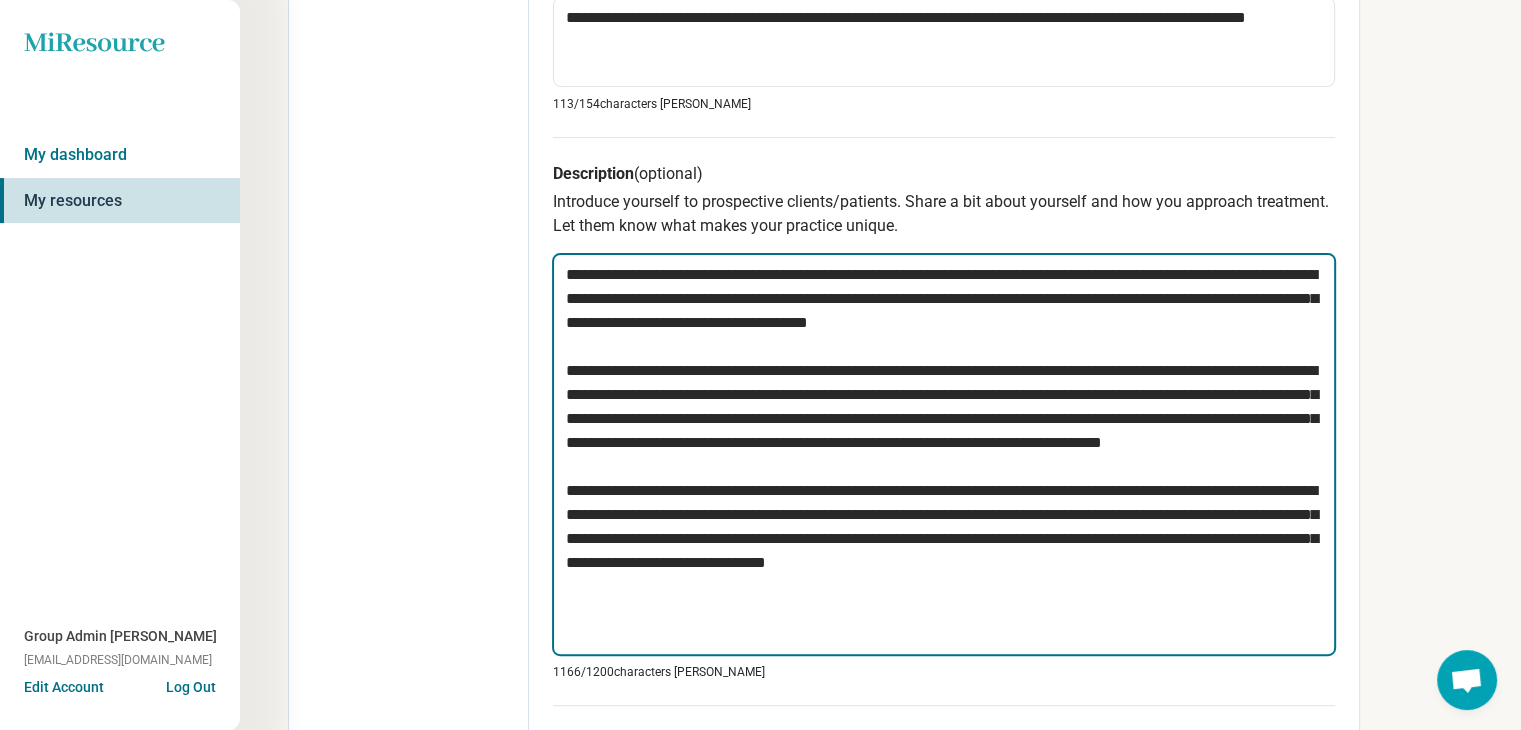 click at bounding box center [944, 454] 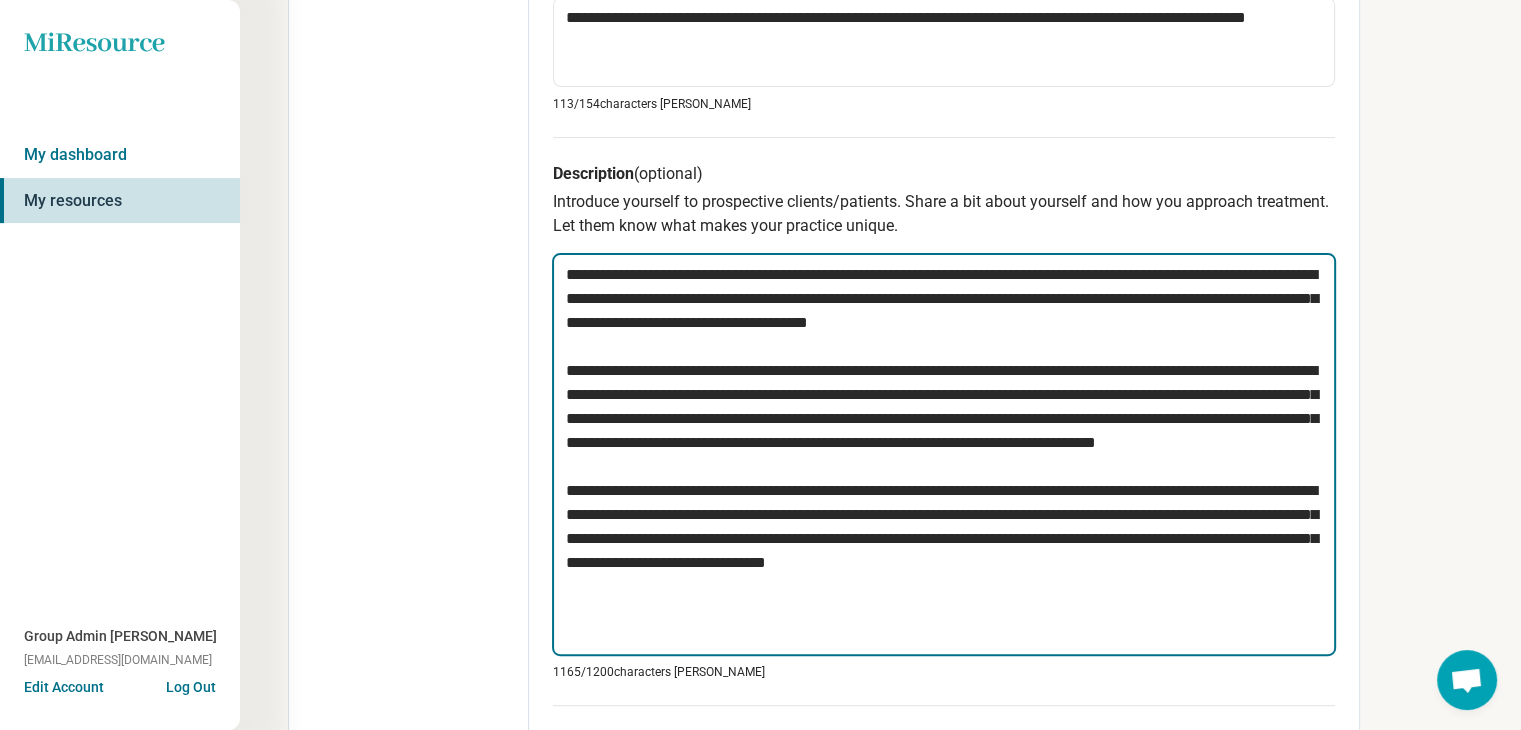 click at bounding box center (944, 454) 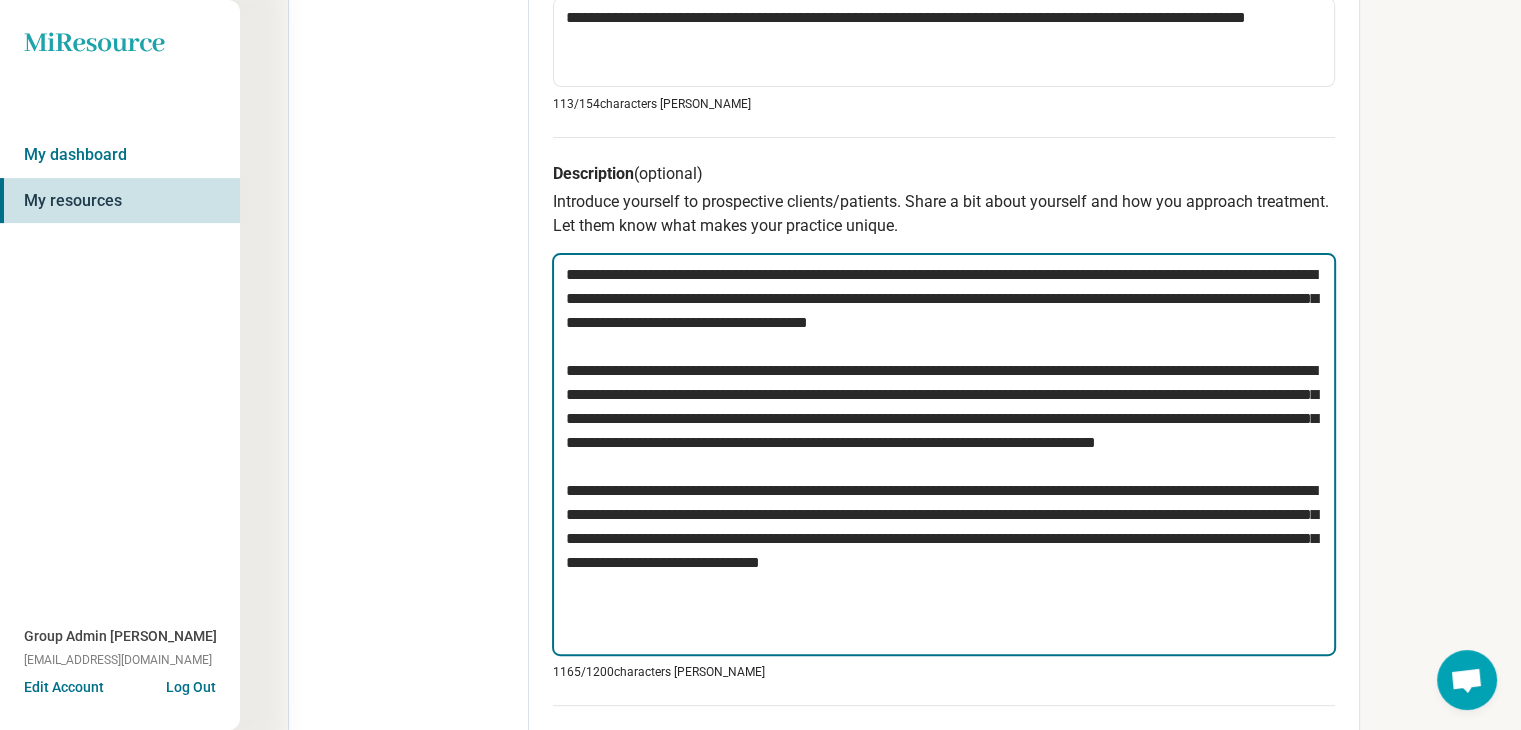 type on "*" 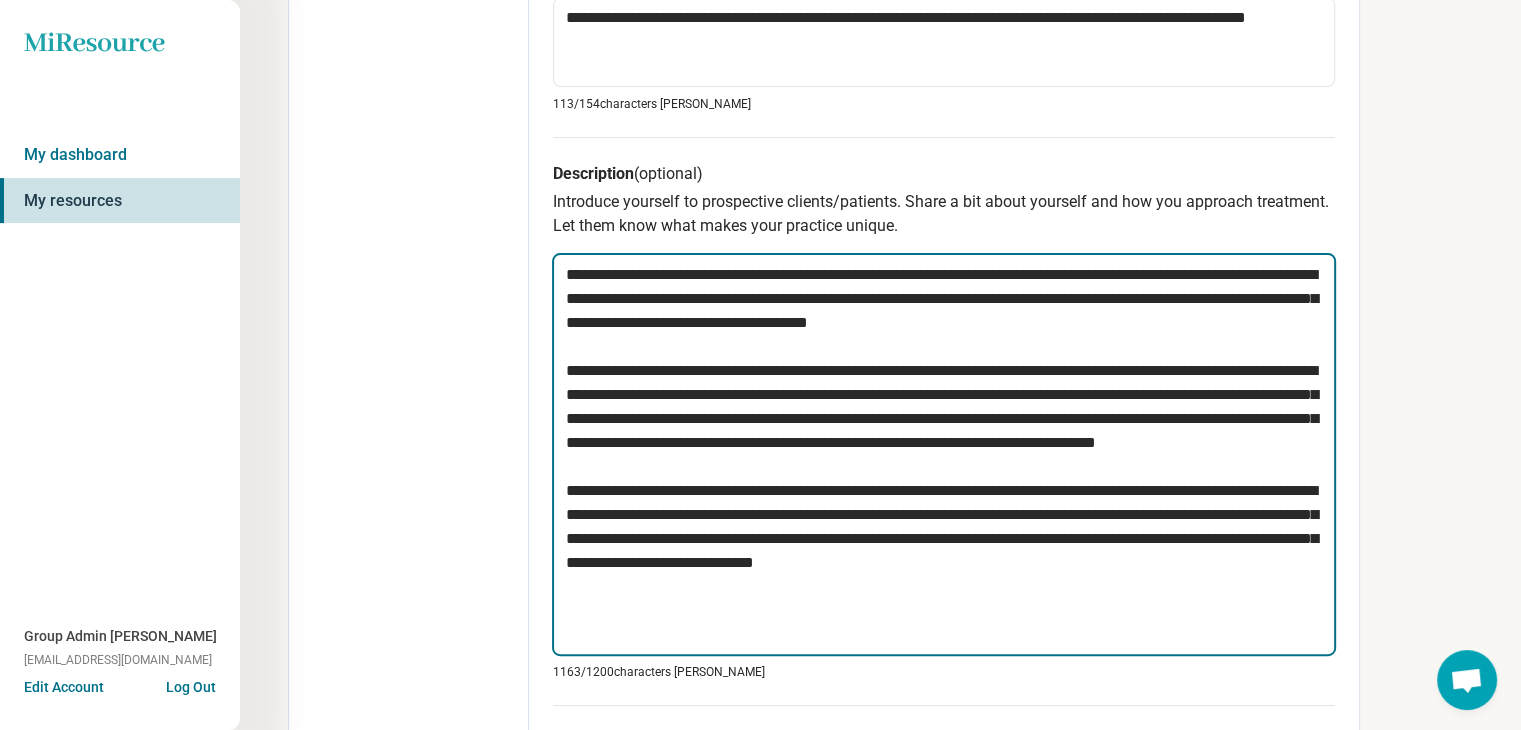 type on "*" 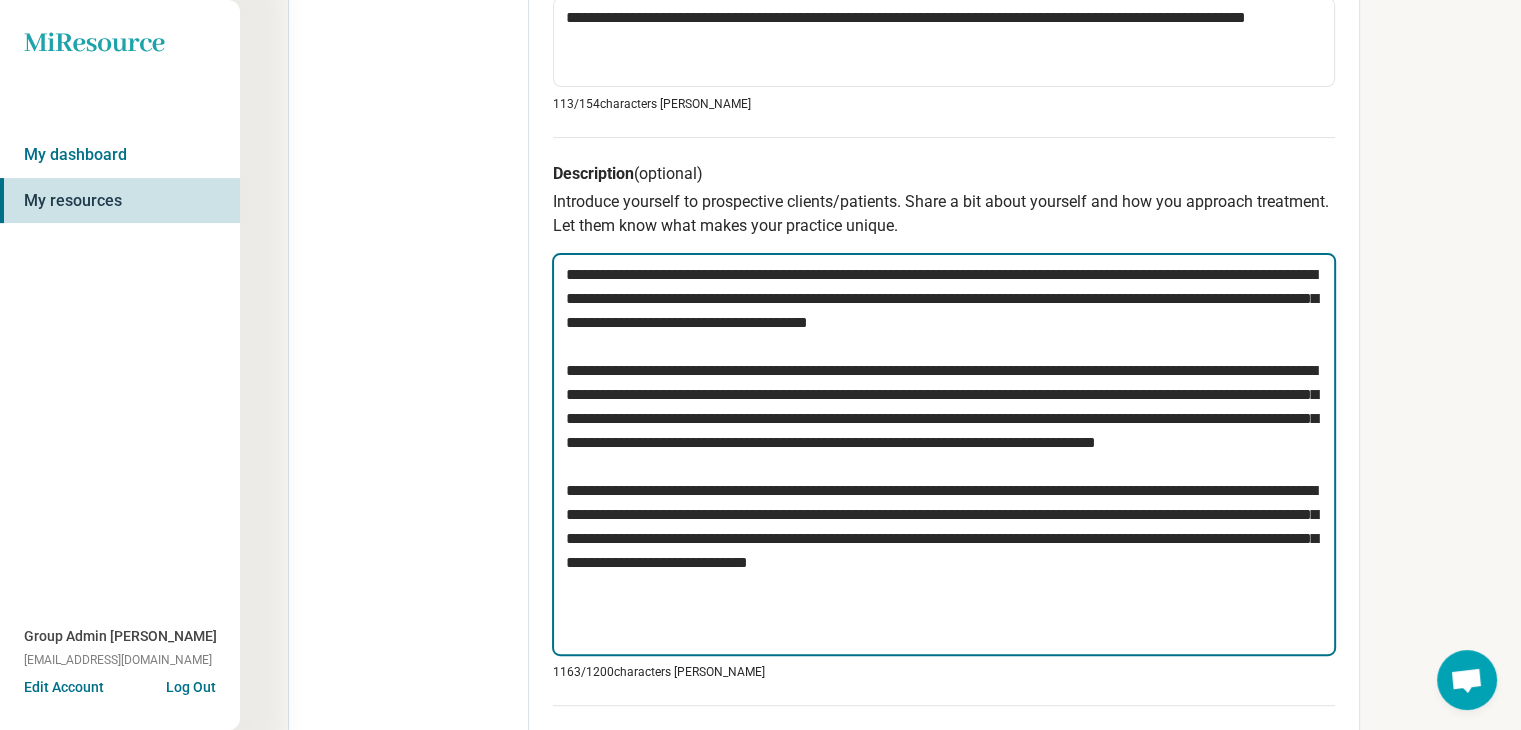 type on "*" 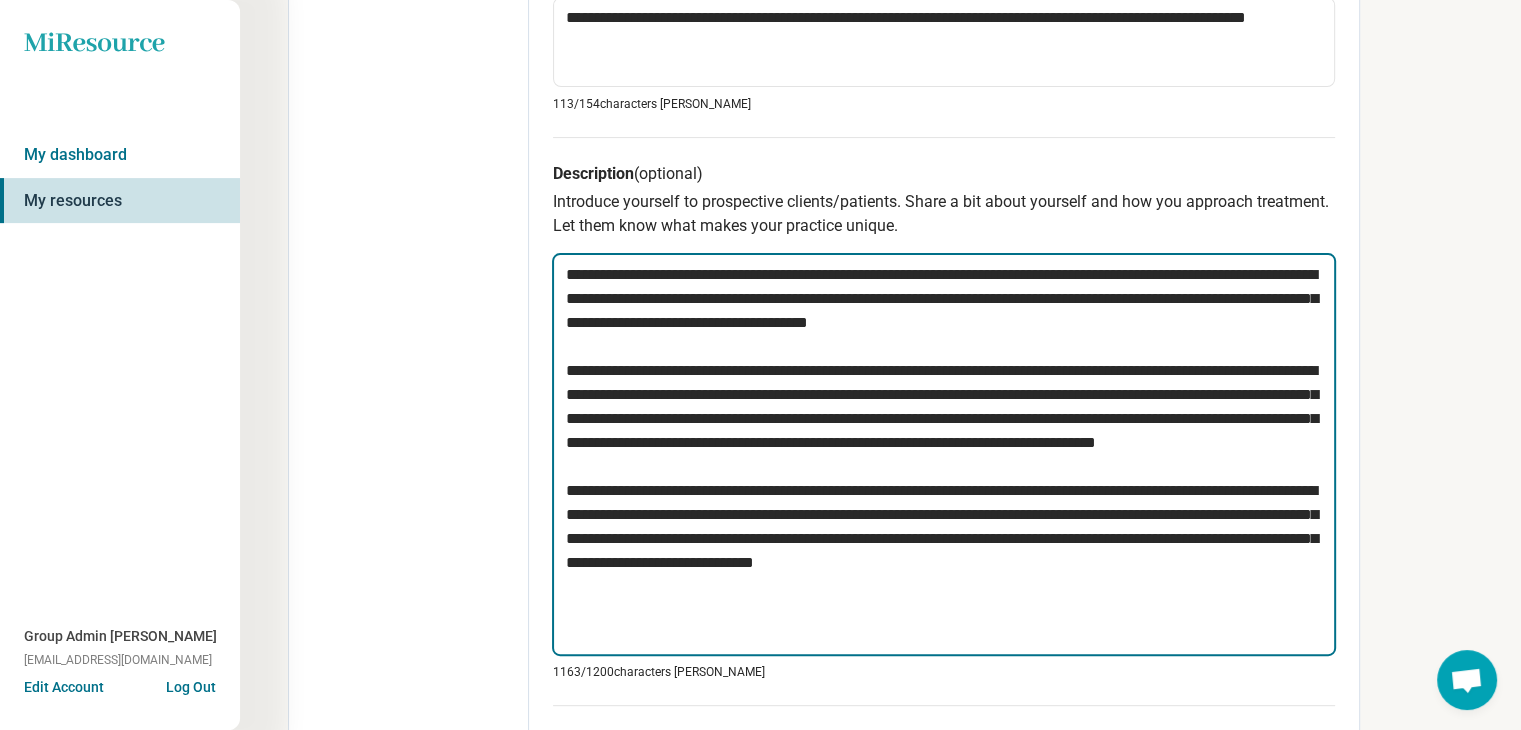 type on "*" 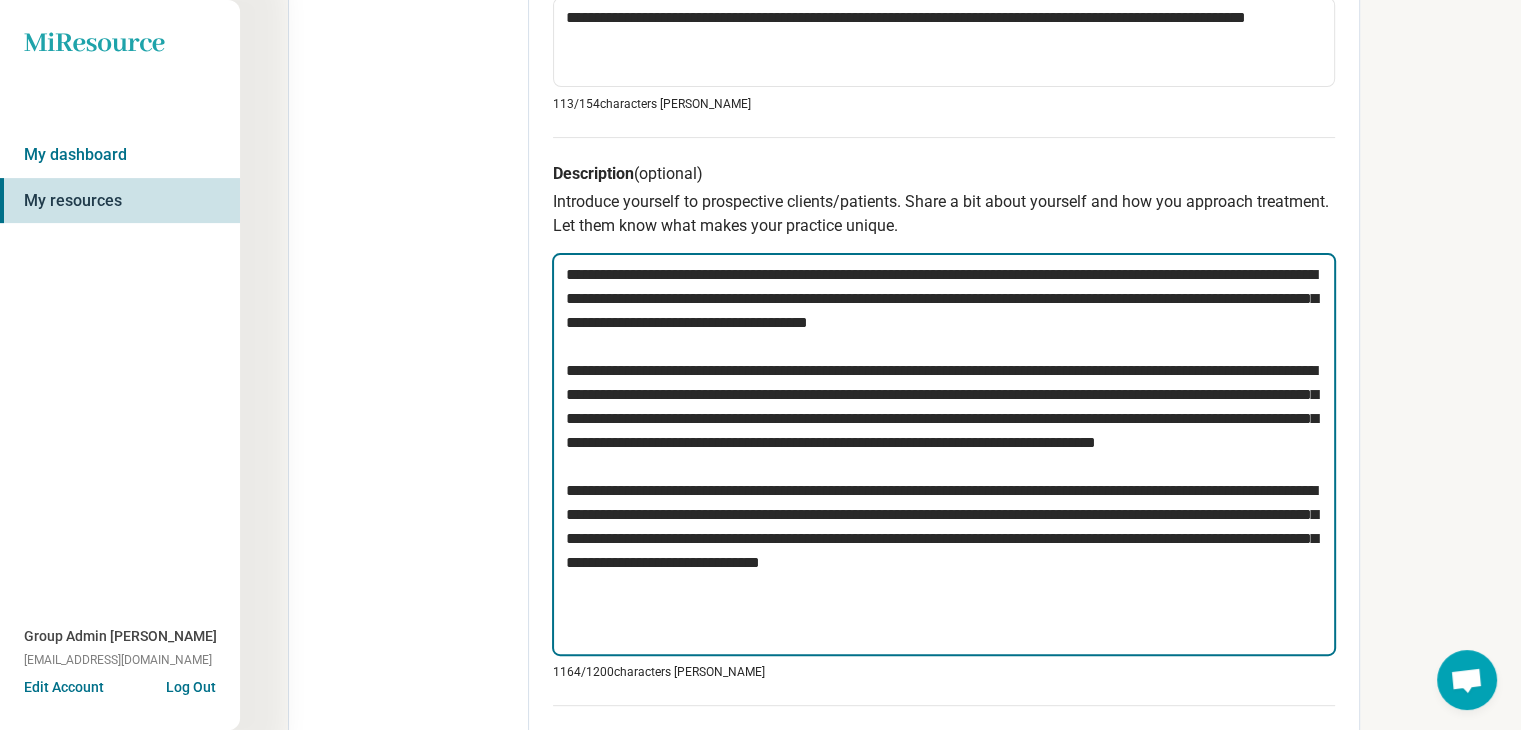 type on "*" 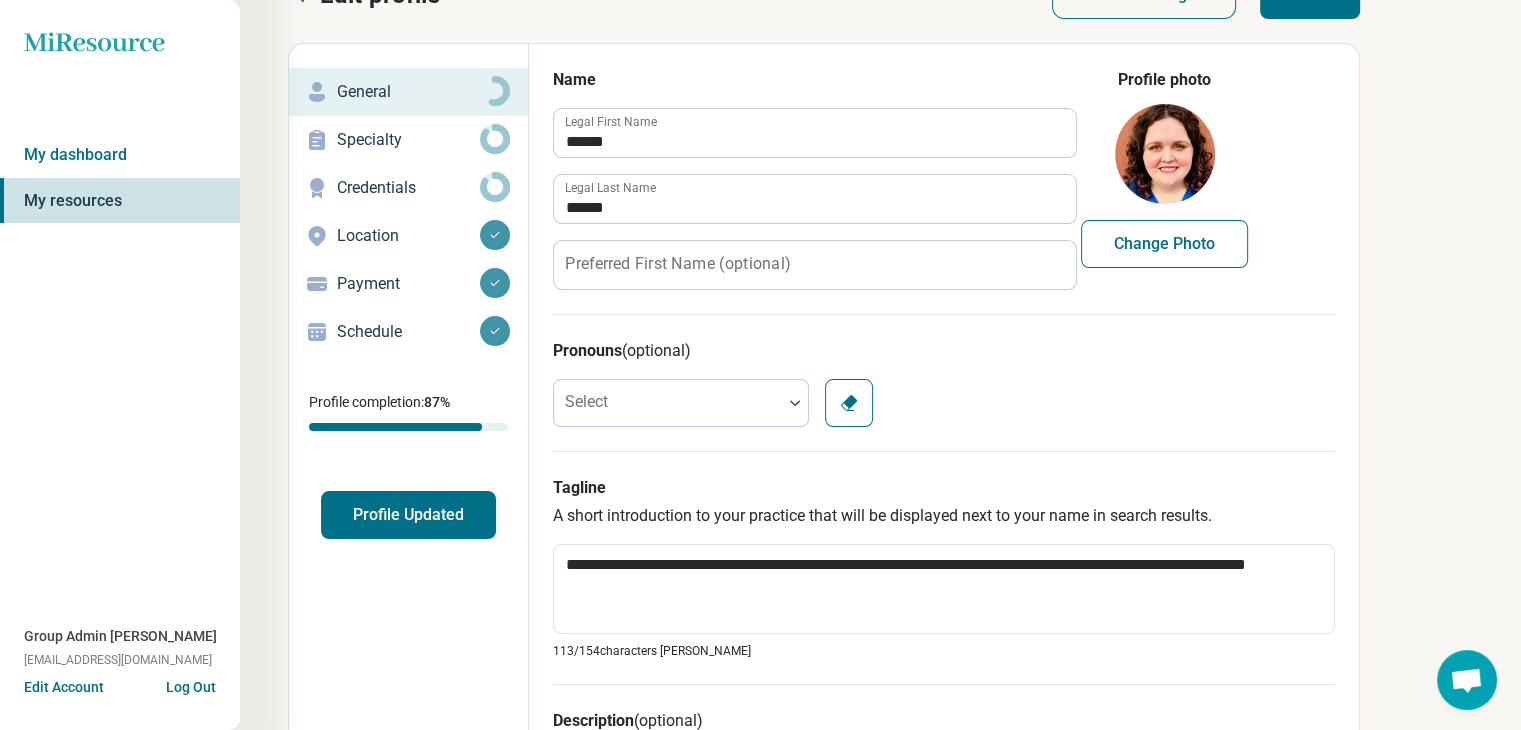 scroll, scrollTop: 0, scrollLeft: 0, axis: both 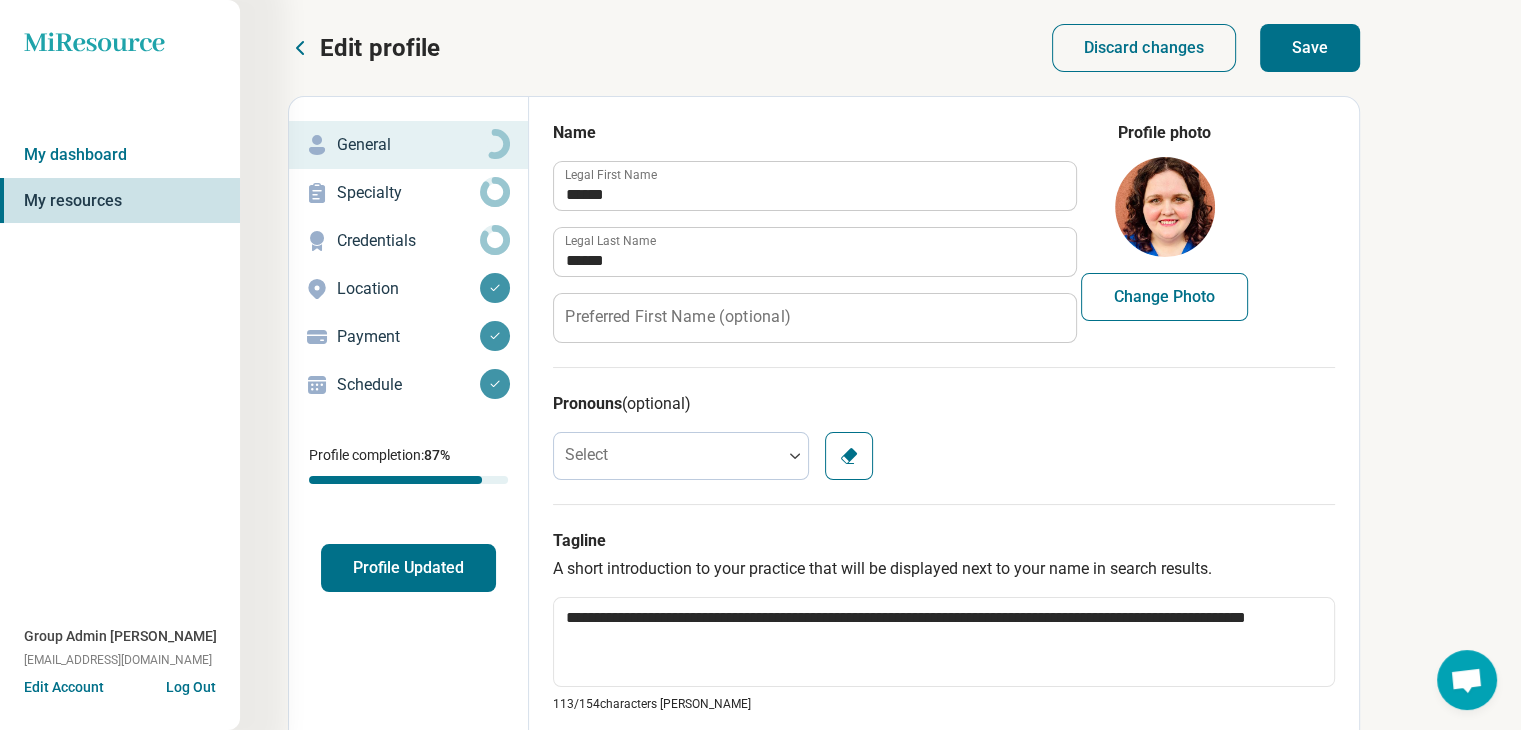 type on "**********" 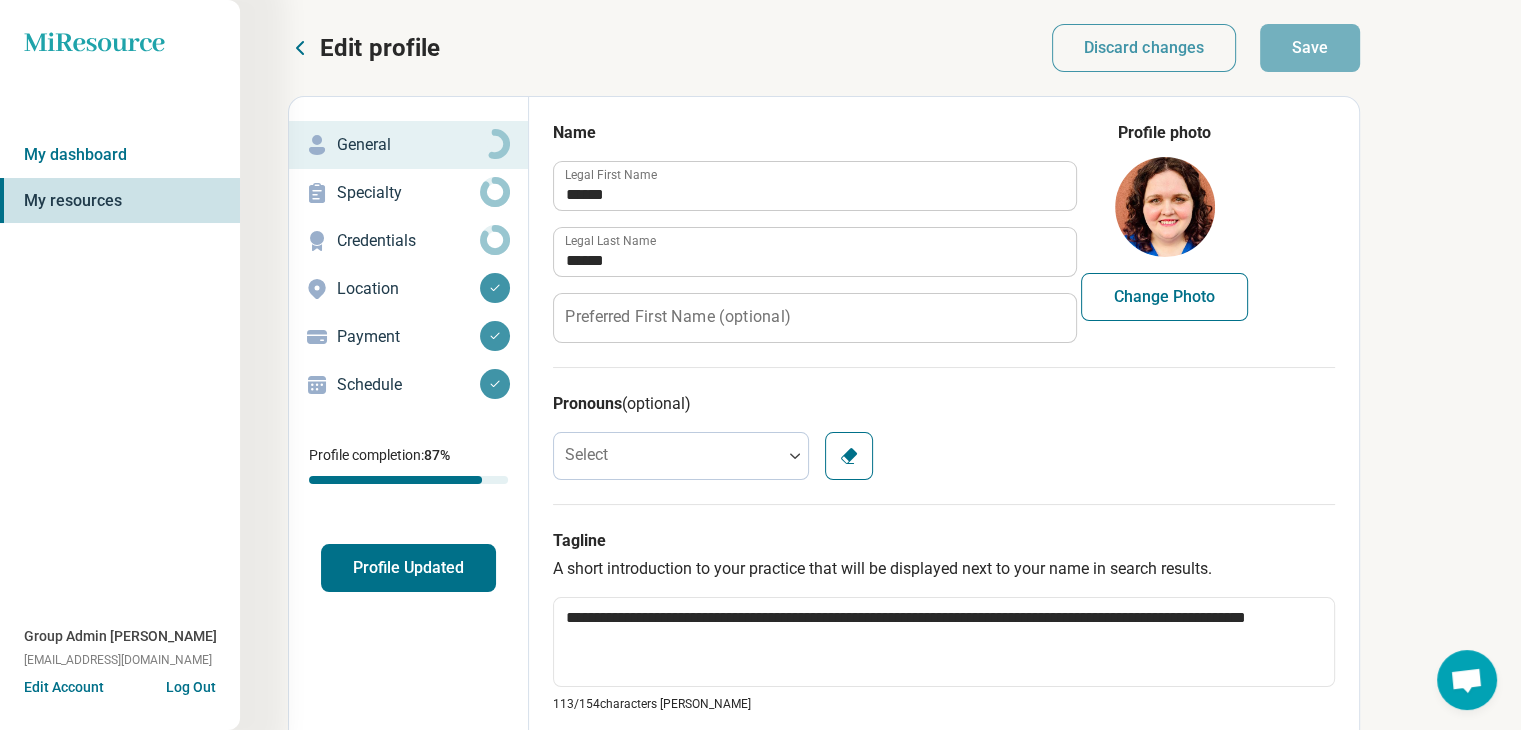 click on "Specialty" at bounding box center (408, 193) 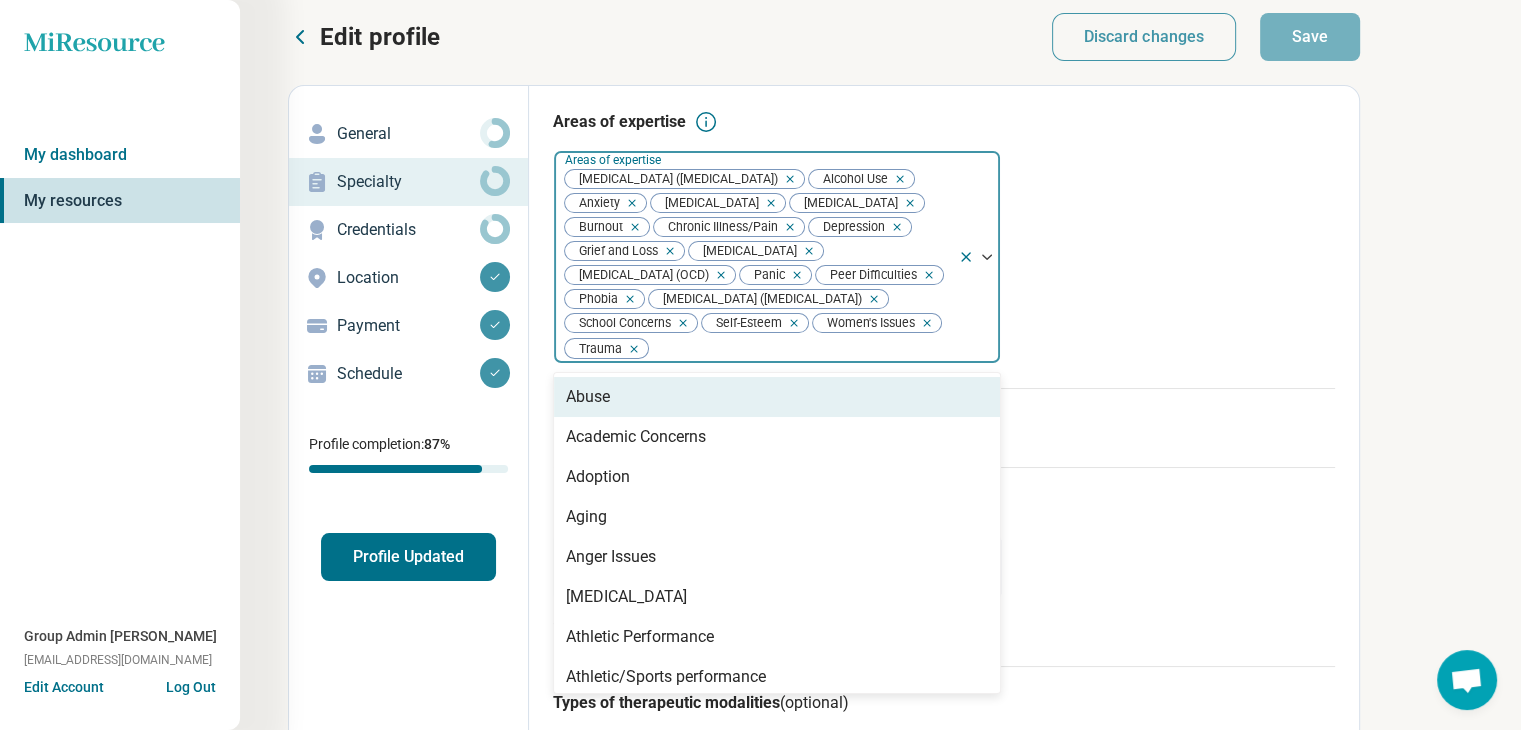 click at bounding box center (979, 257) 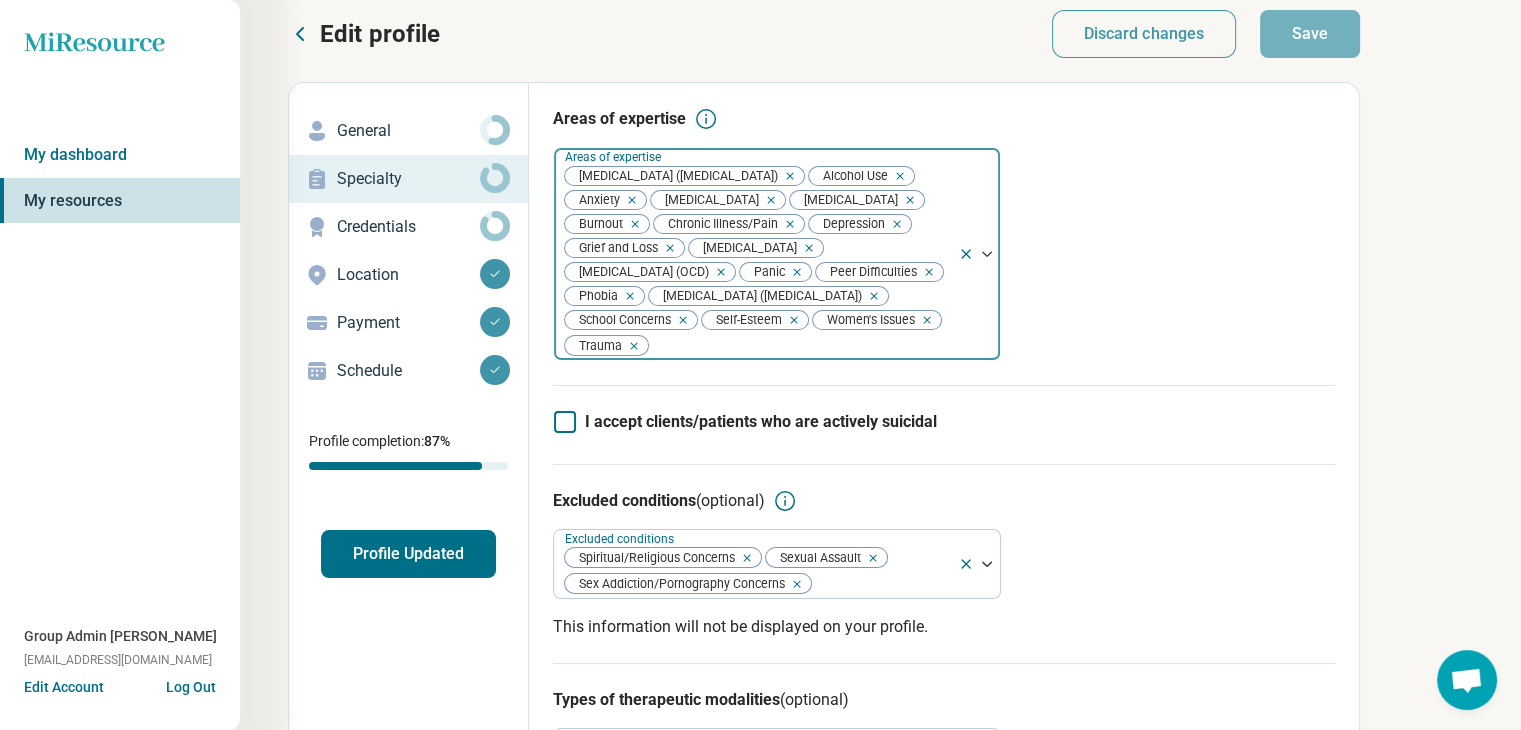 click on "Attention Deficit Hyperactivity Disorder (ADHD) Alcohol Use Anxiety Anorexia Nervosa Bipolar Disorder Burnout Chronic Illness/Pain Depression Grief and Loss Insomnia Obsessive Compulsive Disorder (OCD) Panic Peer Difficulties Phobia Posttraumatic Stress Disorder (PTSD) School Concerns Self-Esteem Women's Issues Trauma" at bounding box center (756, 254) 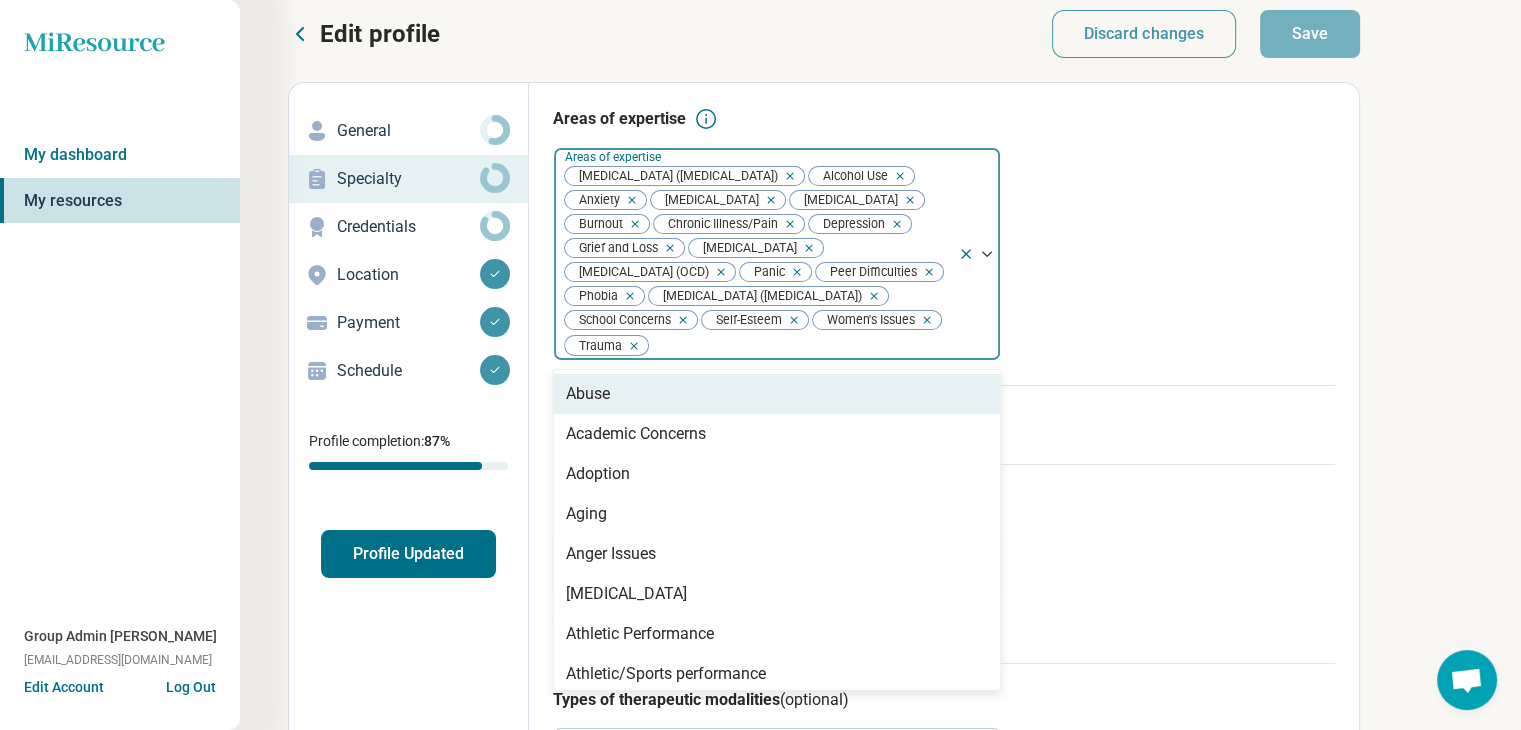 click on "Attention Deficit Hyperactivity Disorder (ADHD) Alcohol Use Anxiety Anorexia Nervosa Bipolar Disorder Burnout Chronic Illness/Pain Depression Grief and Loss Insomnia Obsessive Compulsive Disorder (OCD) Panic Peer Difficulties Phobia Posttraumatic Stress Disorder (PTSD) School Concerns Self-Esteem Women's Issues Trauma" at bounding box center [756, 254] 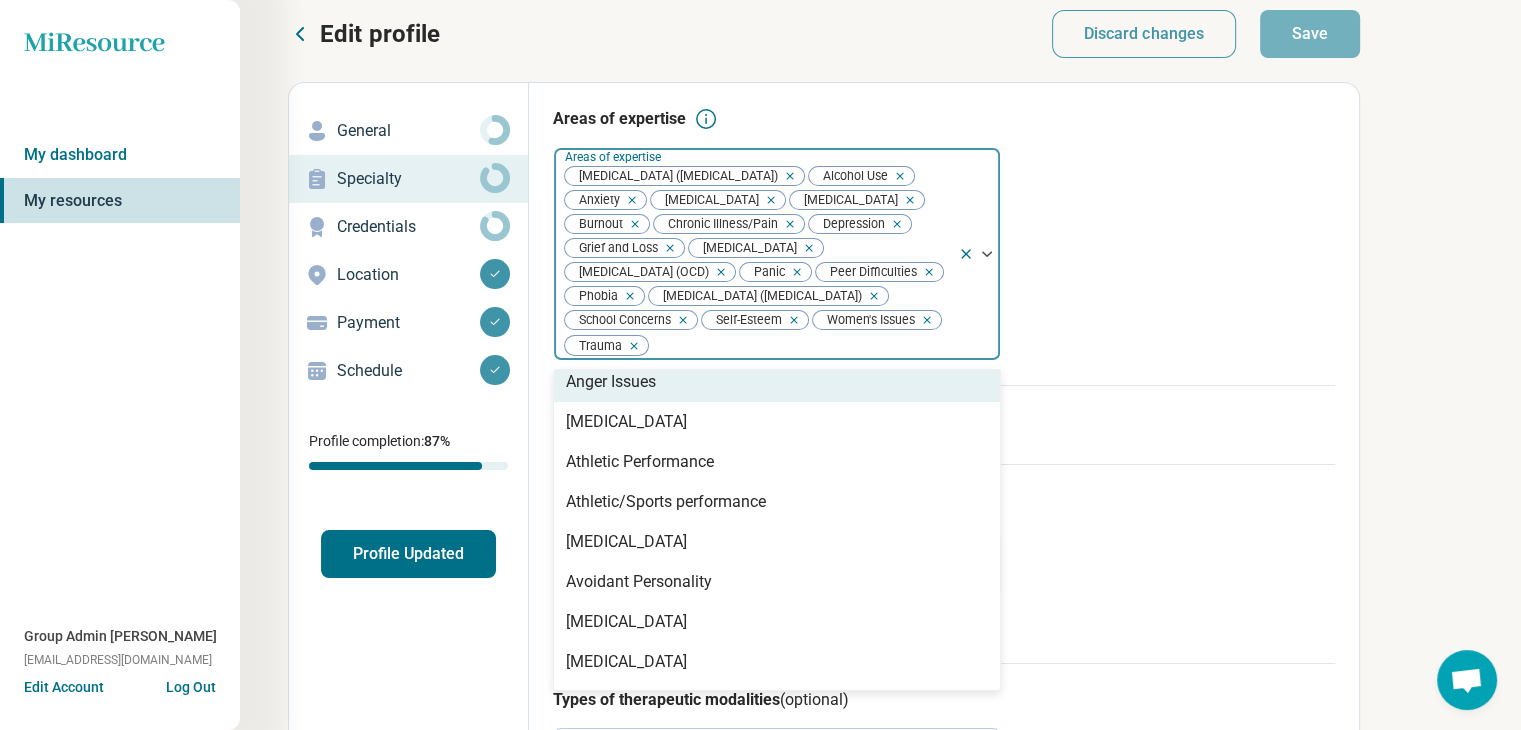 scroll, scrollTop: 200, scrollLeft: 0, axis: vertical 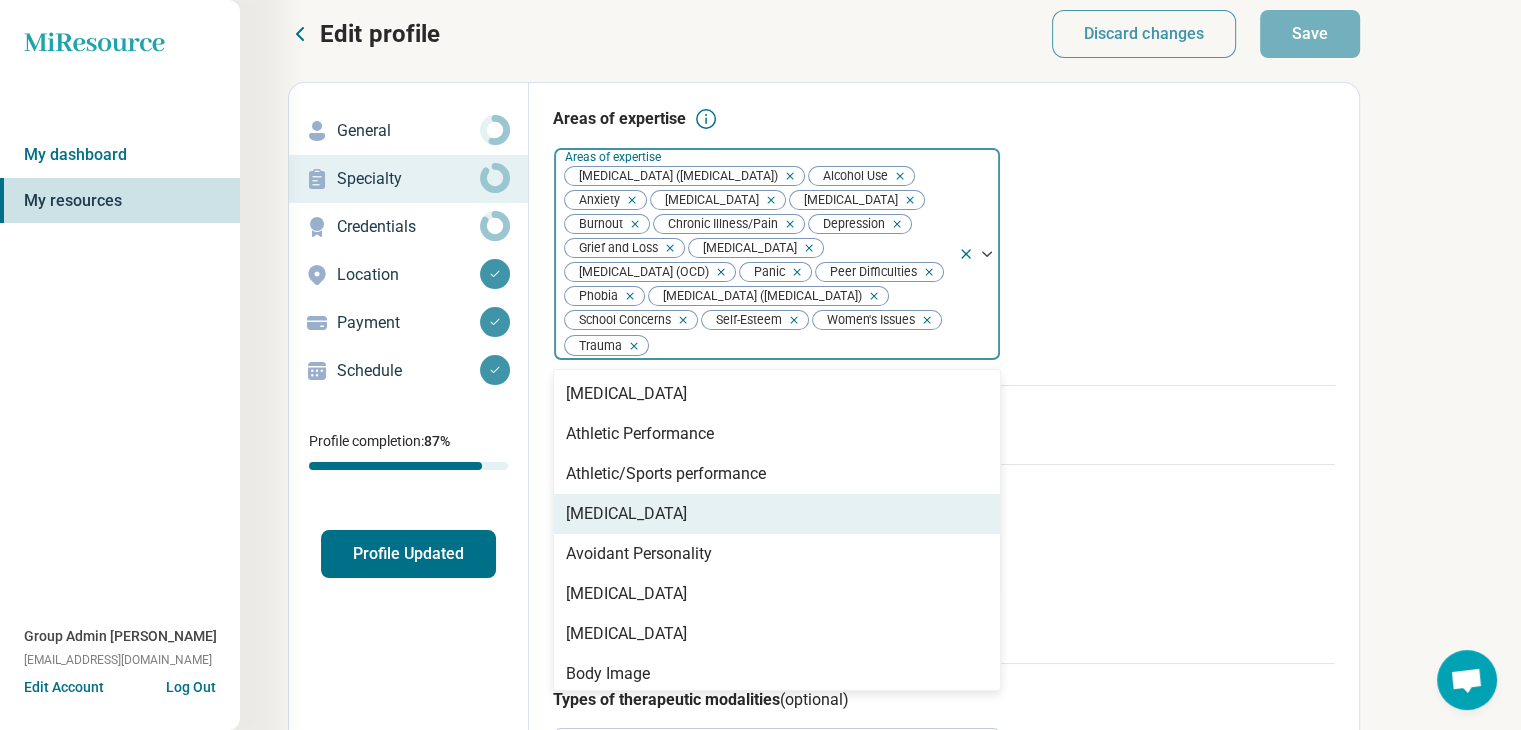 click on "[MEDICAL_DATA]" at bounding box center [777, 514] 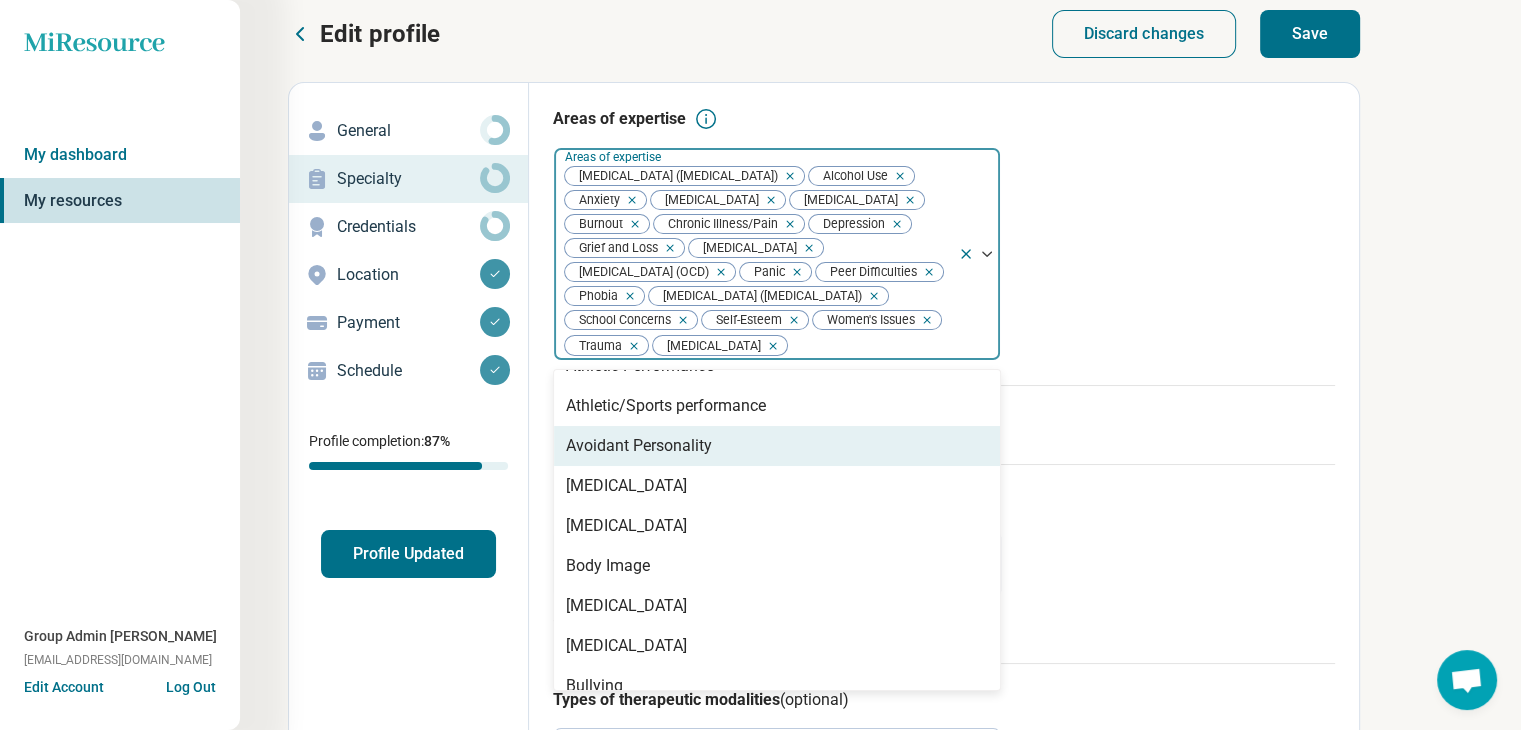 scroll, scrollTop: 300, scrollLeft: 0, axis: vertical 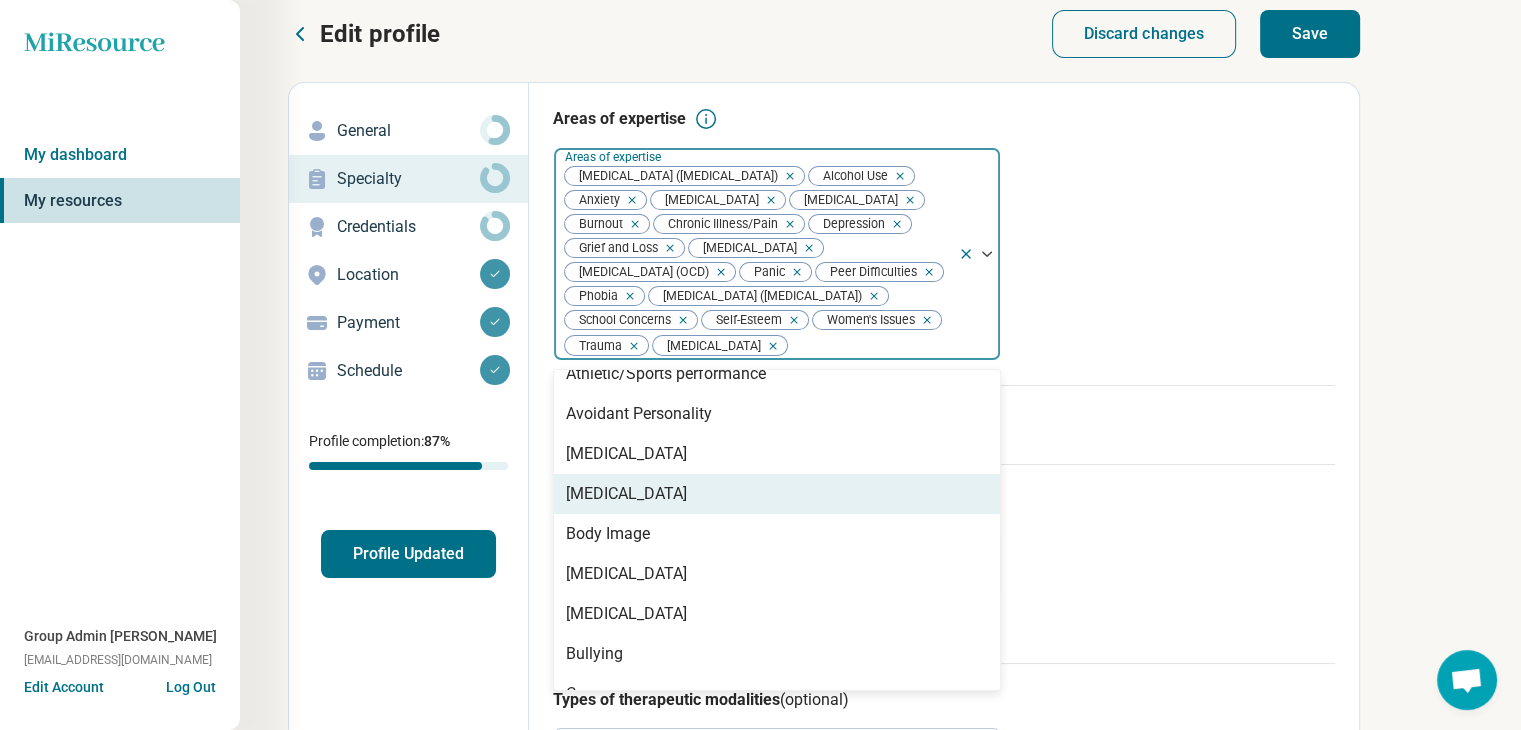 click on "Binge-Eating Disorder" at bounding box center [626, 494] 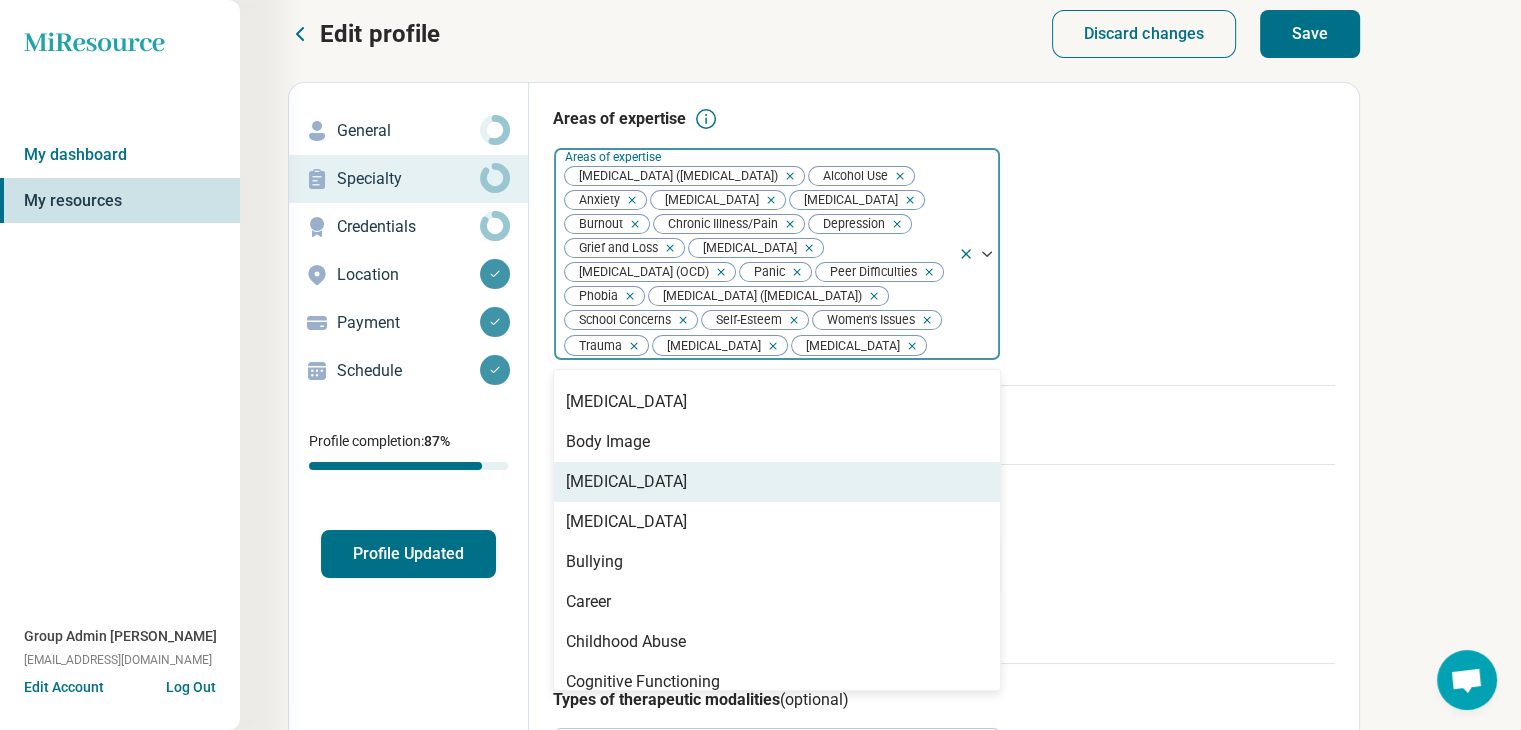 scroll, scrollTop: 400, scrollLeft: 0, axis: vertical 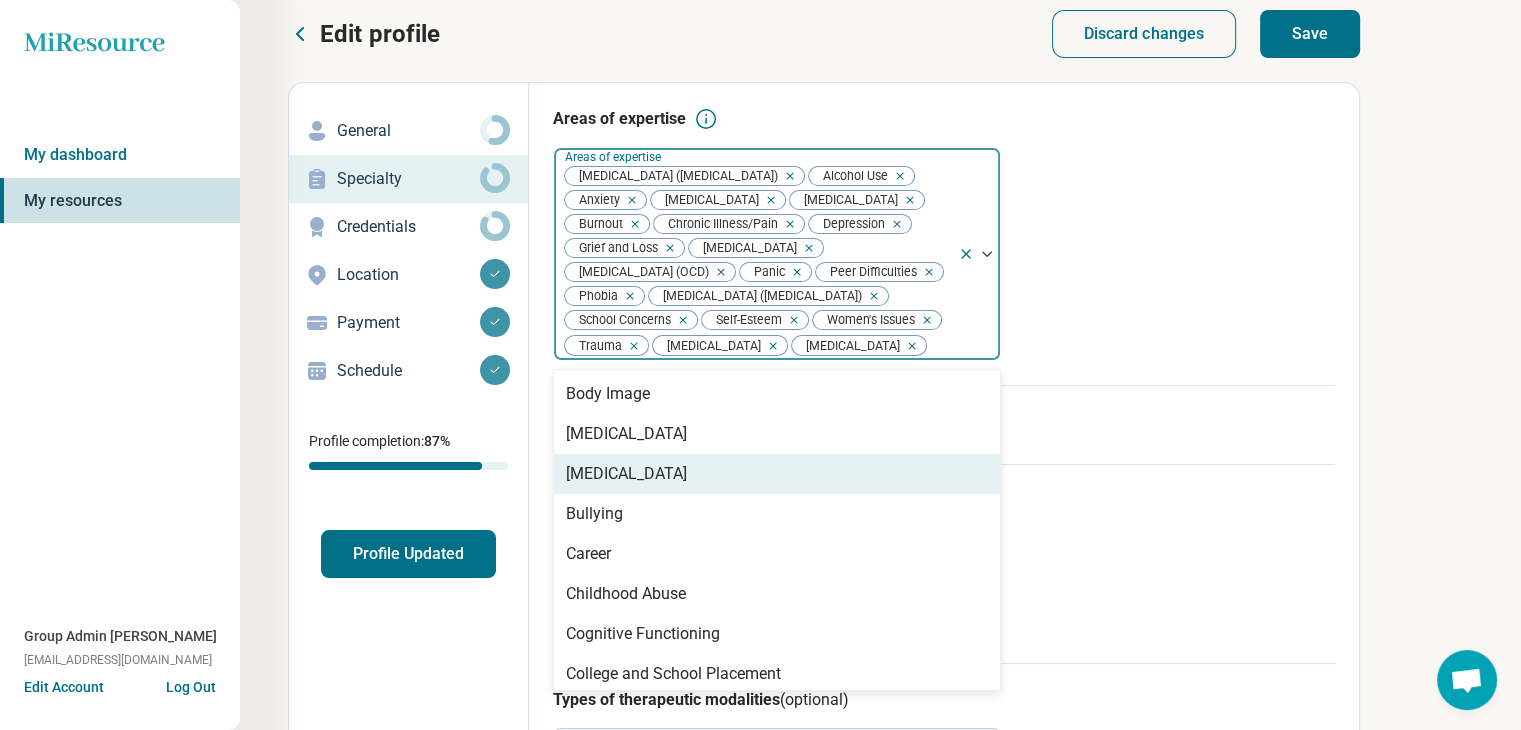 click on "Bulimia Nervosa" at bounding box center [626, 474] 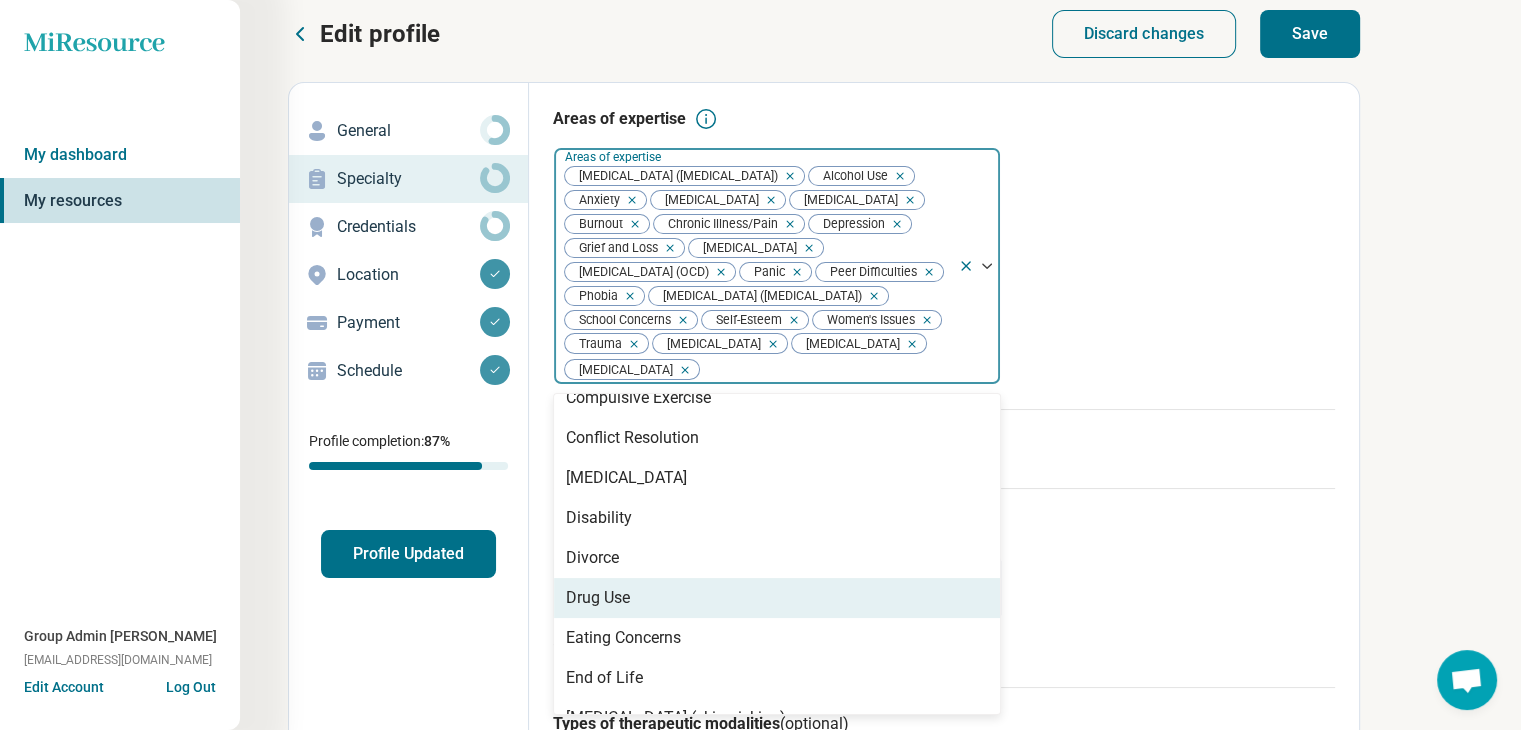 scroll, scrollTop: 800, scrollLeft: 0, axis: vertical 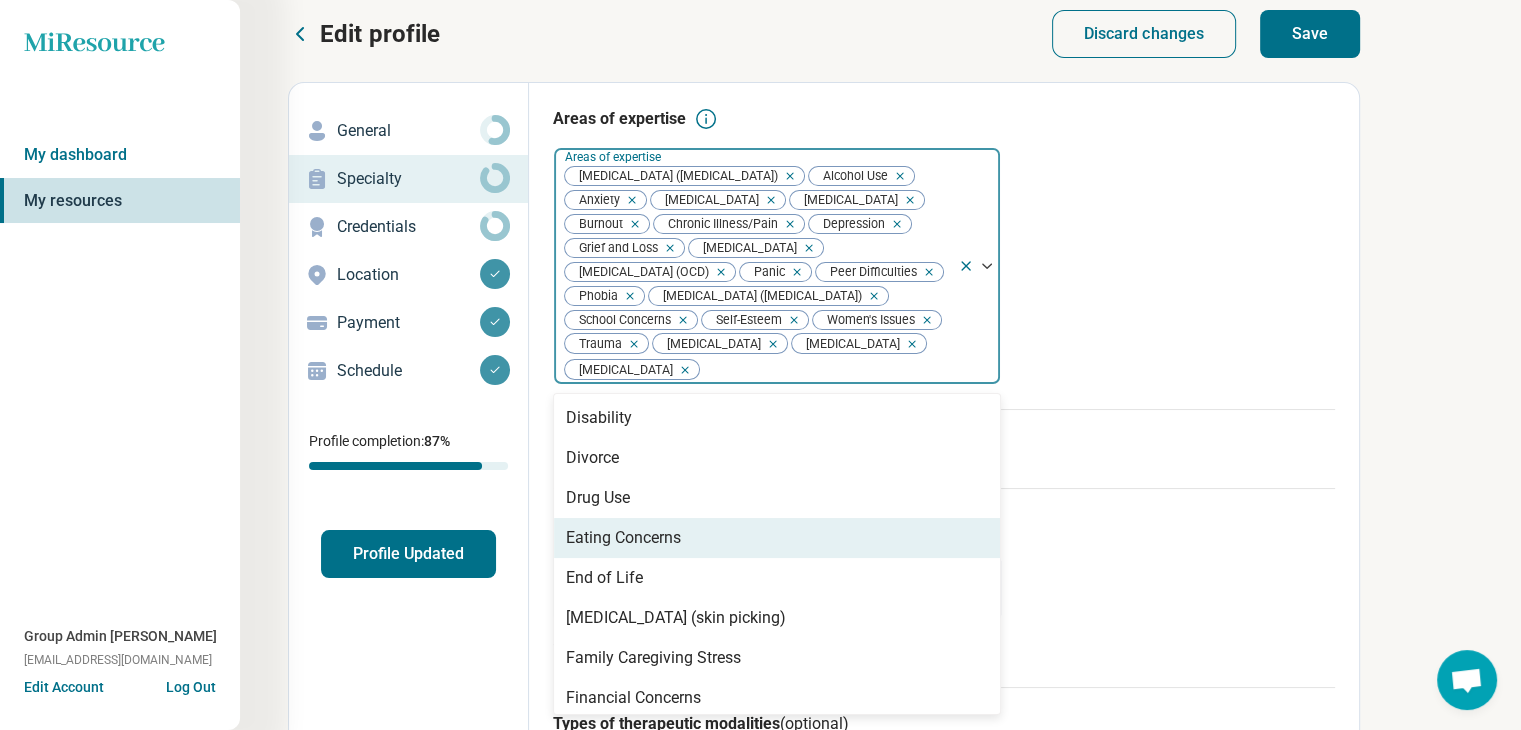 click on "Eating Concerns" at bounding box center [623, 538] 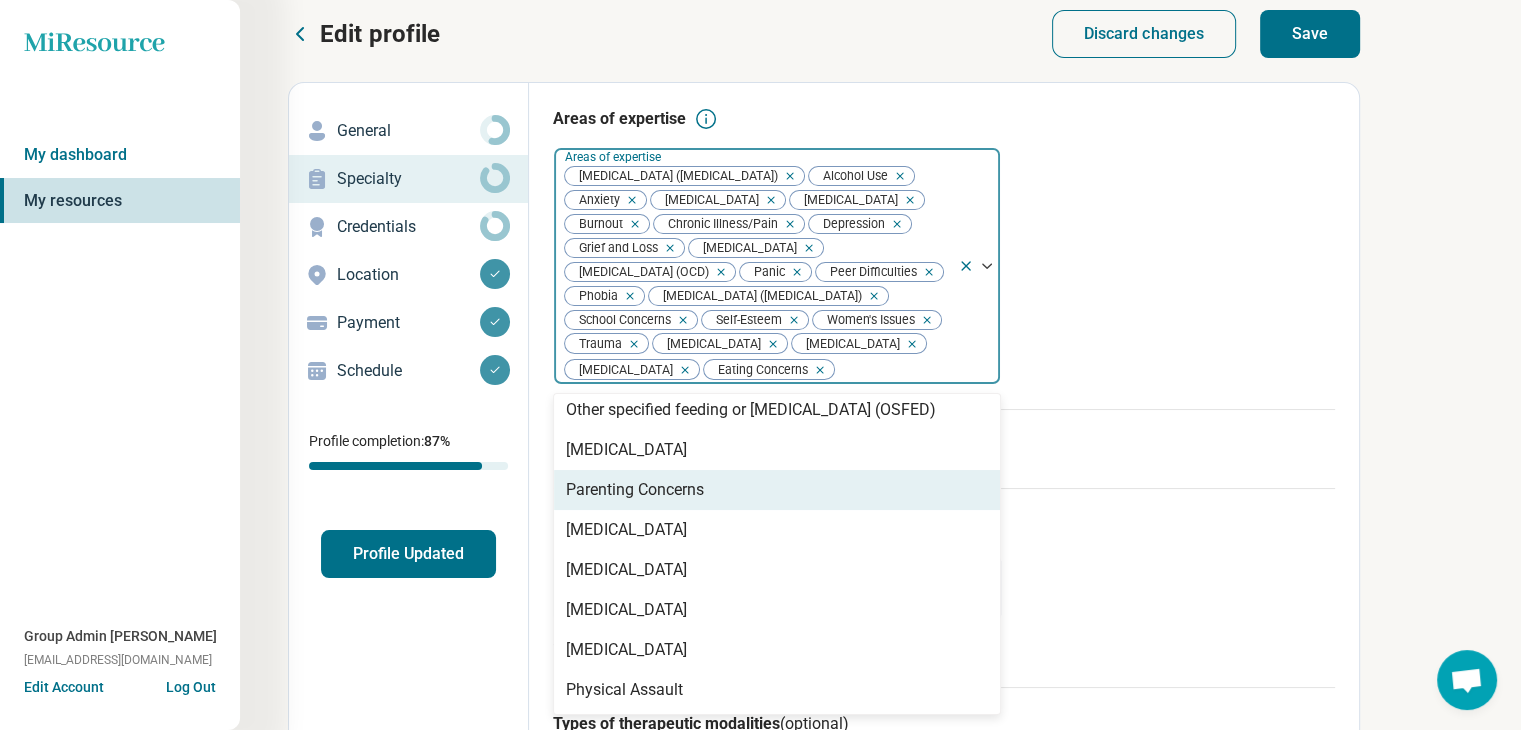scroll, scrollTop: 1800, scrollLeft: 0, axis: vertical 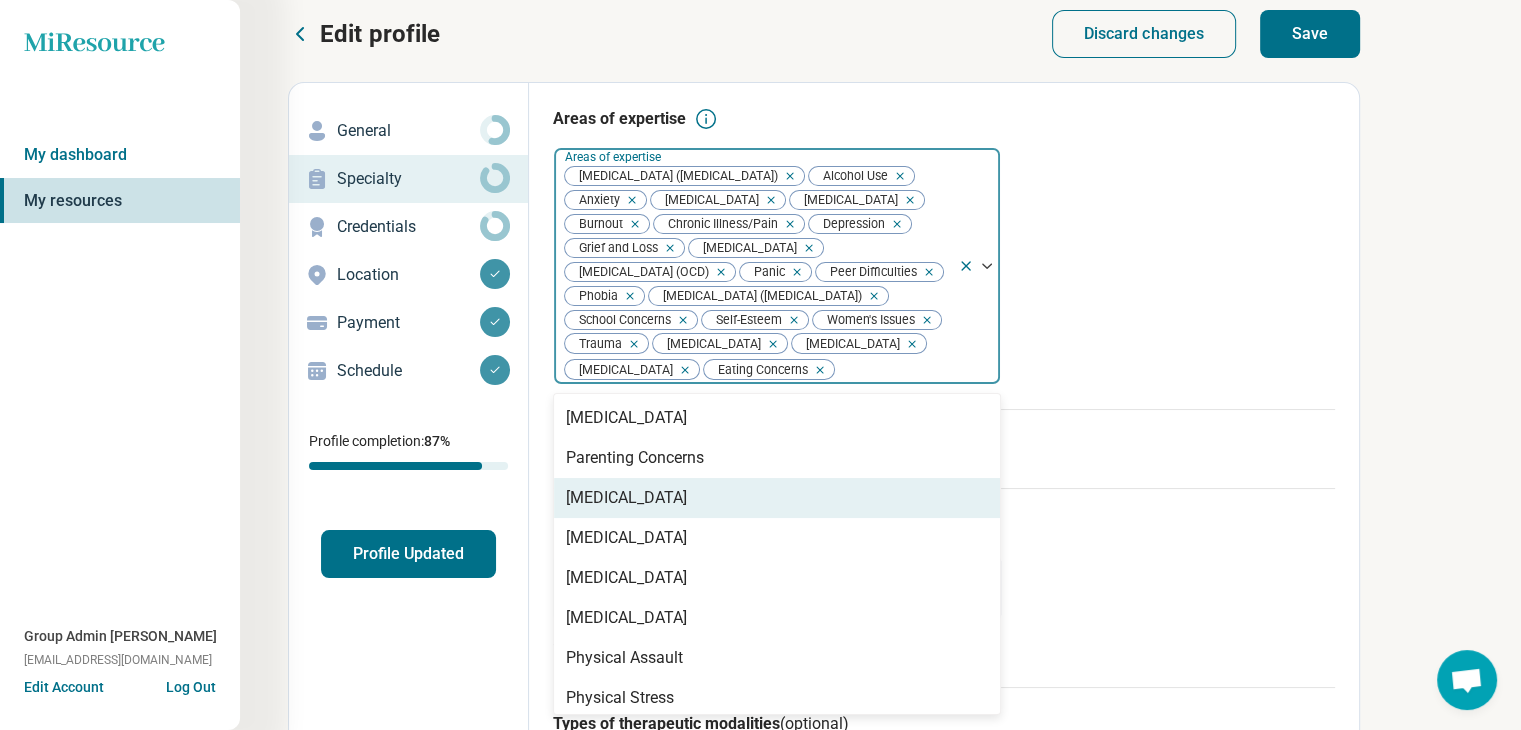 click on "Perfectionism" at bounding box center [777, 498] 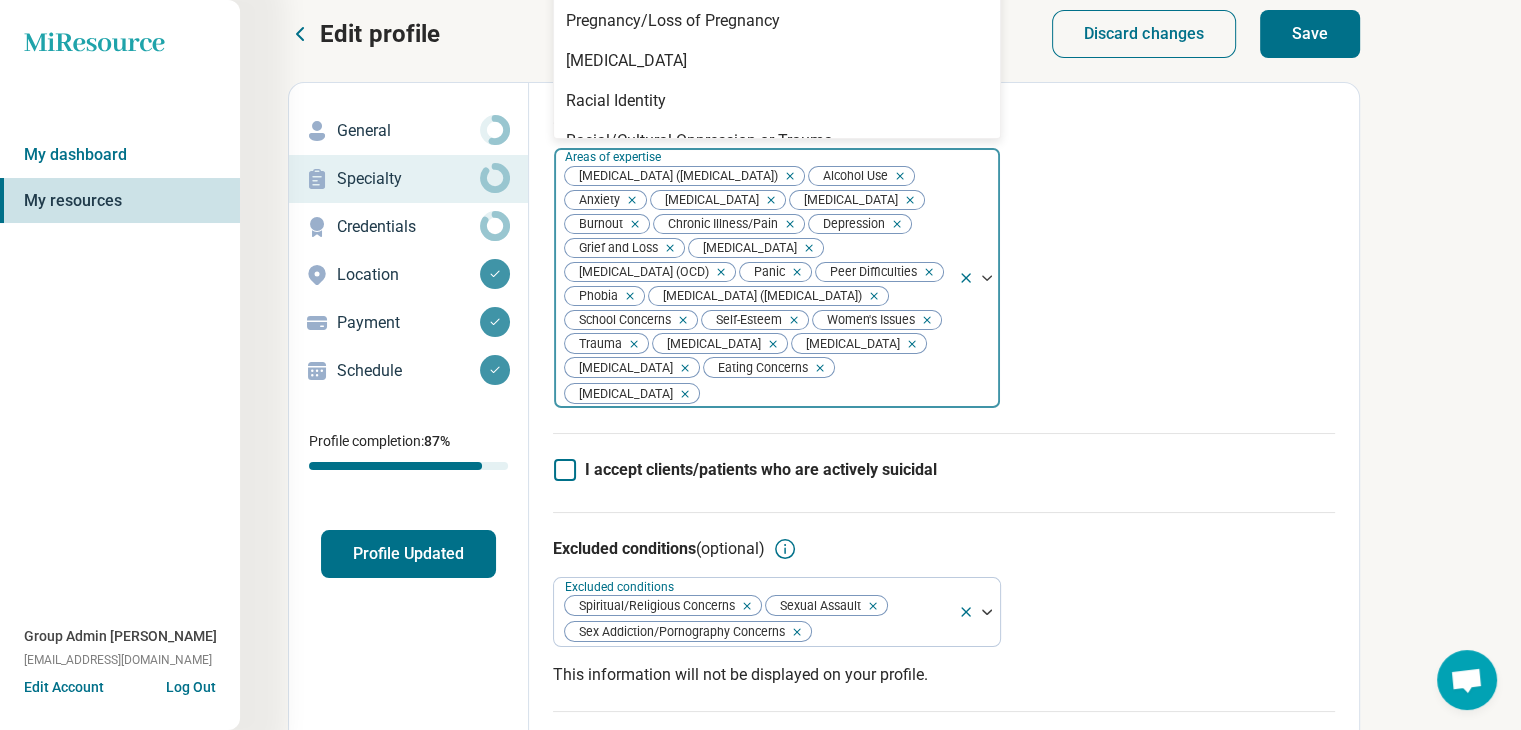 scroll, scrollTop: 2088, scrollLeft: 0, axis: vertical 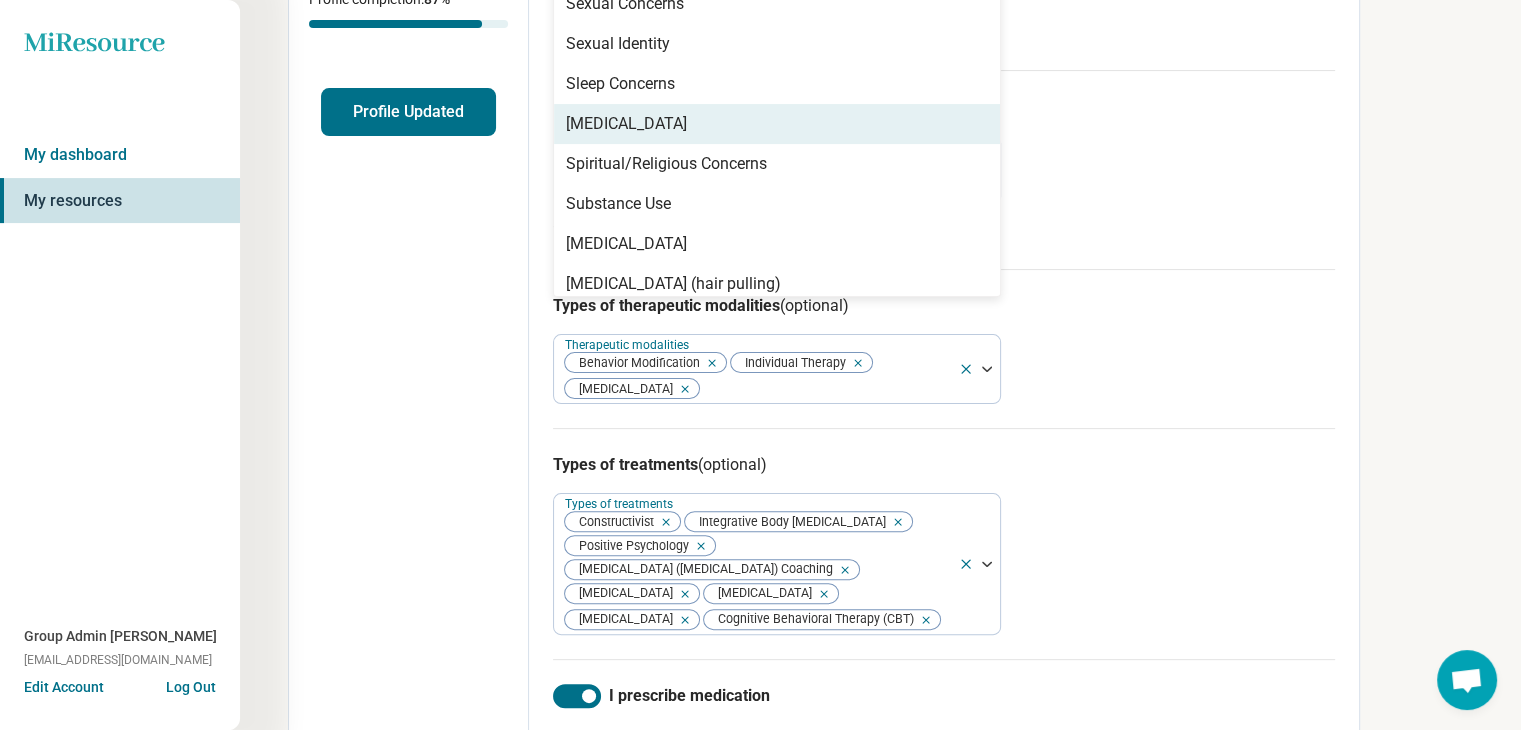 click on "[MEDICAL_DATA]" at bounding box center (777, 124) 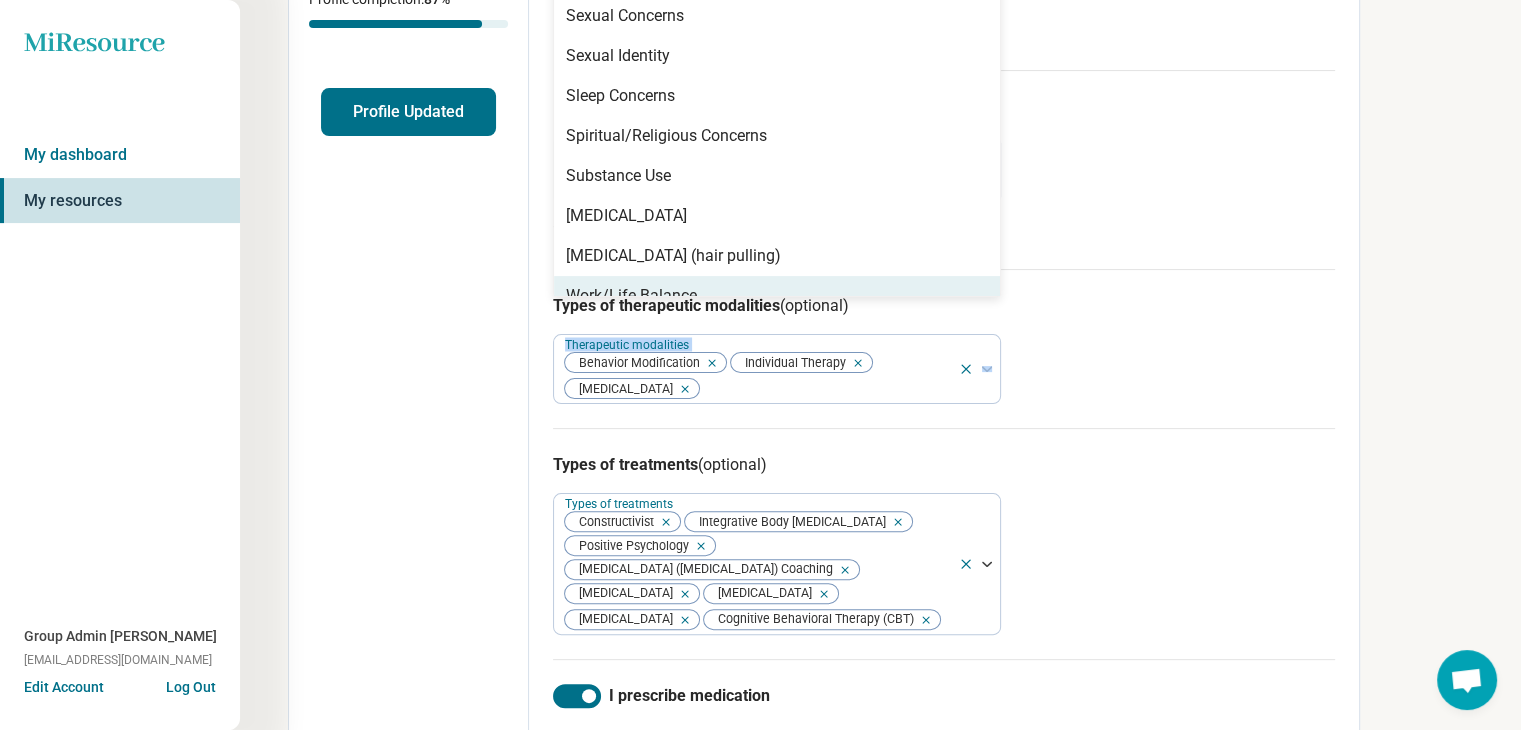 click on "Types of therapeutic modalities  (optional) Therapeutic modalities Behavior Modification Individual Therapy Medication Management" at bounding box center (944, 348) 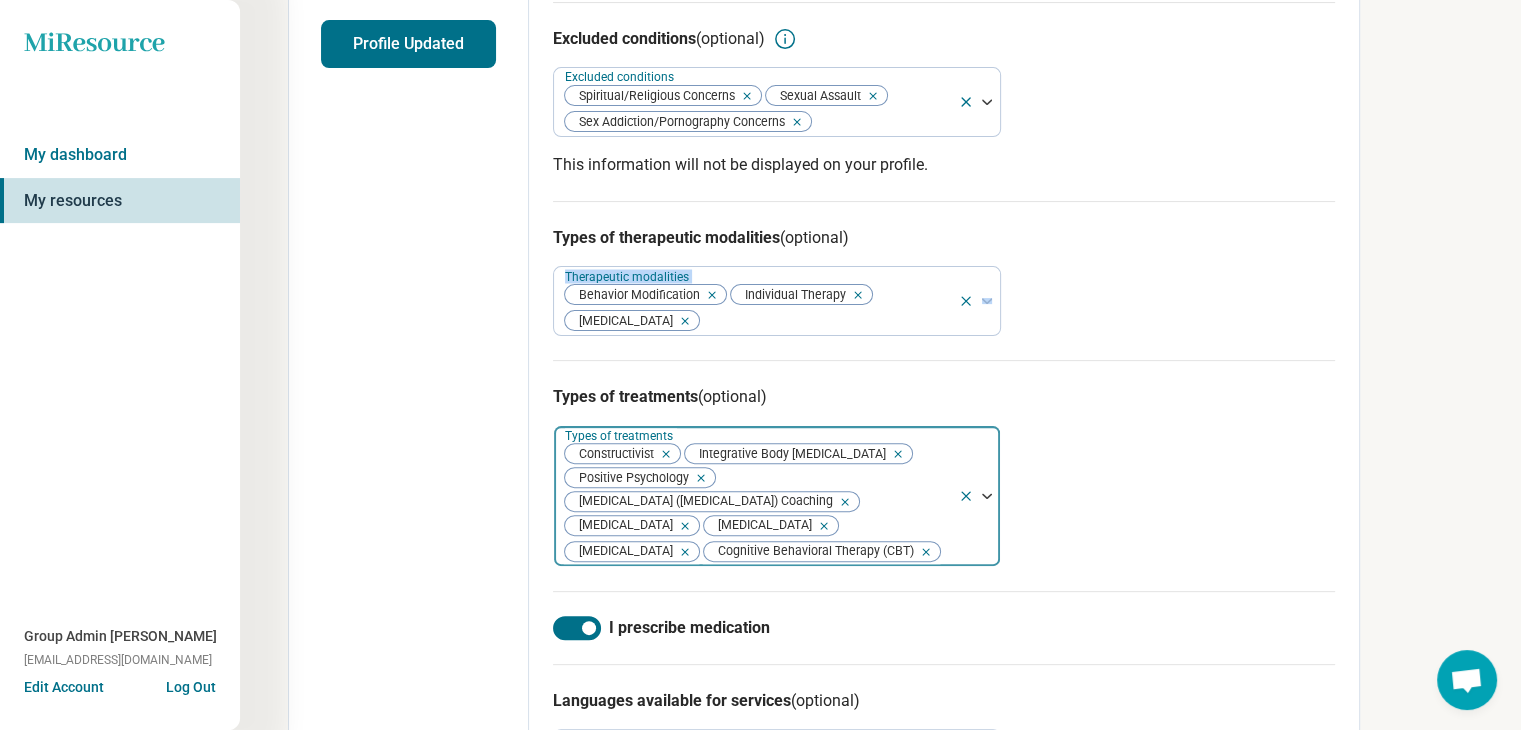 scroll, scrollTop: 656, scrollLeft: 0, axis: vertical 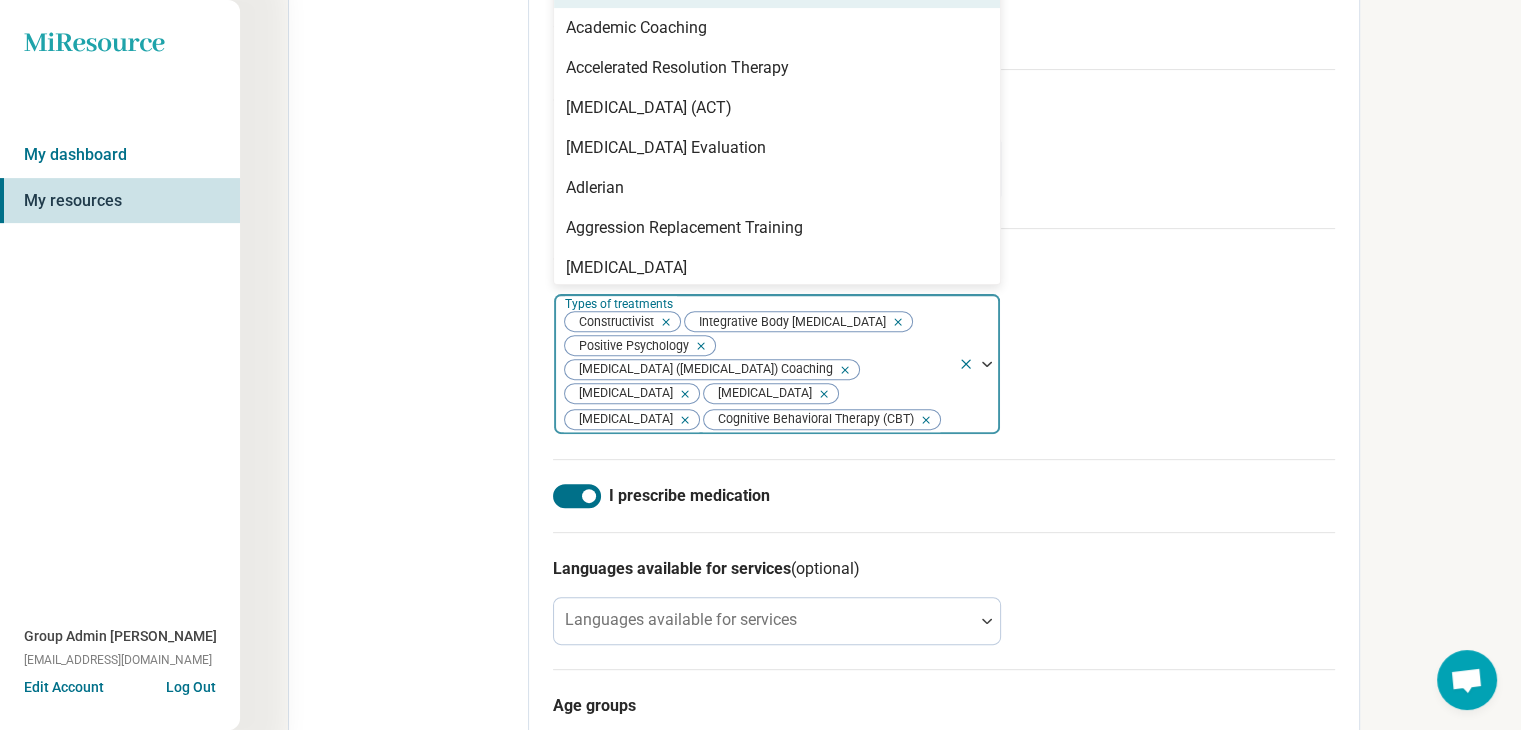 click at bounding box center (946, 420) 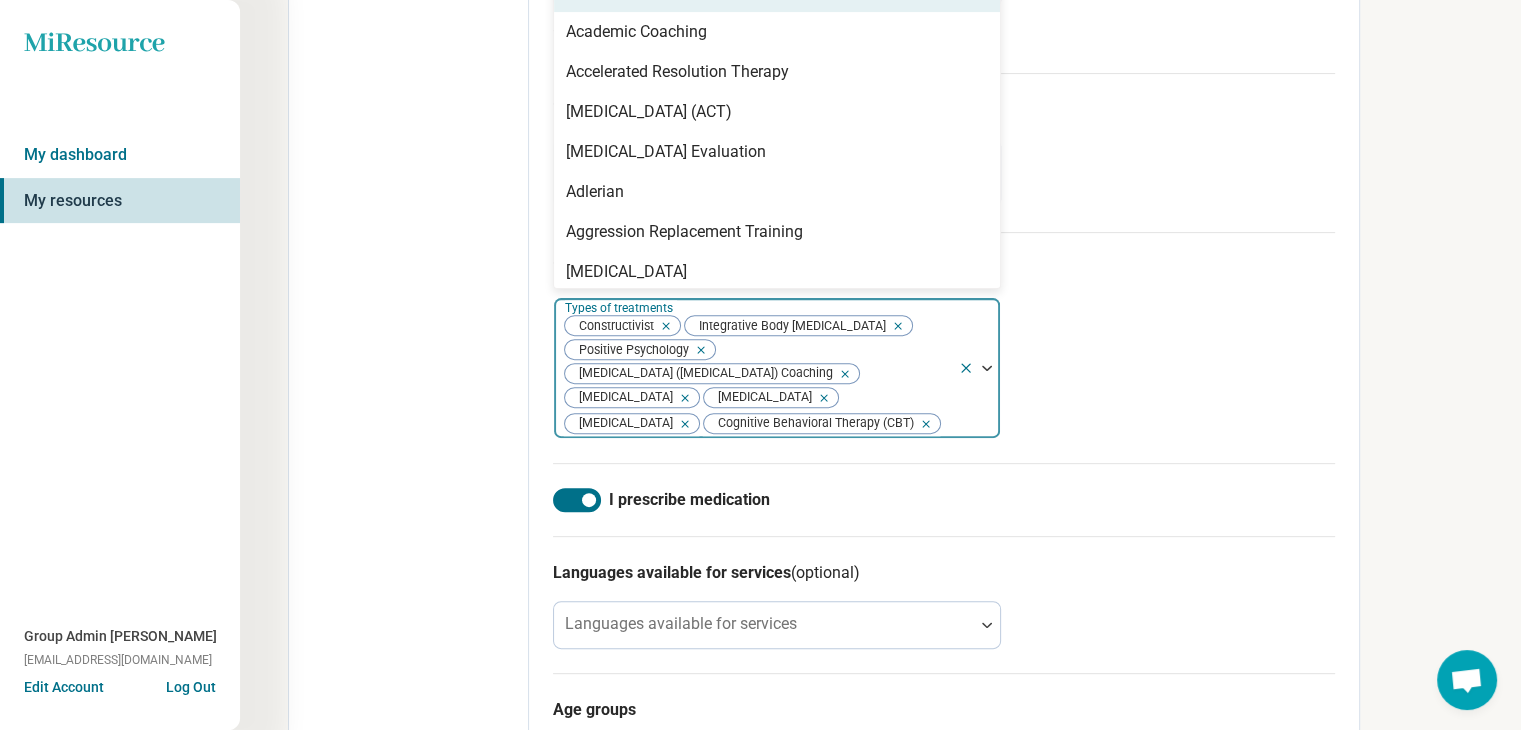 scroll, scrollTop: 644, scrollLeft: 0, axis: vertical 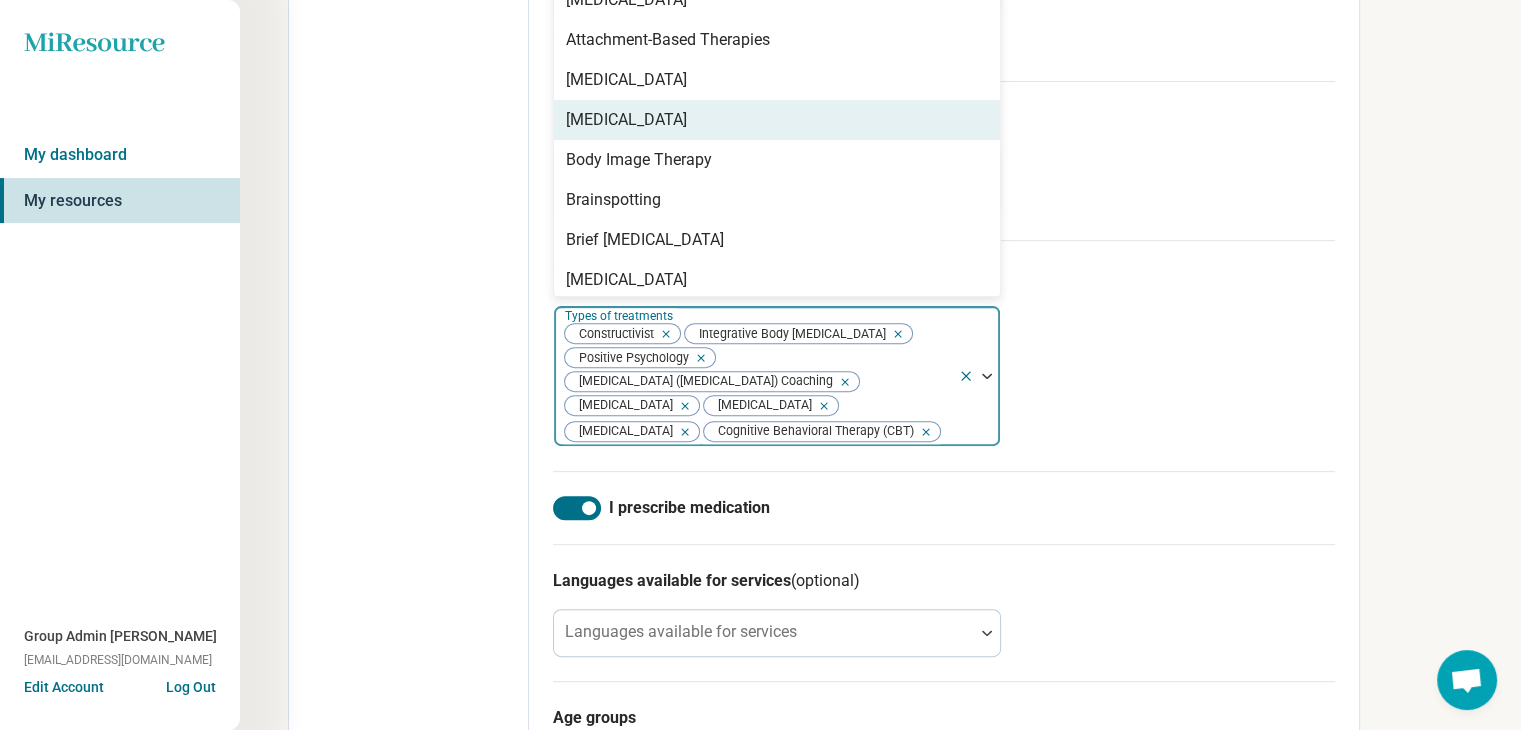 click on "[MEDICAL_DATA]" at bounding box center (777, 120) 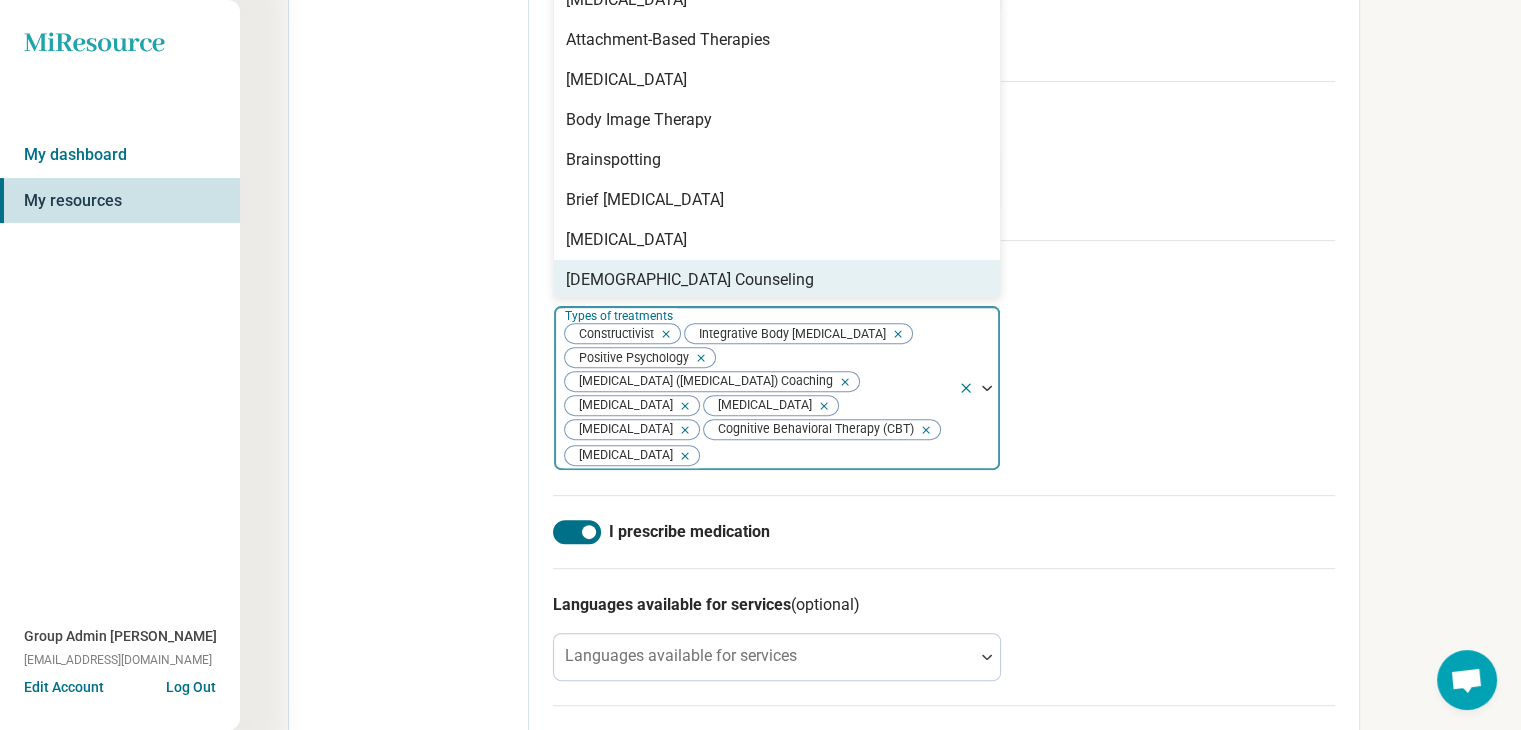 click 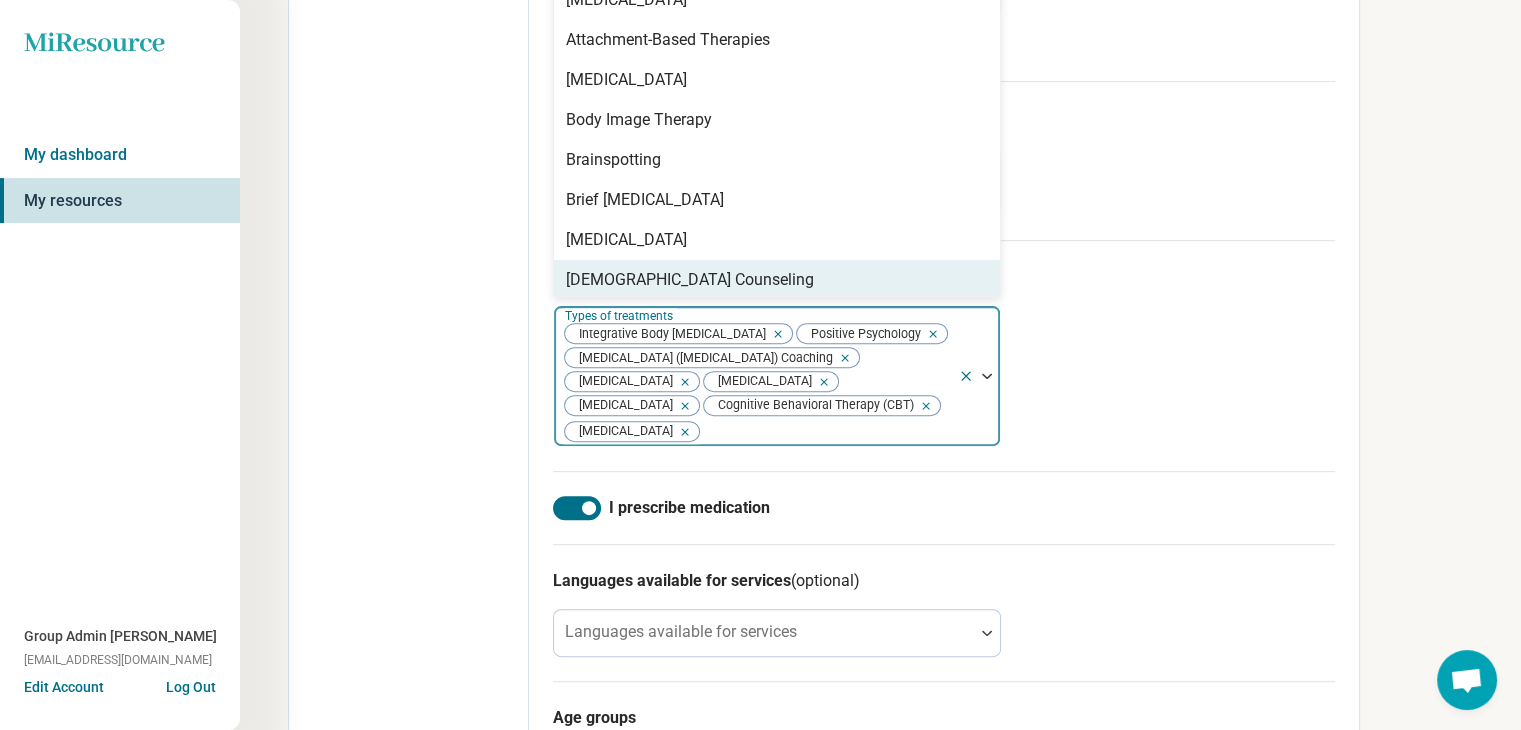 click at bounding box center [929, 334] 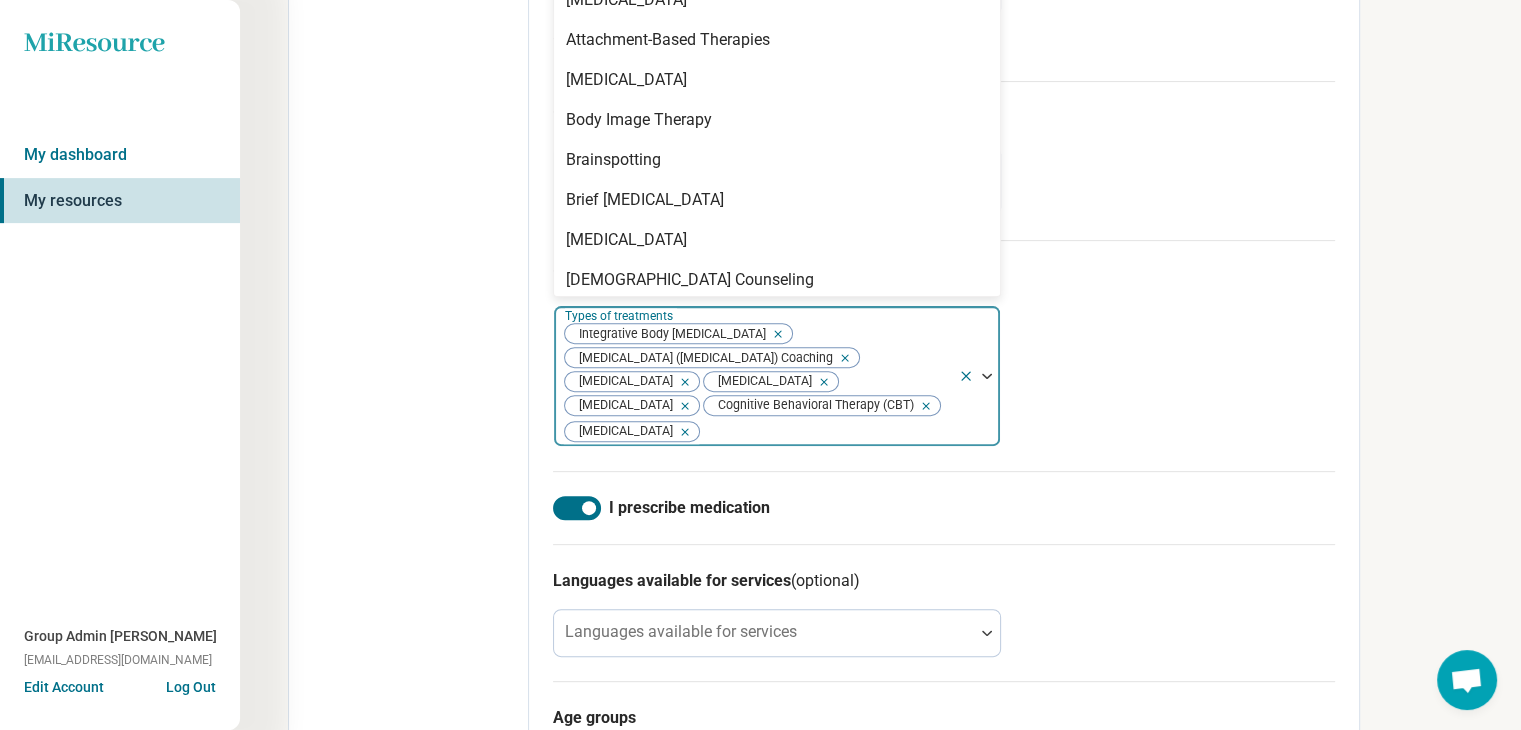 click on "Integrative Body Psychotherapy Attention Deficit Hyperactivity Disorder (ADHD) Coaching Motivational Interviewing Behavior Therapy Trauma-Focused Cognitive Behavioral Therapy Cognitive Behavioral Therapy (CBT) Biofeedback" at bounding box center [756, 376] 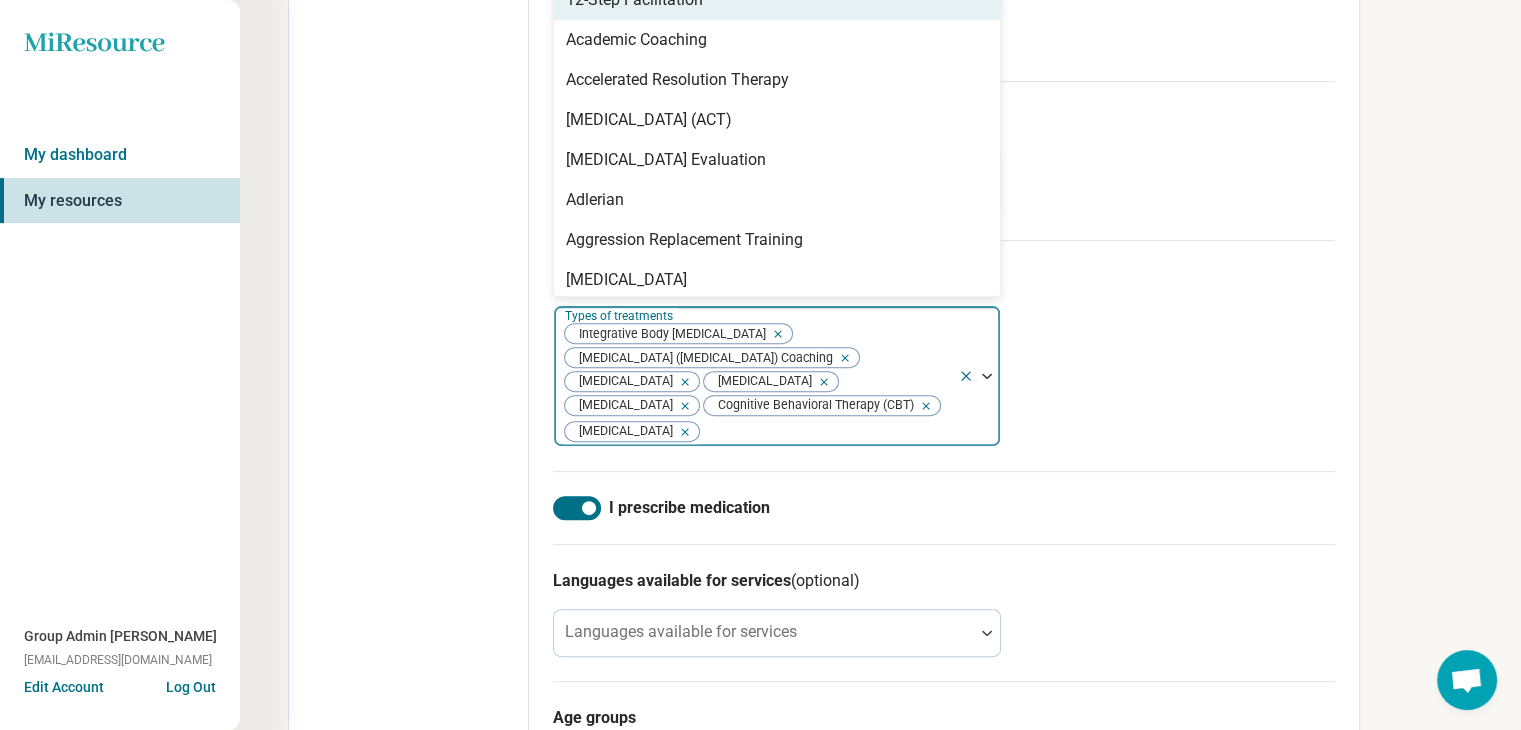 click on "Integrative Body Psychotherapy Attention Deficit Hyperactivity Disorder (ADHD) Coaching Motivational Interviewing Behavior Therapy Trauma-Focused Cognitive Behavioral Therapy Cognitive Behavioral Therapy (CBT) Biofeedback" at bounding box center (756, 376) 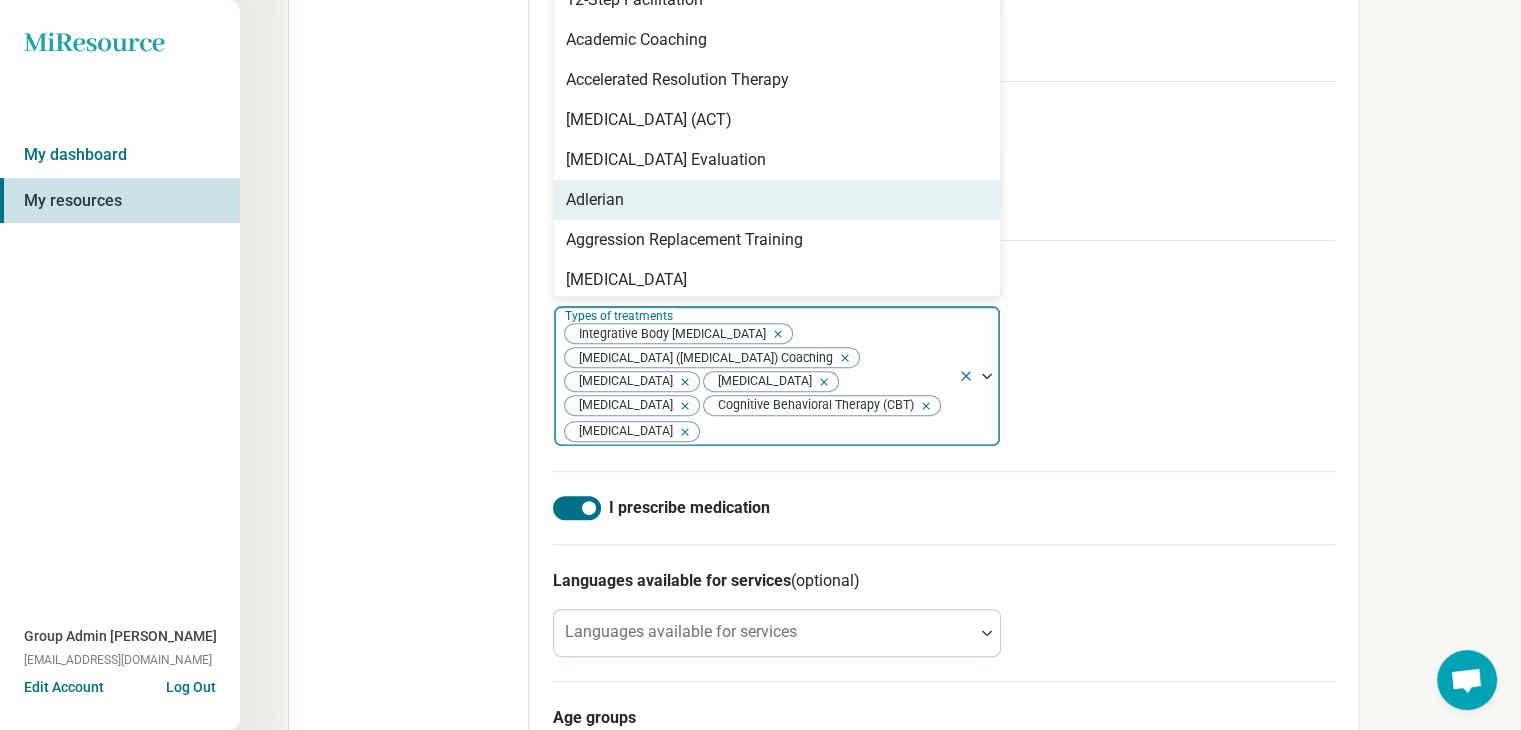 click on "Integrative Body Psychotherapy Attention Deficit Hyperactivity Disorder (ADHD) Coaching Motivational Interviewing Behavior Therapy Trauma-Focused Cognitive Behavioral Therapy Cognitive Behavioral Therapy (CBT) Biofeedback" at bounding box center (756, 376) 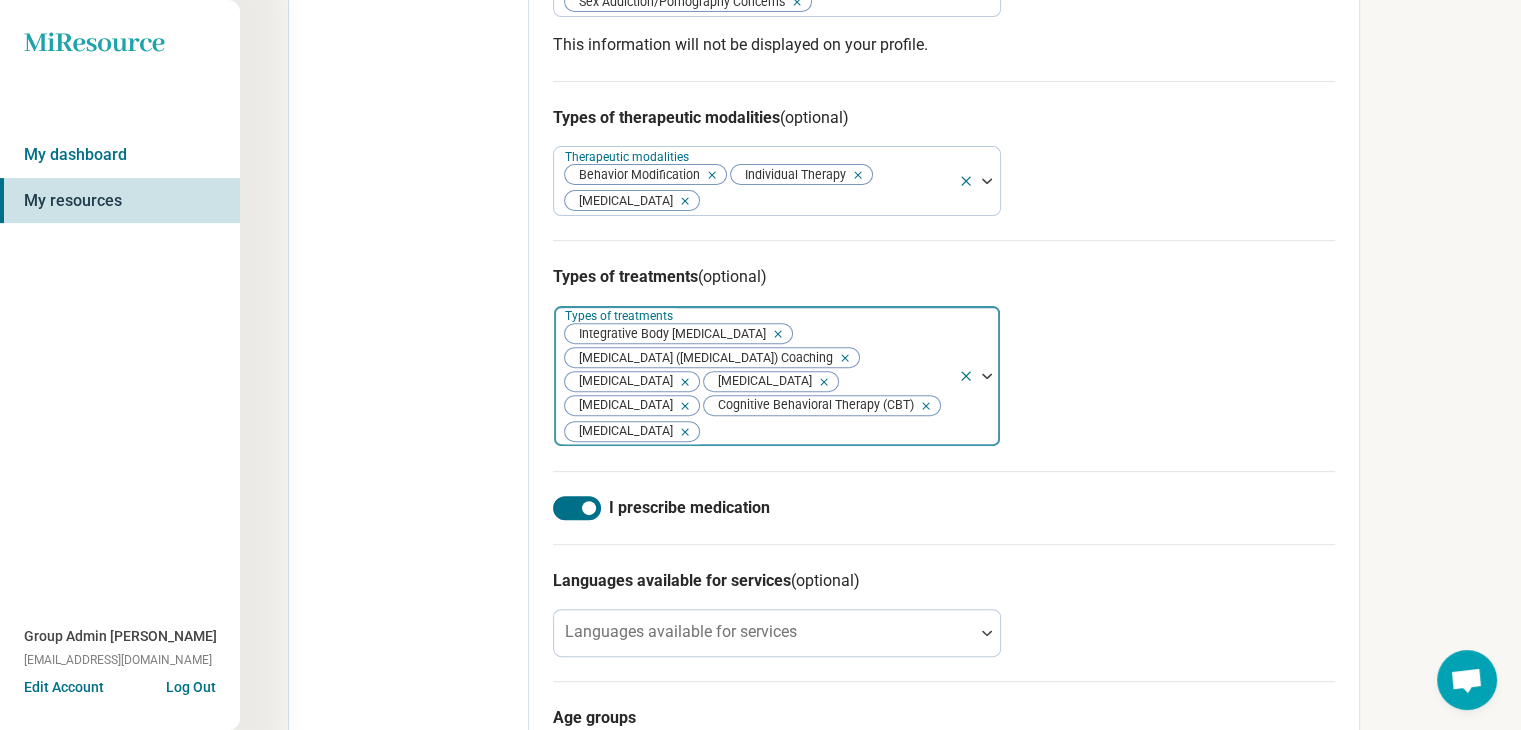 click on "Integrative Body Psychotherapy Attention Deficit Hyperactivity Disorder (ADHD) Coaching Motivational Interviewing Behavior Therapy Trauma-Focused Cognitive Behavioral Therapy Cognitive Behavioral Therapy (CBT) Biofeedback" at bounding box center (756, 376) 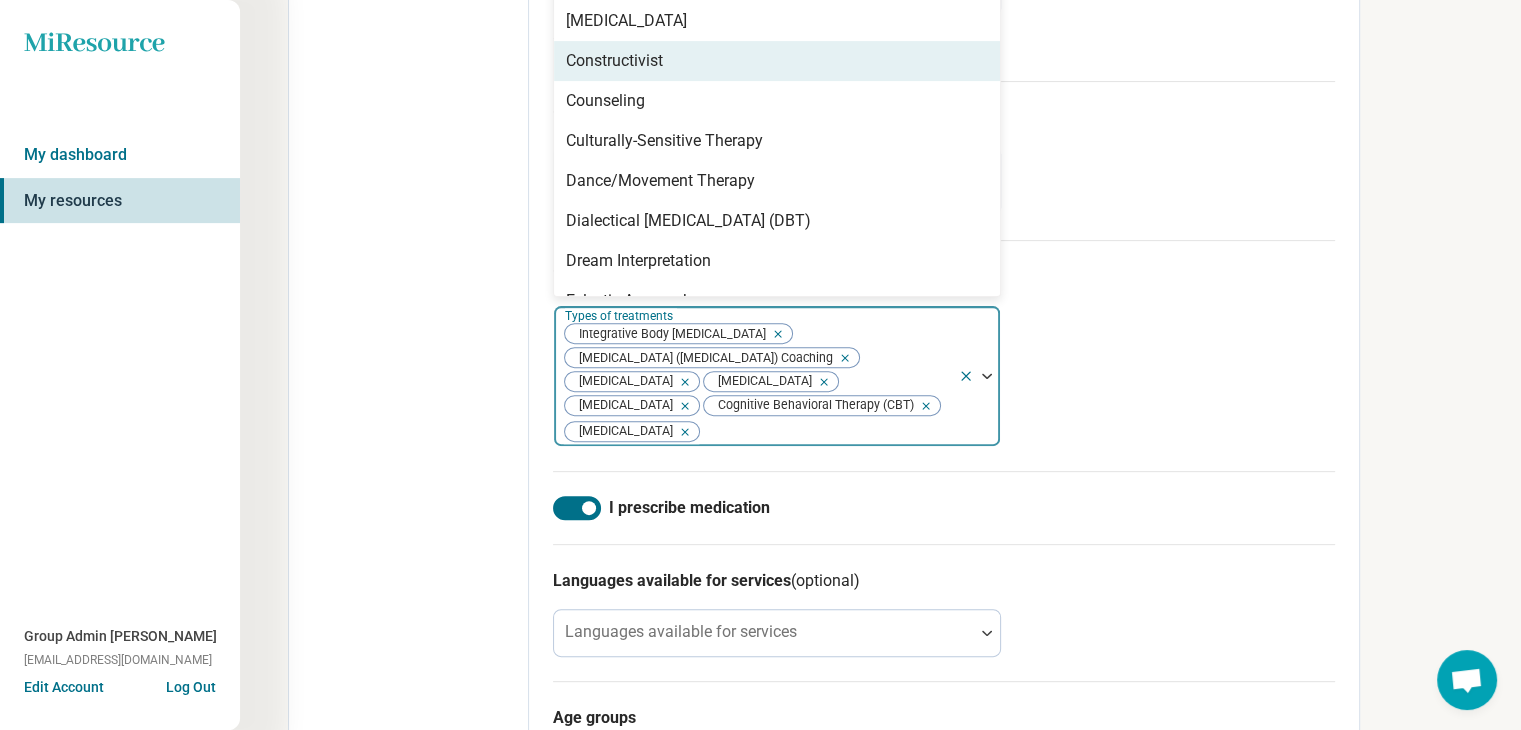 scroll, scrollTop: 900, scrollLeft: 0, axis: vertical 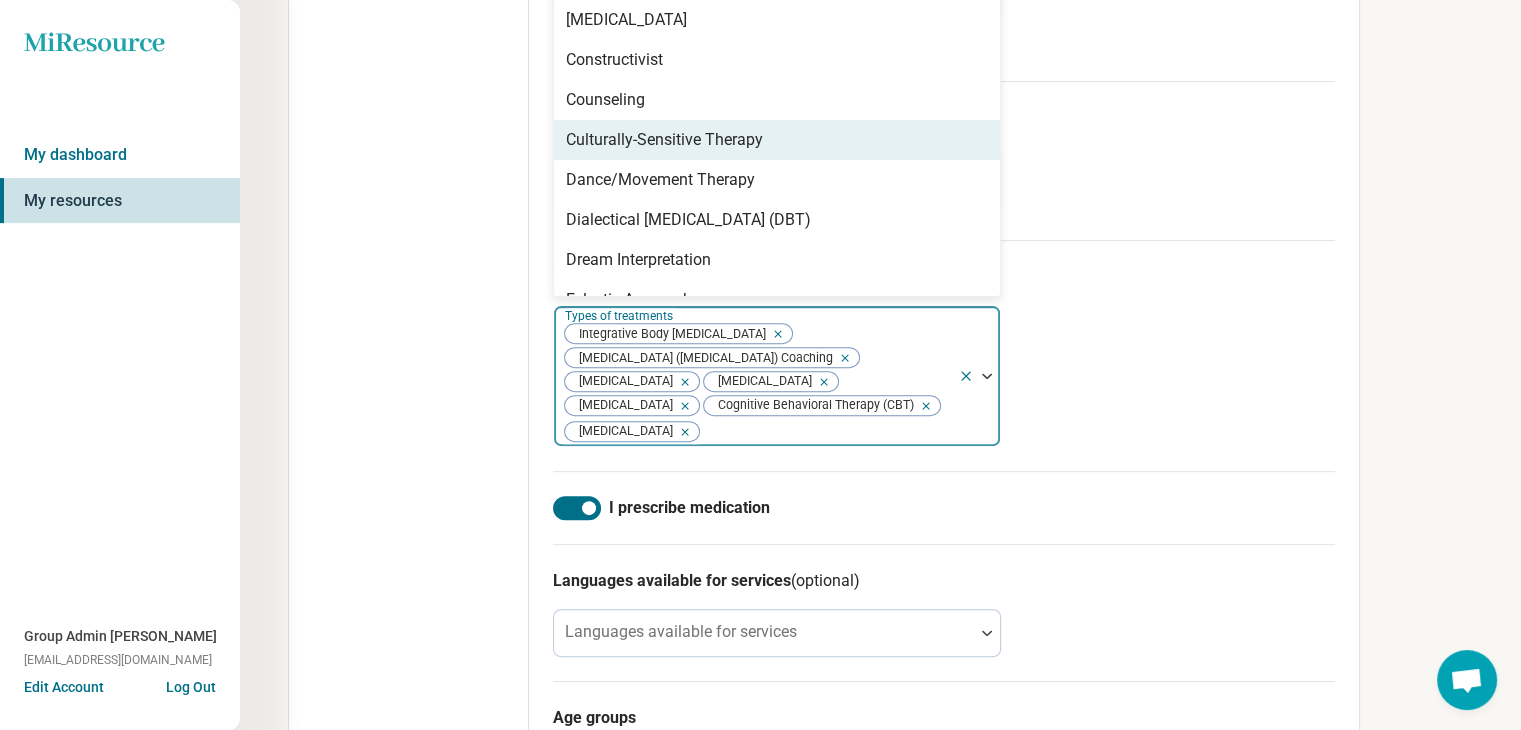 click on "Culturally-Sensitive Therapy" at bounding box center (664, 140) 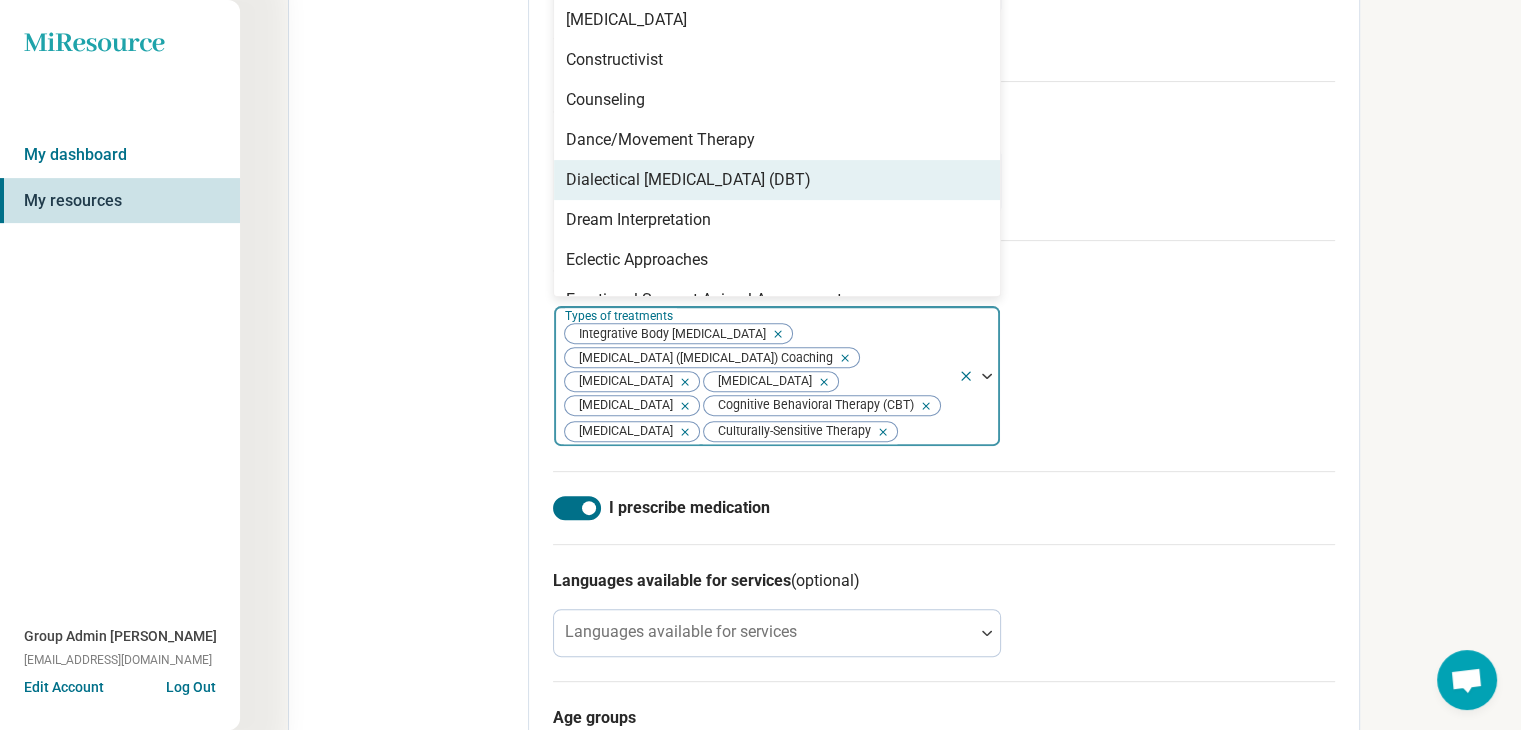 click on "Dialectical Behavior Therapy (DBT)" at bounding box center [688, 180] 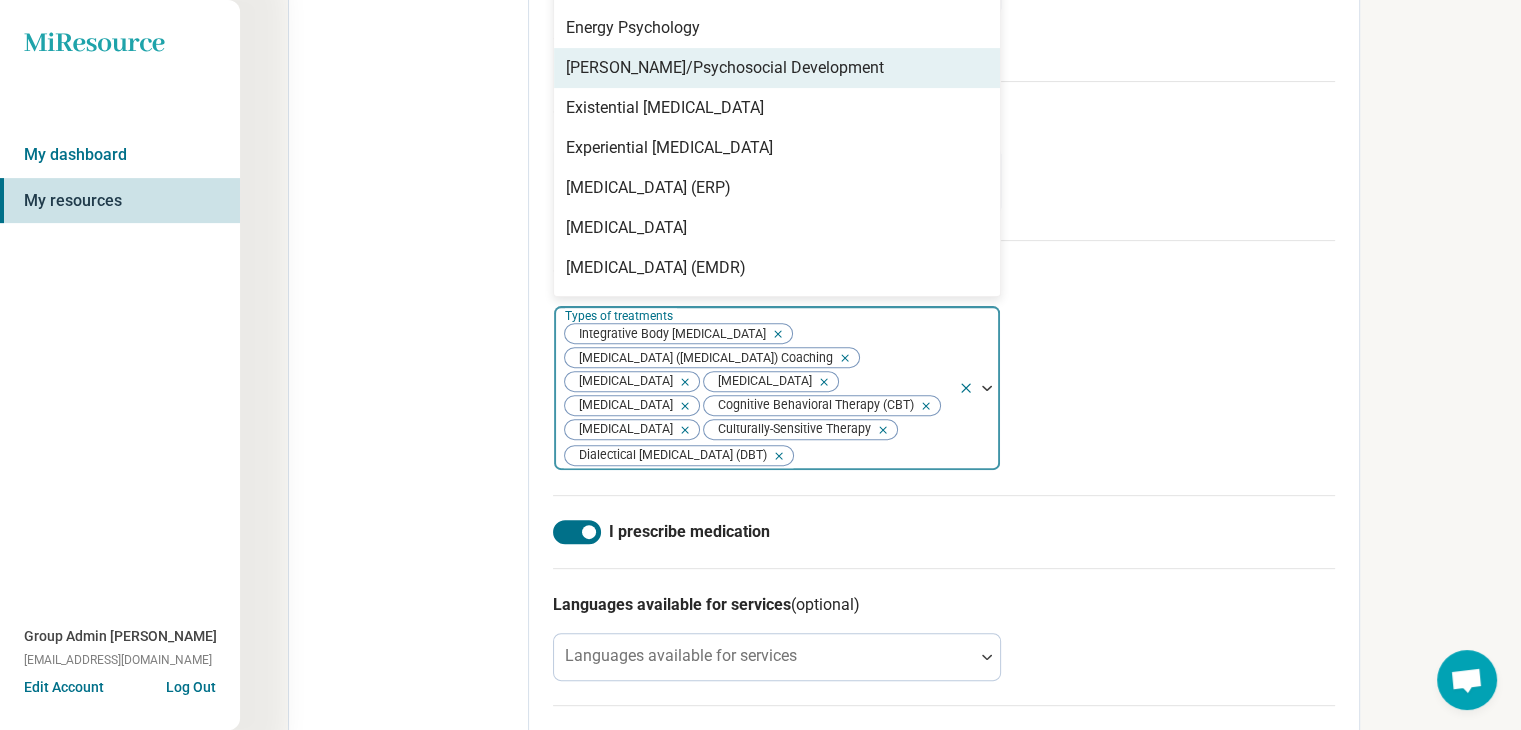 scroll, scrollTop: 1200, scrollLeft: 0, axis: vertical 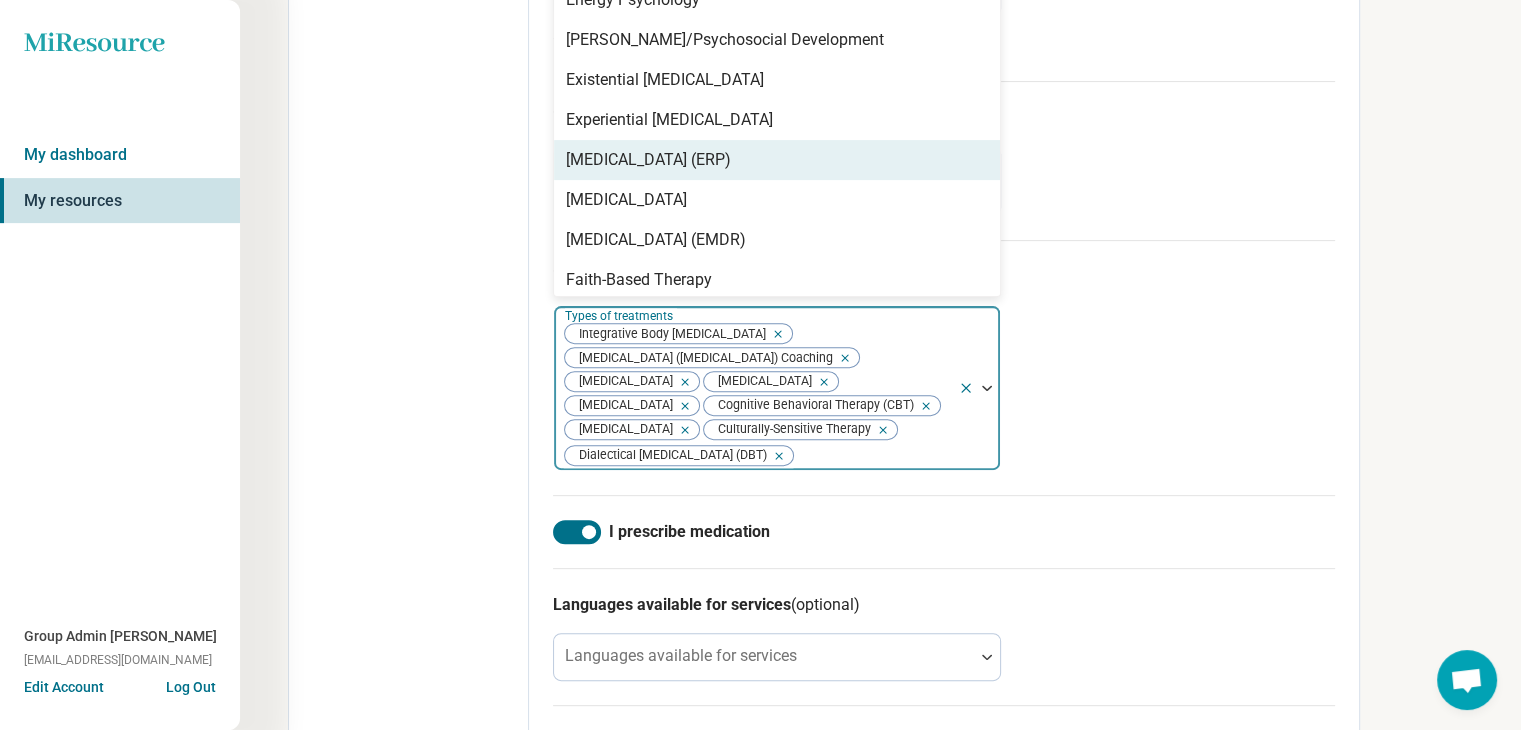 click on "Exposure and Response Prevention (ERP)" at bounding box center [648, 160] 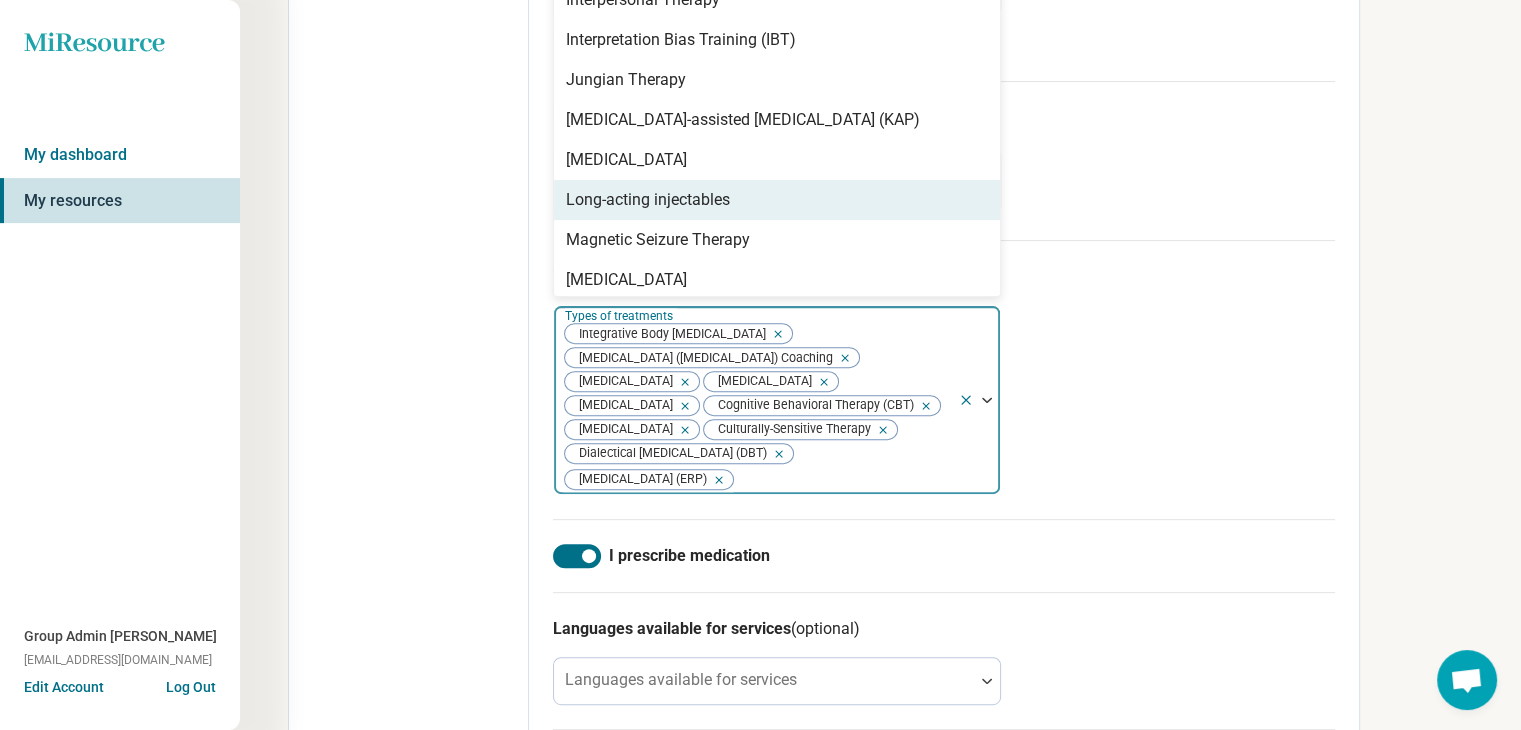 scroll, scrollTop: 2100, scrollLeft: 0, axis: vertical 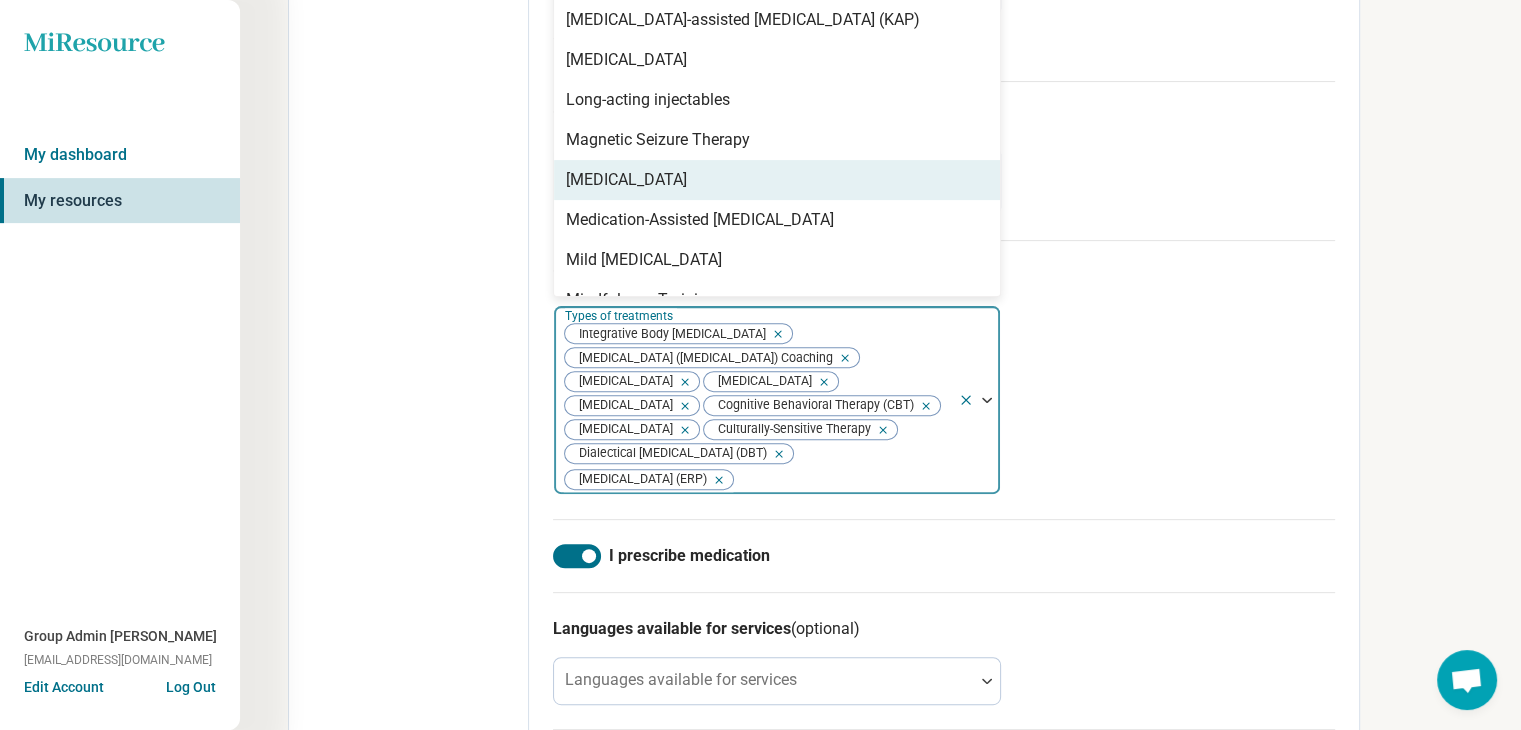 click on "[MEDICAL_DATA]" at bounding box center (626, 180) 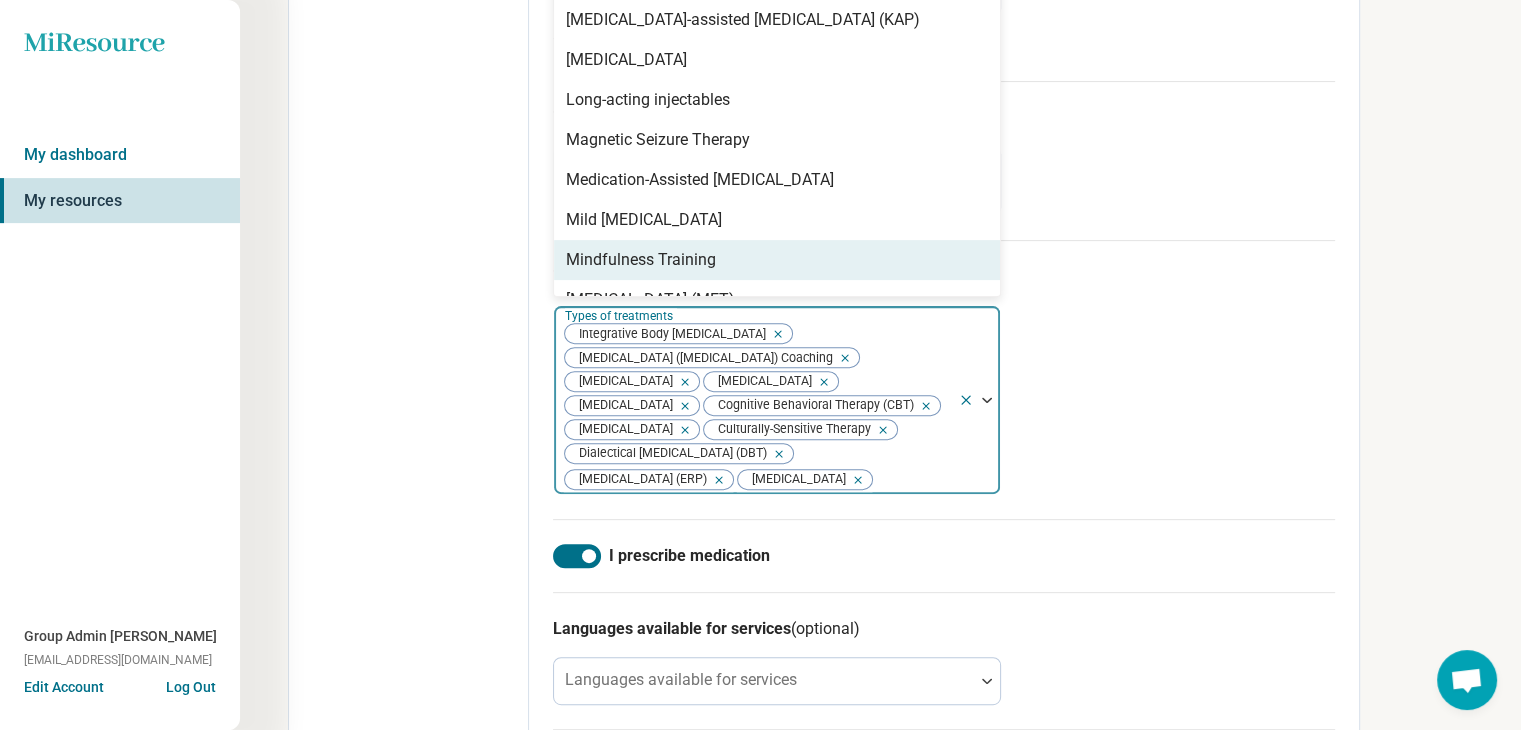 click on "Mindfulness Training" at bounding box center (641, 260) 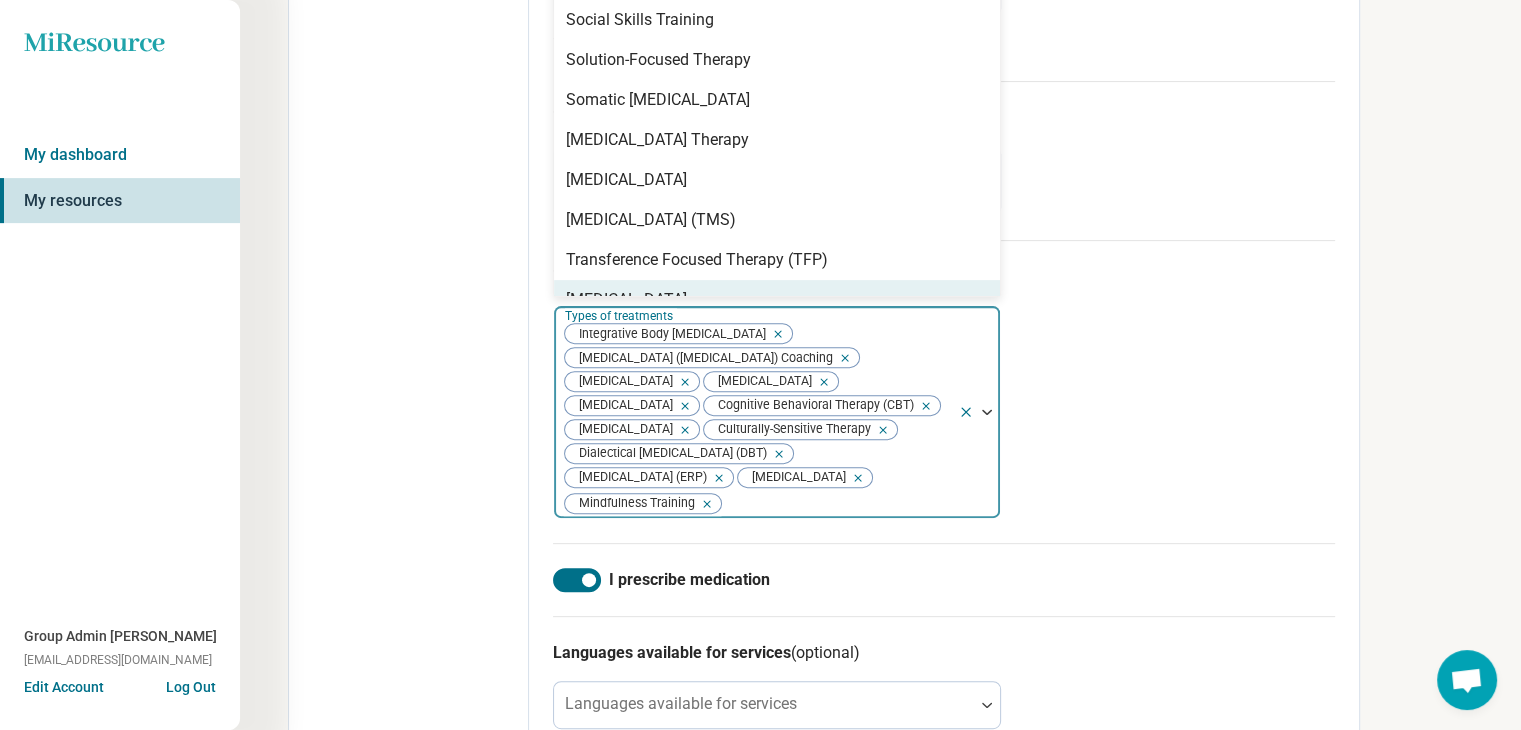 scroll, scrollTop: 3368, scrollLeft: 0, axis: vertical 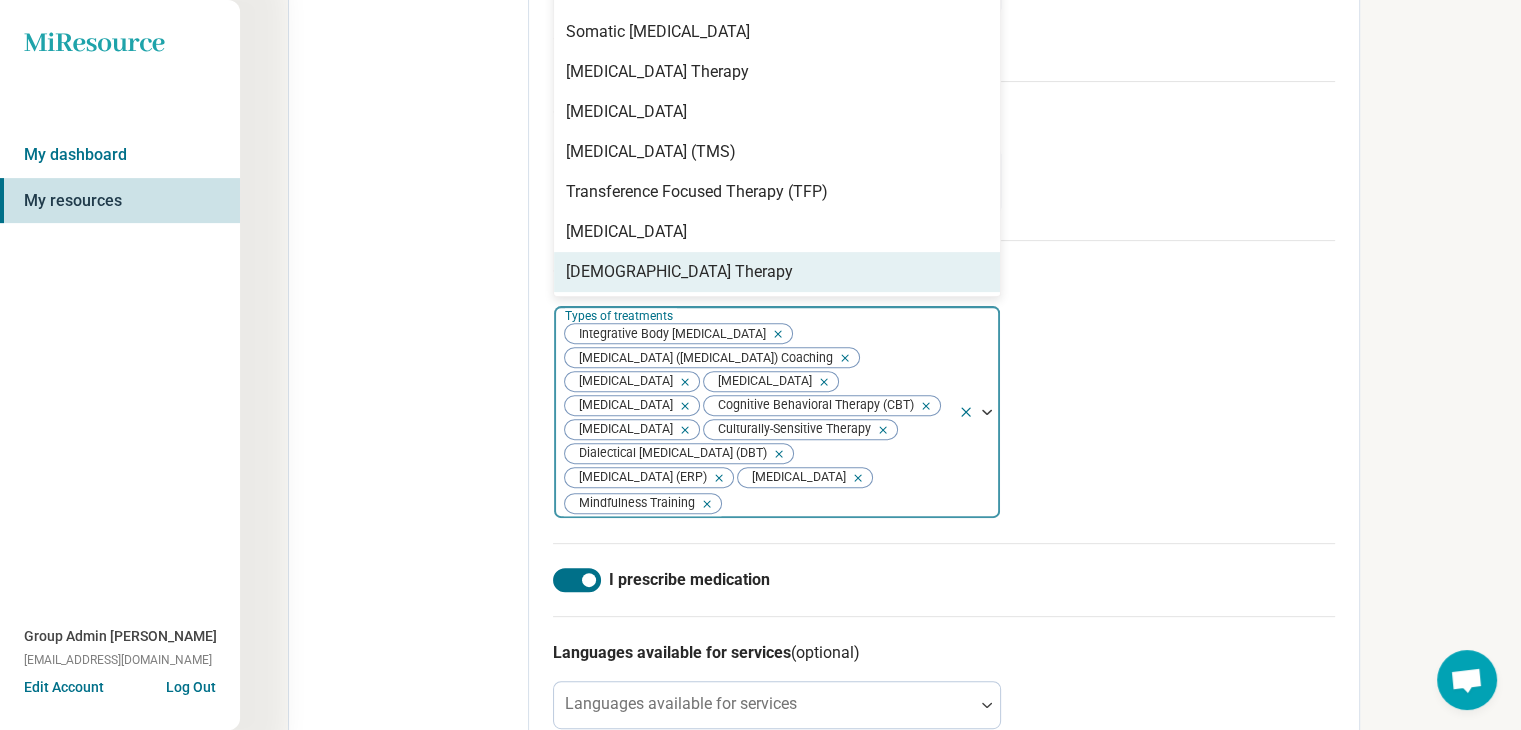 click 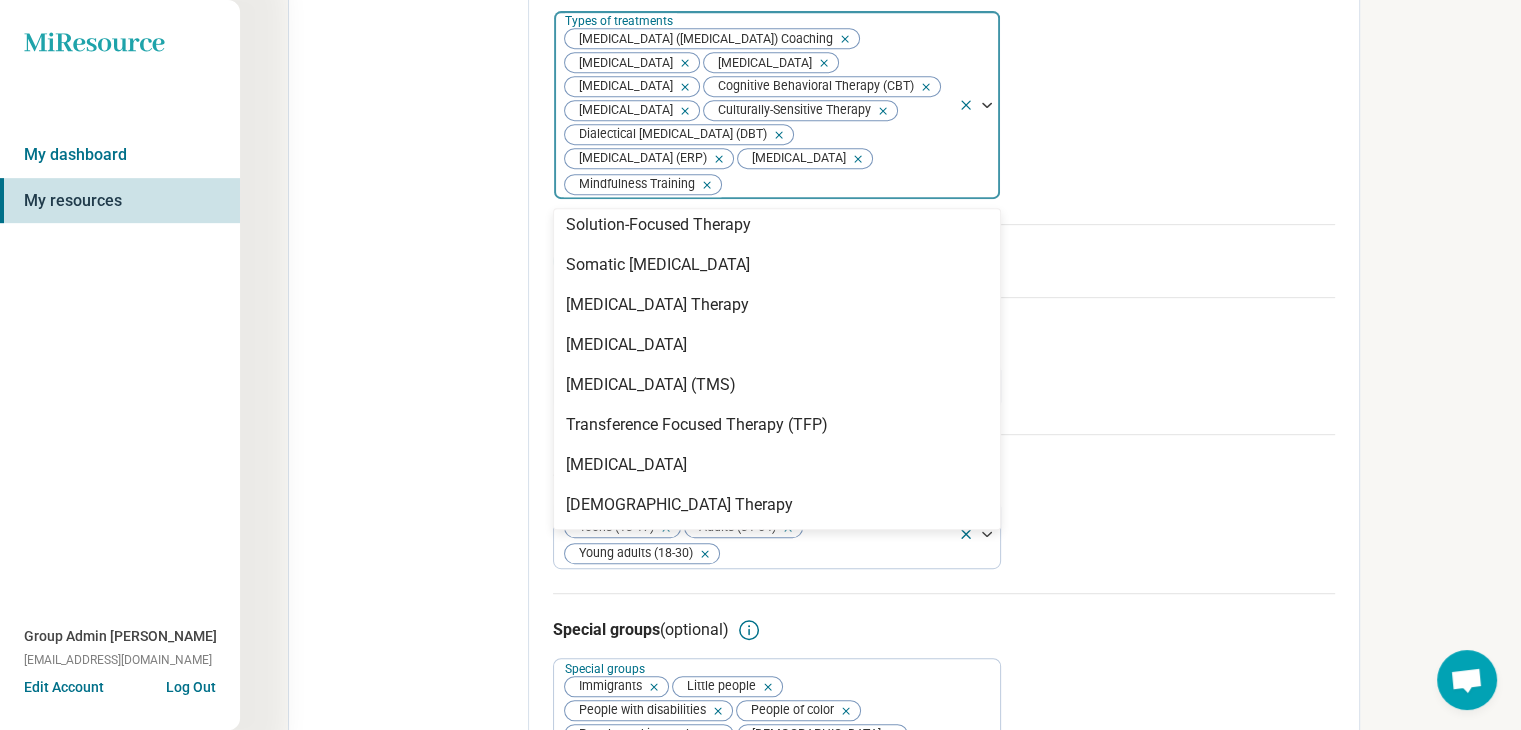 scroll, scrollTop: 944, scrollLeft: 0, axis: vertical 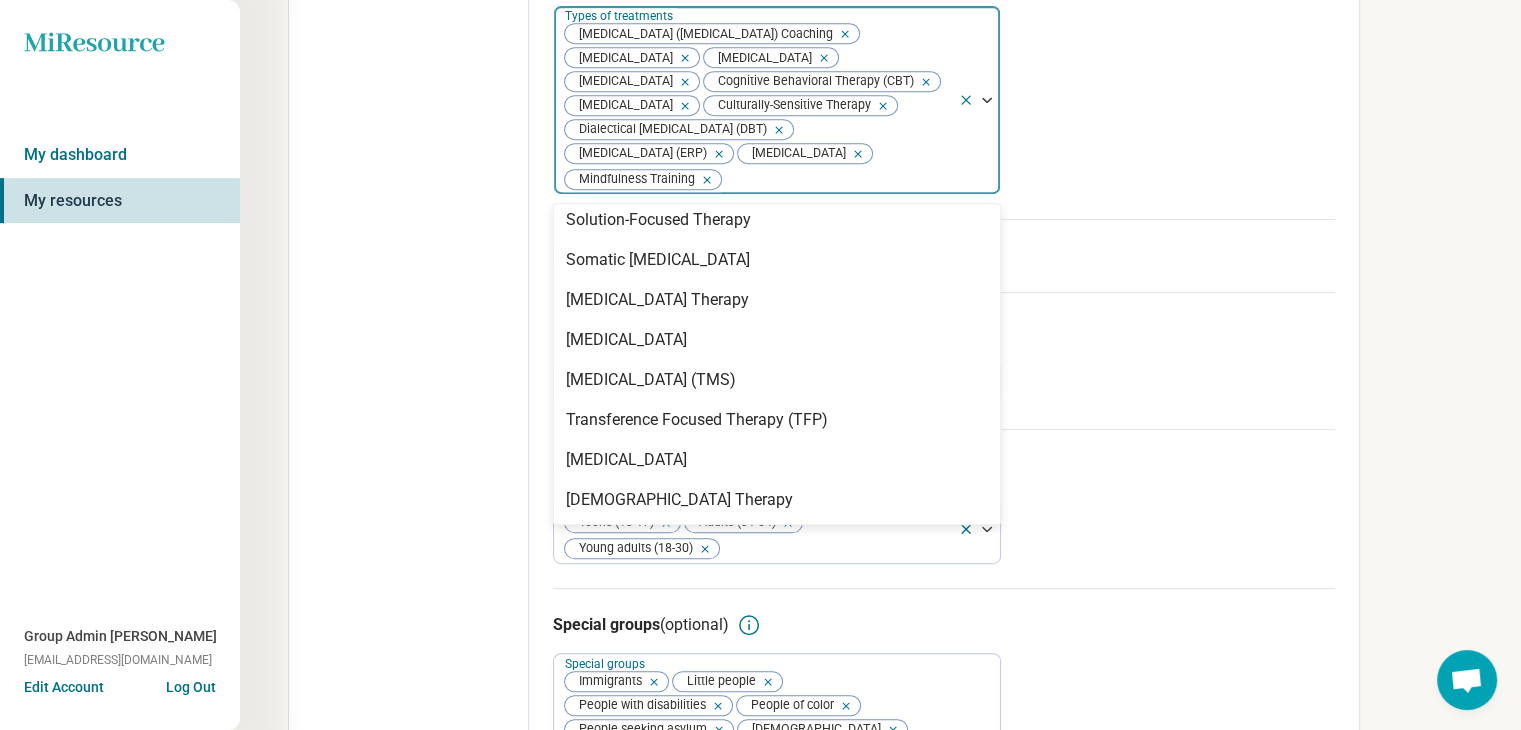 click on "Languages available for services  (optional) Languages available for services" at bounding box center (944, 360) 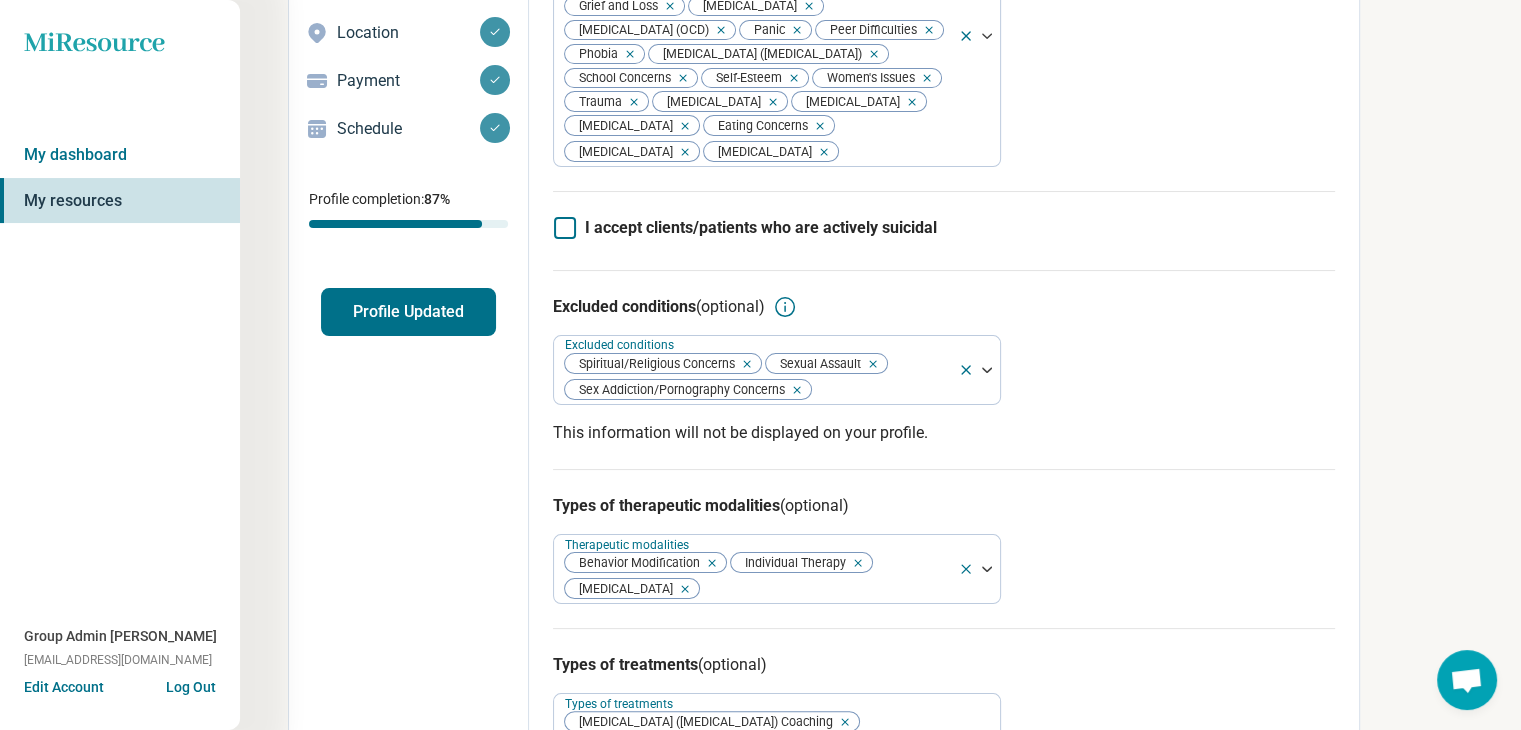 scroll, scrollTop: 0, scrollLeft: 0, axis: both 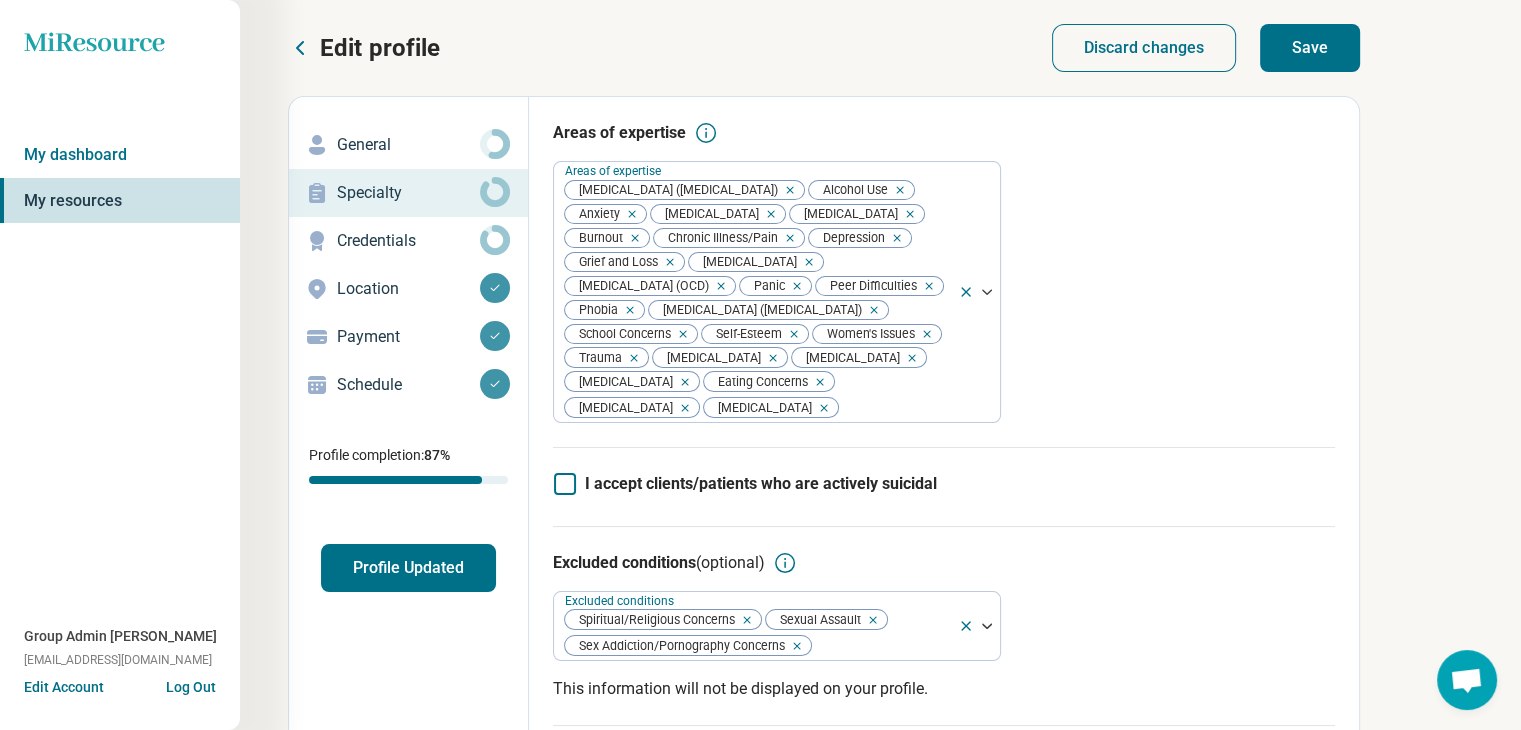 click on "Save" at bounding box center [1310, 48] 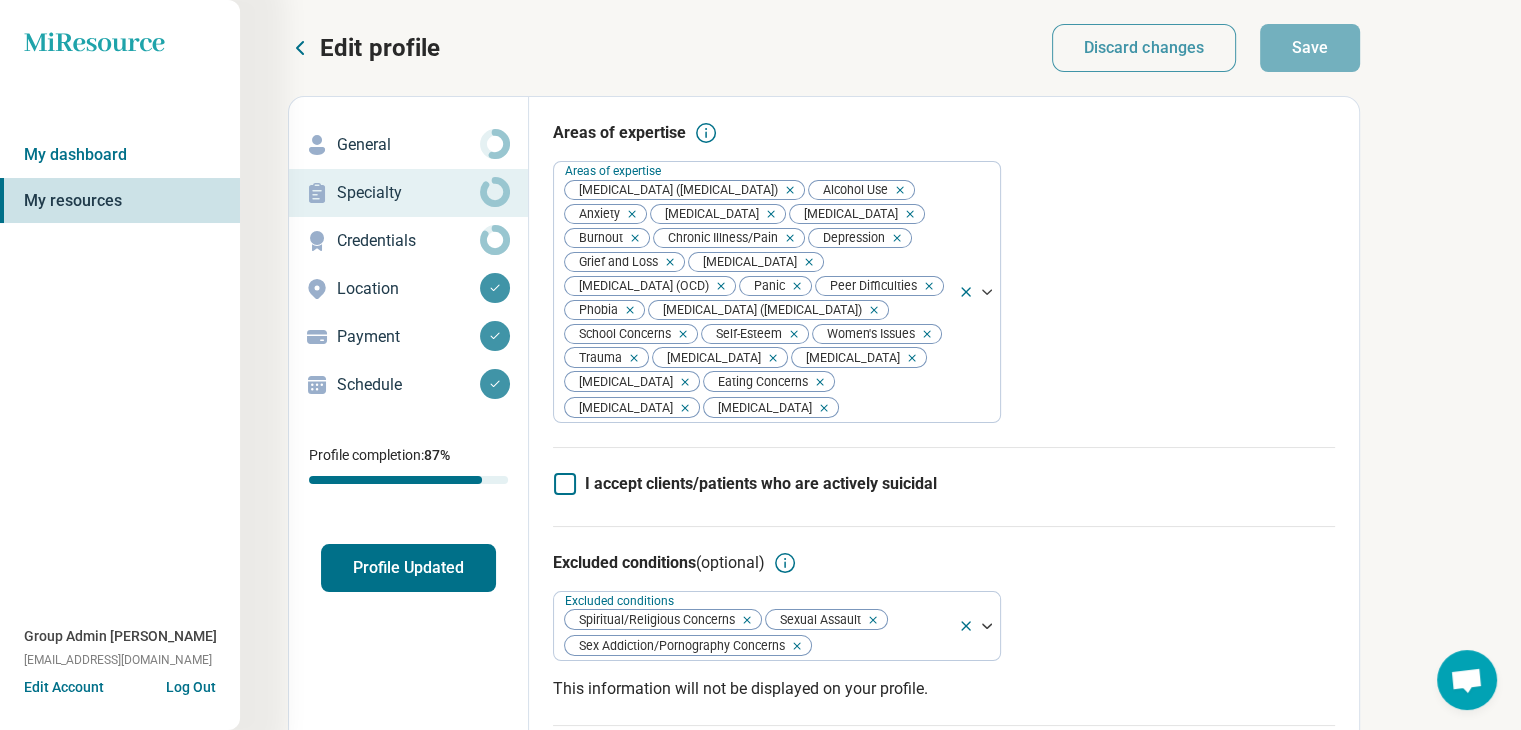 click on "Credentials" at bounding box center (408, 241) 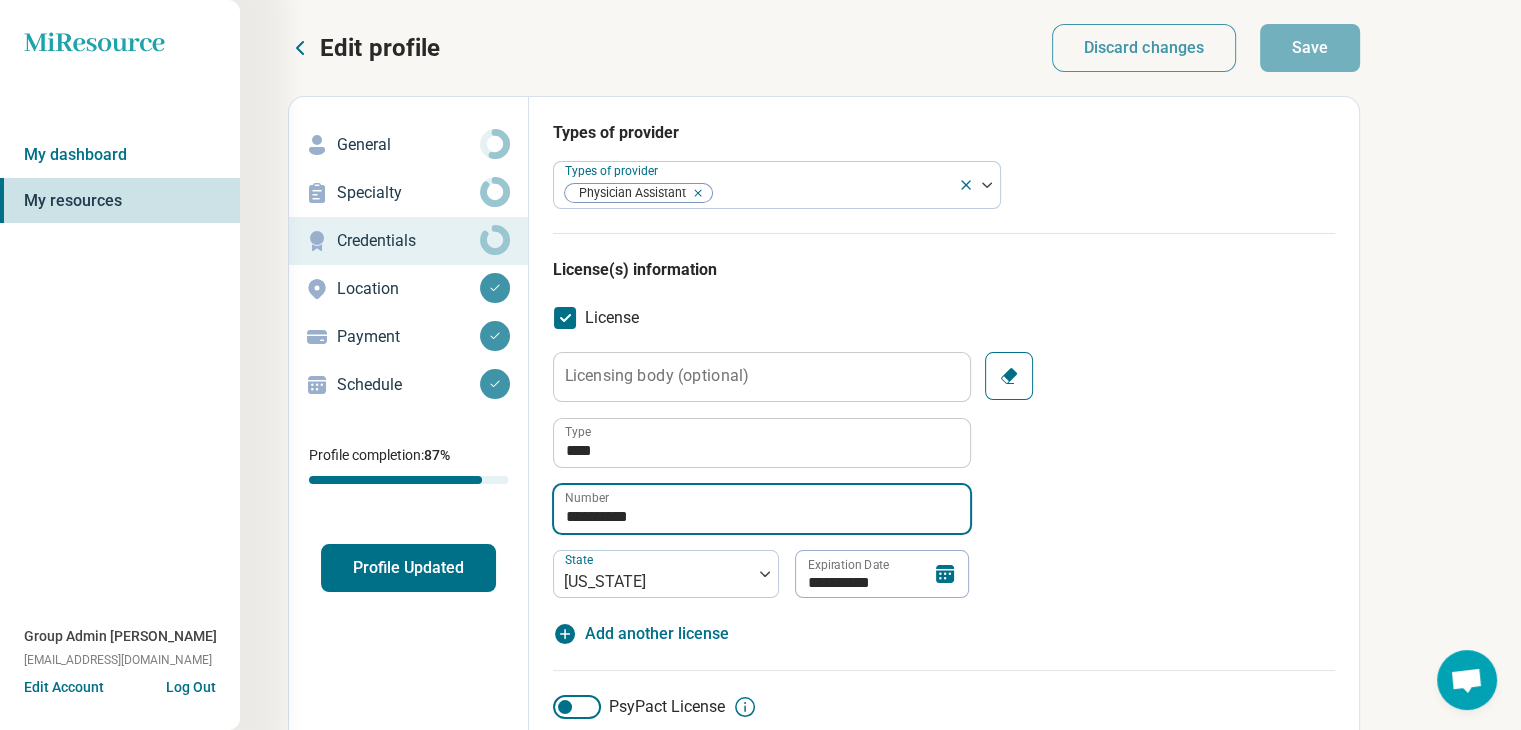 drag, startPoint x: 669, startPoint y: 512, endPoint x: 518, endPoint y: 509, distance: 151.0298 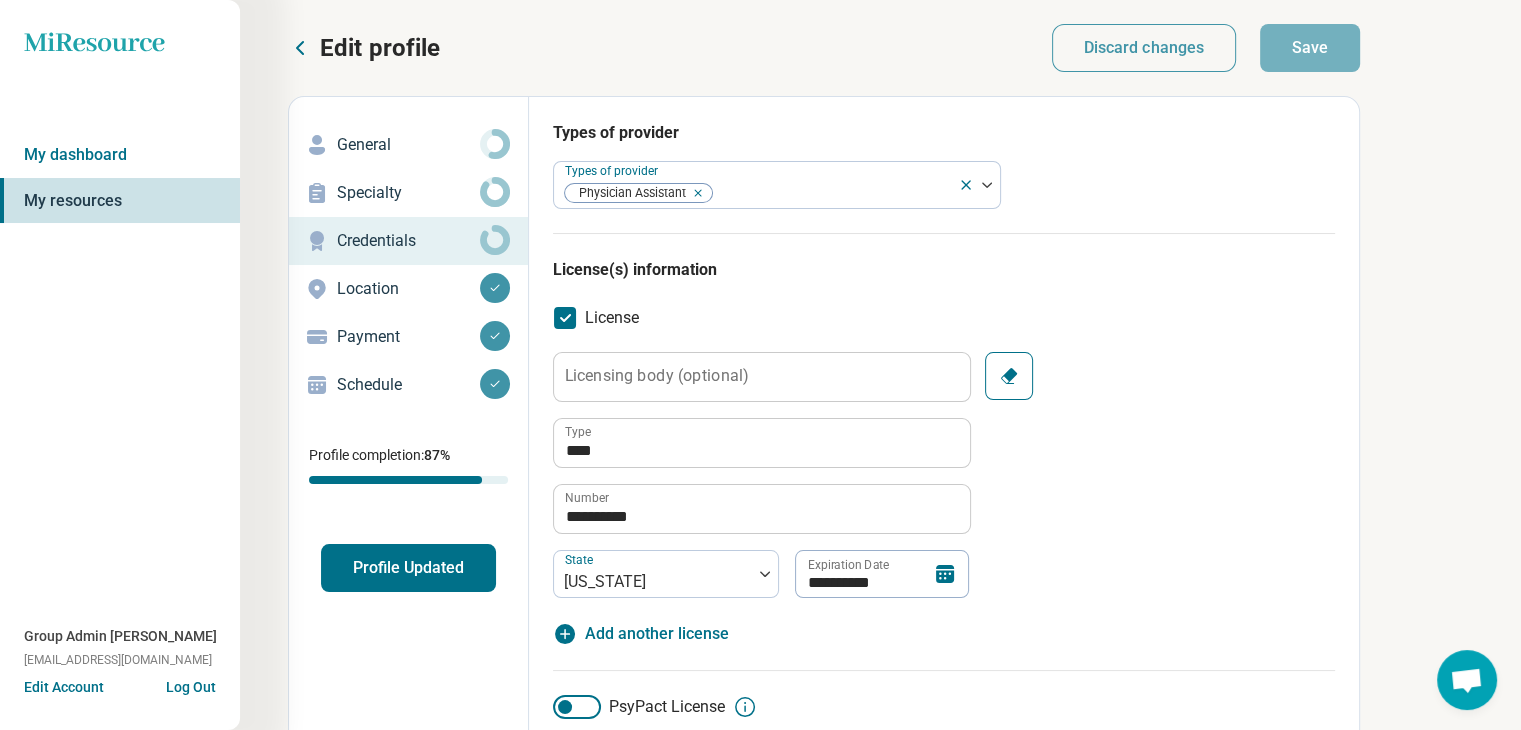click on "**********" at bounding box center [944, 475] 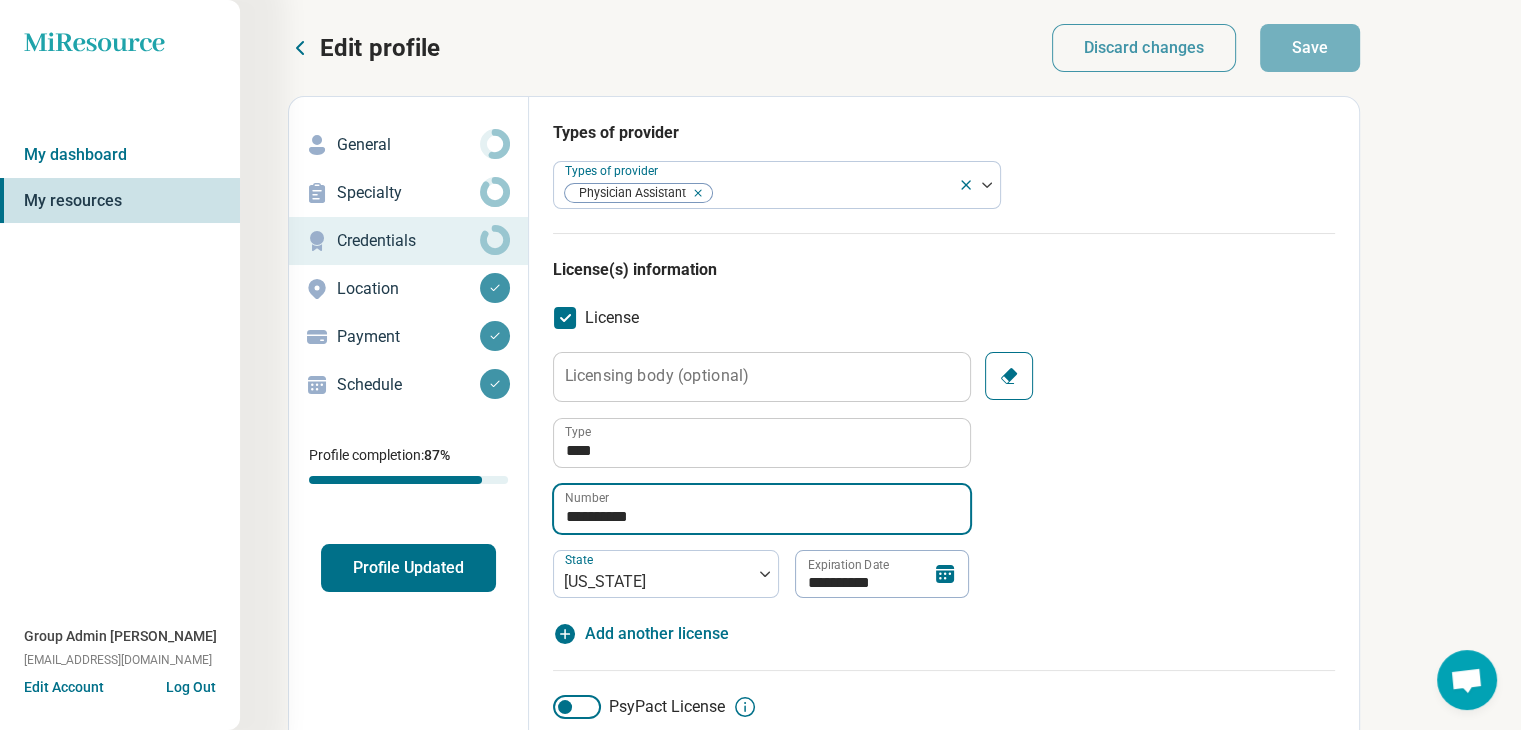 drag, startPoint x: 686, startPoint y: 518, endPoint x: 548, endPoint y: 525, distance: 138.17743 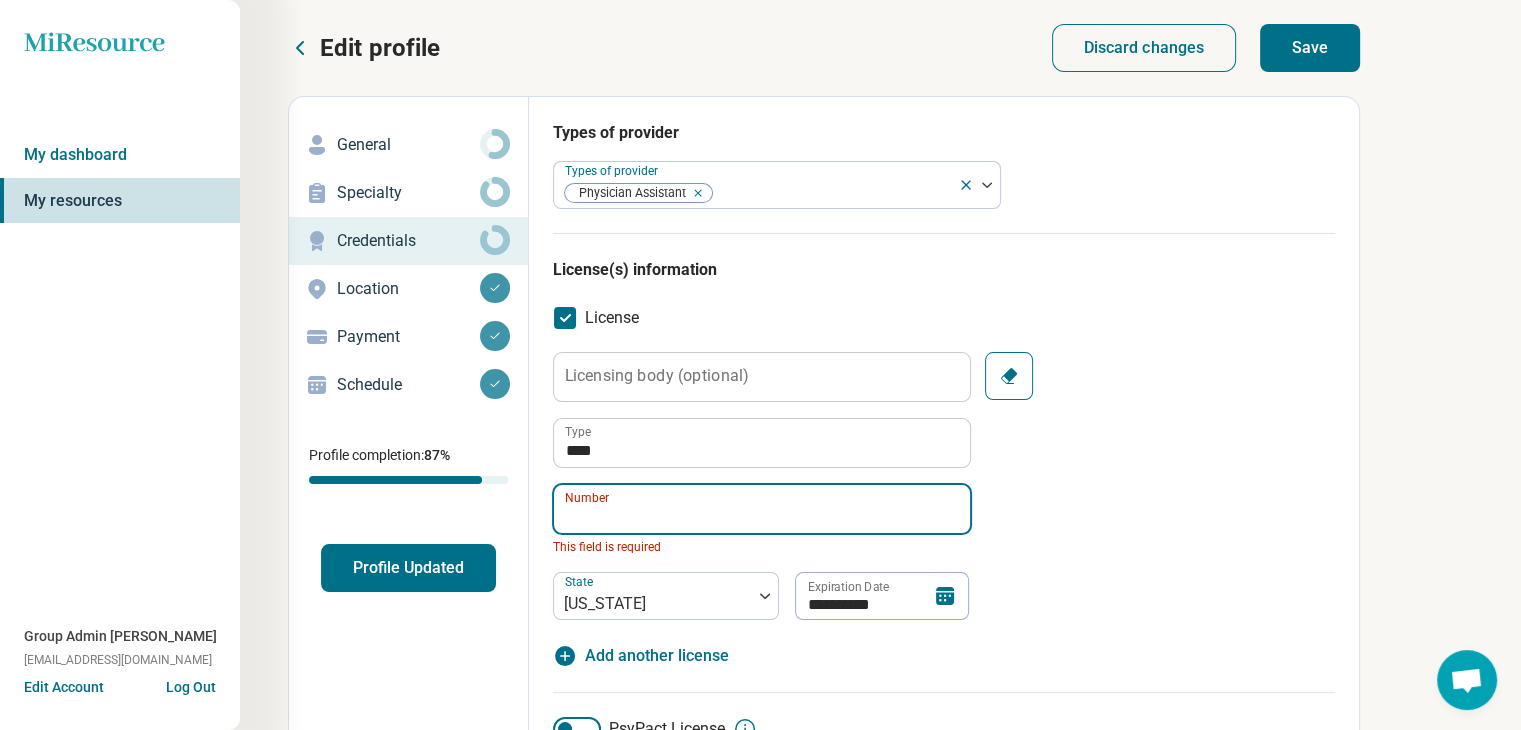 paste on "**********" 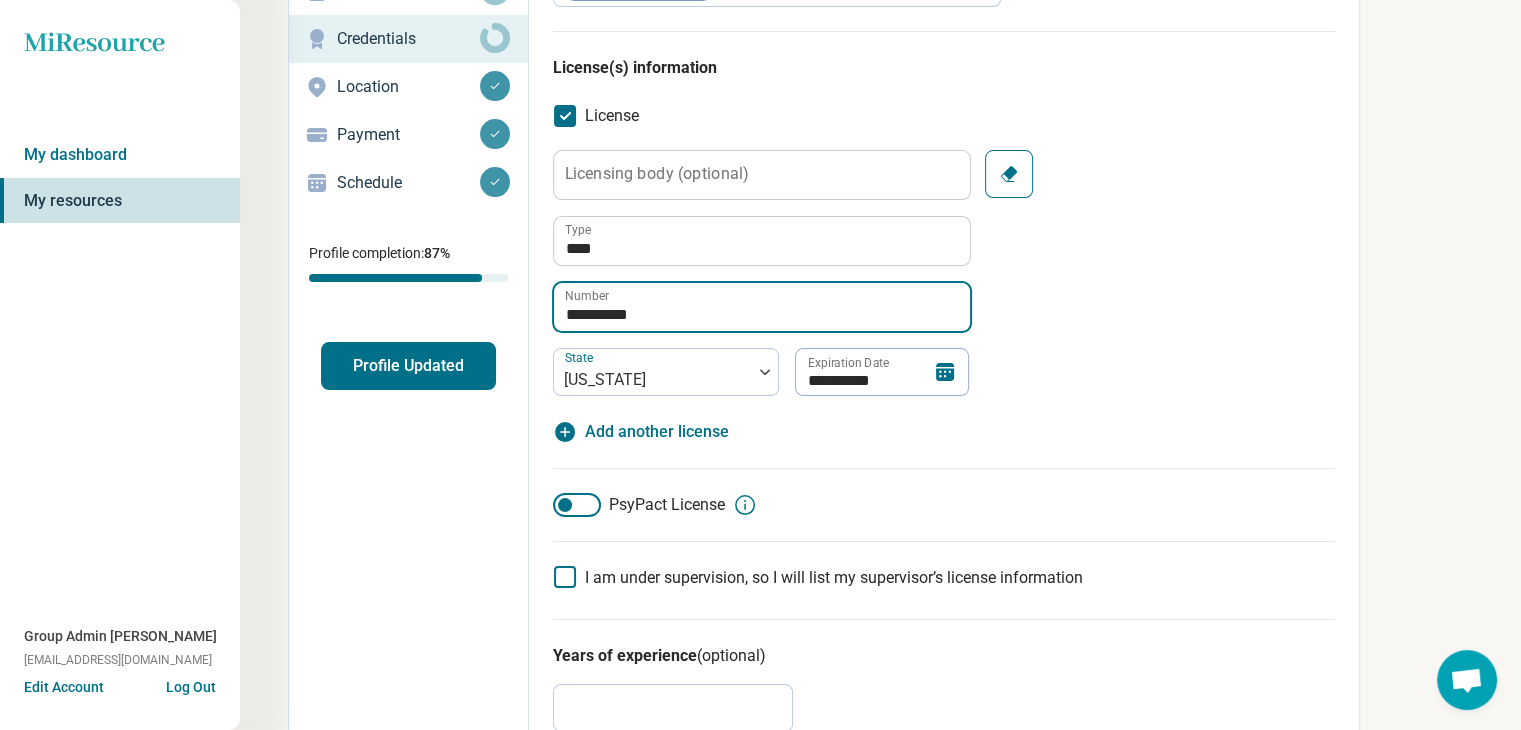 scroll, scrollTop: 0, scrollLeft: 0, axis: both 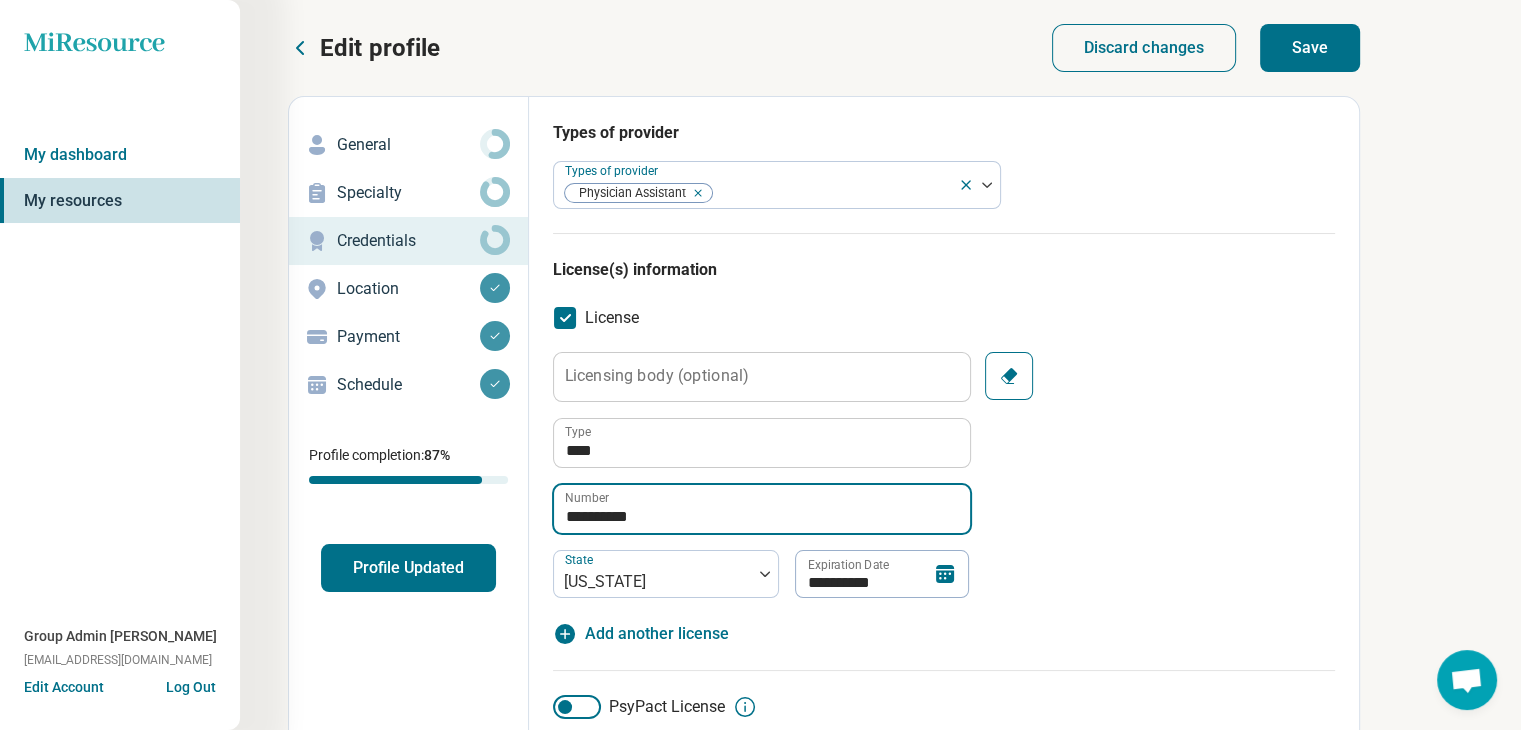 type on "**********" 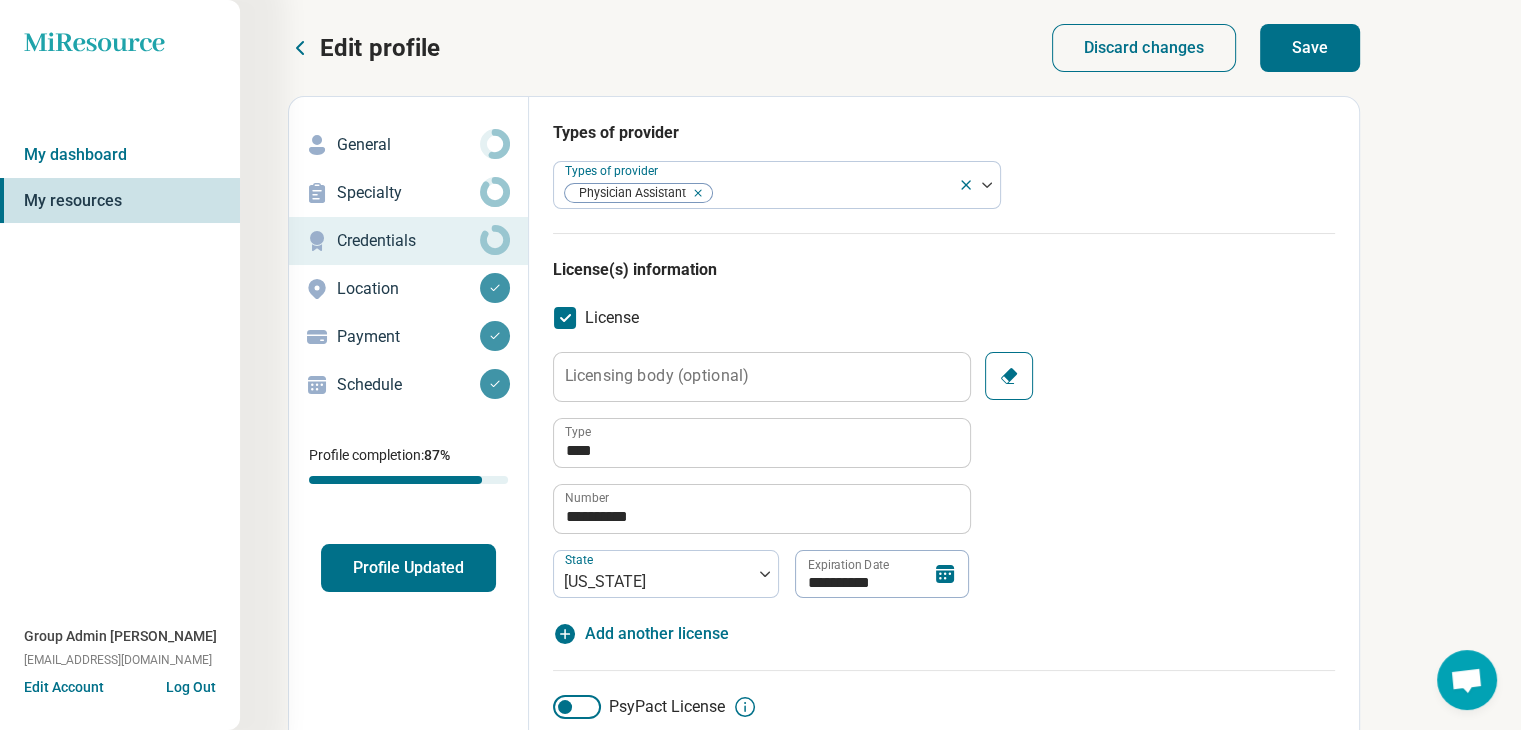 click on "Save" at bounding box center (1310, 48) 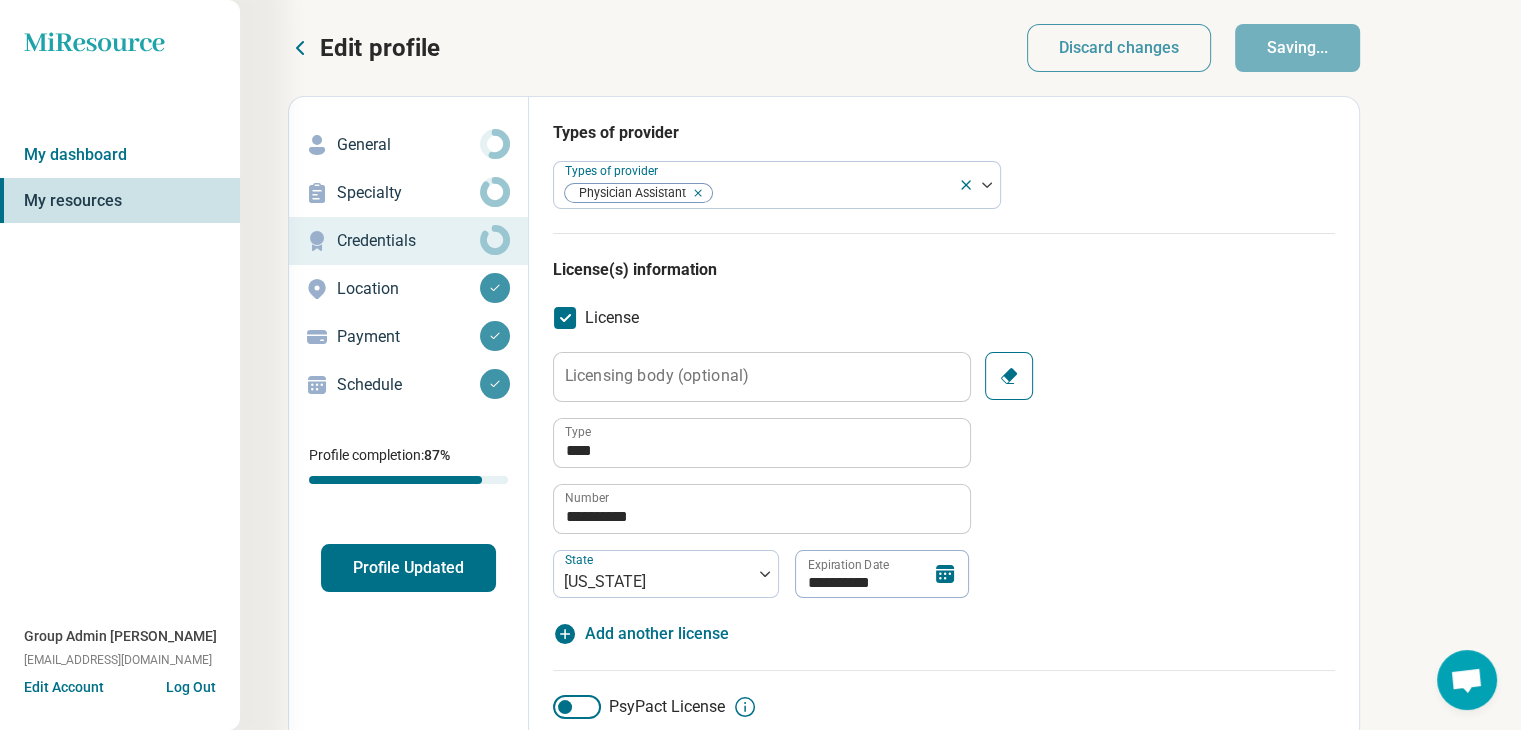 type on "*" 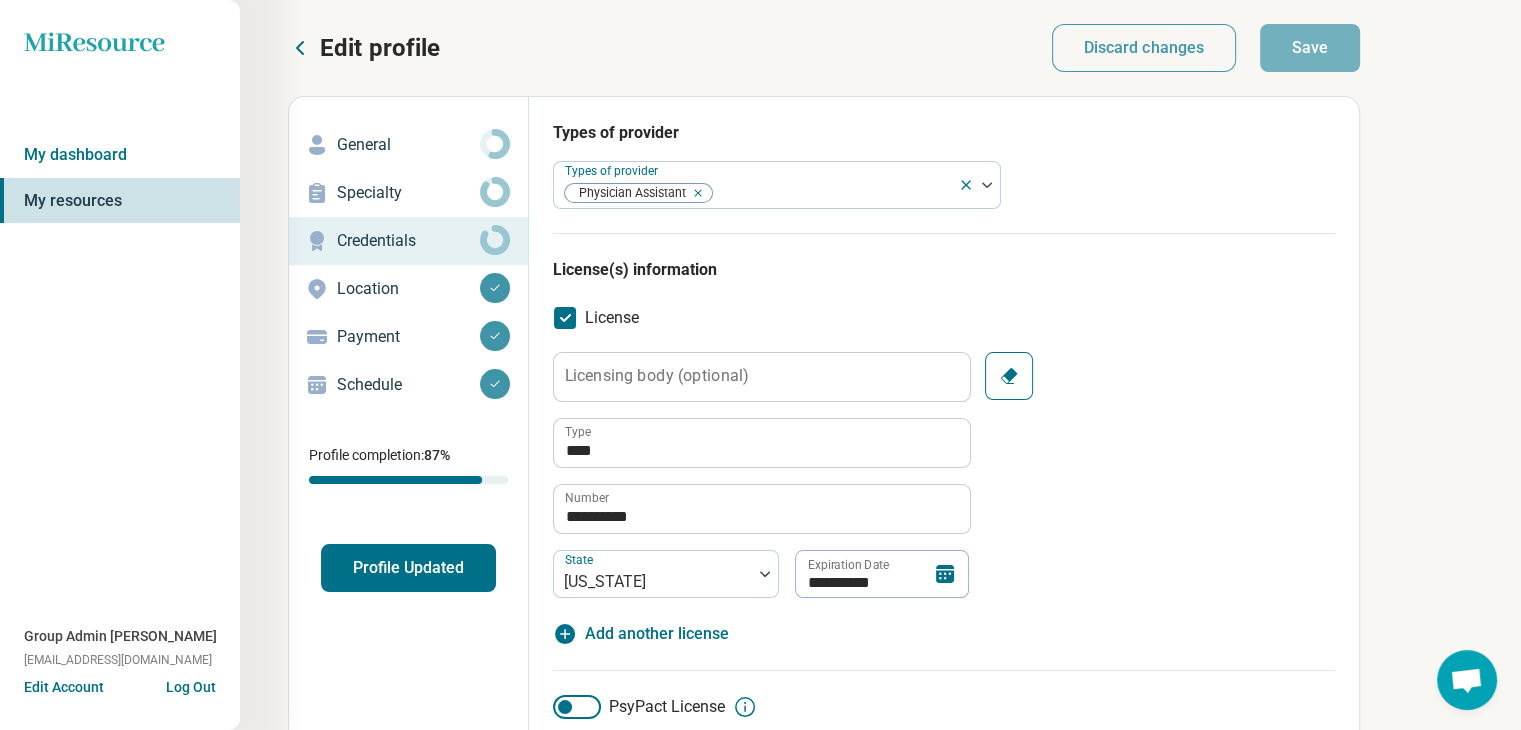 click on "Profile Updated" at bounding box center (408, 568) 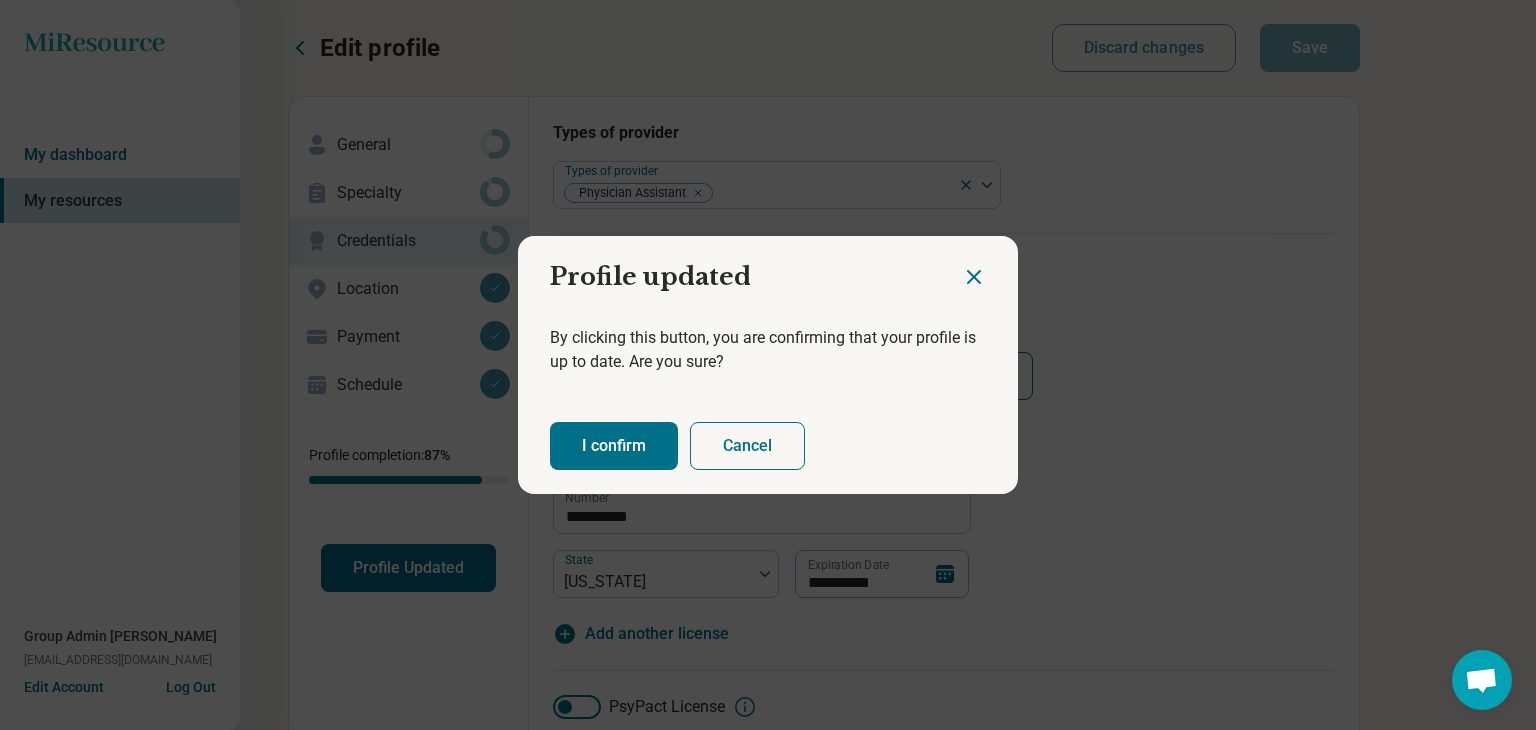 click on "I confirm" at bounding box center (614, 446) 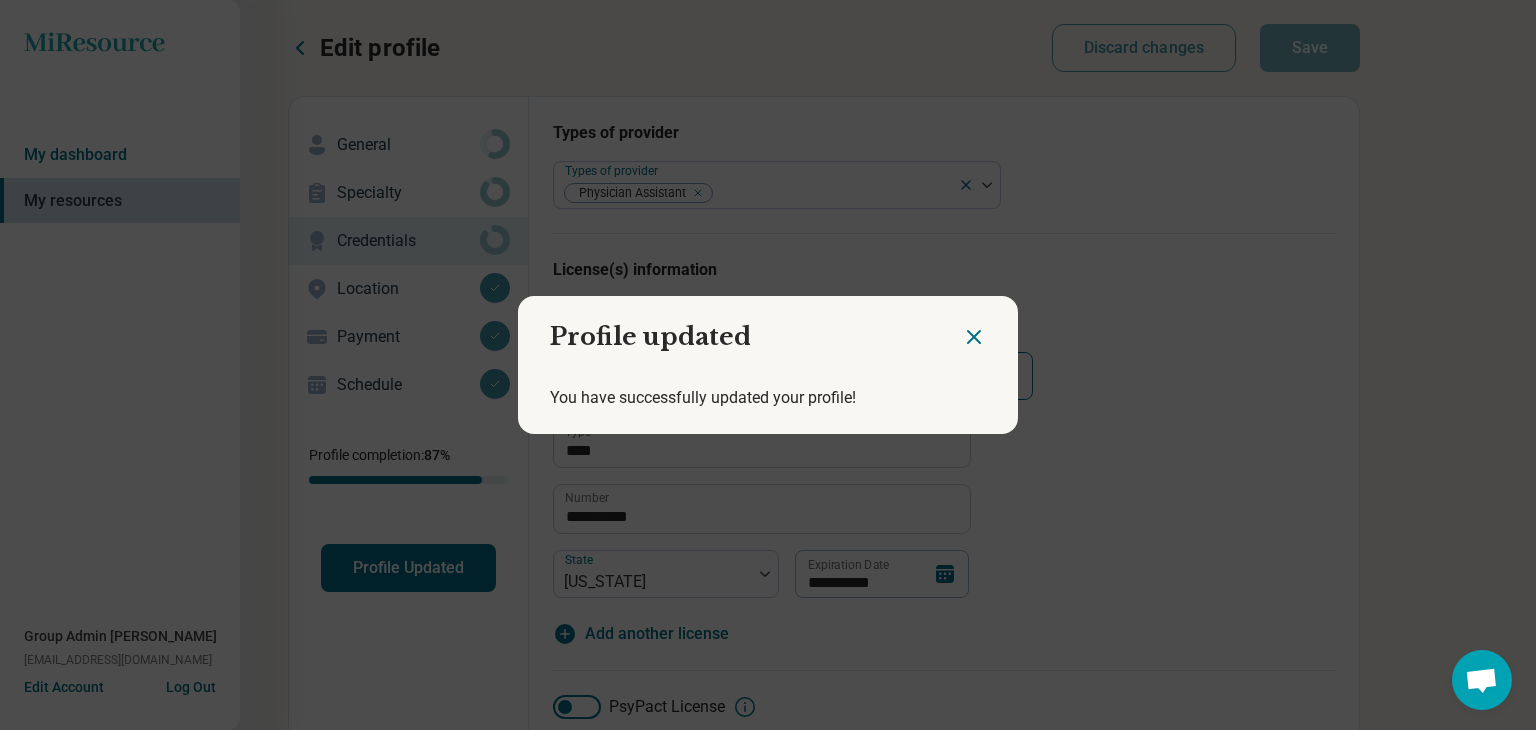 click 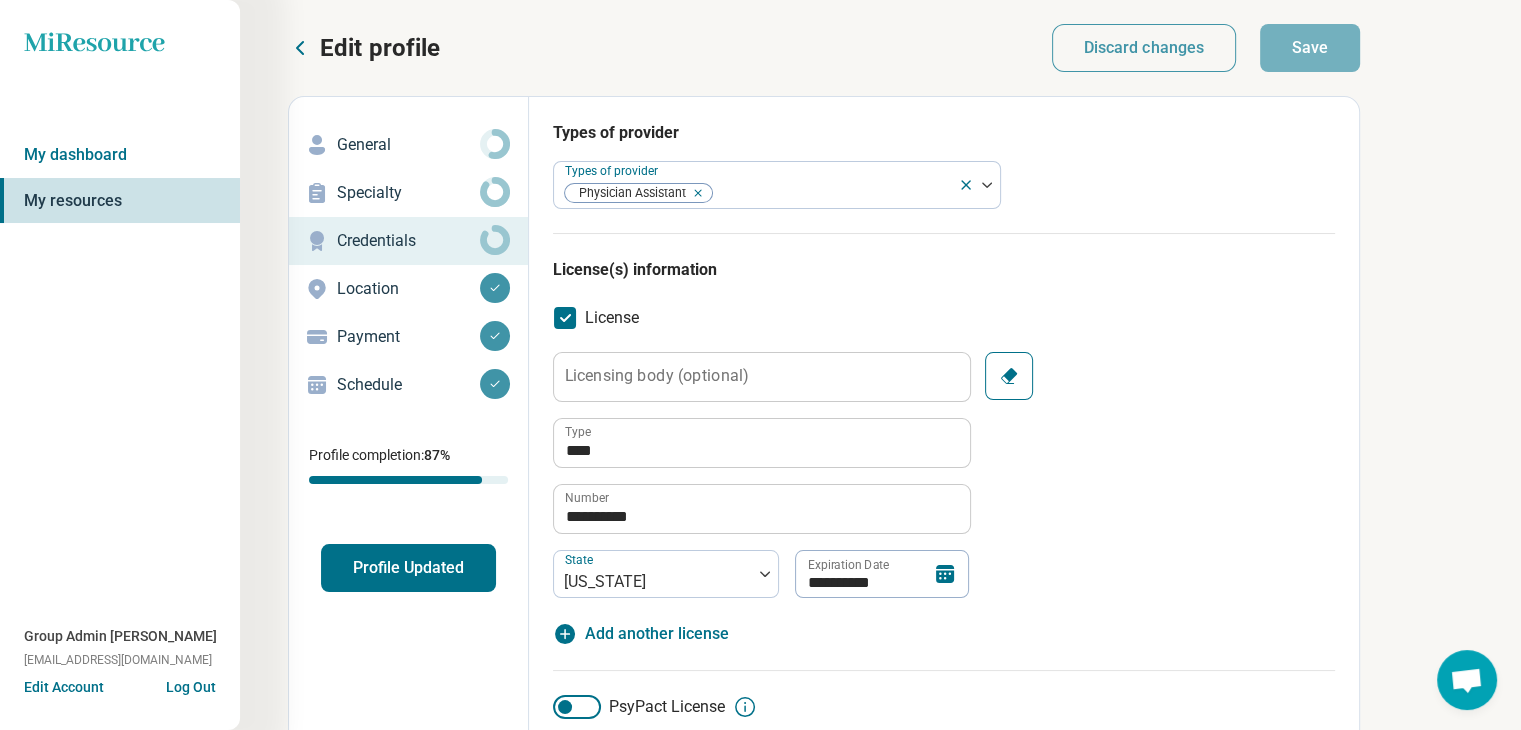 click on "Location" at bounding box center [408, 289] 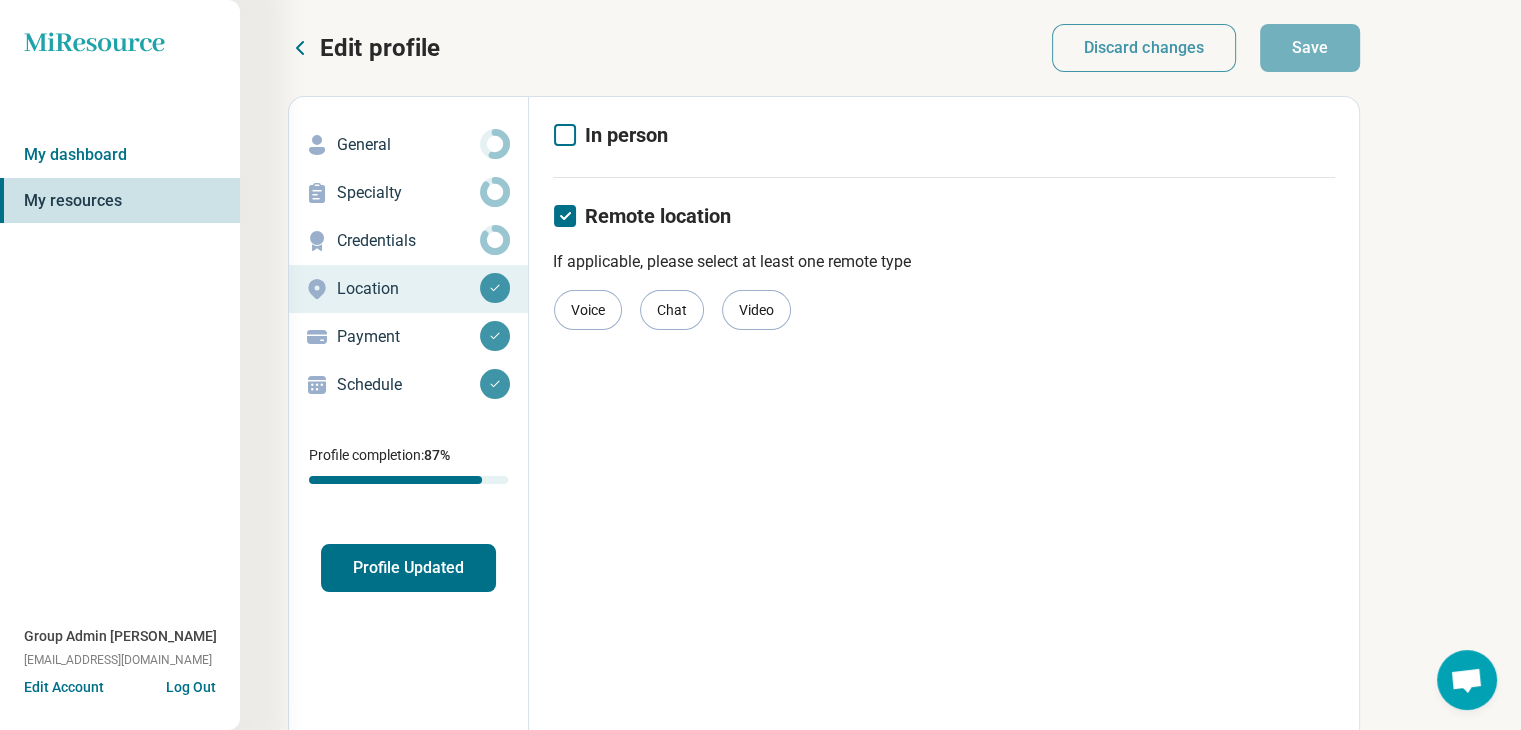 click on "Payment" at bounding box center [408, 337] 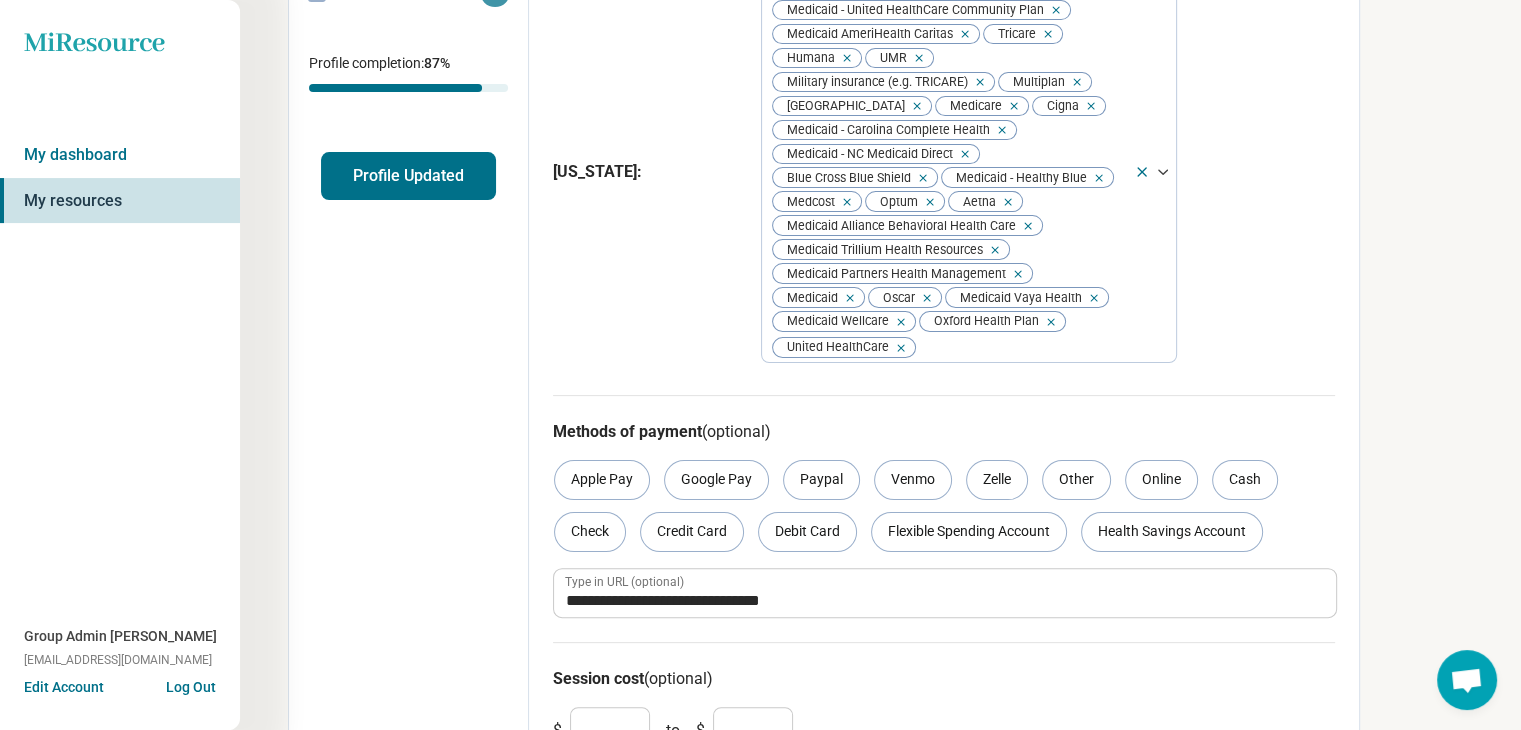 scroll, scrollTop: 400, scrollLeft: 0, axis: vertical 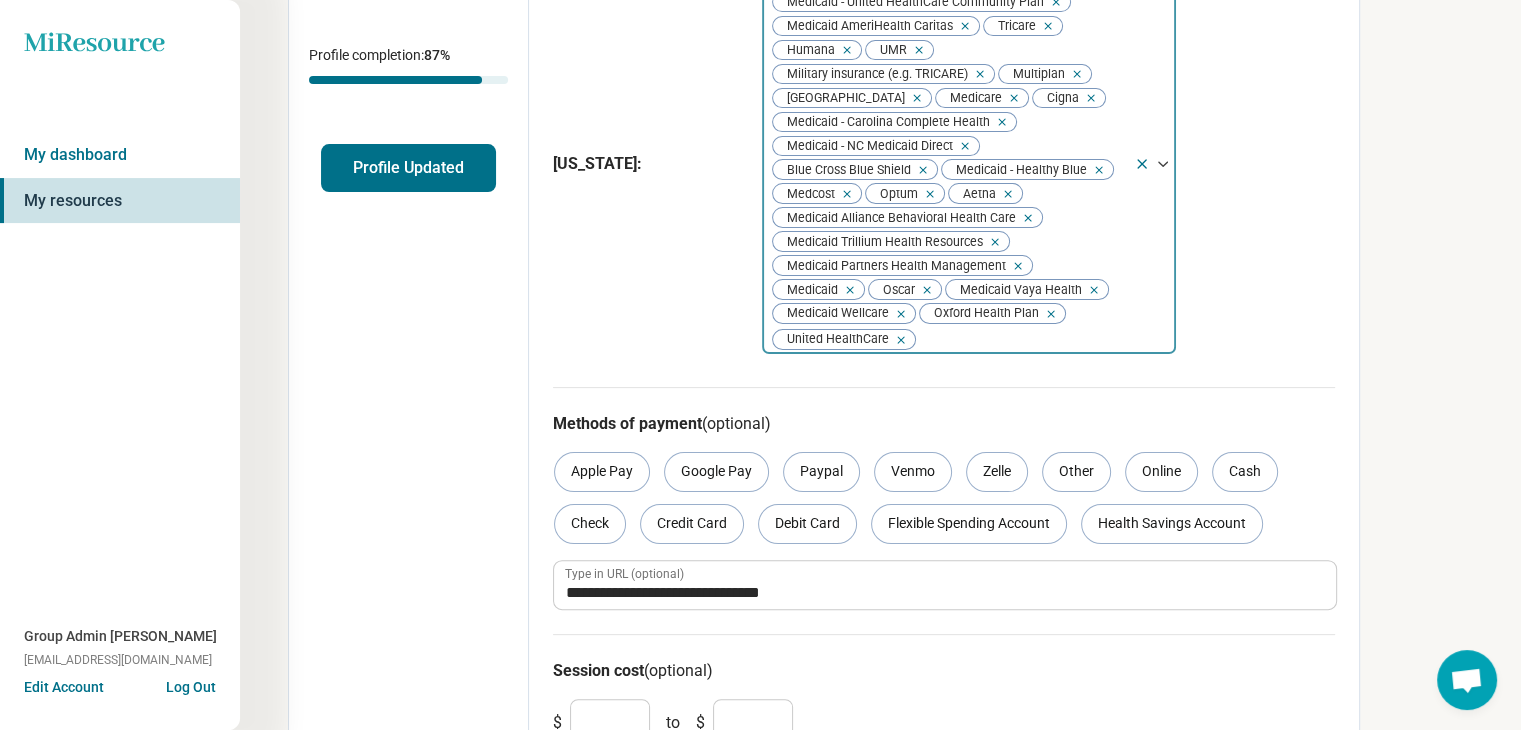 click at bounding box center (1091, 290) 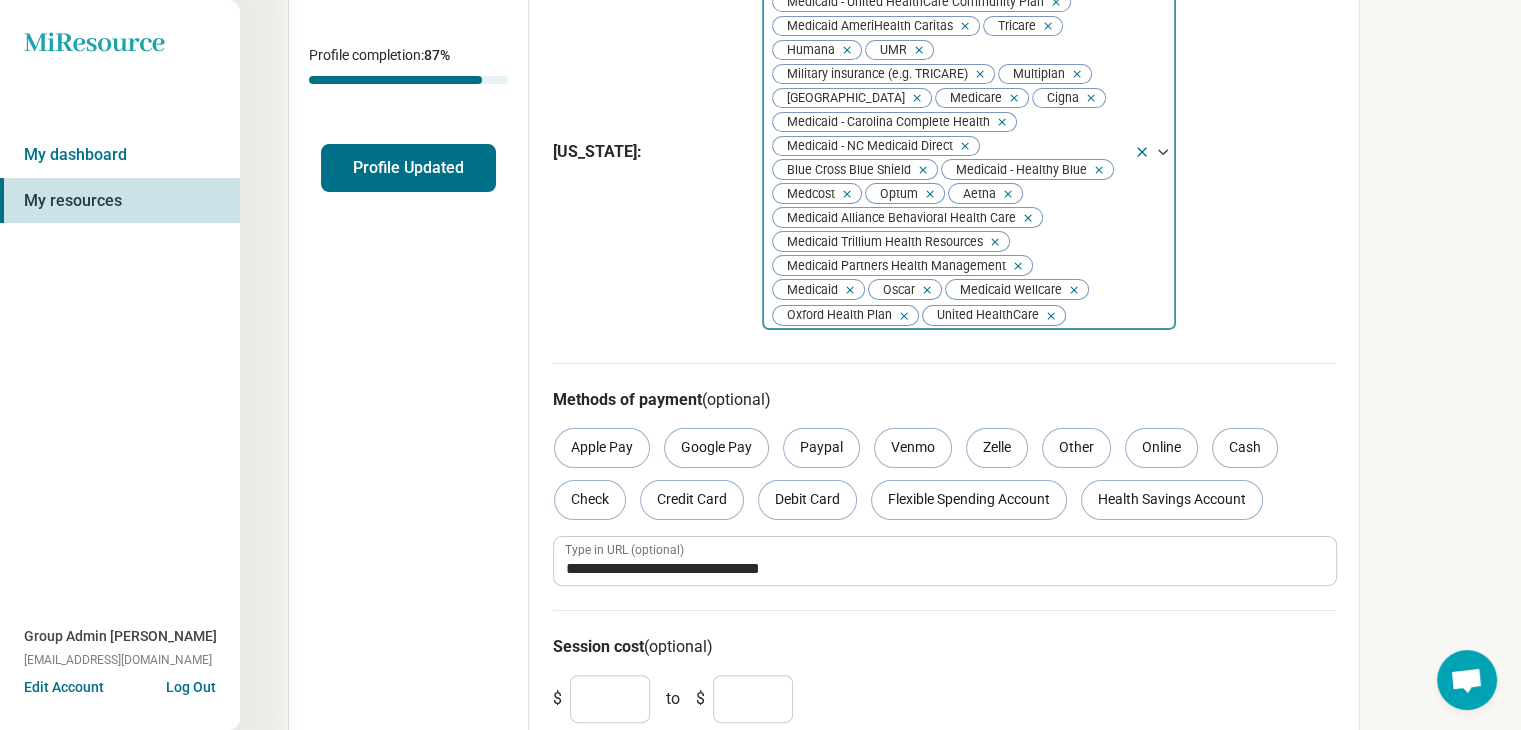 click 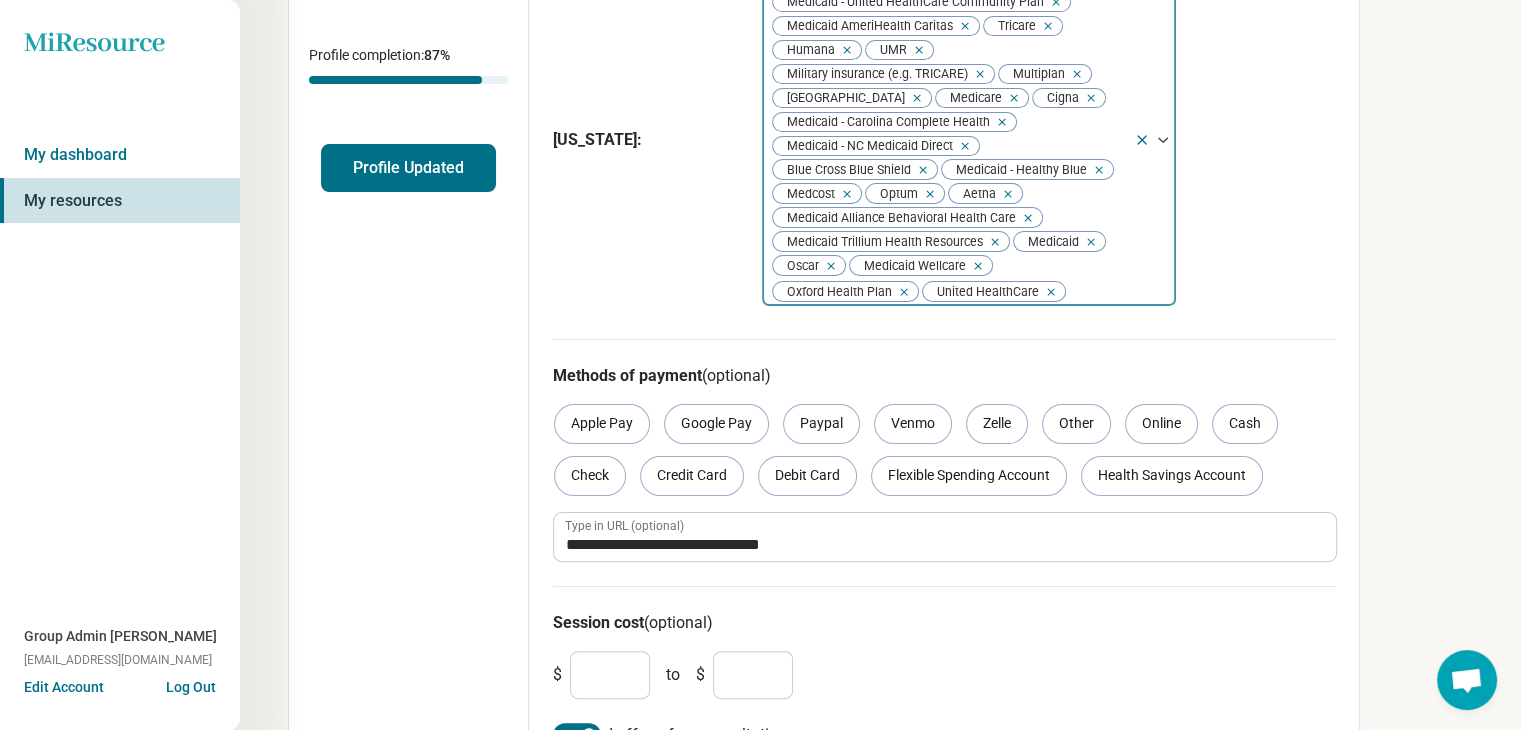click 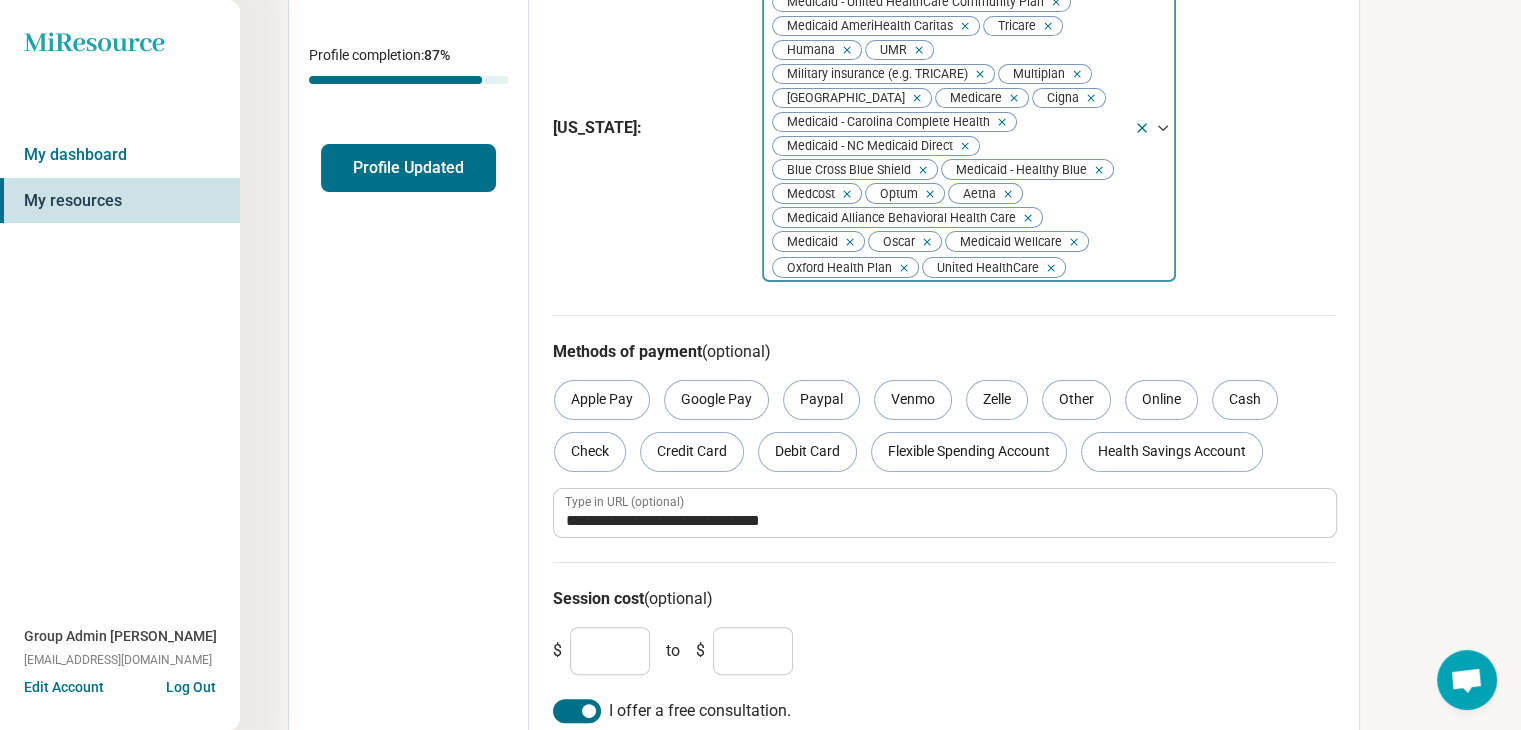 click 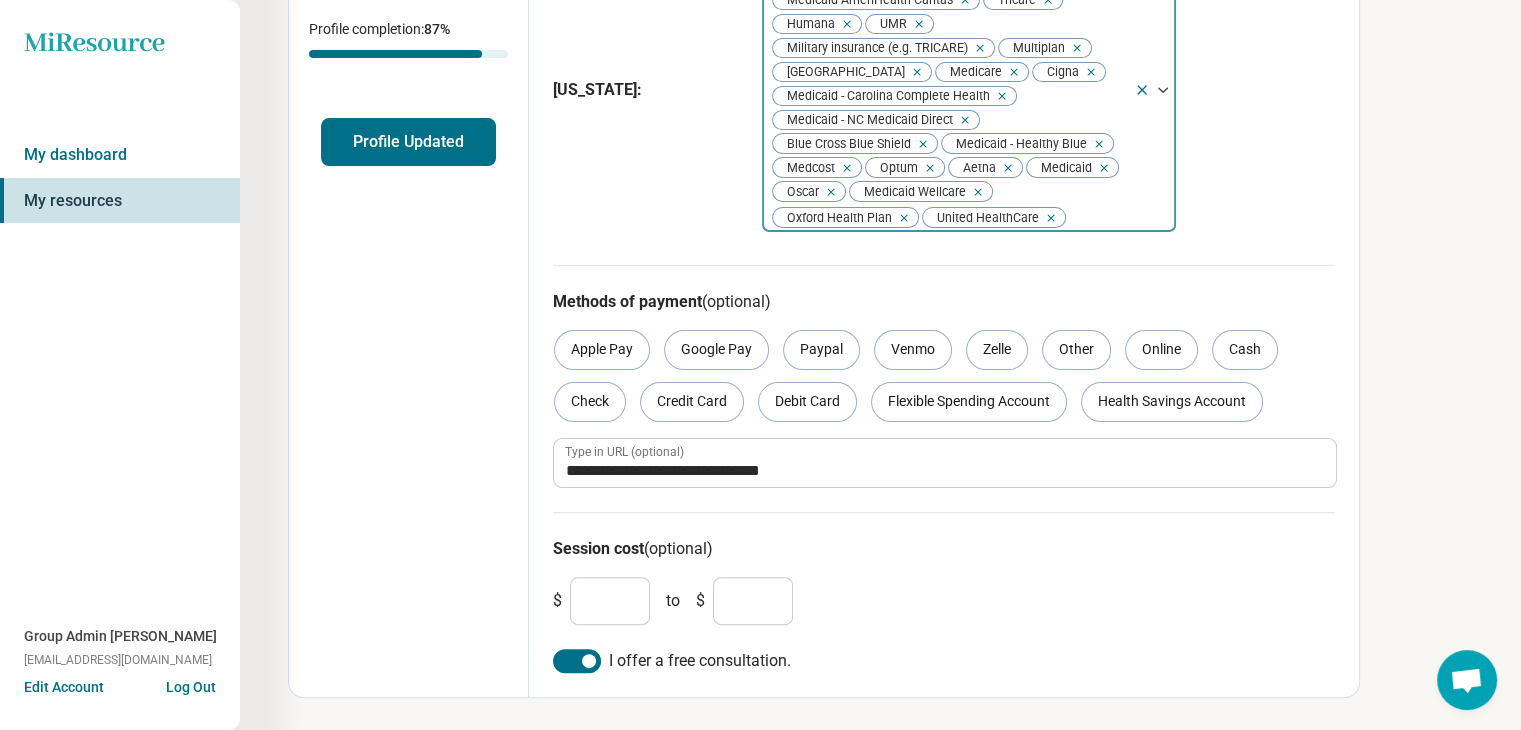 scroll, scrollTop: 433, scrollLeft: 0, axis: vertical 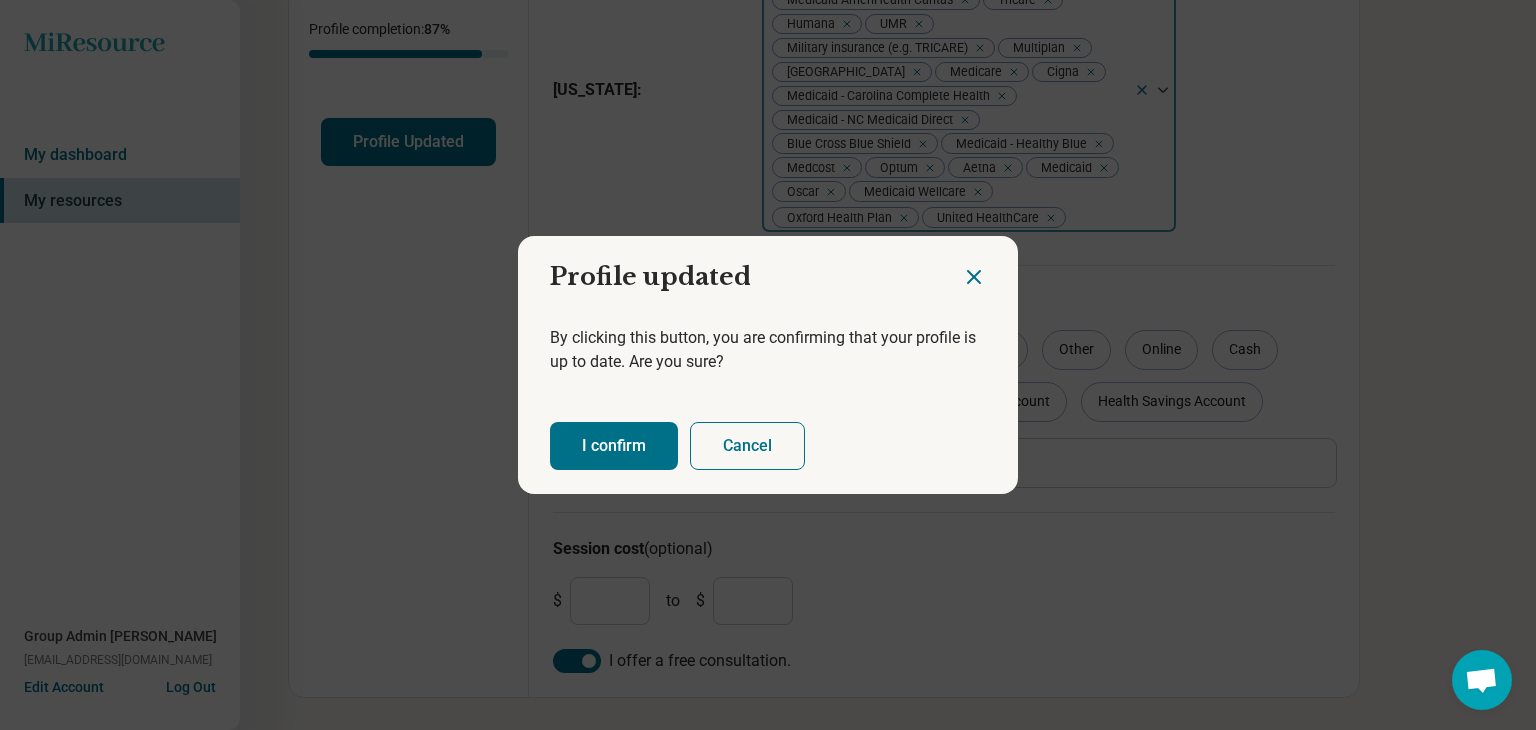 click 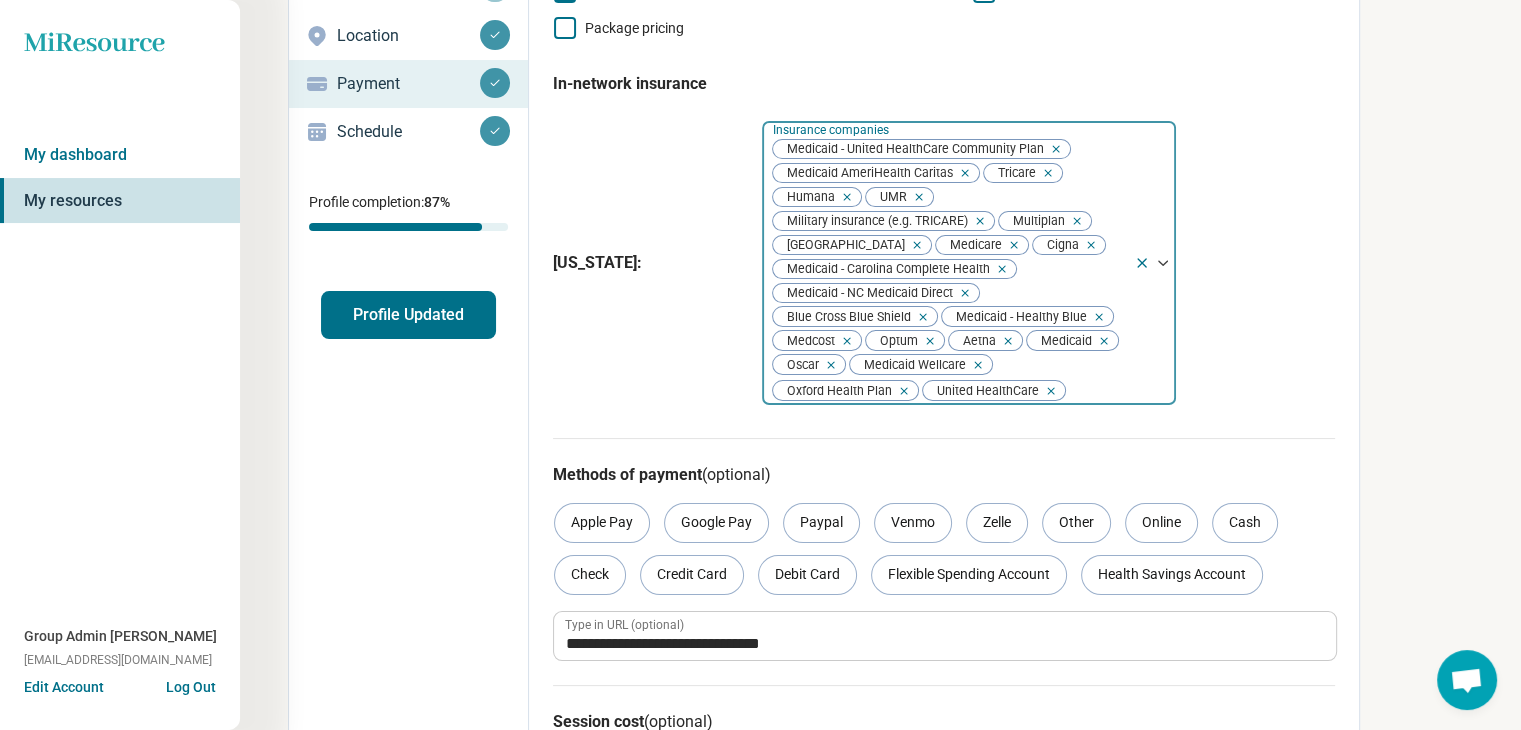 scroll, scrollTop: 33, scrollLeft: 0, axis: vertical 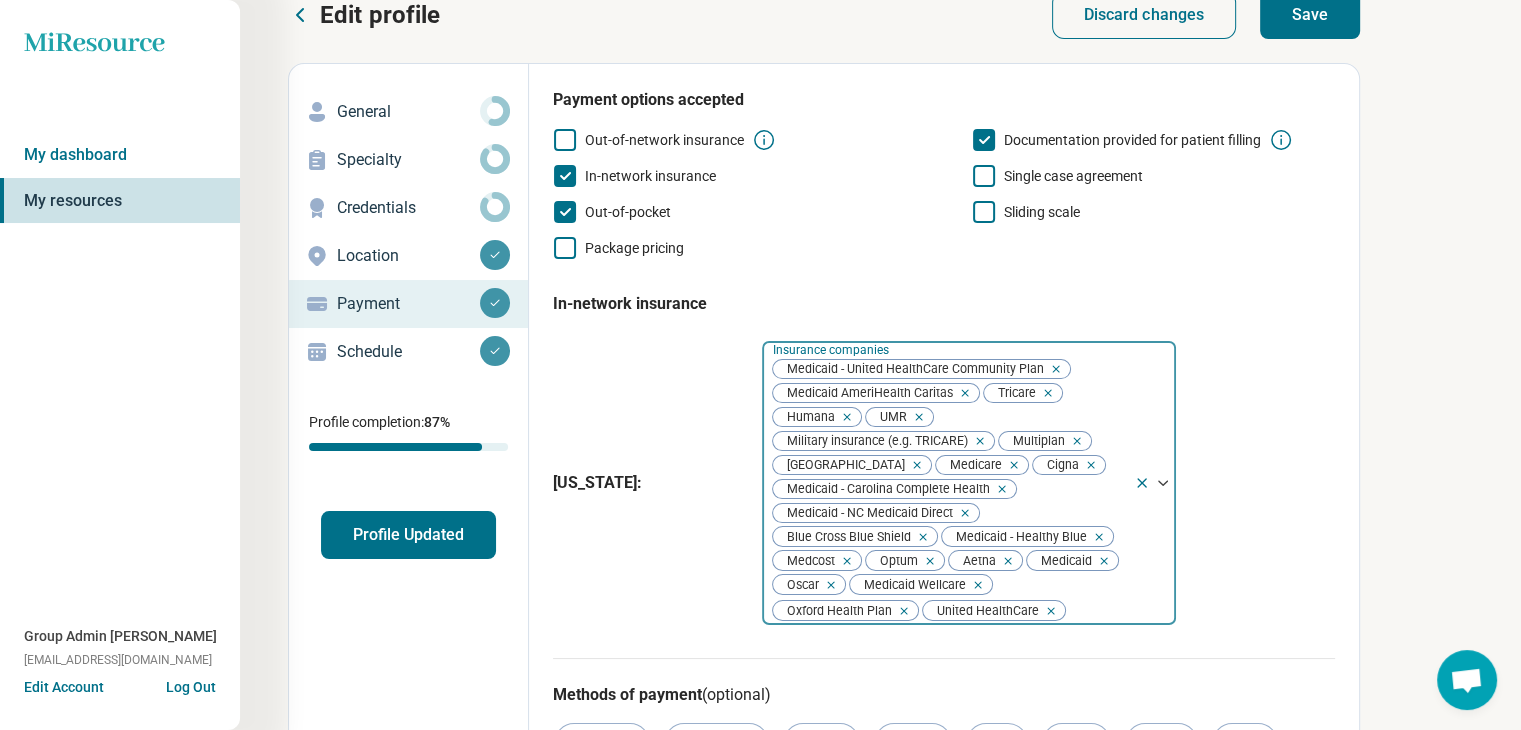 click on "Save" at bounding box center [1310, 15] 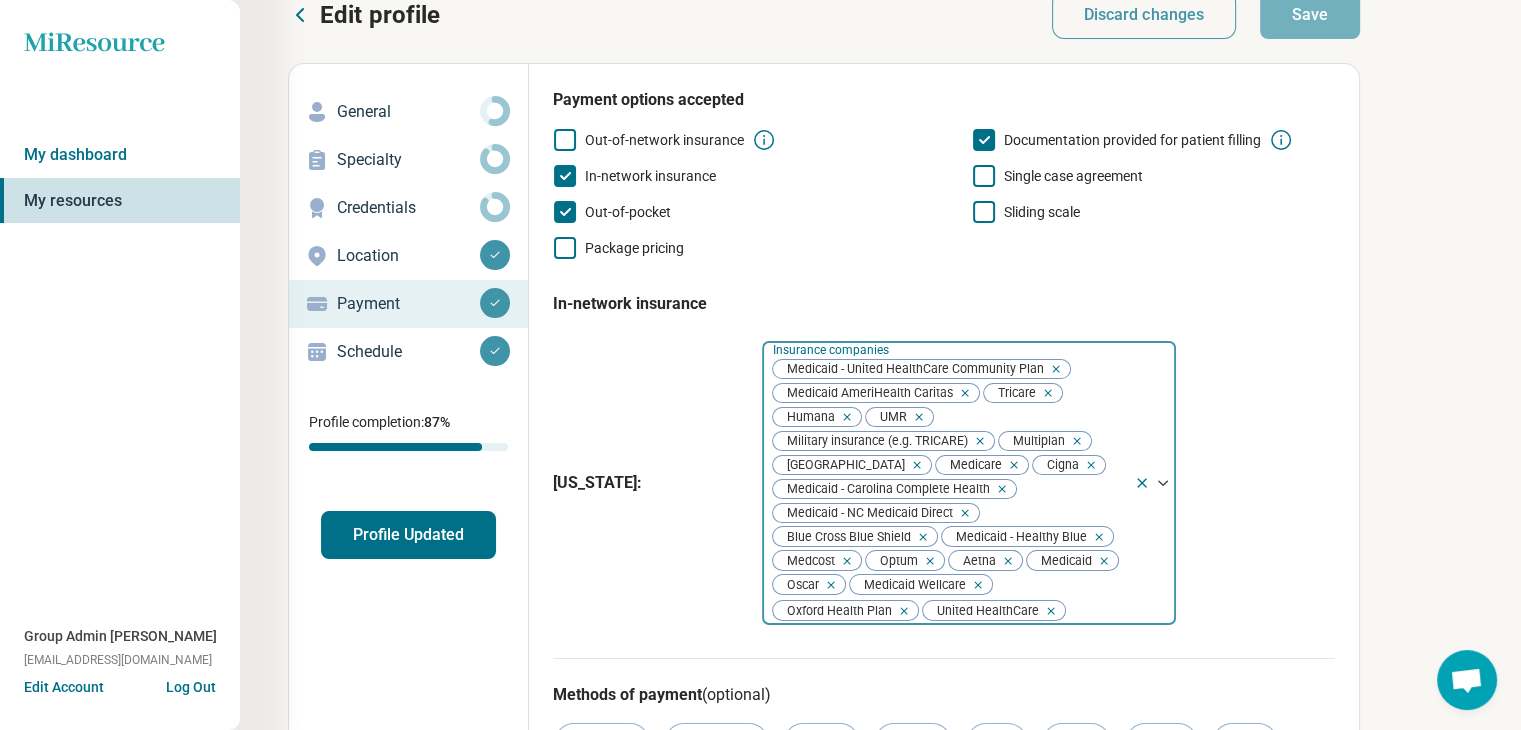 click on "Schedule" at bounding box center (408, 352) 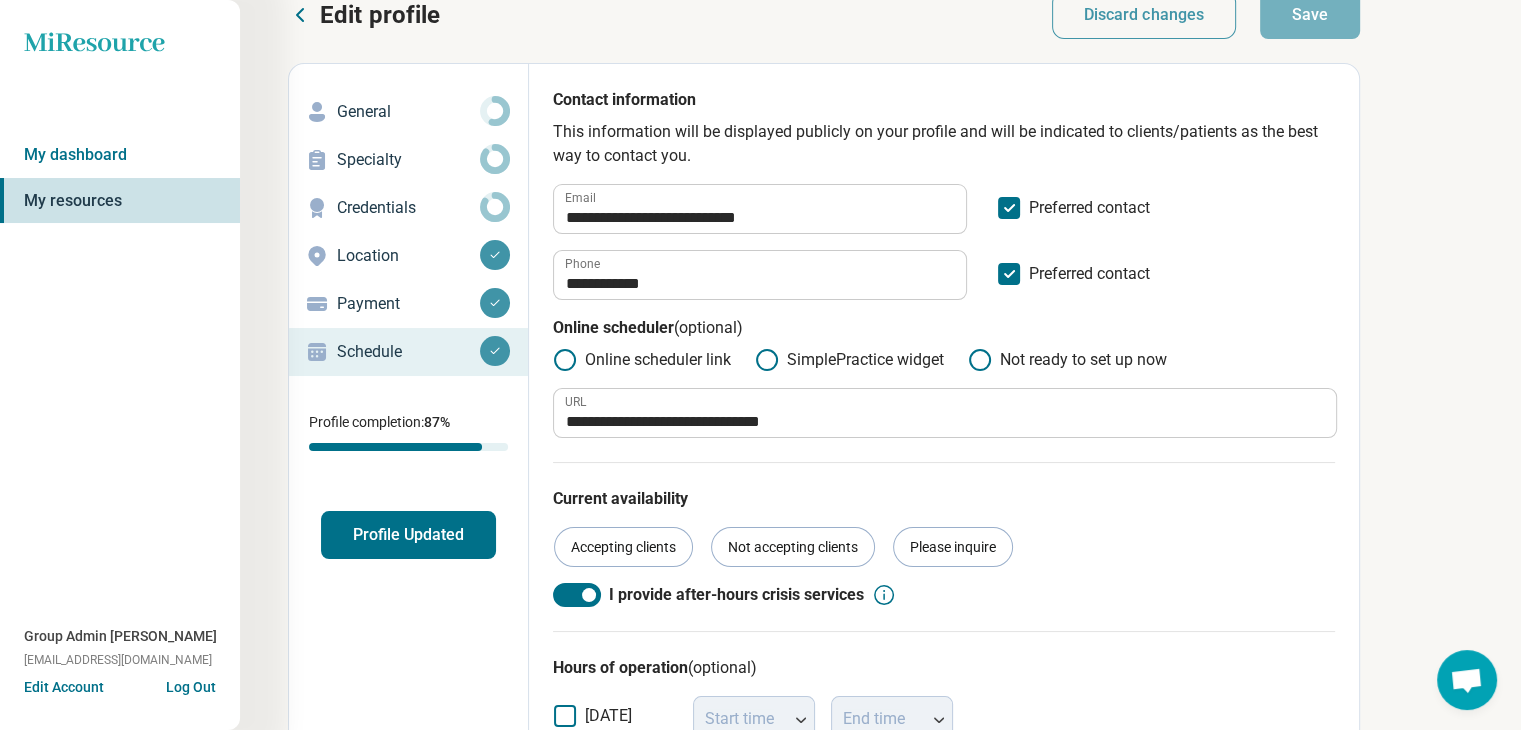 scroll, scrollTop: 0, scrollLeft: 0, axis: both 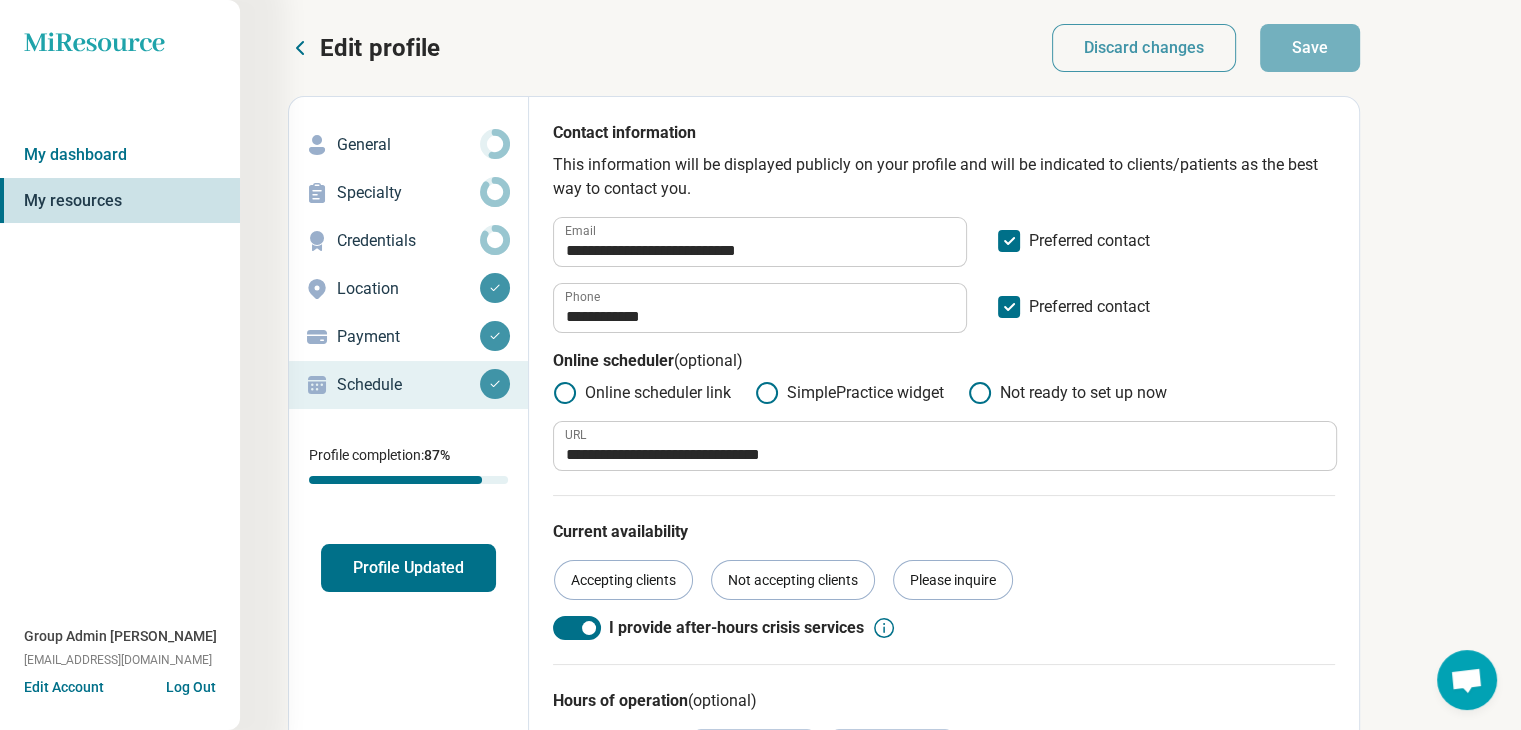 click on "Profile Updated" at bounding box center [408, 568] 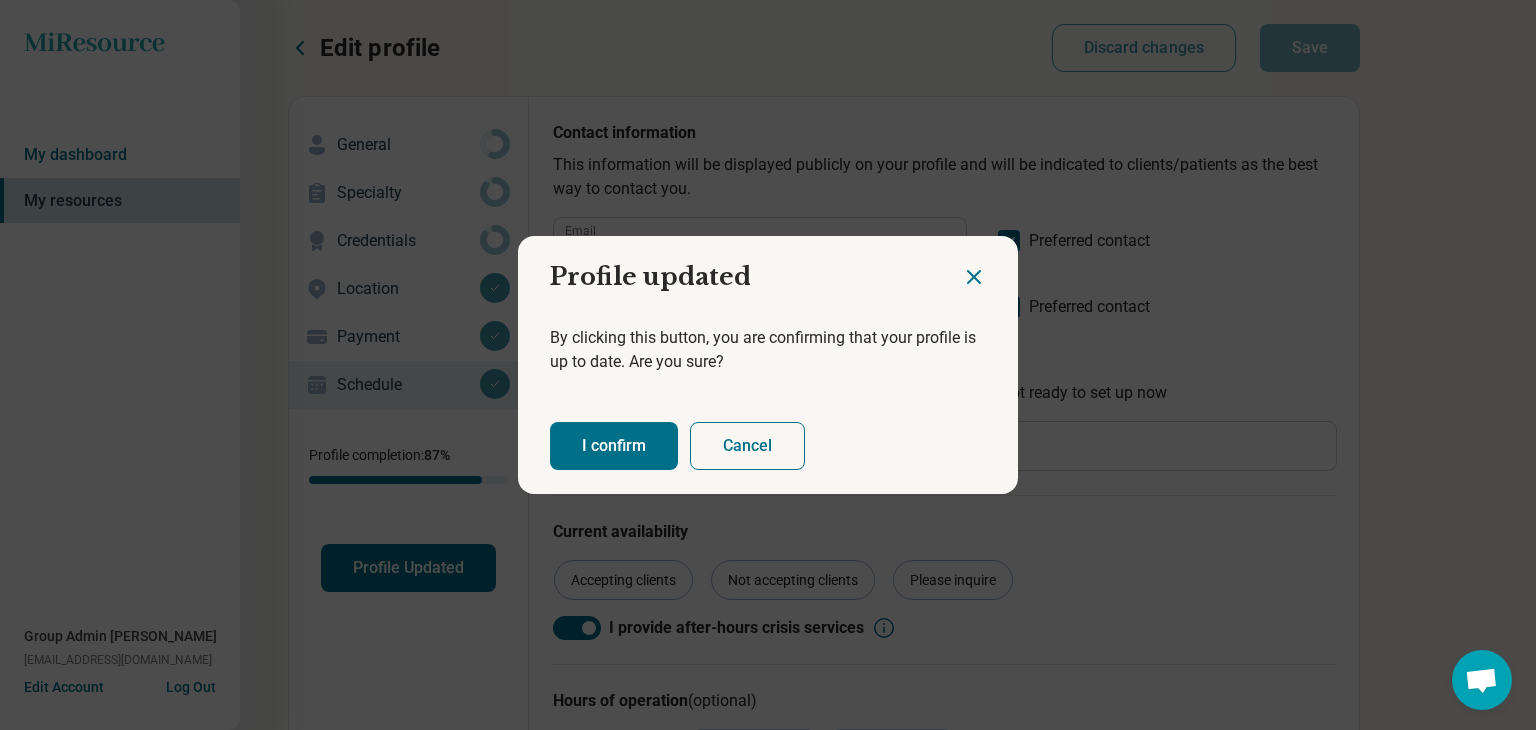 click on "I confirm" at bounding box center [614, 446] 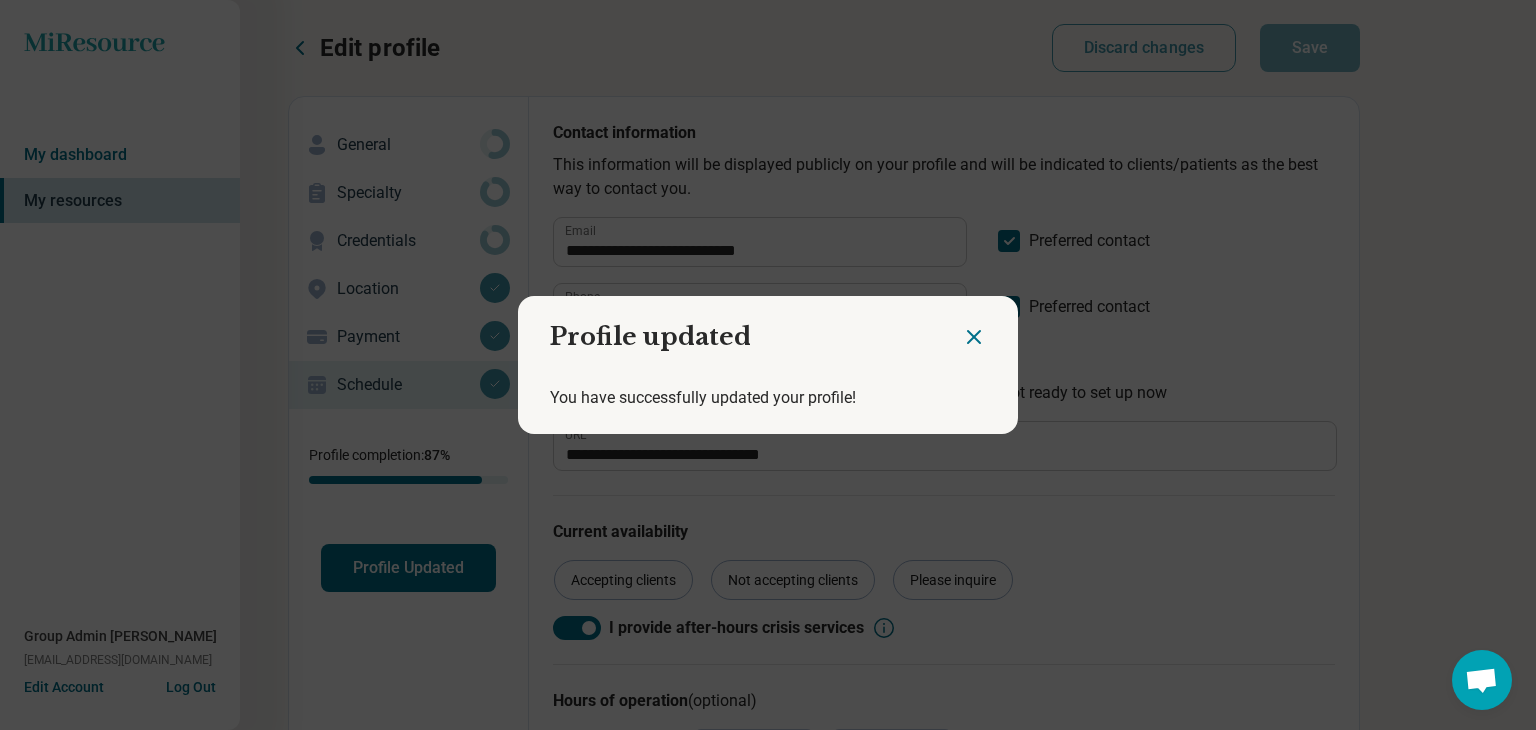 click 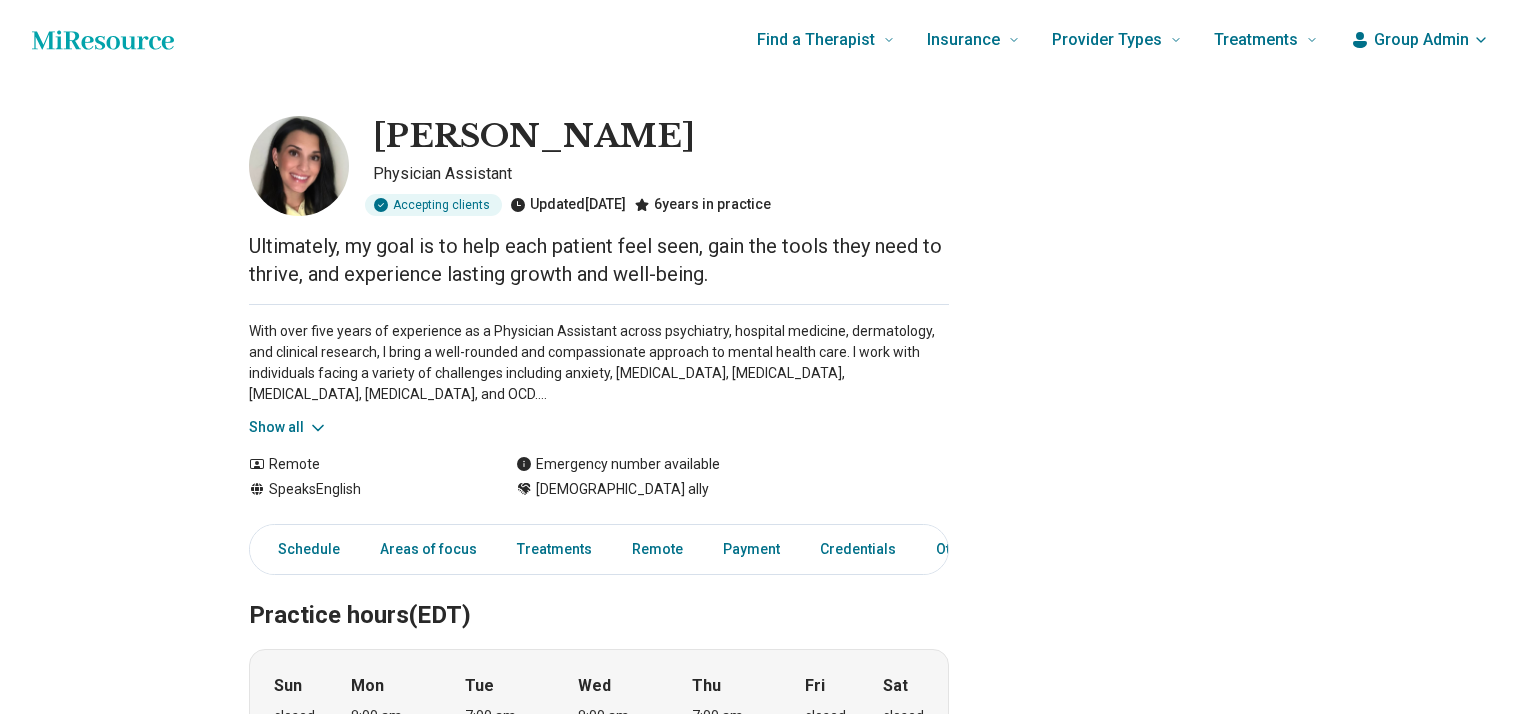 scroll, scrollTop: 0, scrollLeft: 0, axis: both 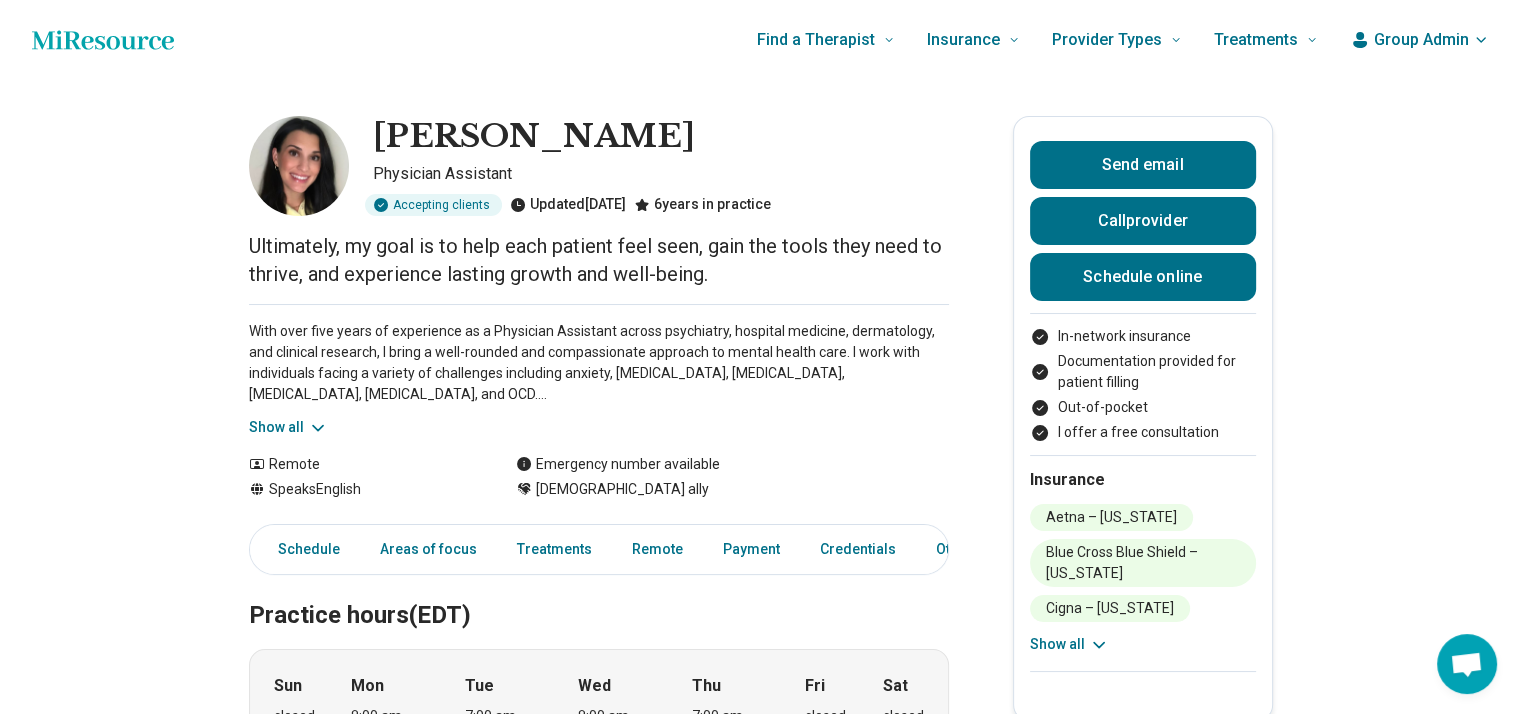 click on "With over five years of experience as a Physician Assistant across psychiatry, hospital medicine, dermatology, and clinical research, I bring a well-rounded and compassionate approach to mental health care. I work with individuals facing a variety of challenges including anxiety, depression, ADHD, PTSD, mood disorders, and OCD.
I earned my Master of Medical Science in Physician Assistant Studies from Nova Southeastern University and my Bachelor of Science in Biology from the University of Central Florida. My medical training and professional experiences have provided me with a broad and integrated perspective on patient care, reinforcing my belief that mental and physical health are deeply interconnected. I’ve also been shaped by my own journey with anxiety, which deepened my empathy and strengthened my commitment to creating a safe, supportive environment for others. Show all" at bounding box center [599, 371] 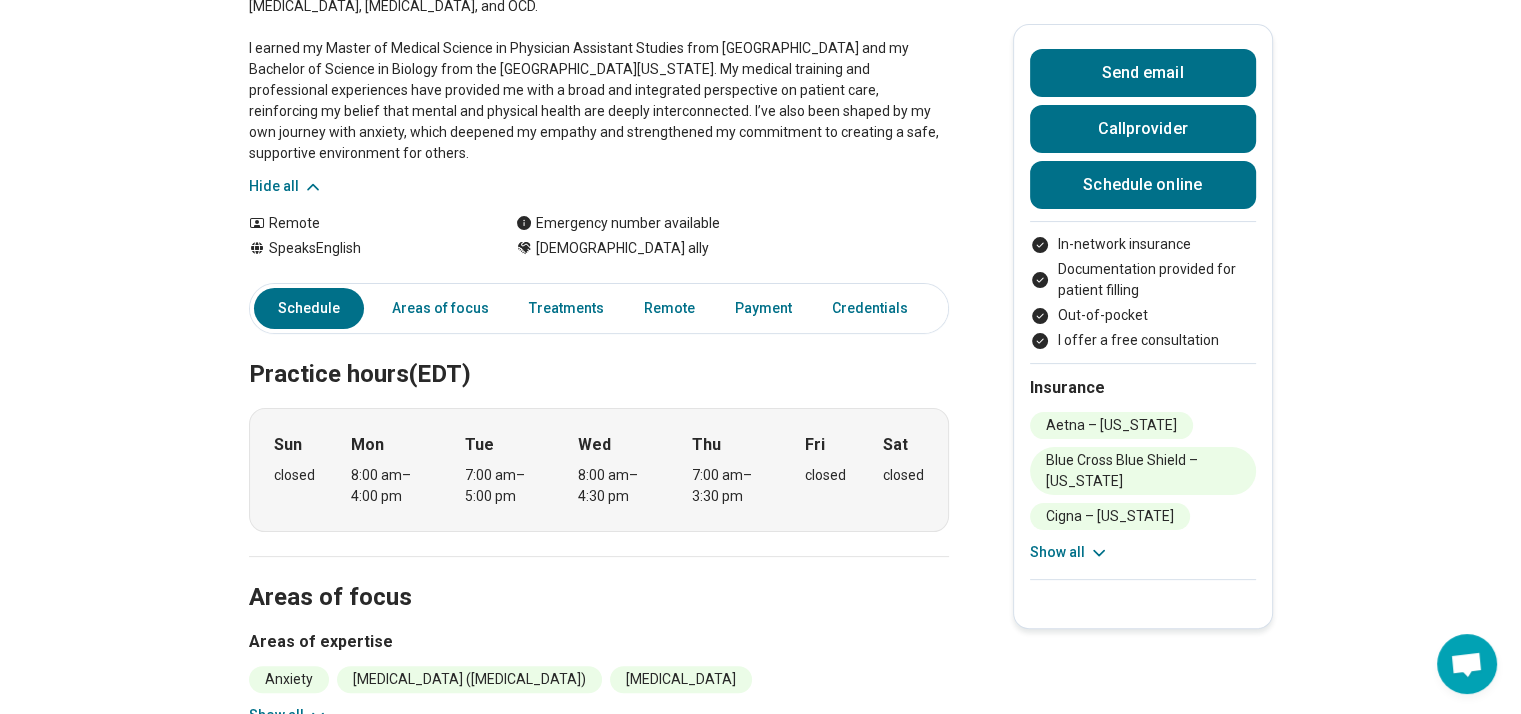 scroll, scrollTop: 400, scrollLeft: 0, axis: vertical 